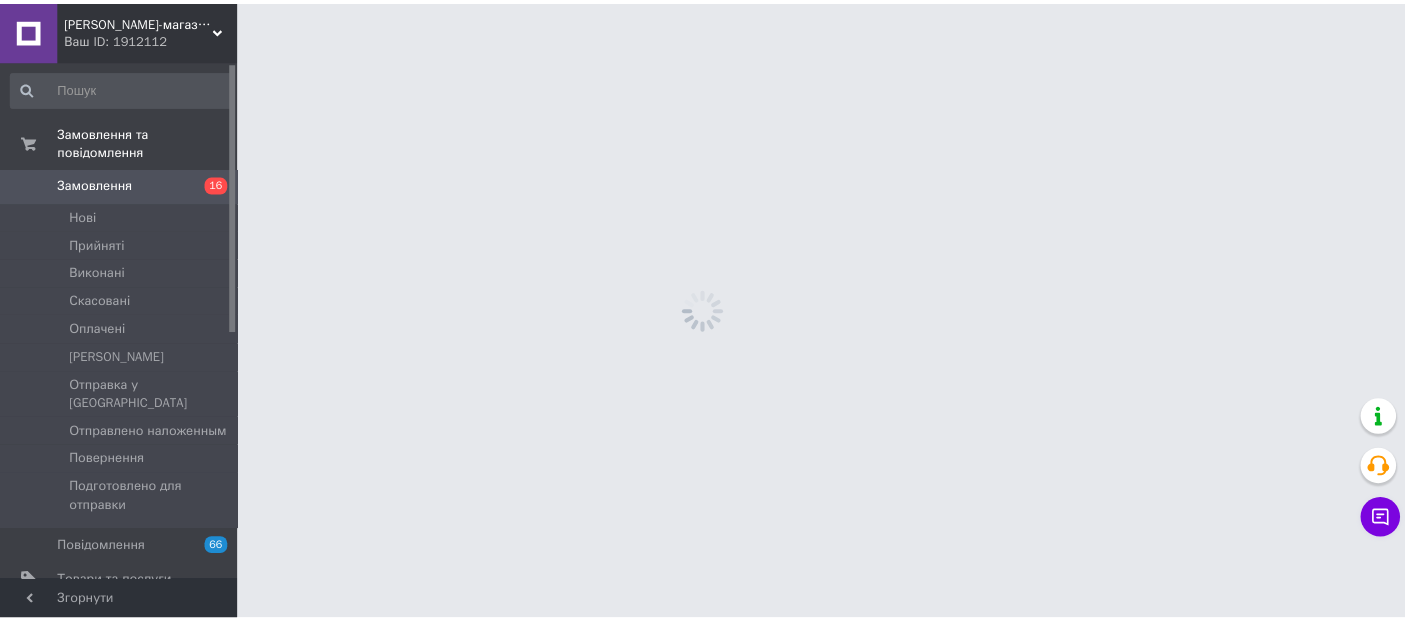 scroll, scrollTop: 0, scrollLeft: 0, axis: both 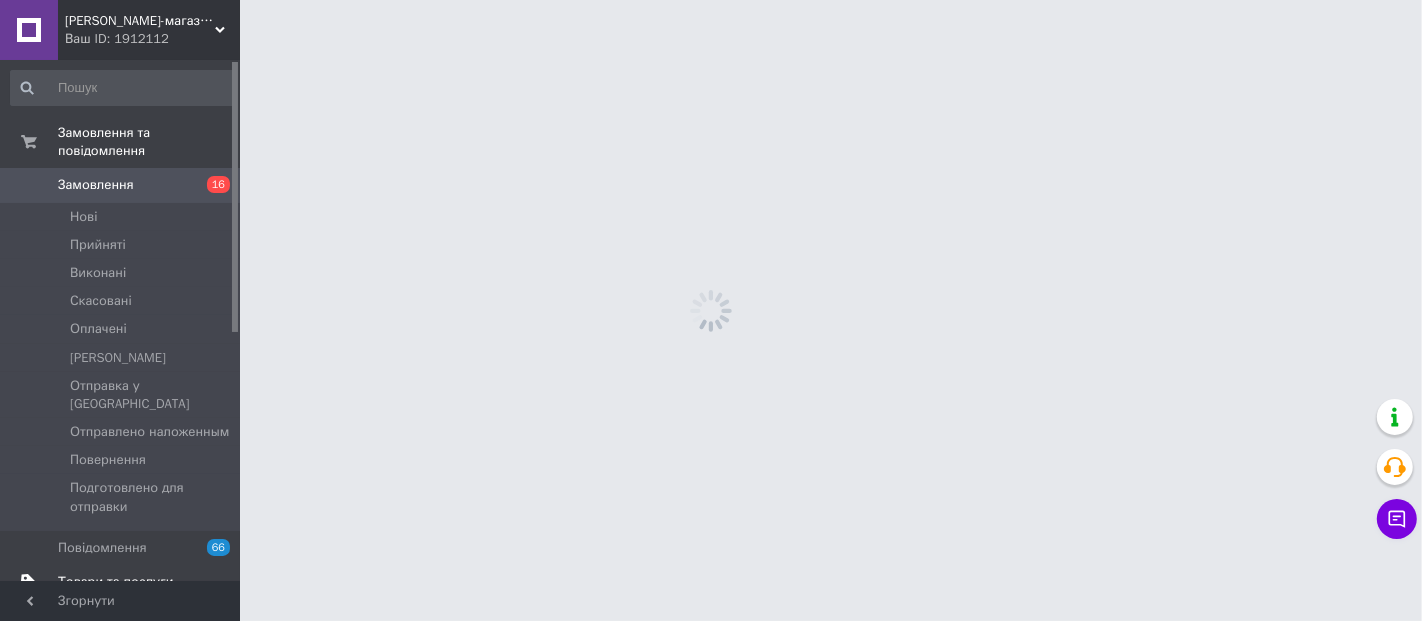 click on "Товари та послуги" at bounding box center (115, 582) 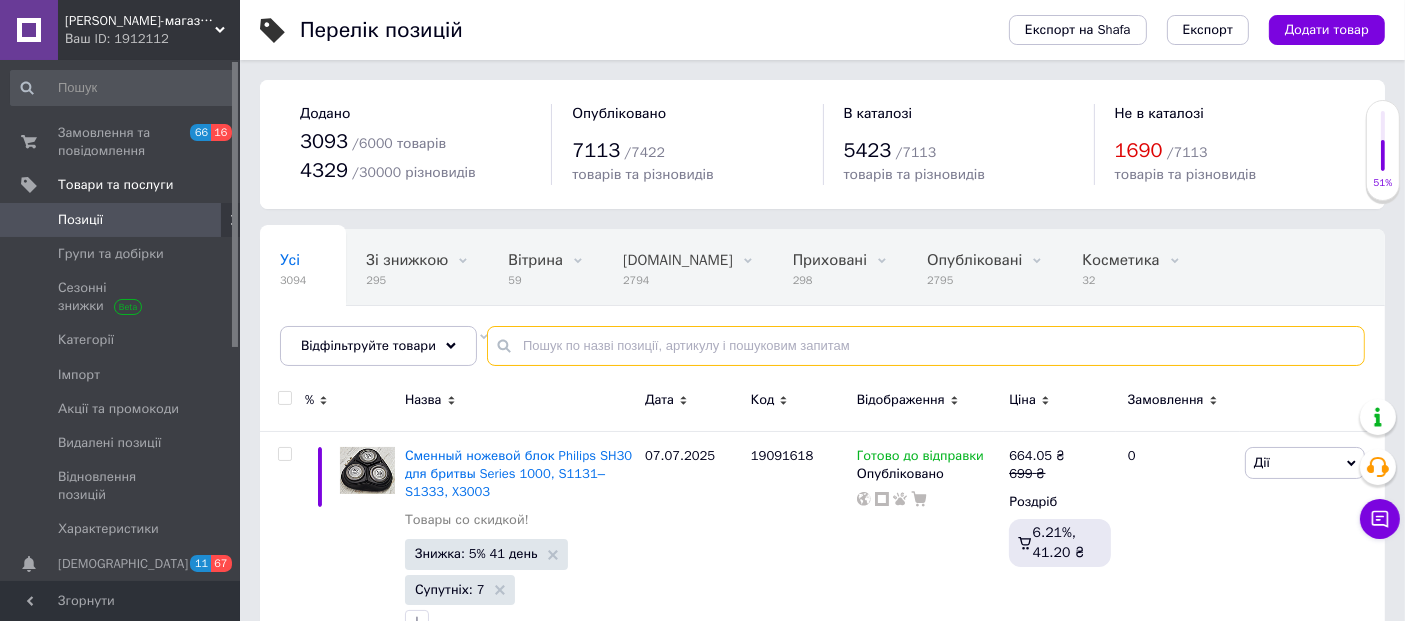 click at bounding box center [926, 346] 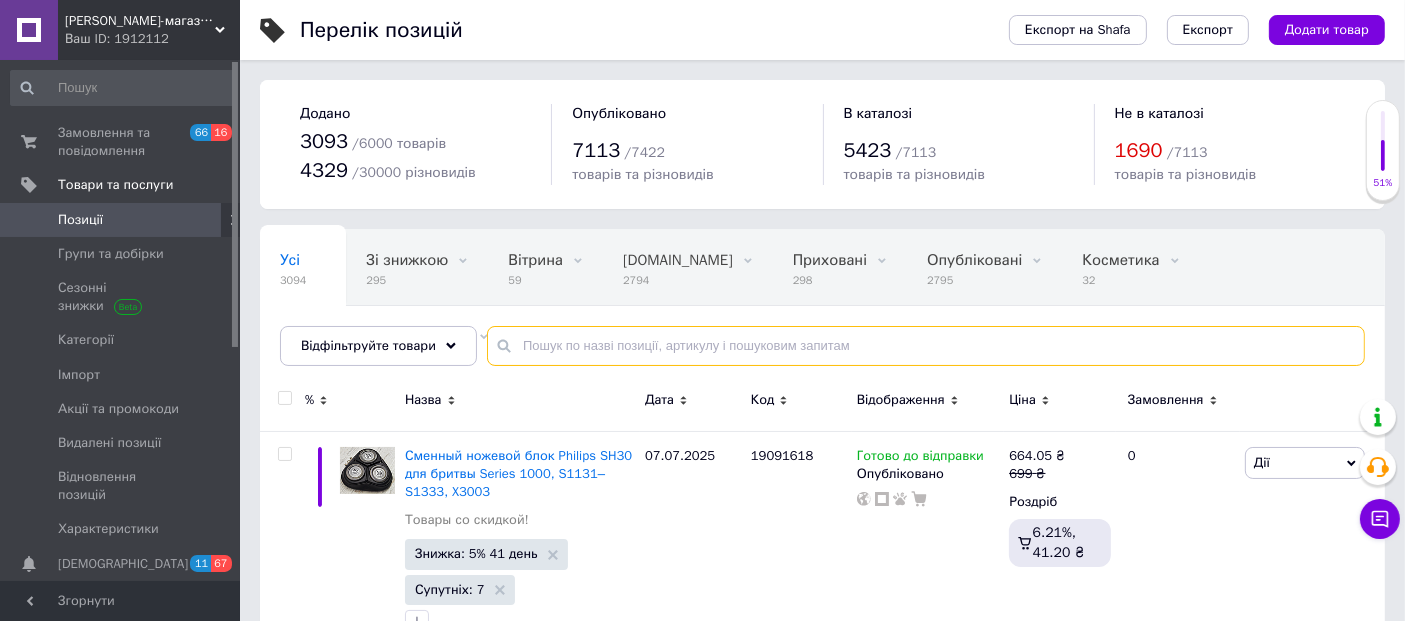 paste on "19090348" 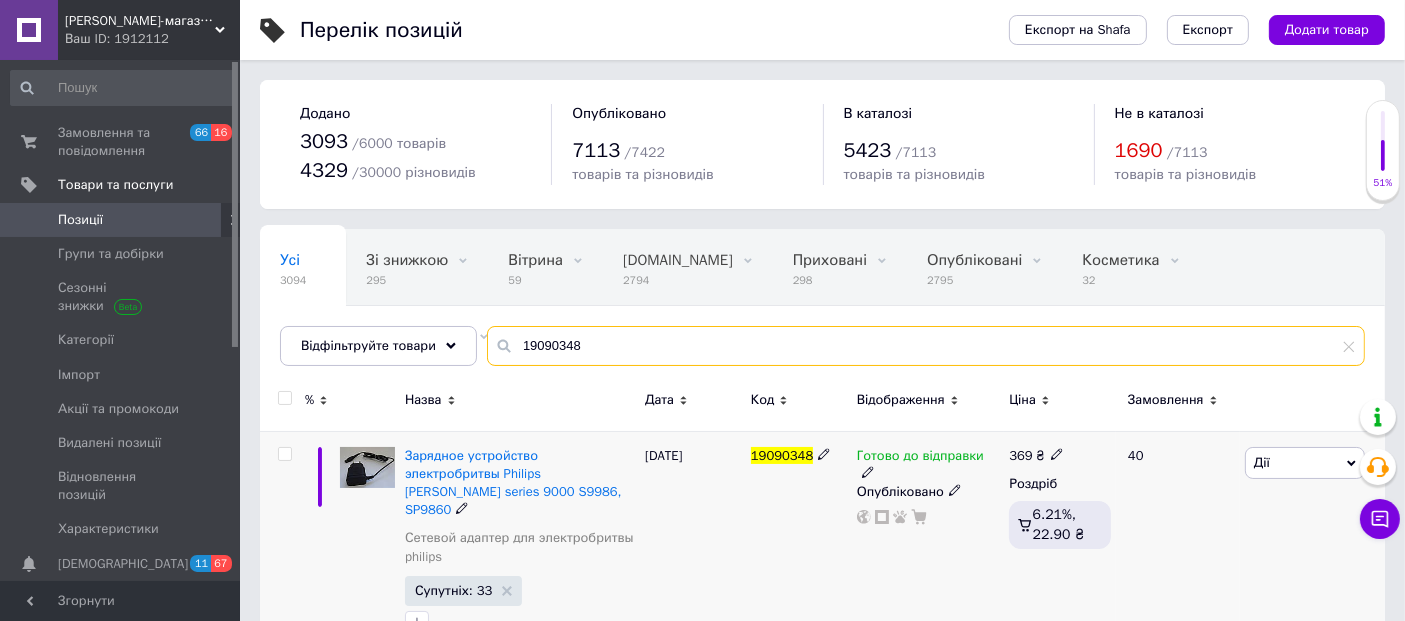 type on "19090348" 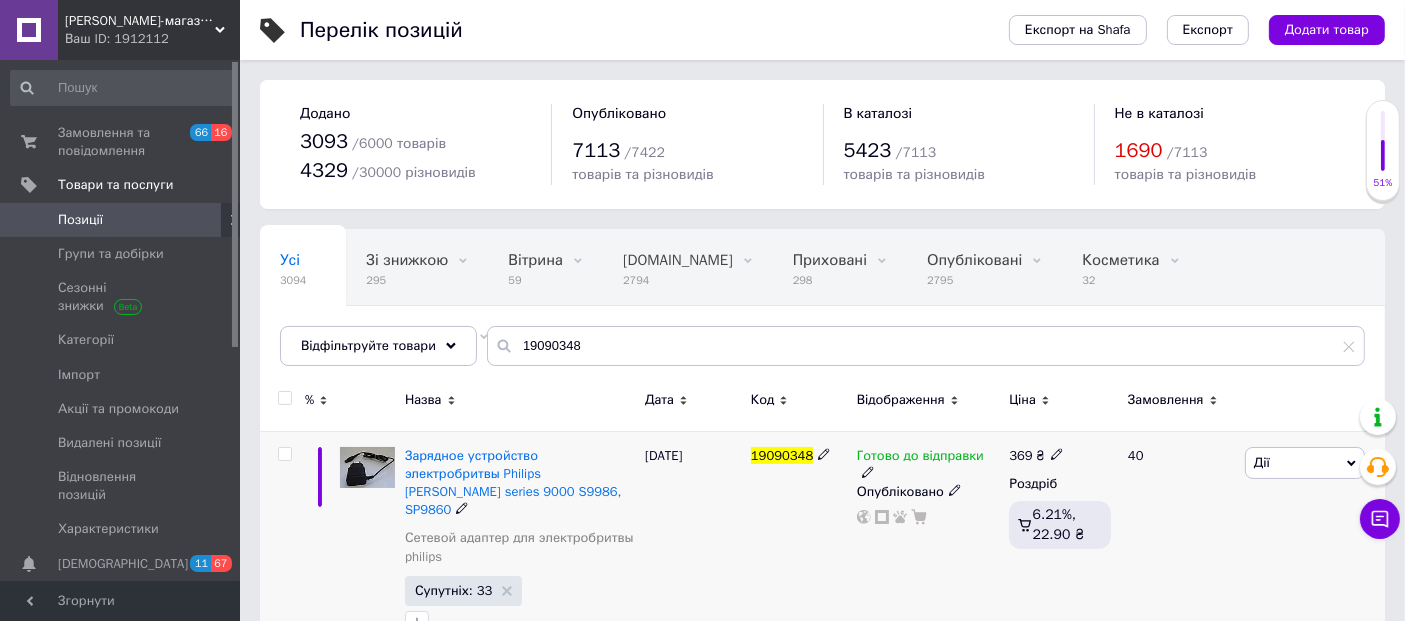 click 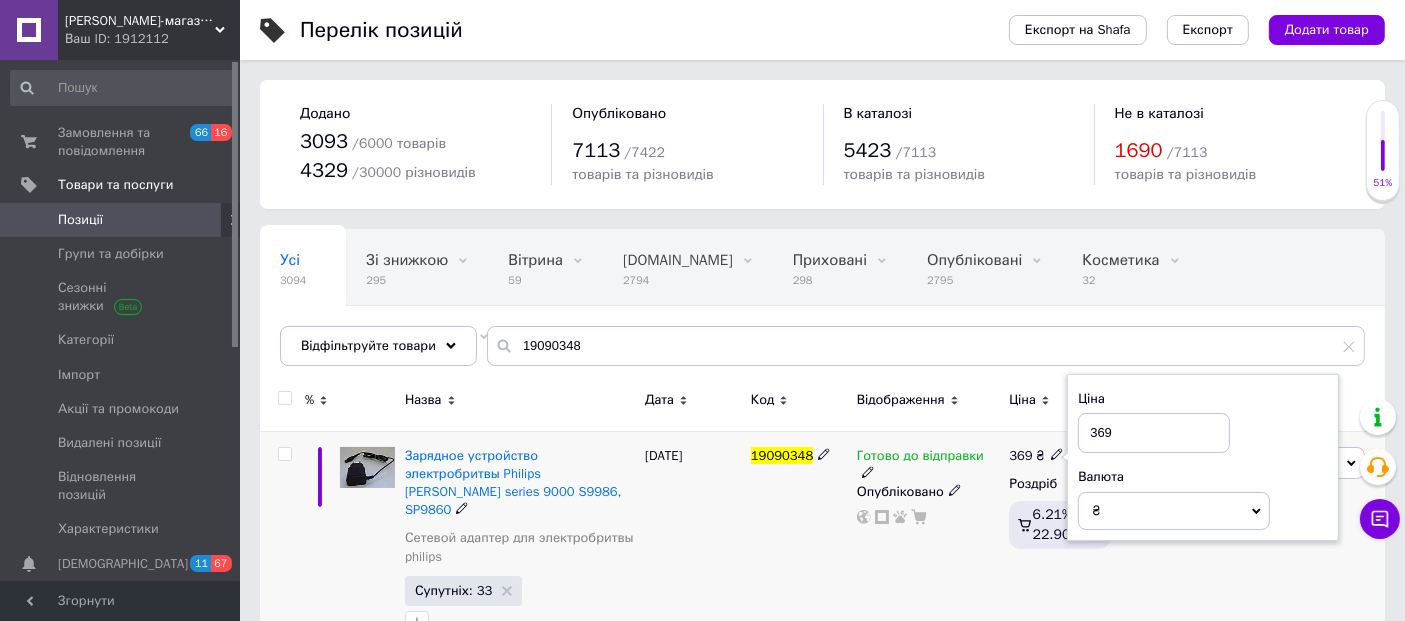 click on "369" at bounding box center [1154, 433] 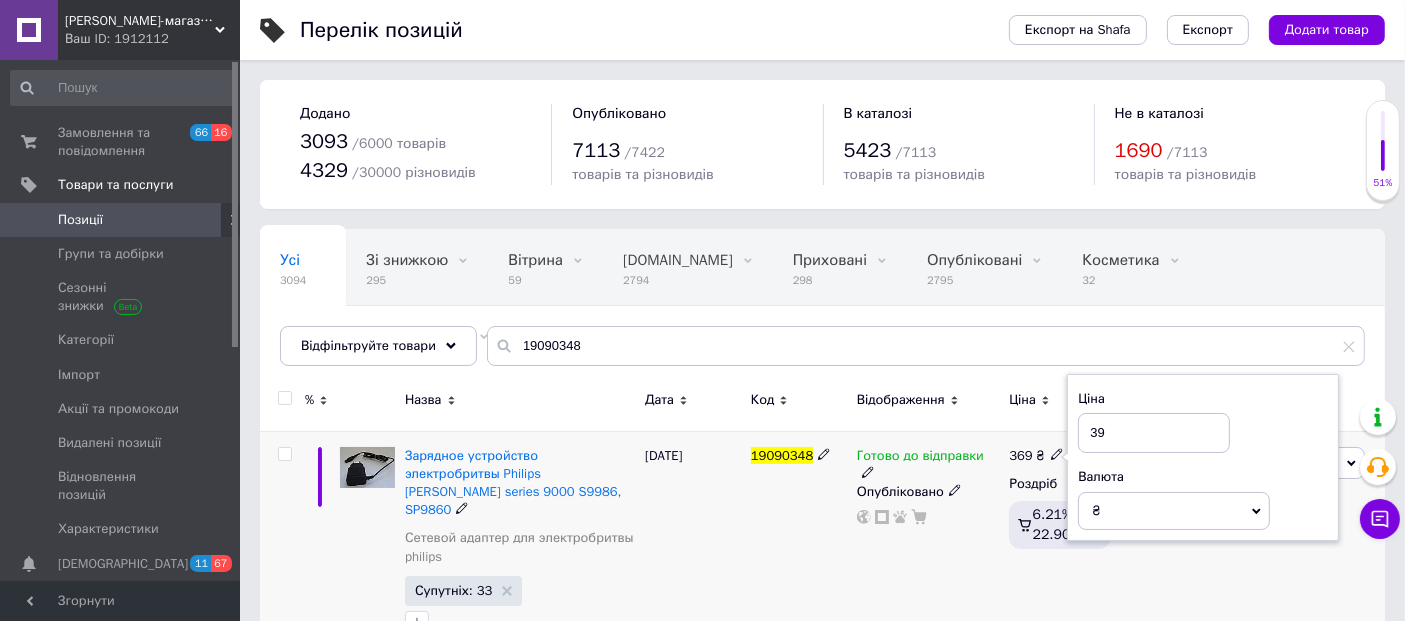 type on "379" 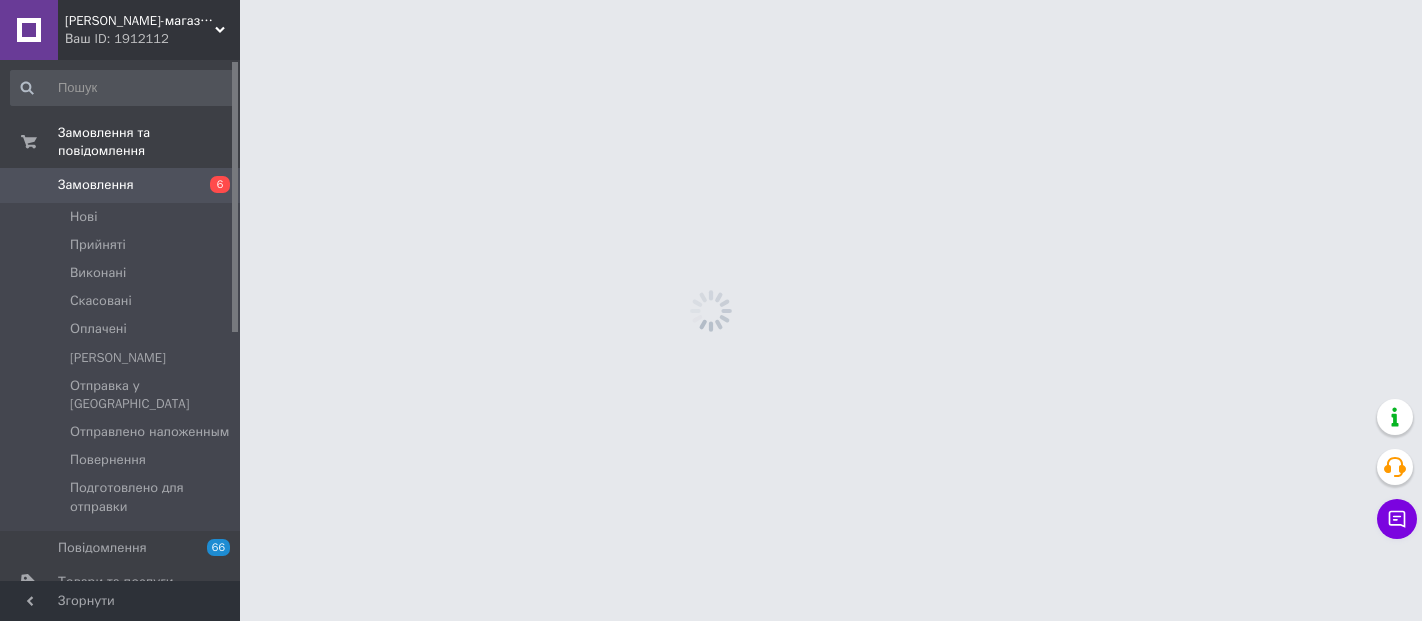scroll, scrollTop: 0, scrollLeft: 0, axis: both 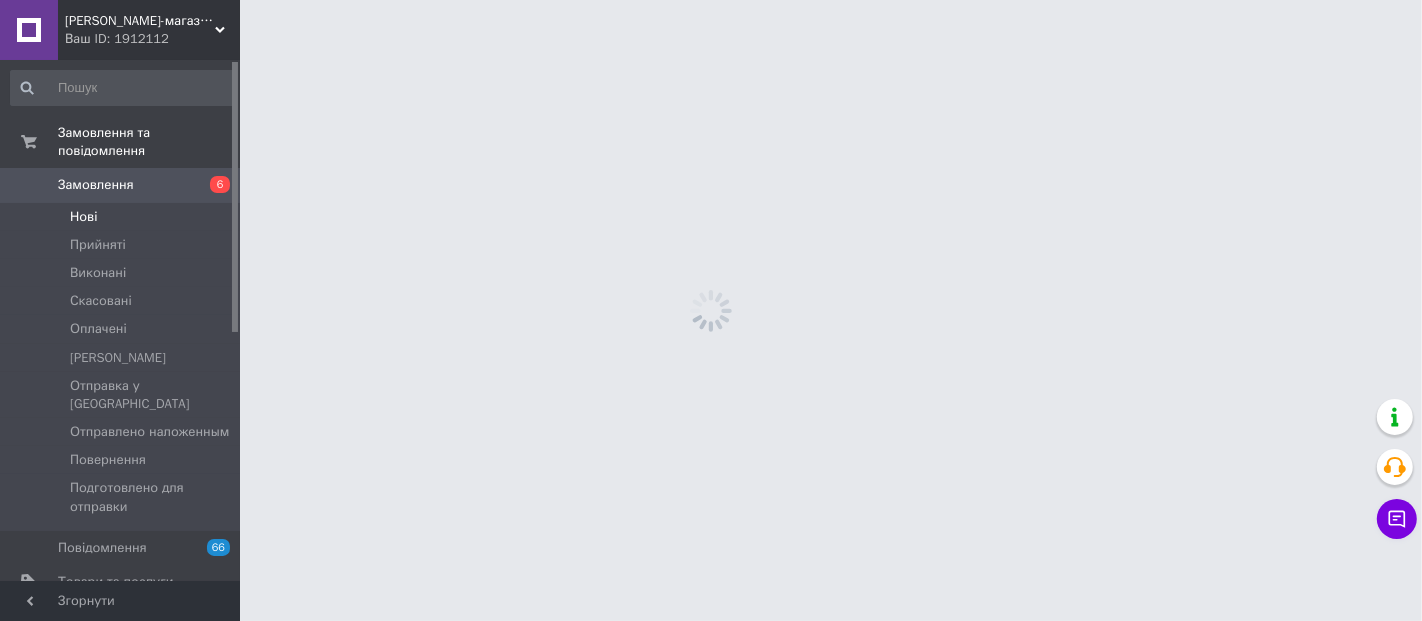 click on "Нові" at bounding box center (123, 217) 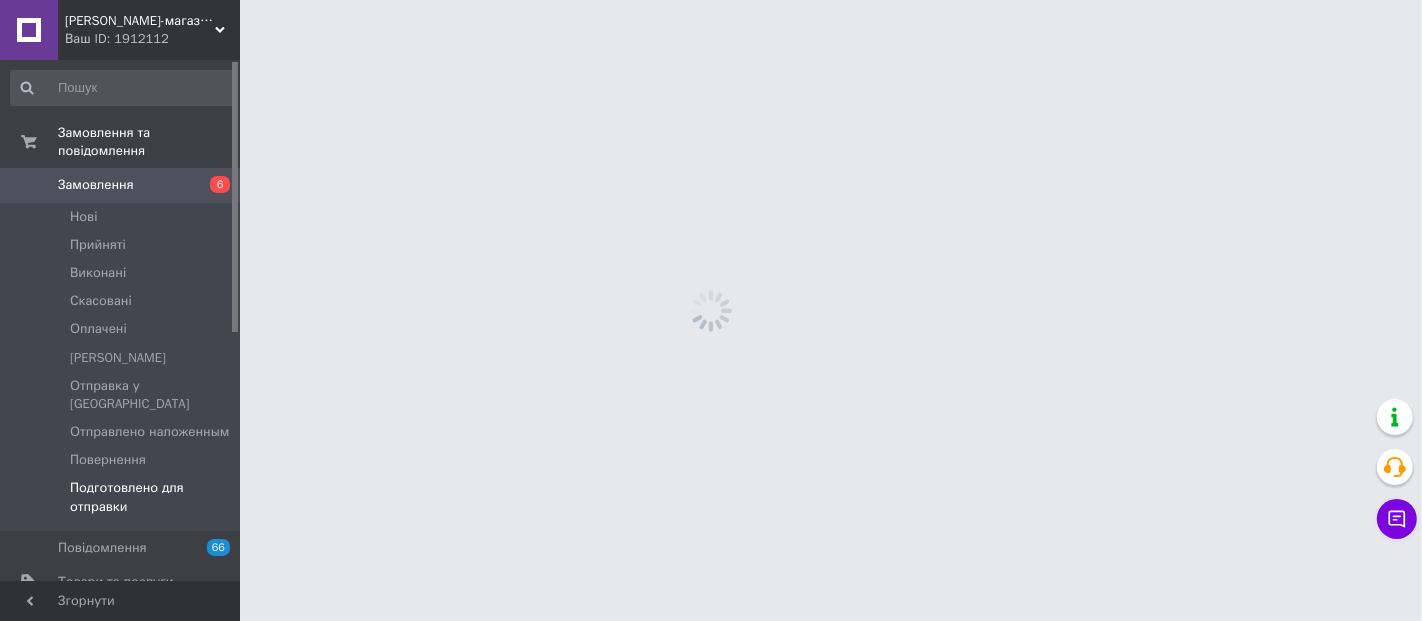 click on "Подготовлено для отправки" at bounding box center (152, 497) 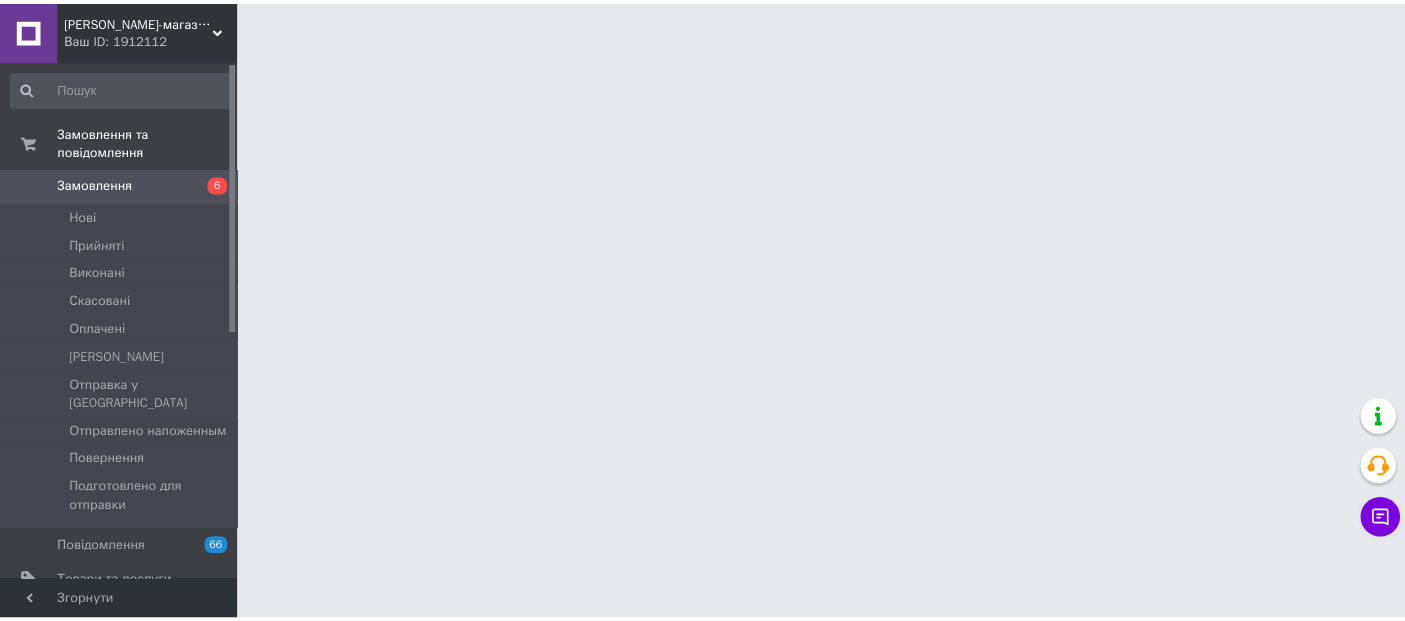 scroll, scrollTop: 0, scrollLeft: 0, axis: both 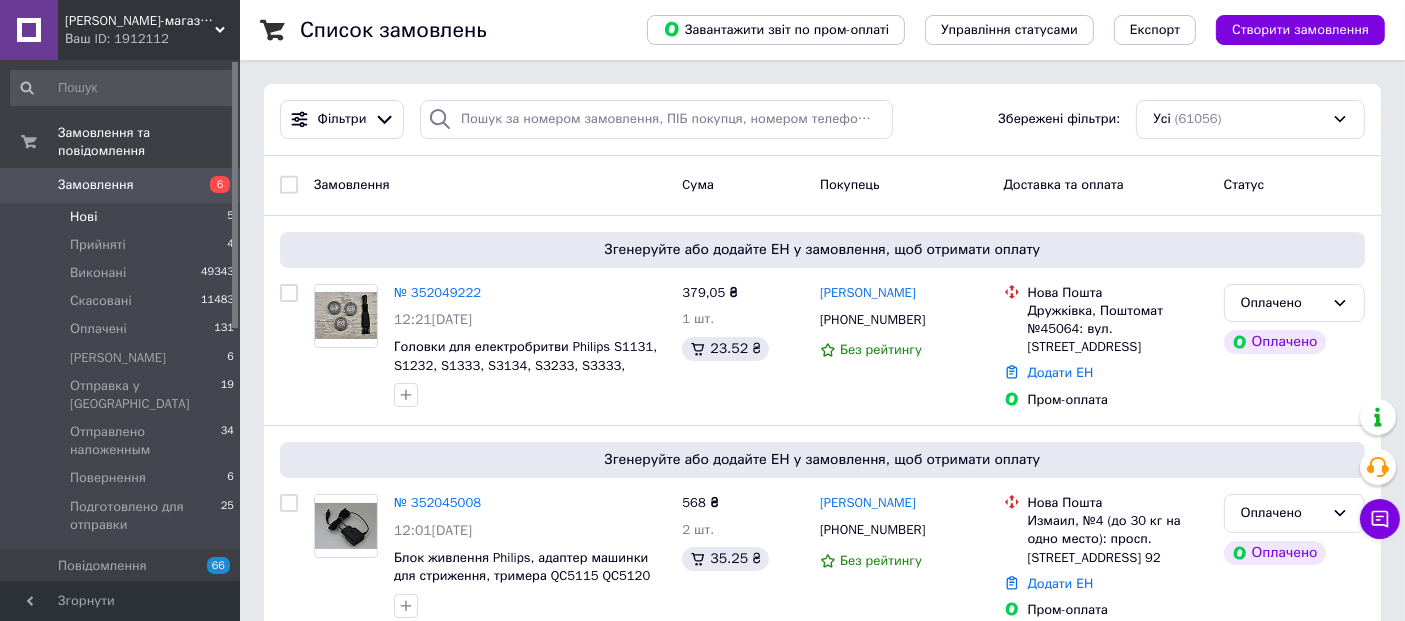 click on "Нові 5" at bounding box center [123, 217] 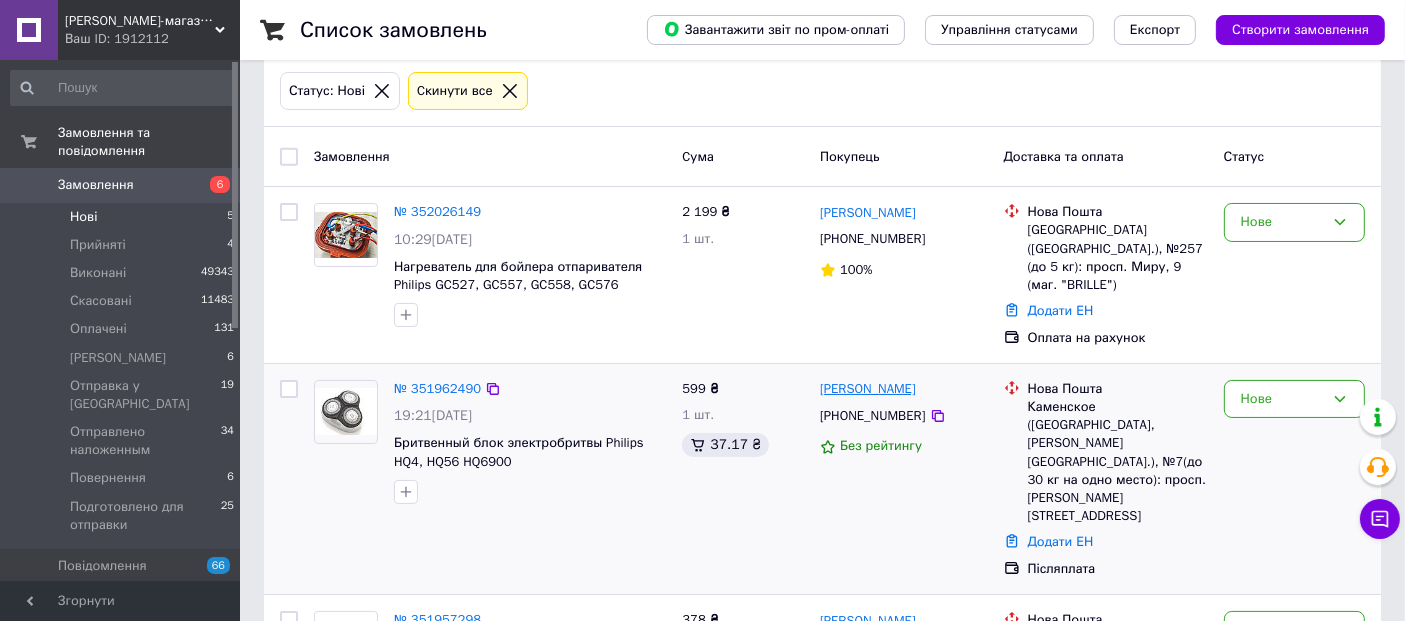 scroll, scrollTop: 222, scrollLeft: 0, axis: vertical 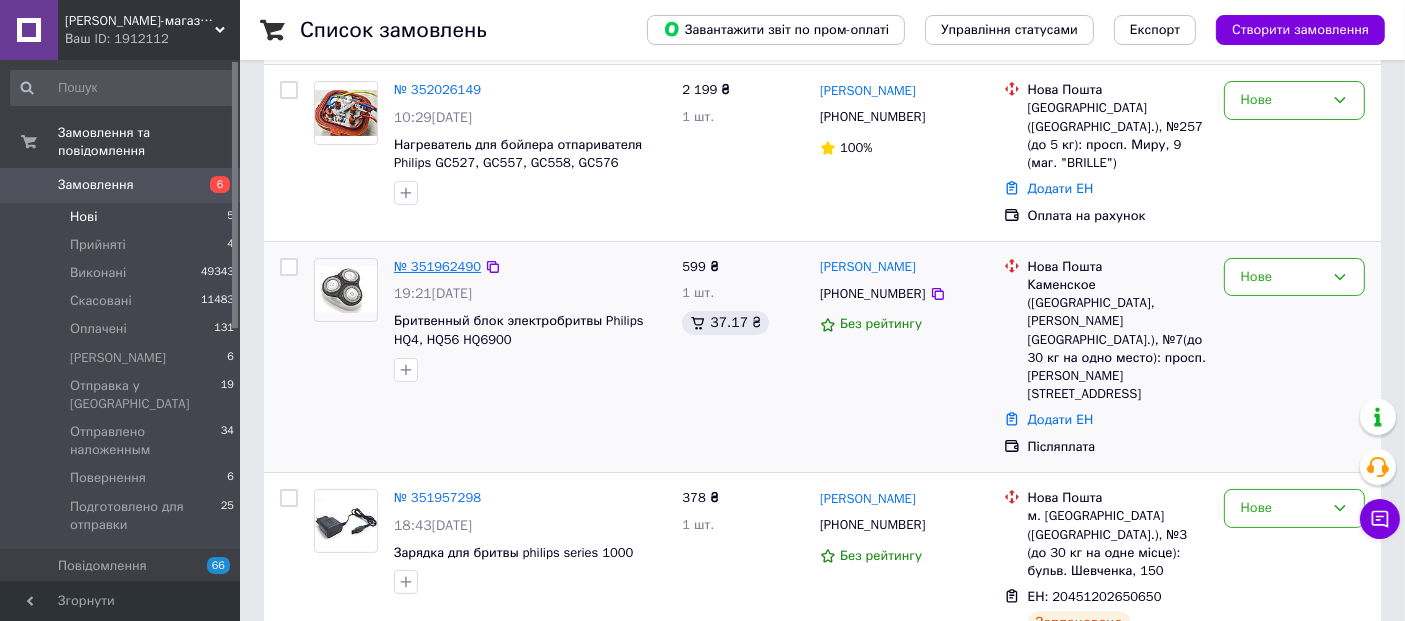 click on "№ 351962490" at bounding box center (437, 266) 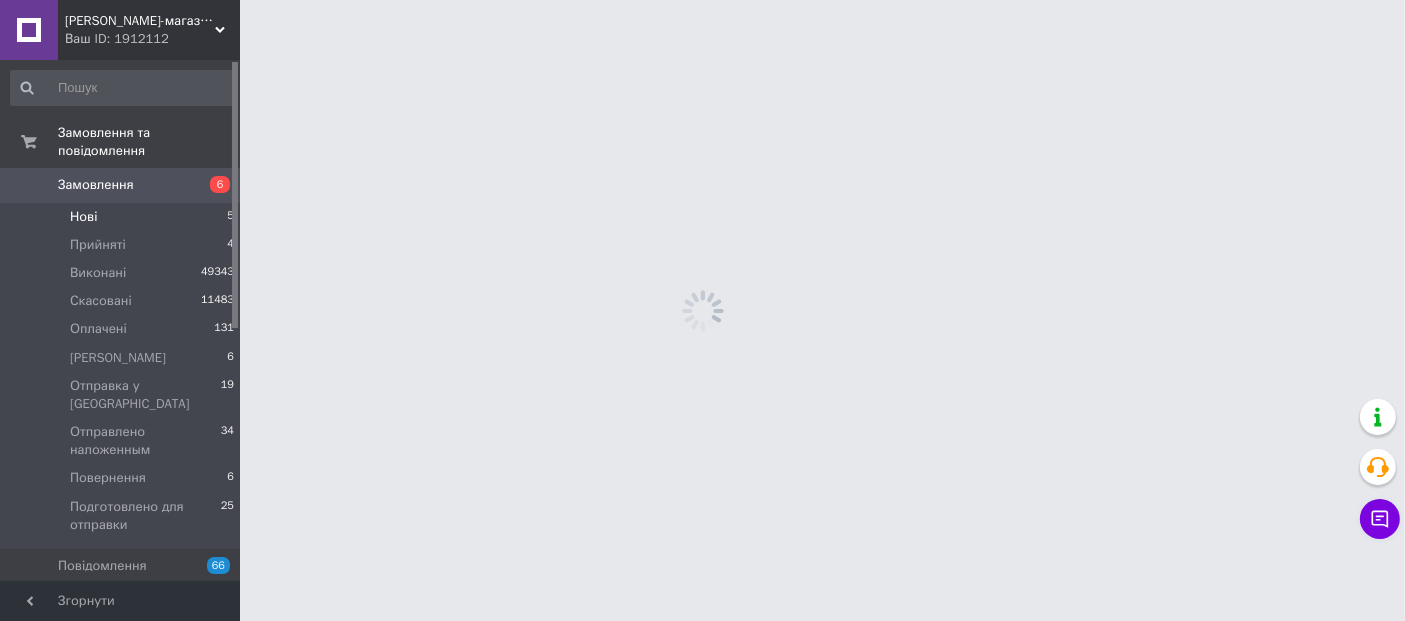 scroll, scrollTop: 0, scrollLeft: 0, axis: both 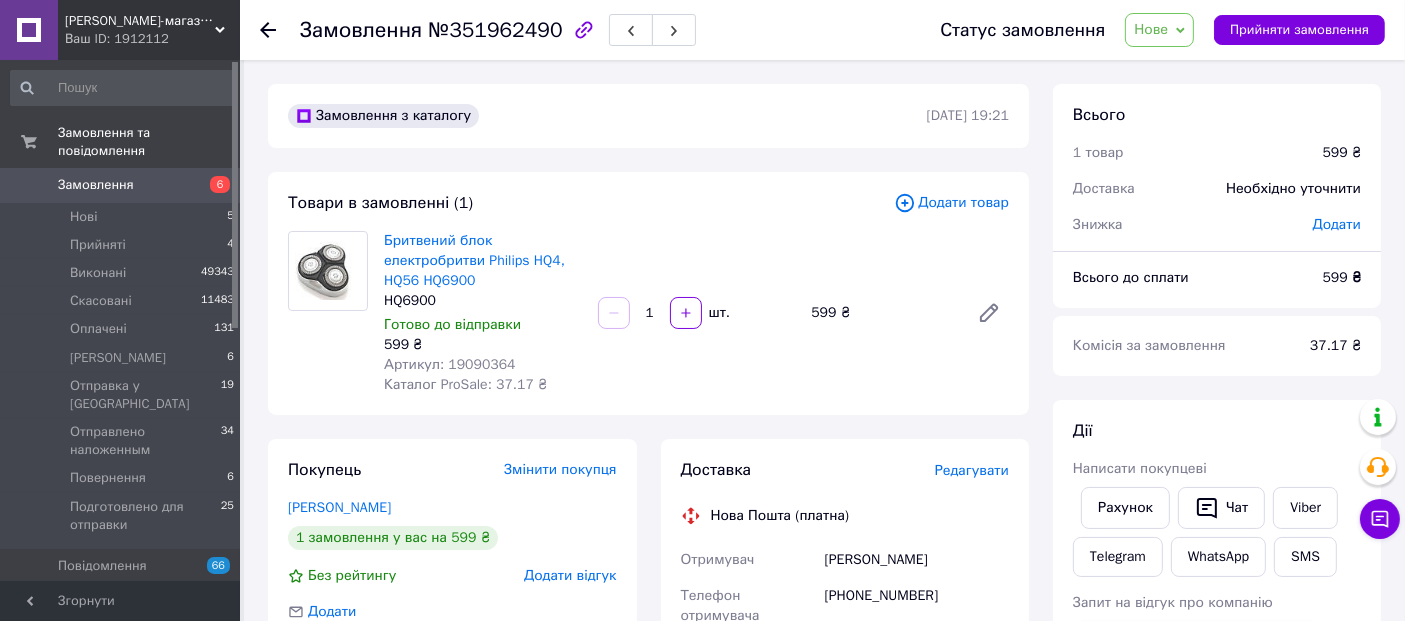 click on "Нове" at bounding box center [1151, 29] 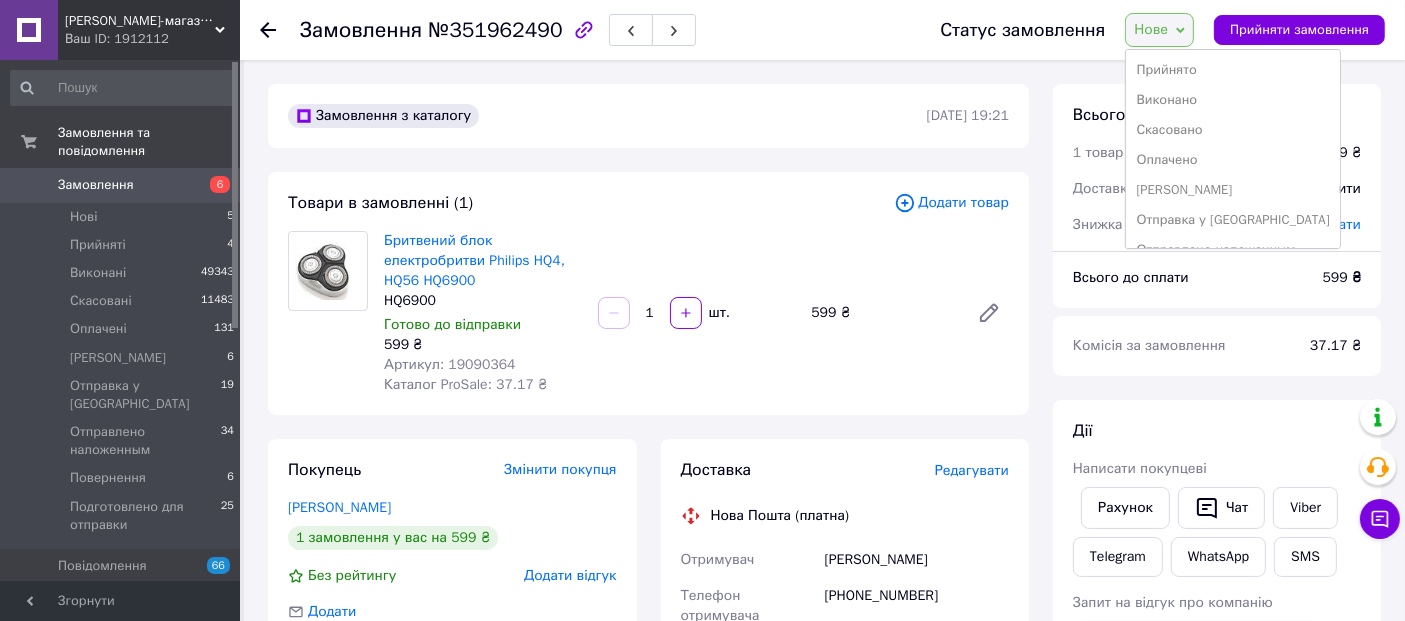 scroll, scrollTop: 81, scrollLeft: 0, axis: vertical 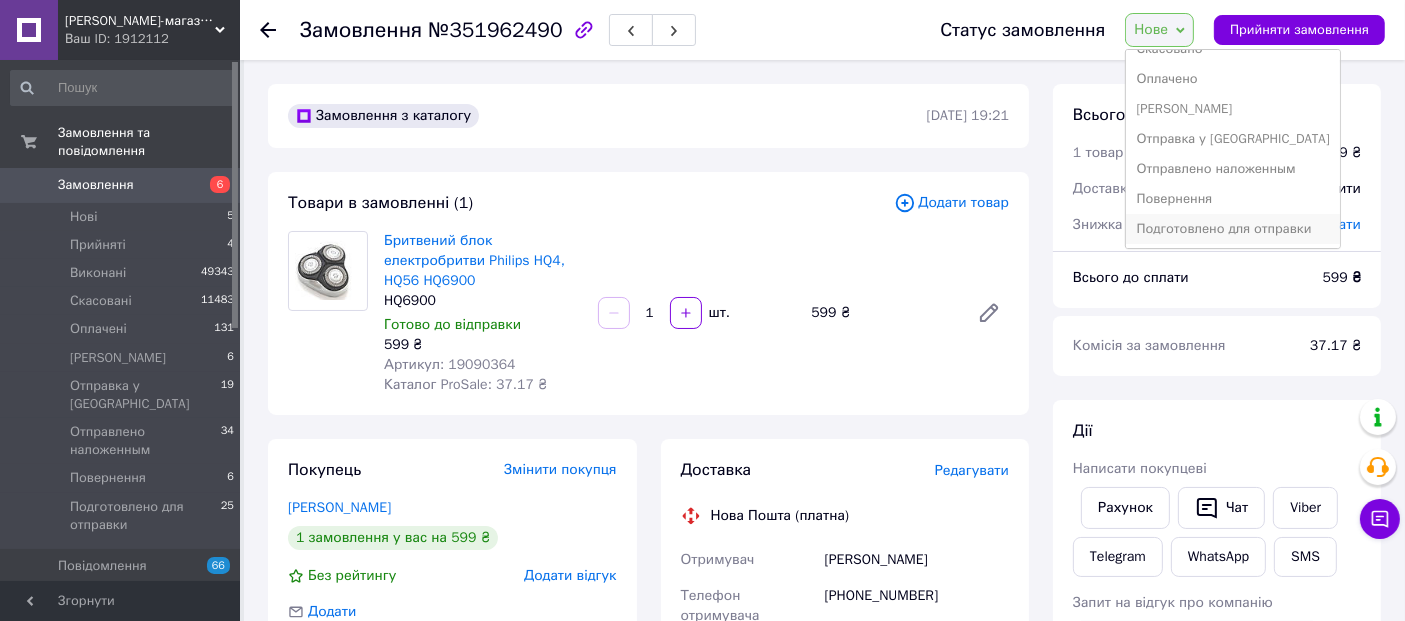click on "Подготовлено для отправки" at bounding box center [1232, 229] 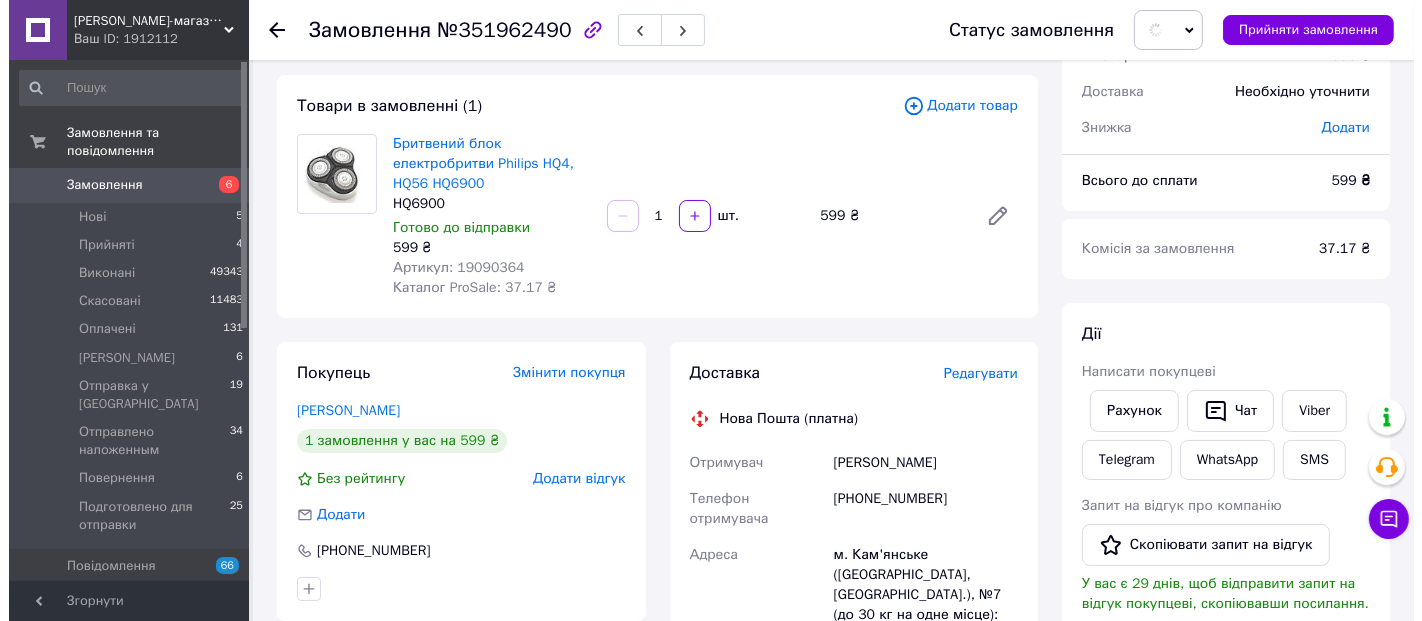 scroll, scrollTop: 222, scrollLeft: 0, axis: vertical 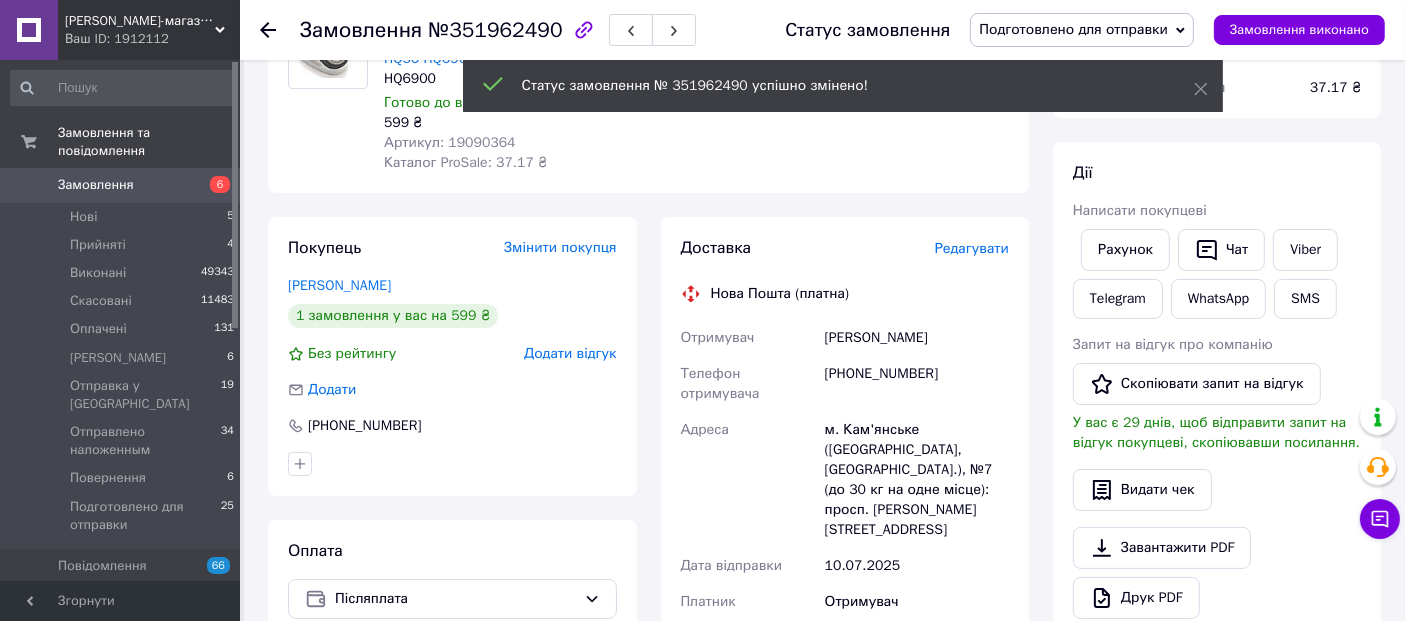 click on "Редагувати" at bounding box center (972, 248) 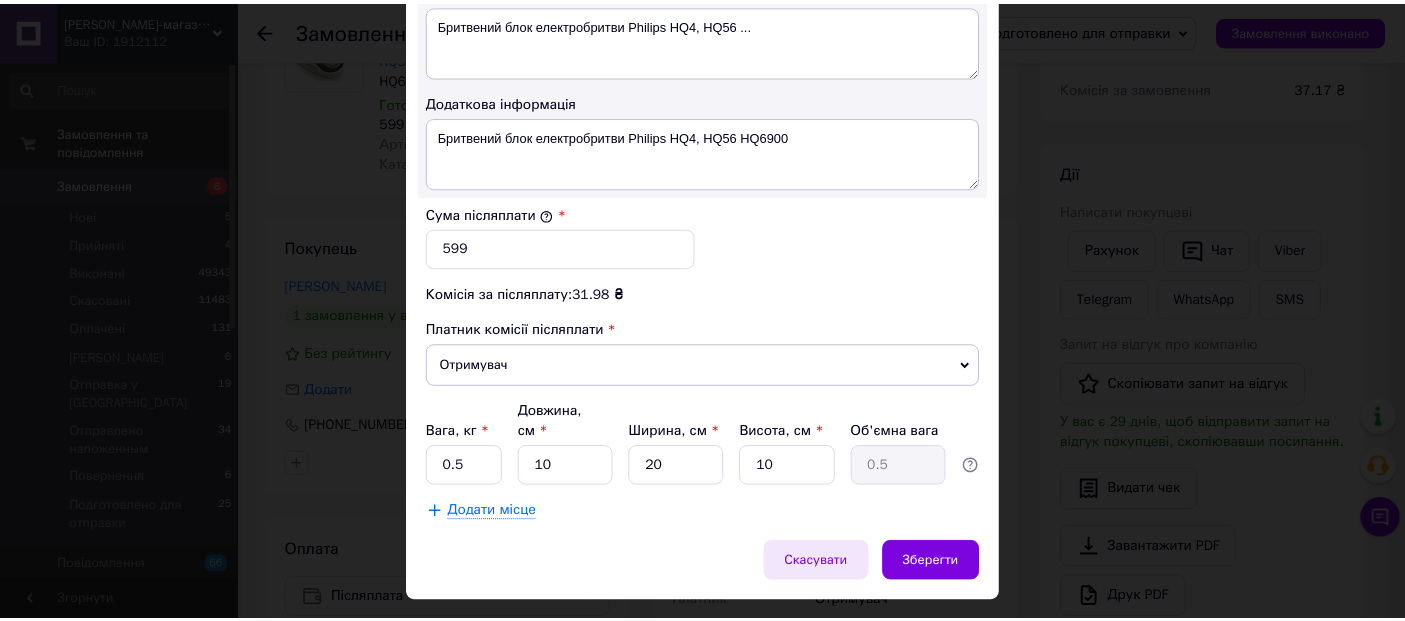 scroll, scrollTop: 1119, scrollLeft: 0, axis: vertical 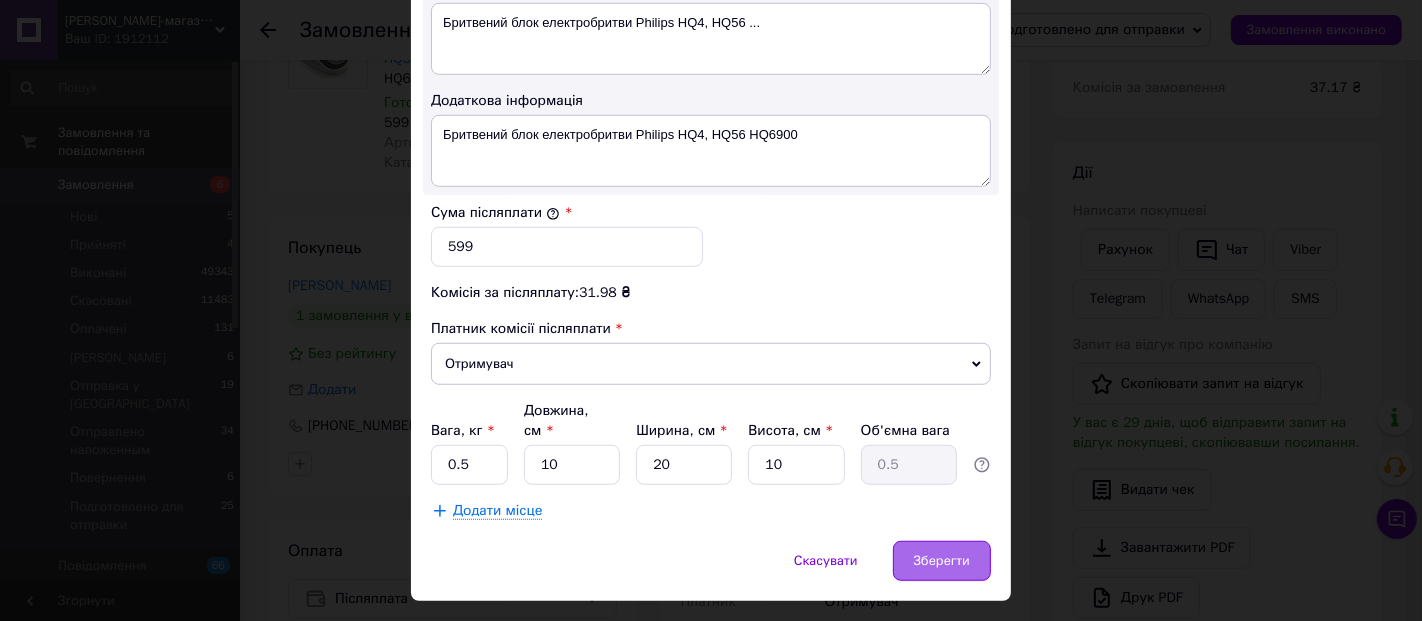 click on "Зберегти" at bounding box center (942, 561) 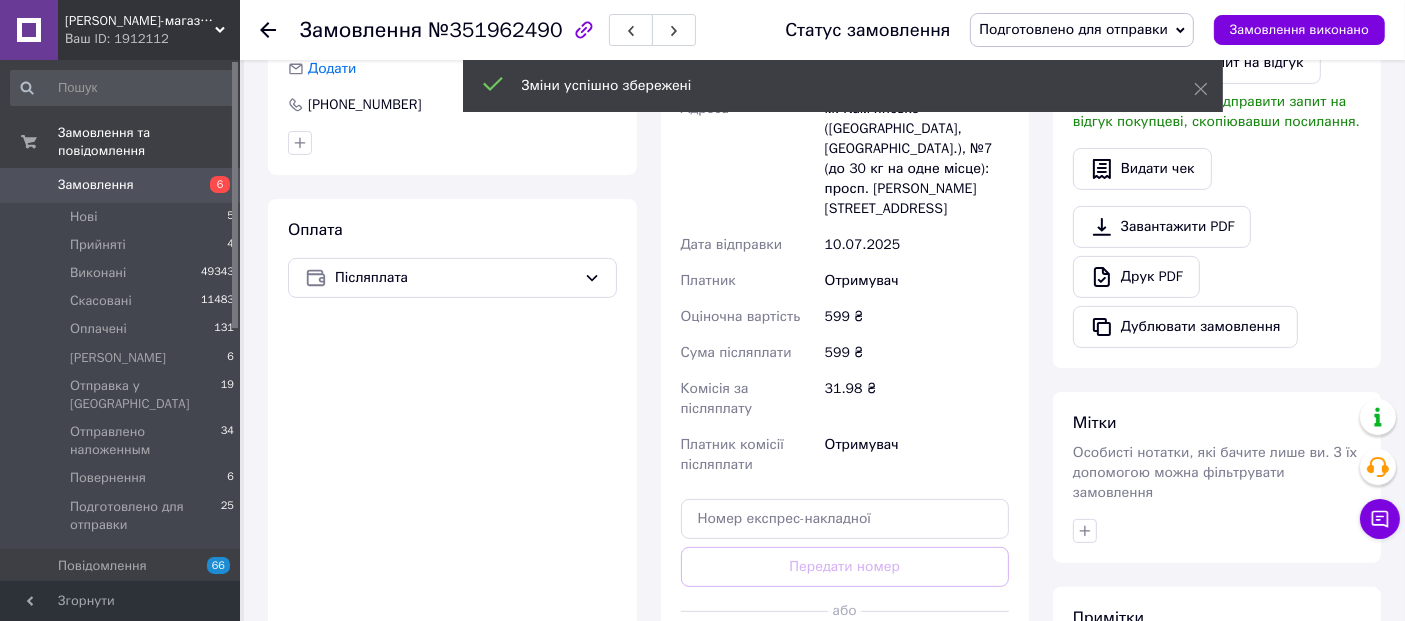 scroll, scrollTop: 666, scrollLeft: 0, axis: vertical 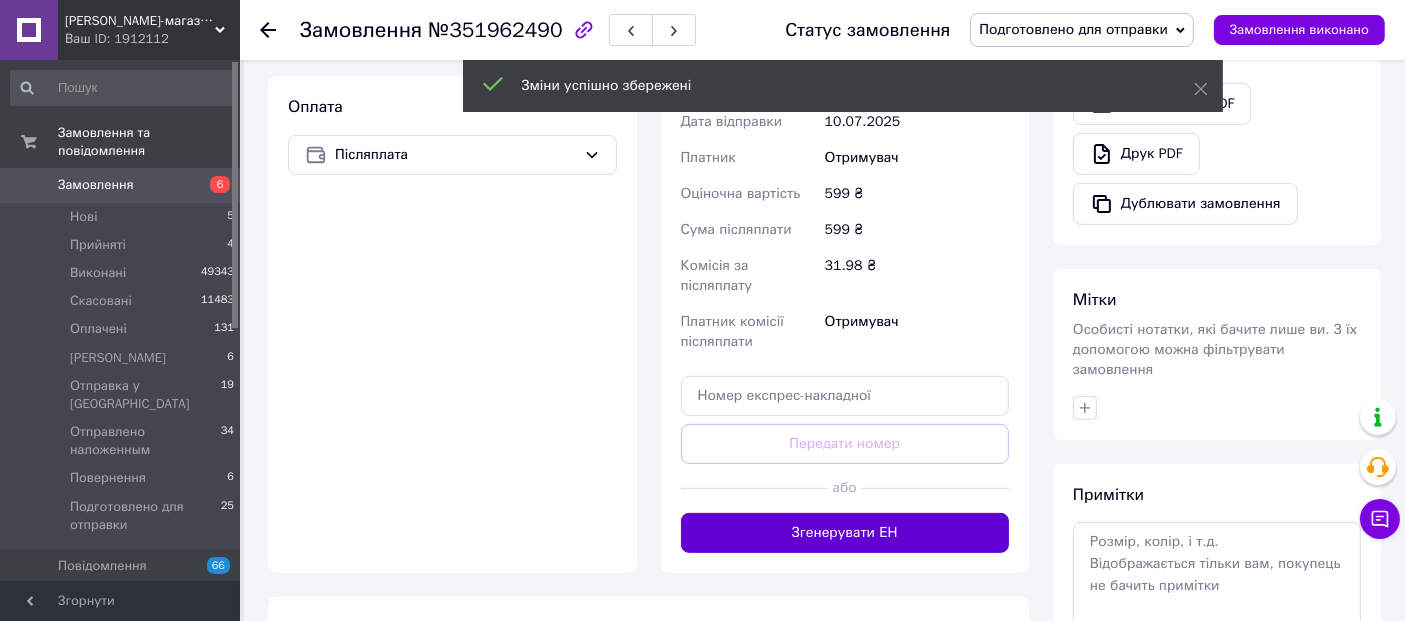 click on "Згенерувати ЕН" at bounding box center (845, 533) 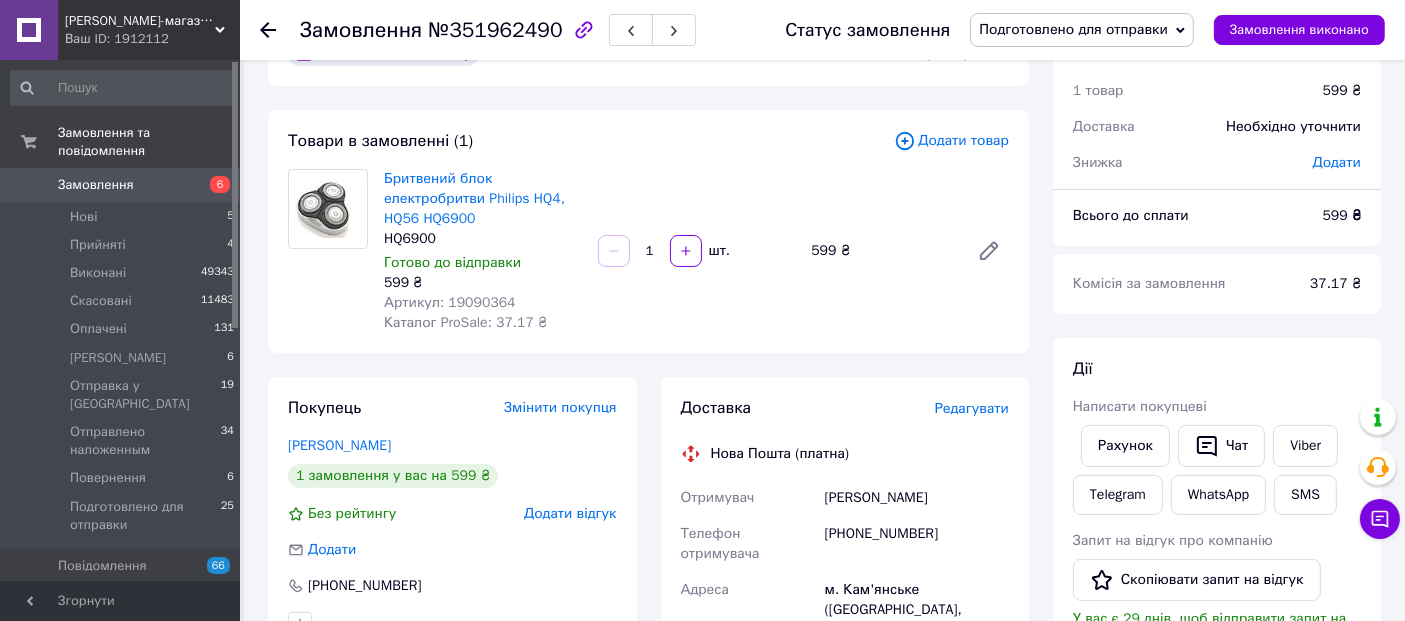 scroll, scrollTop: 111, scrollLeft: 0, axis: vertical 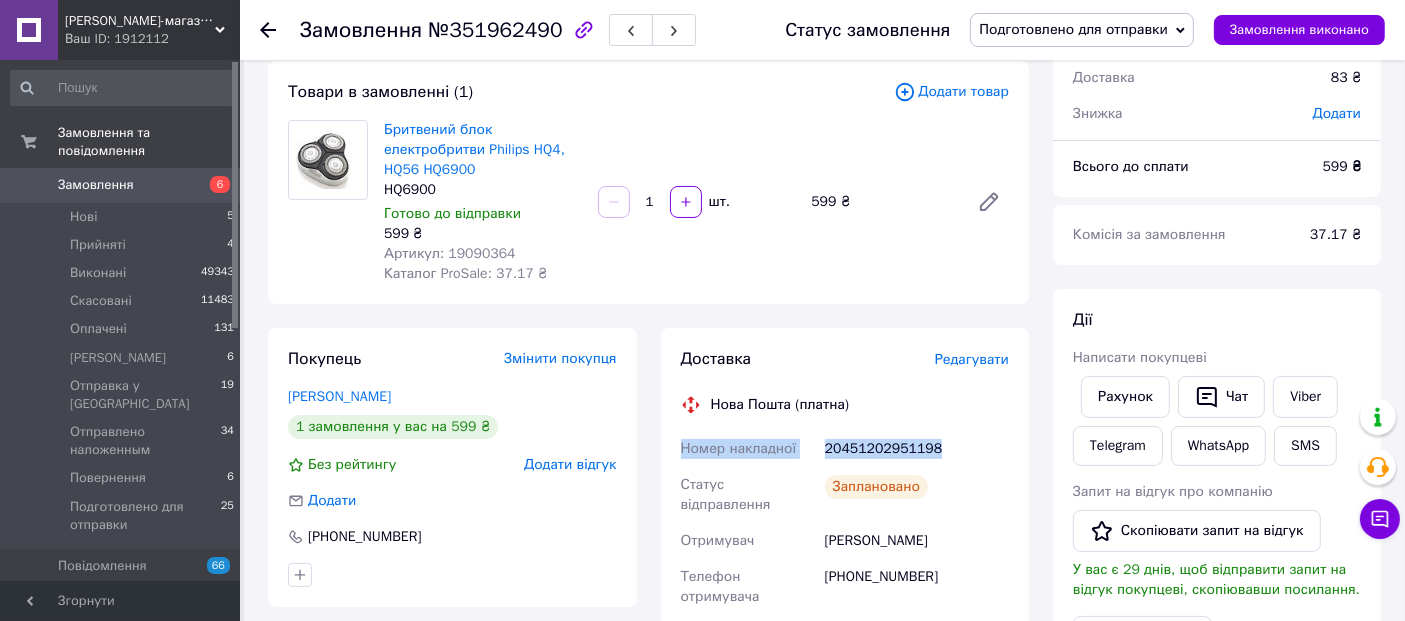 drag, startPoint x: 936, startPoint y: 442, endPoint x: 681, endPoint y: 441, distance: 255.00197 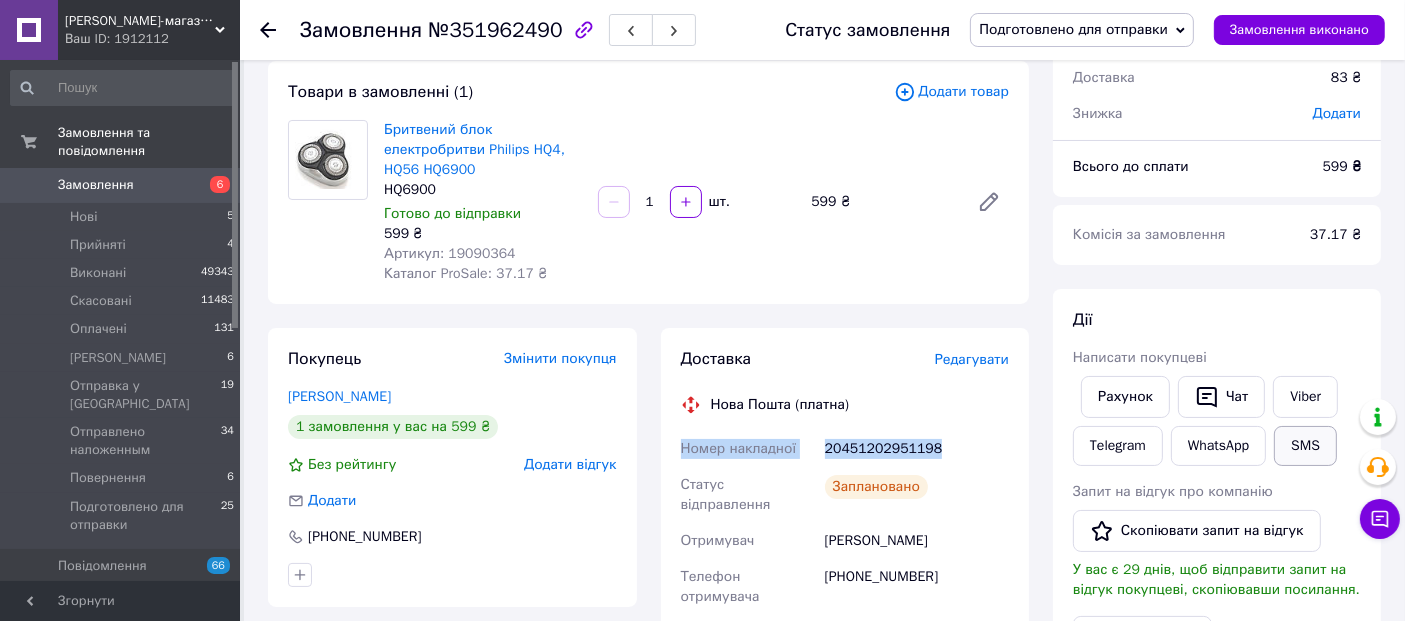 click on "SMS" at bounding box center [1305, 446] 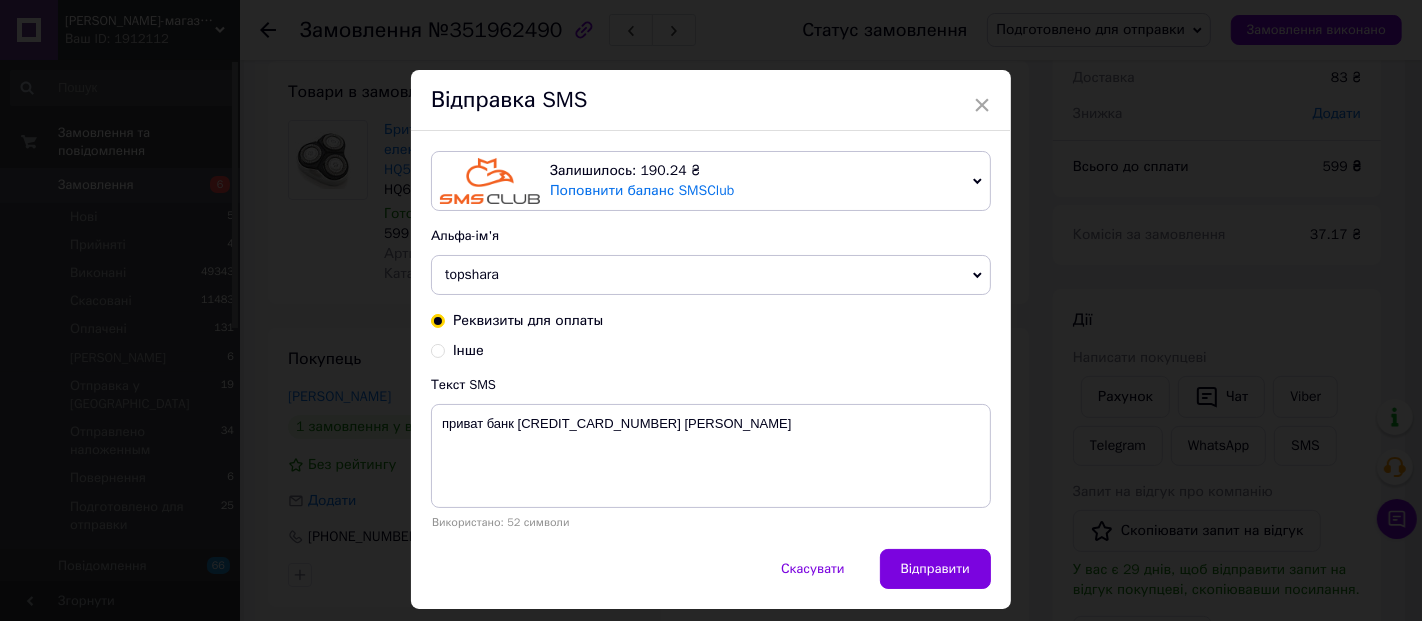 click on "Інше" at bounding box center [438, 349] 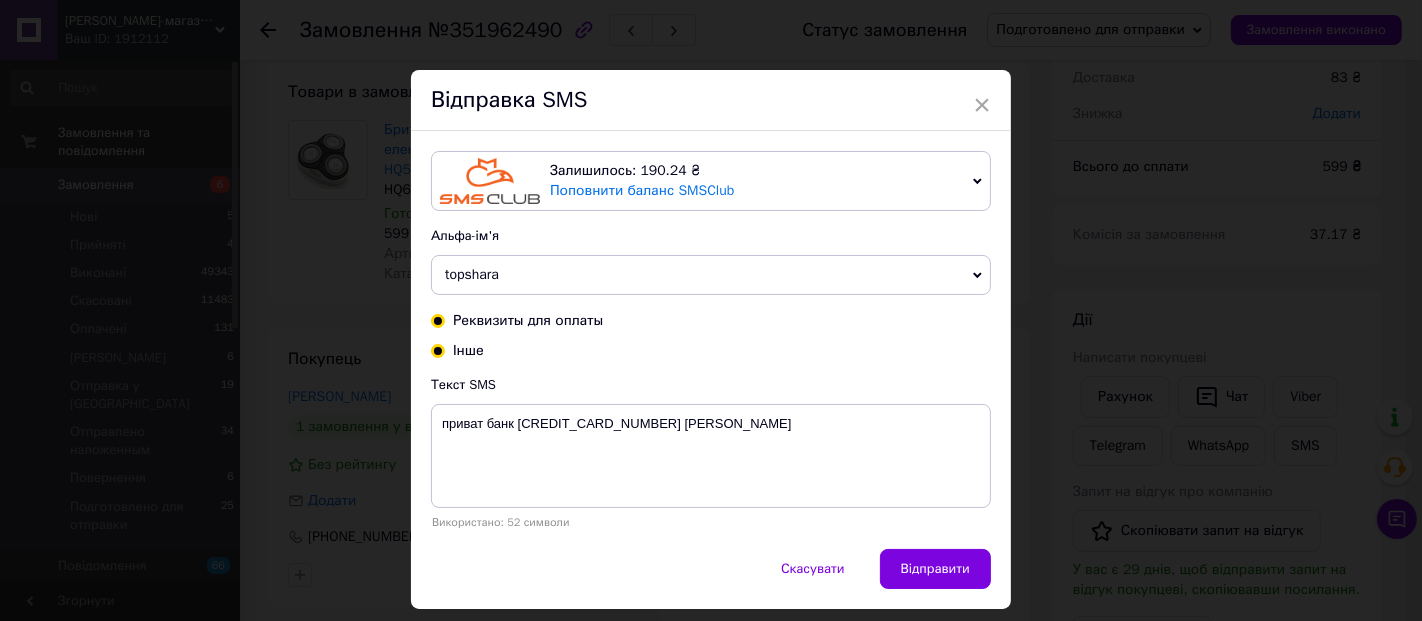 radio on "true" 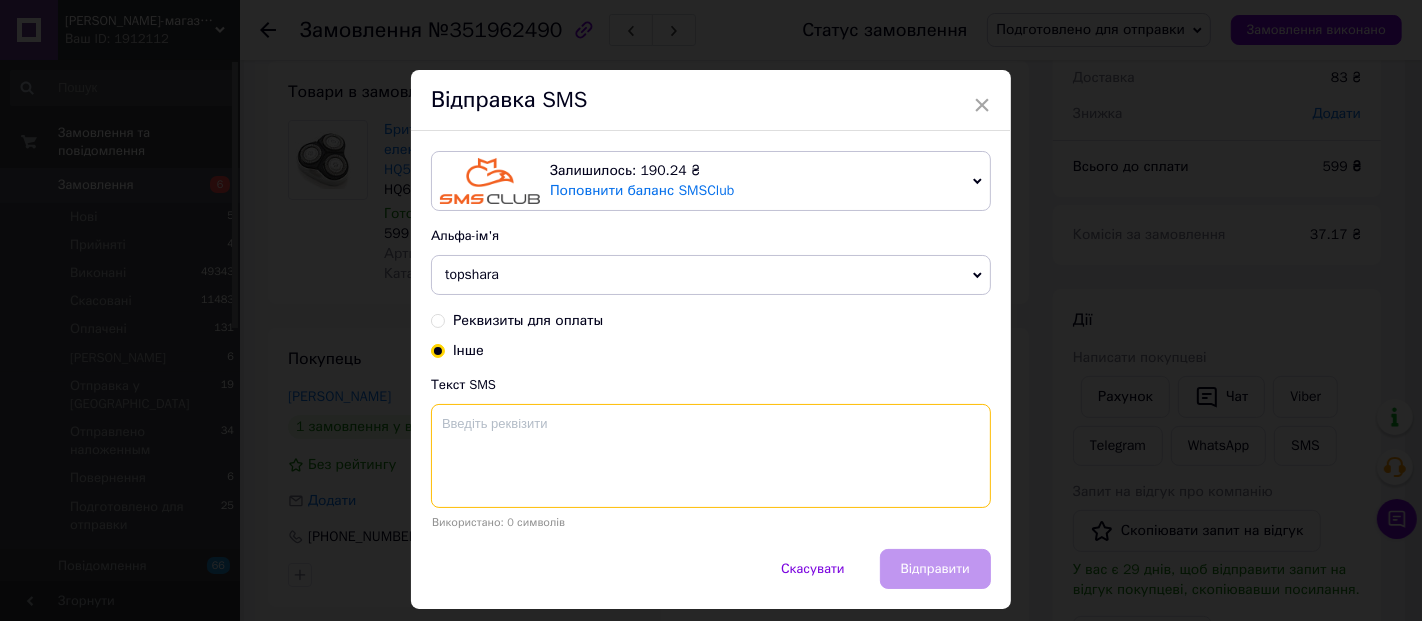 click at bounding box center [711, 456] 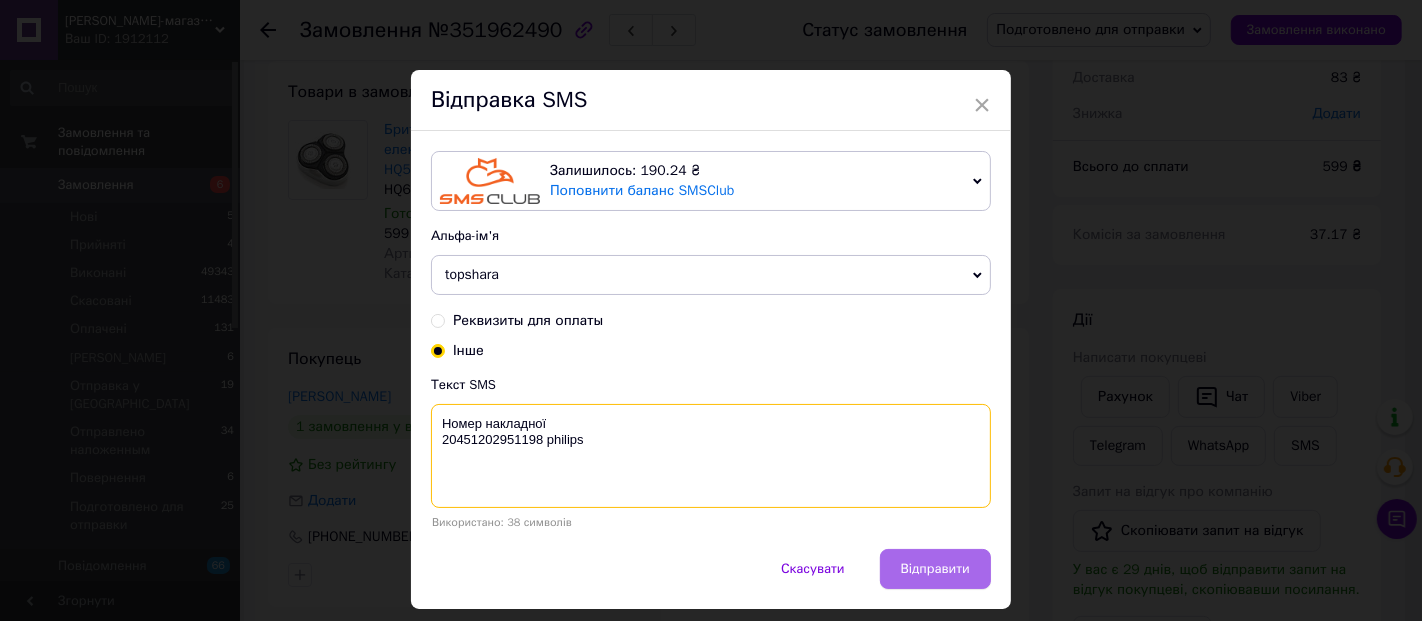 type on "Номер накладної
20451202951198 philips" 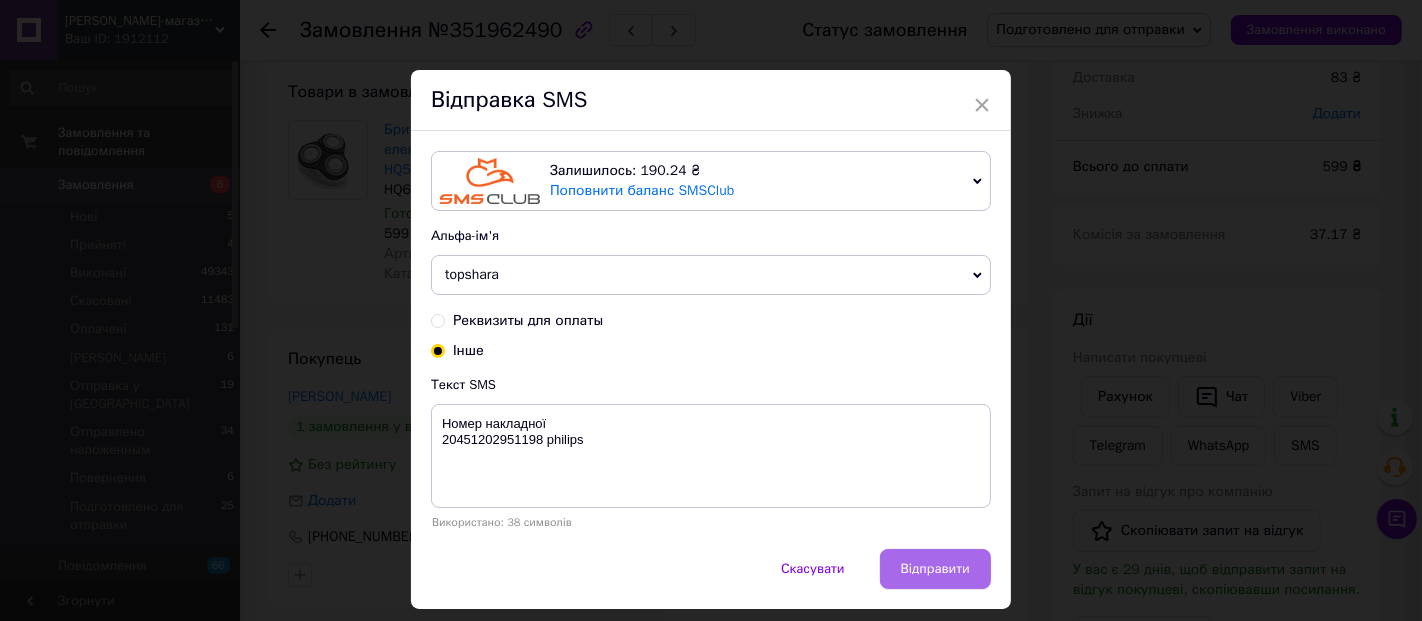 click on "Відправити" at bounding box center [935, 569] 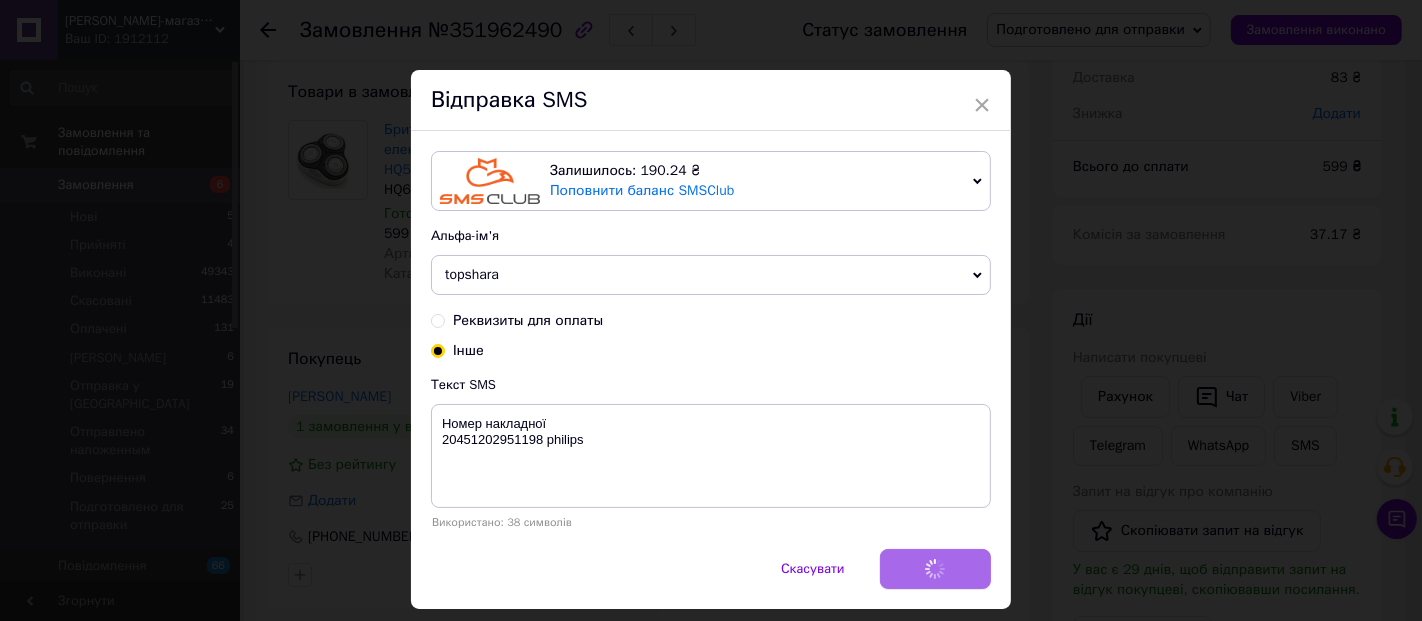 type 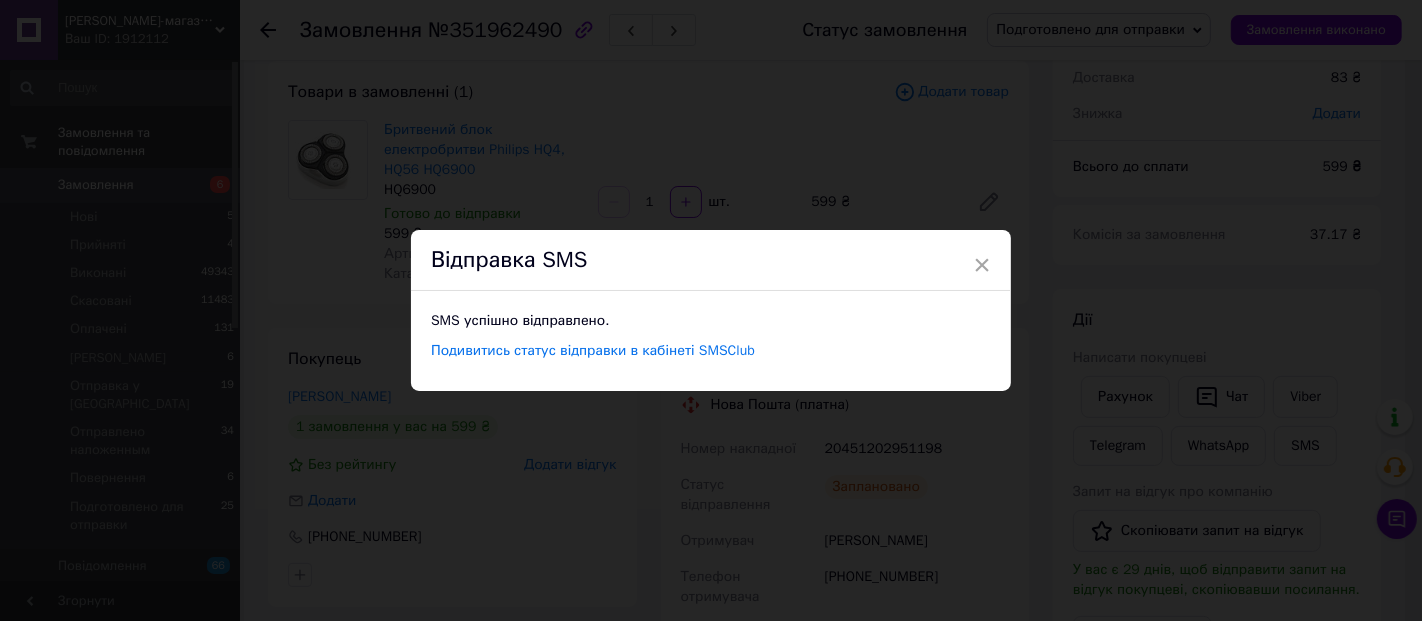click on "Відправка SMS" at bounding box center (711, 260) 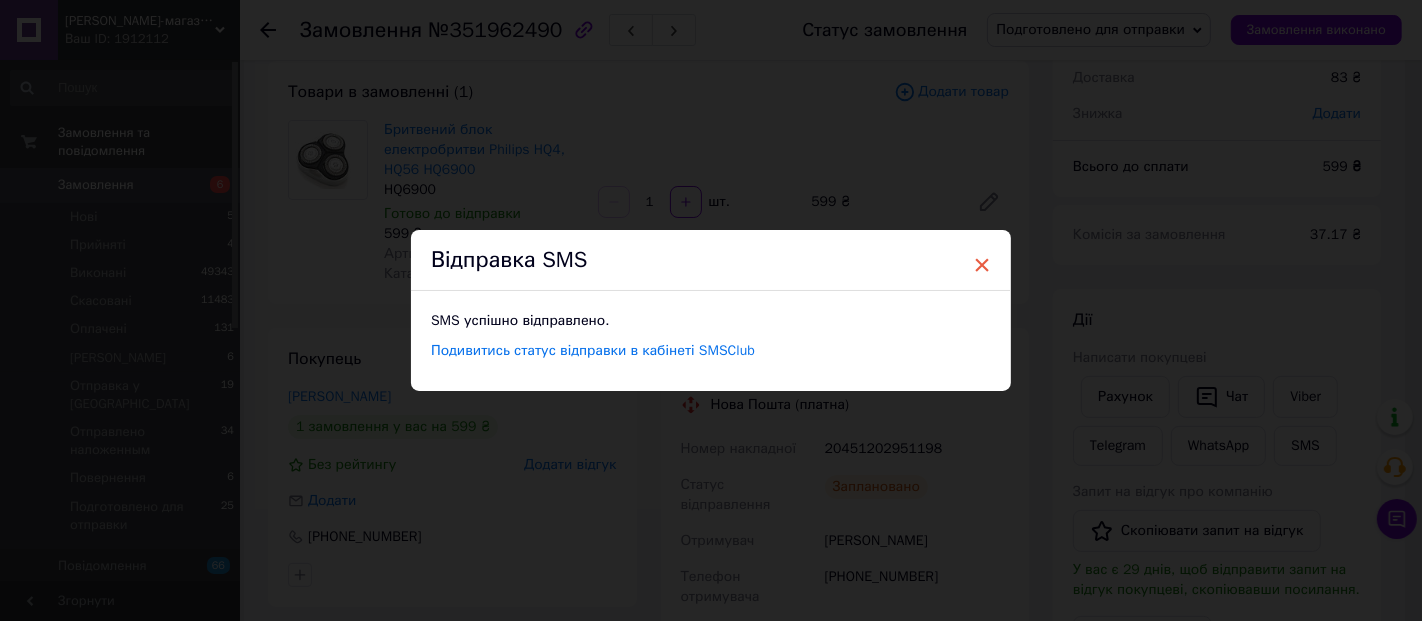 click on "×" at bounding box center (982, 265) 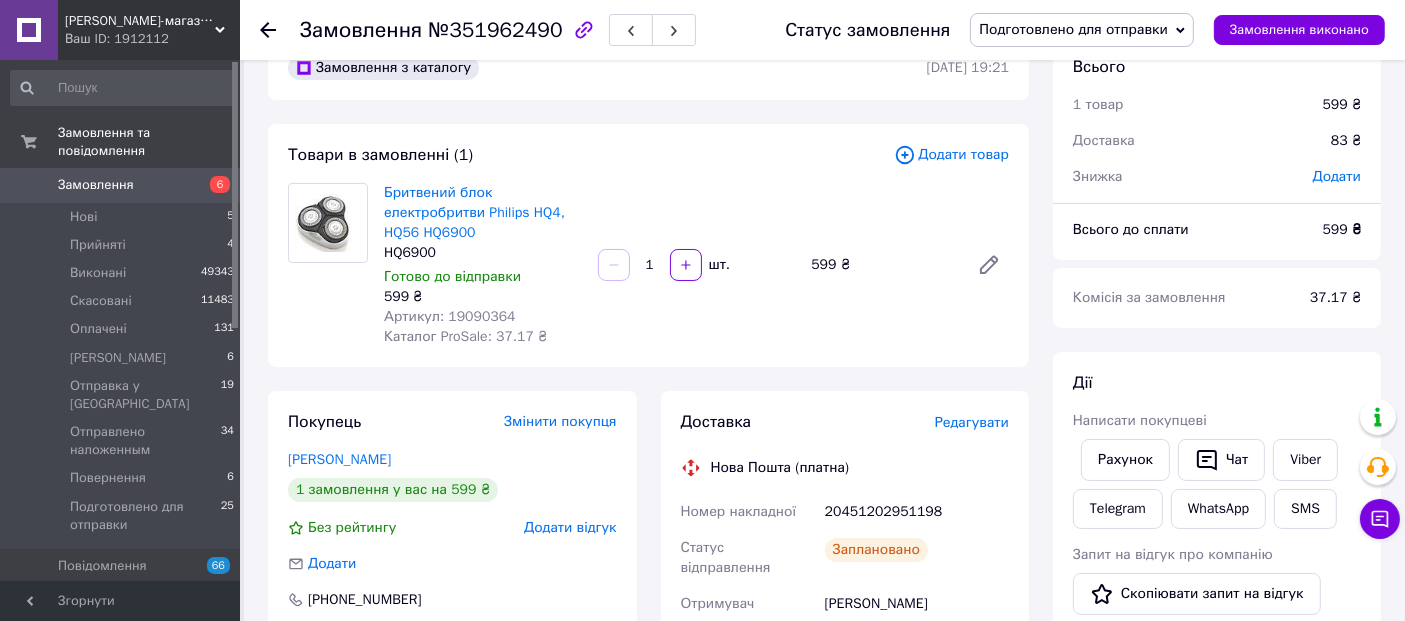 scroll, scrollTop: 0, scrollLeft: 0, axis: both 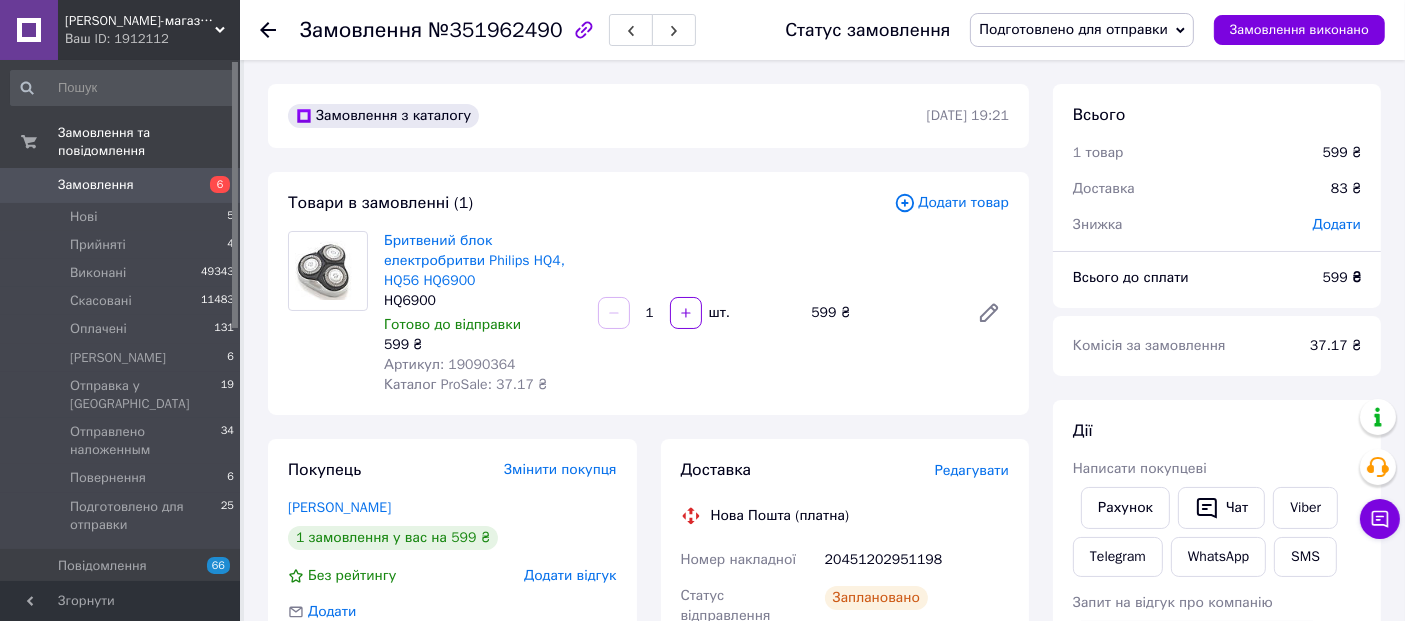 click on "Бритвений блок електробритви Philips HQ4, HQ56 HQ6900" at bounding box center (483, 261) 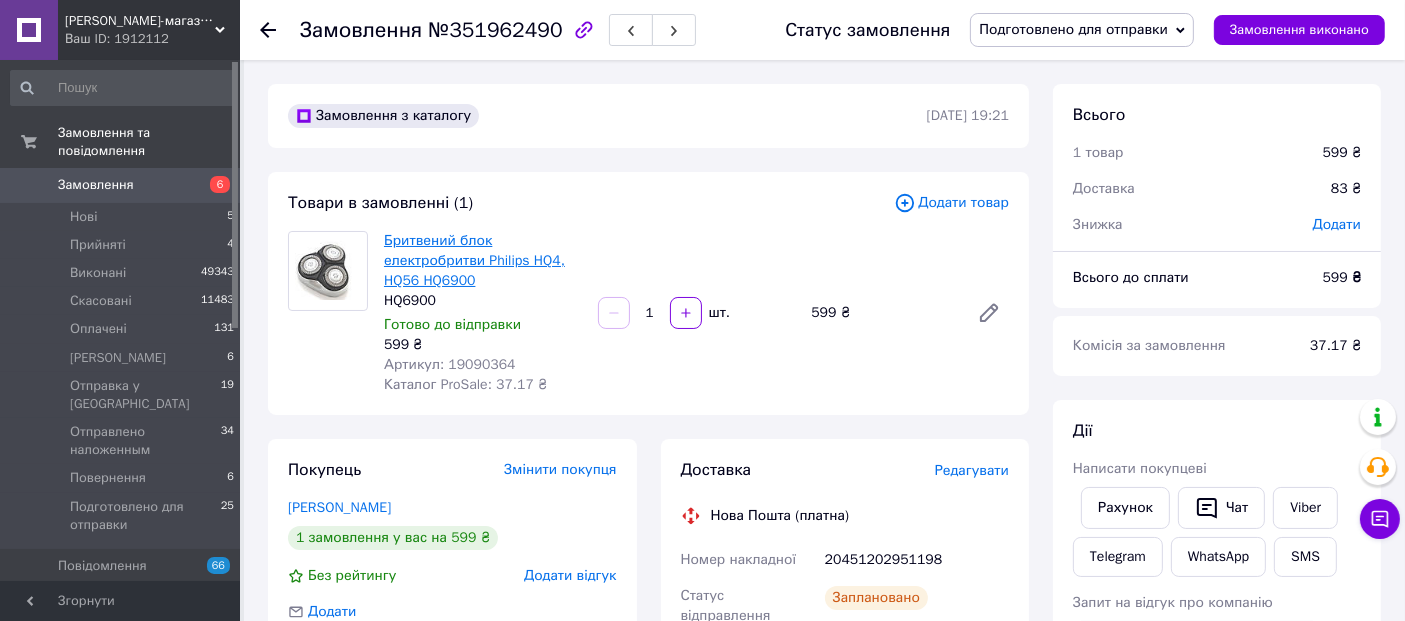 click on "Бритвений блок електробритви Philips HQ4, HQ56 HQ6900" at bounding box center (474, 260) 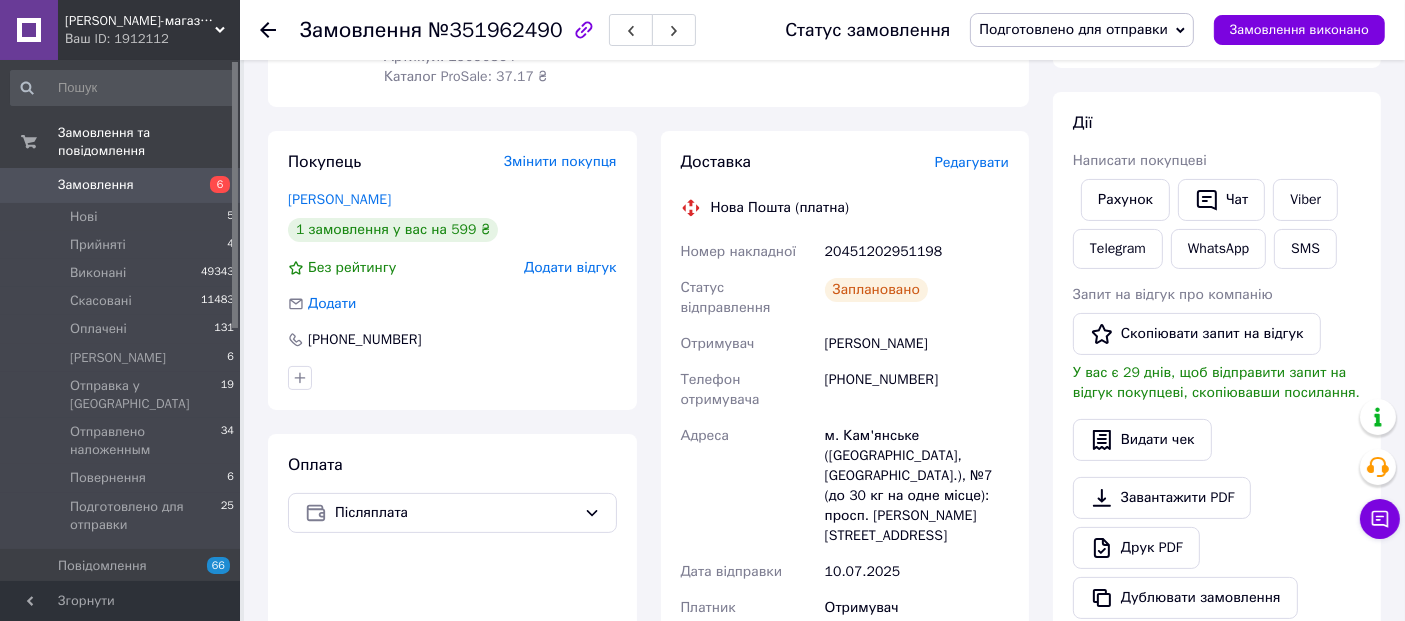 scroll, scrollTop: 333, scrollLeft: 0, axis: vertical 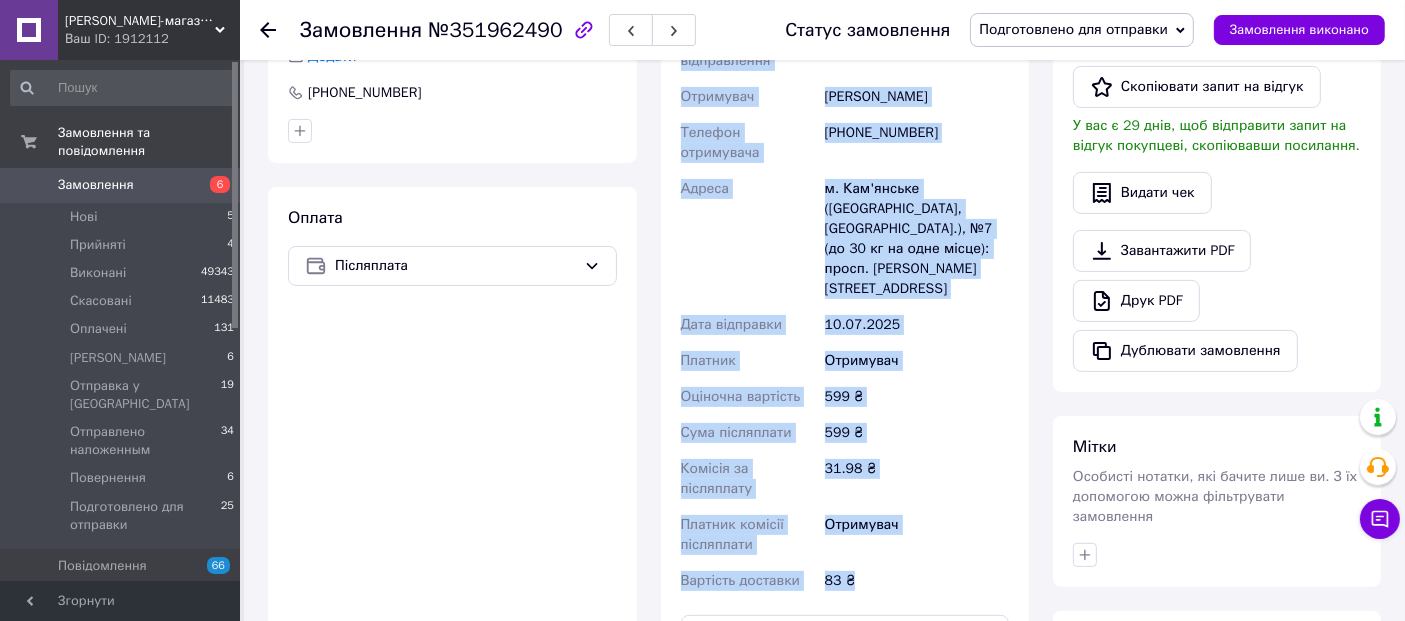 drag, startPoint x: 705, startPoint y: 182, endPoint x: 885, endPoint y: 515, distance: 378.53534 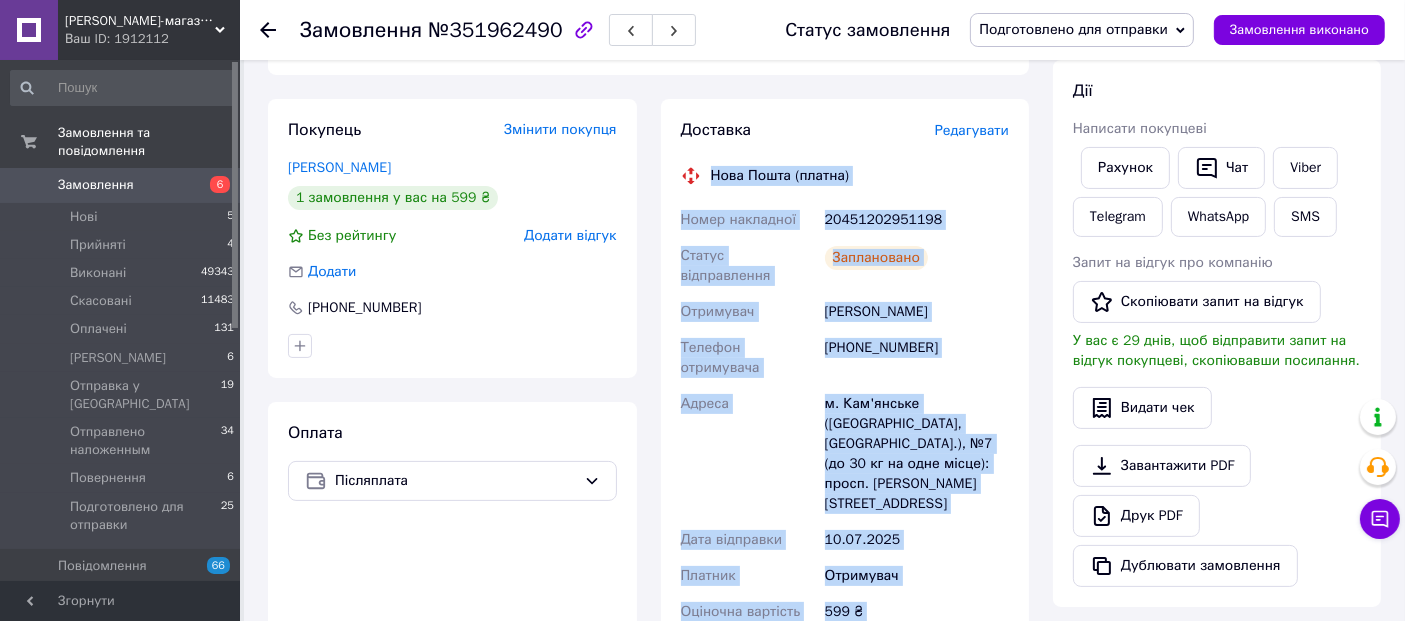scroll, scrollTop: 111, scrollLeft: 0, axis: vertical 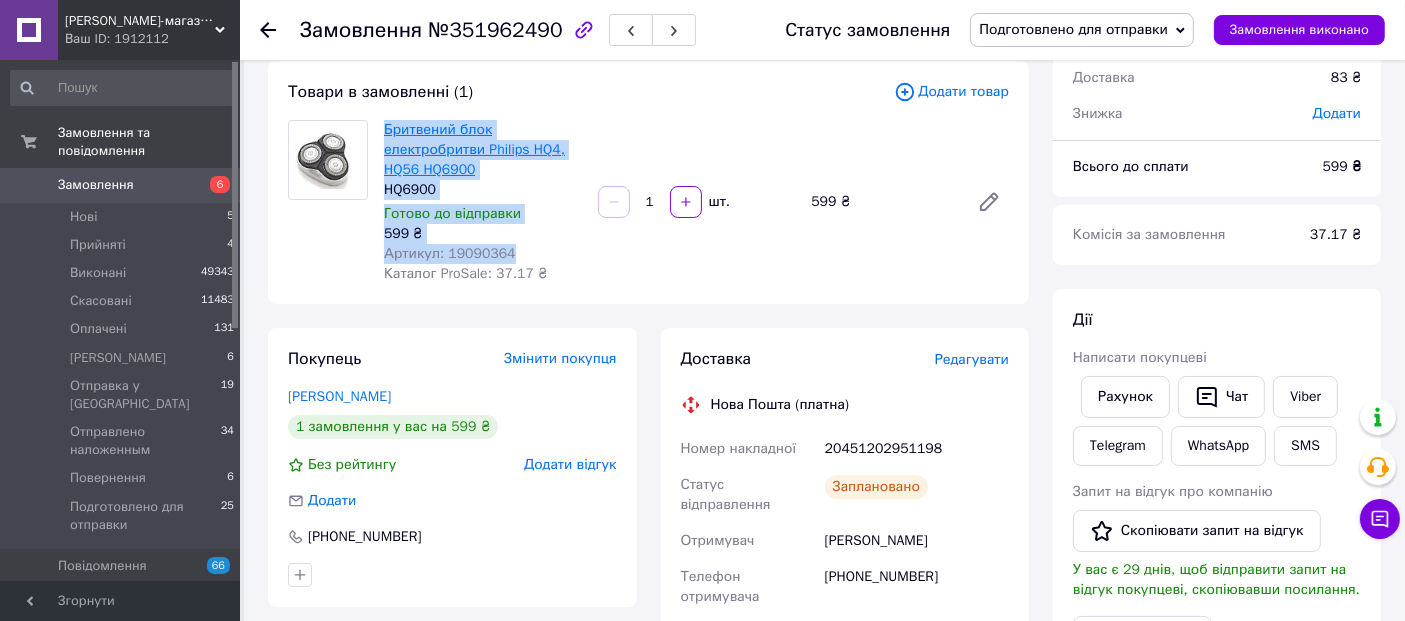 drag, startPoint x: 511, startPoint y: 247, endPoint x: 385, endPoint y: 128, distance: 173.31186 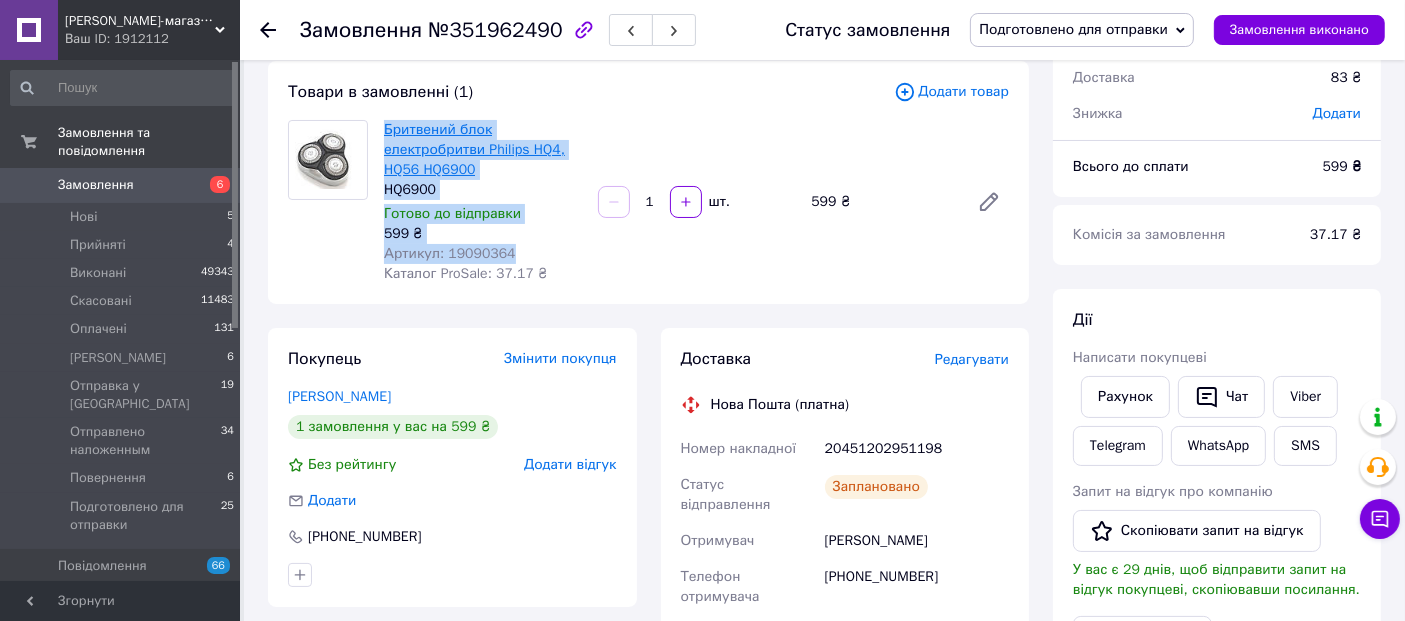 copy on "Бритвений блок електробритви Philips HQ4, HQ56 HQ6900 HQ6900 Готово до відправки 599 ₴ Артикул: 19090364" 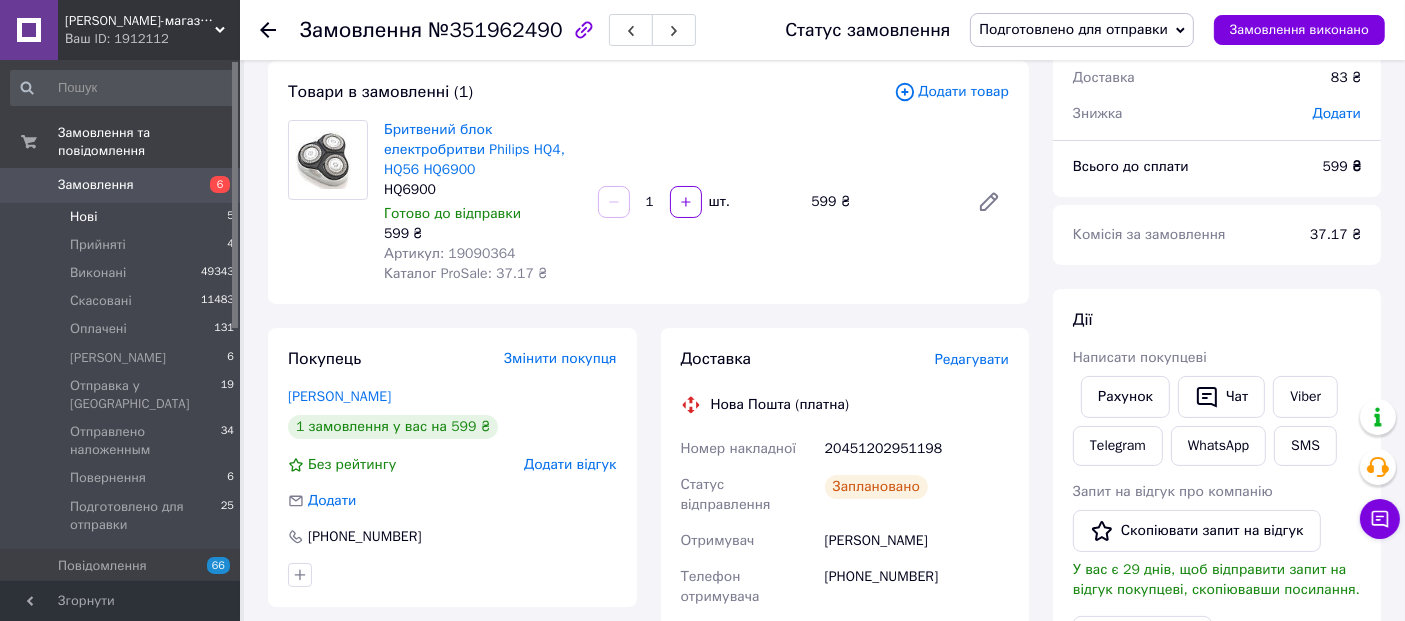 click on "Нові" at bounding box center [83, 217] 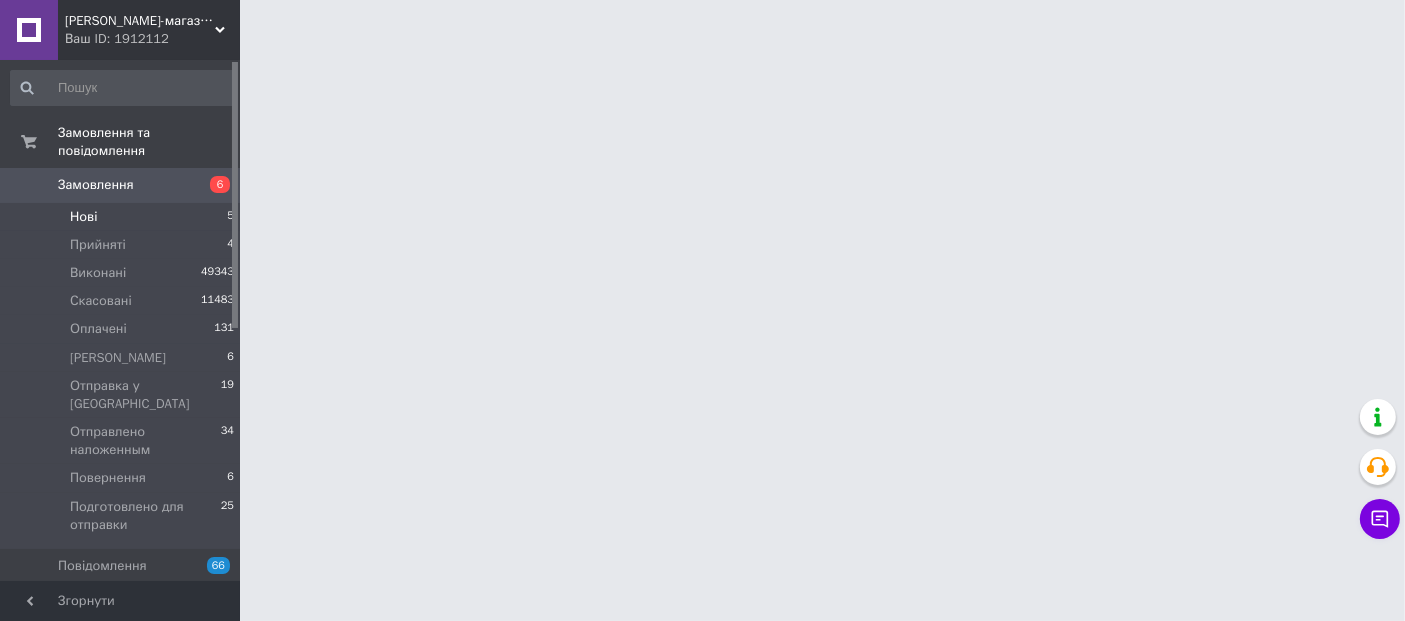 scroll, scrollTop: 0, scrollLeft: 0, axis: both 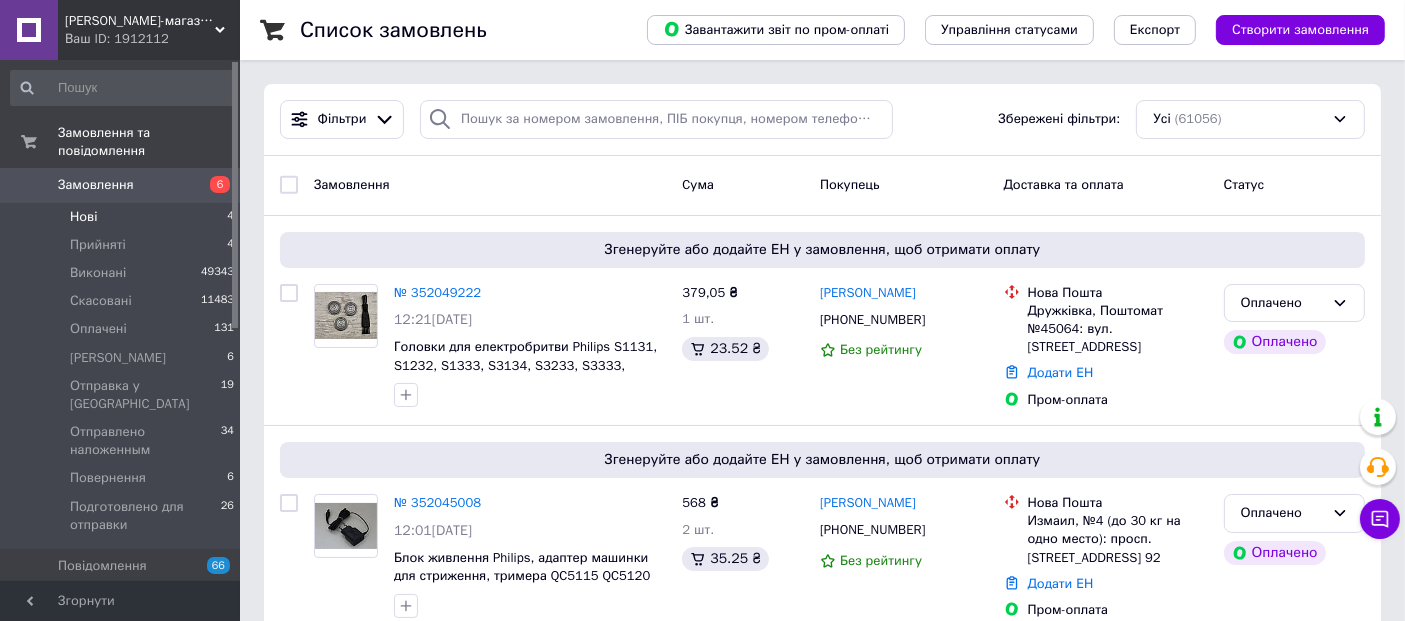 click on "Нові 4" at bounding box center [123, 217] 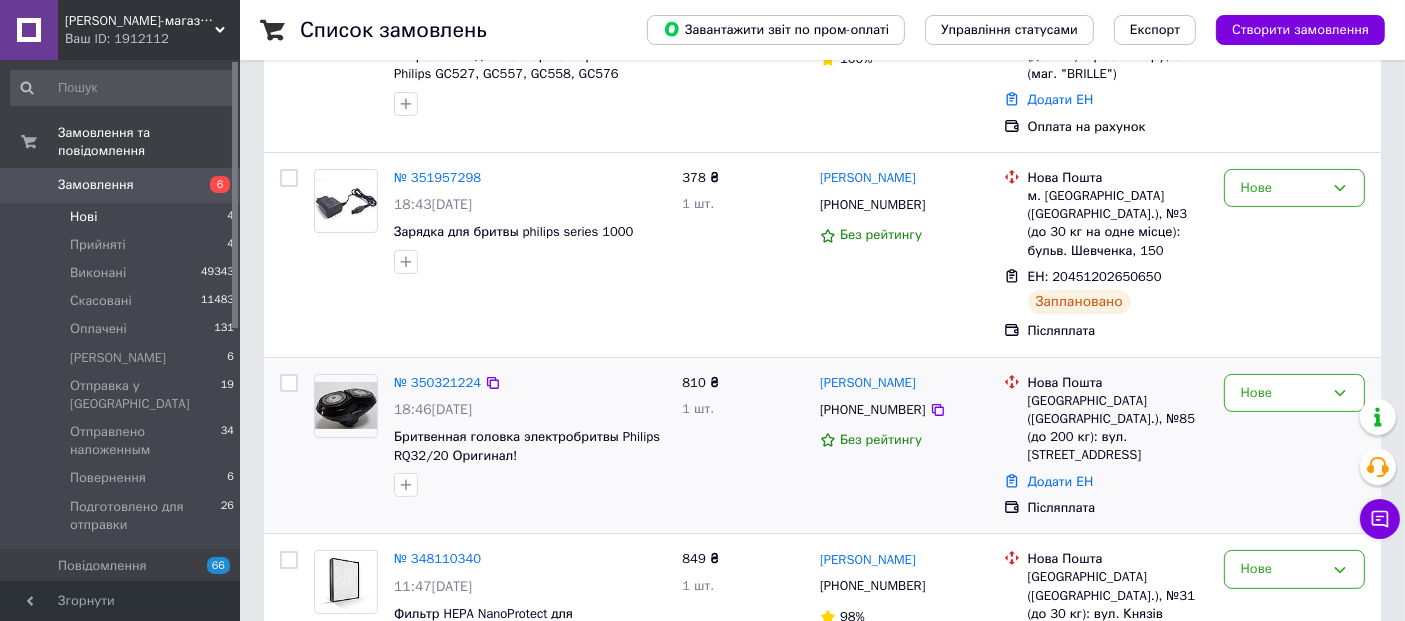 scroll, scrollTop: 333, scrollLeft: 0, axis: vertical 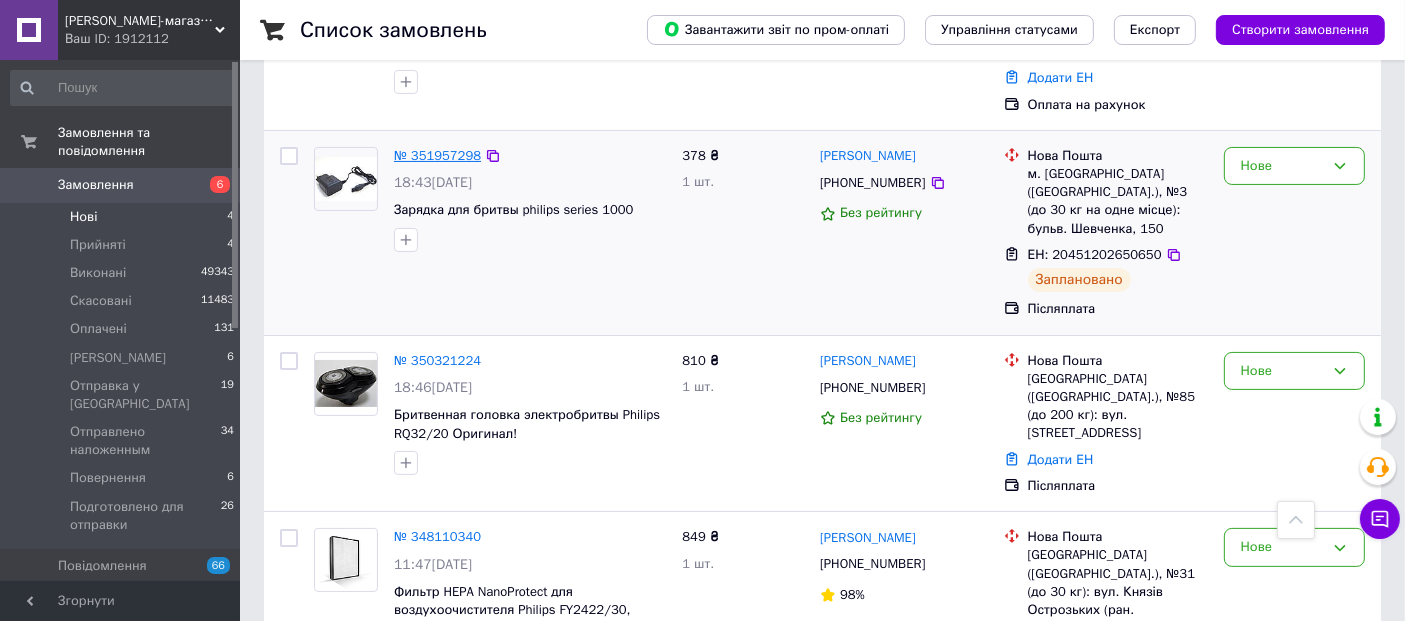 click on "№ 351957298" at bounding box center (437, 155) 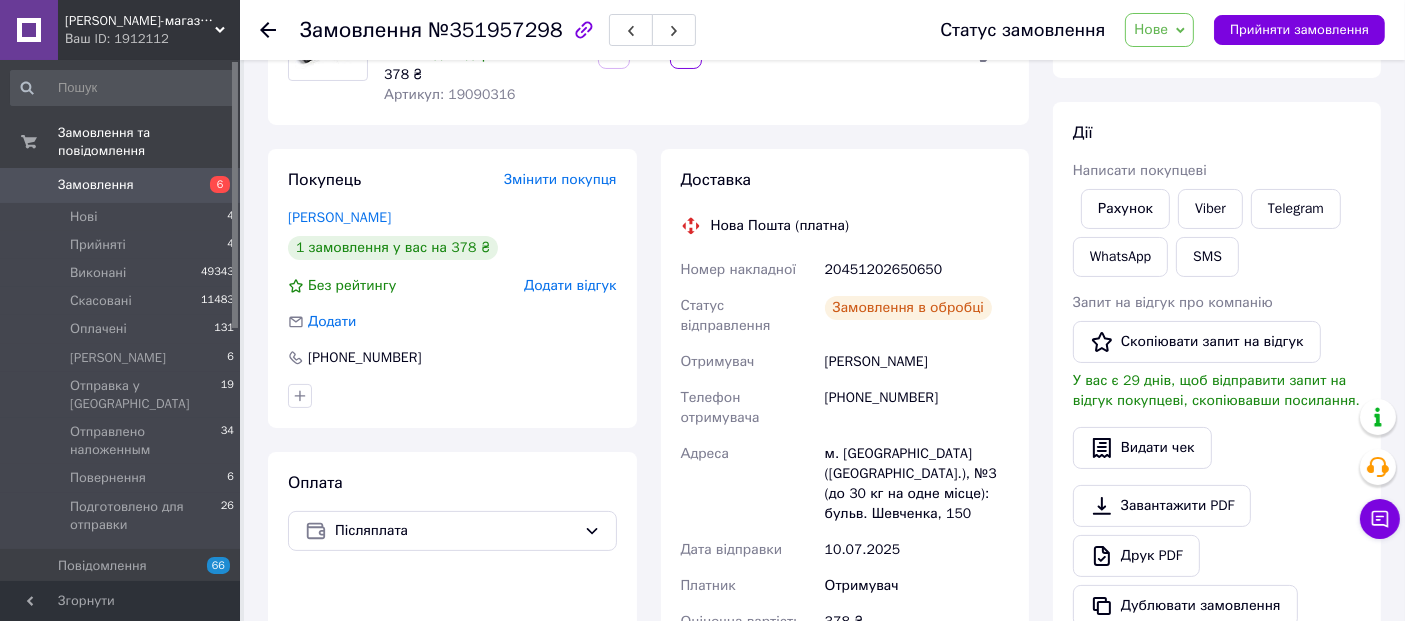 scroll, scrollTop: 333, scrollLeft: 0, axis: vertical 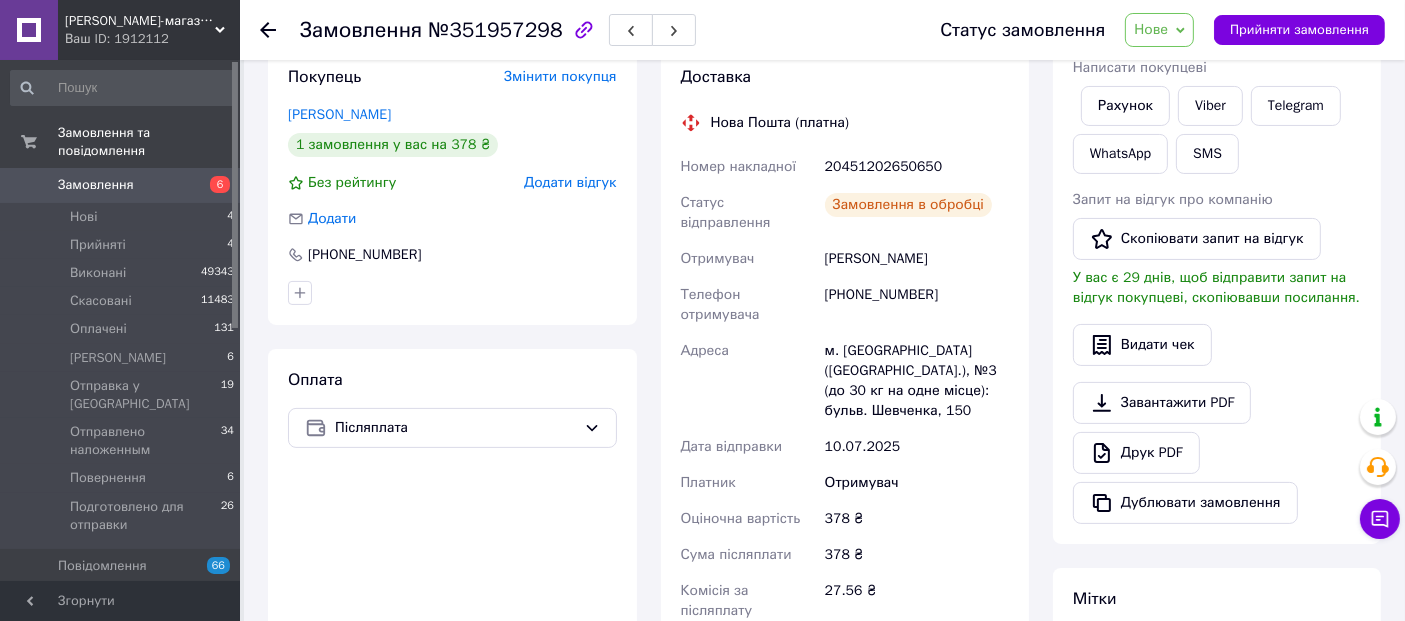 click on "Нове" at bounding box center (1151, 29) 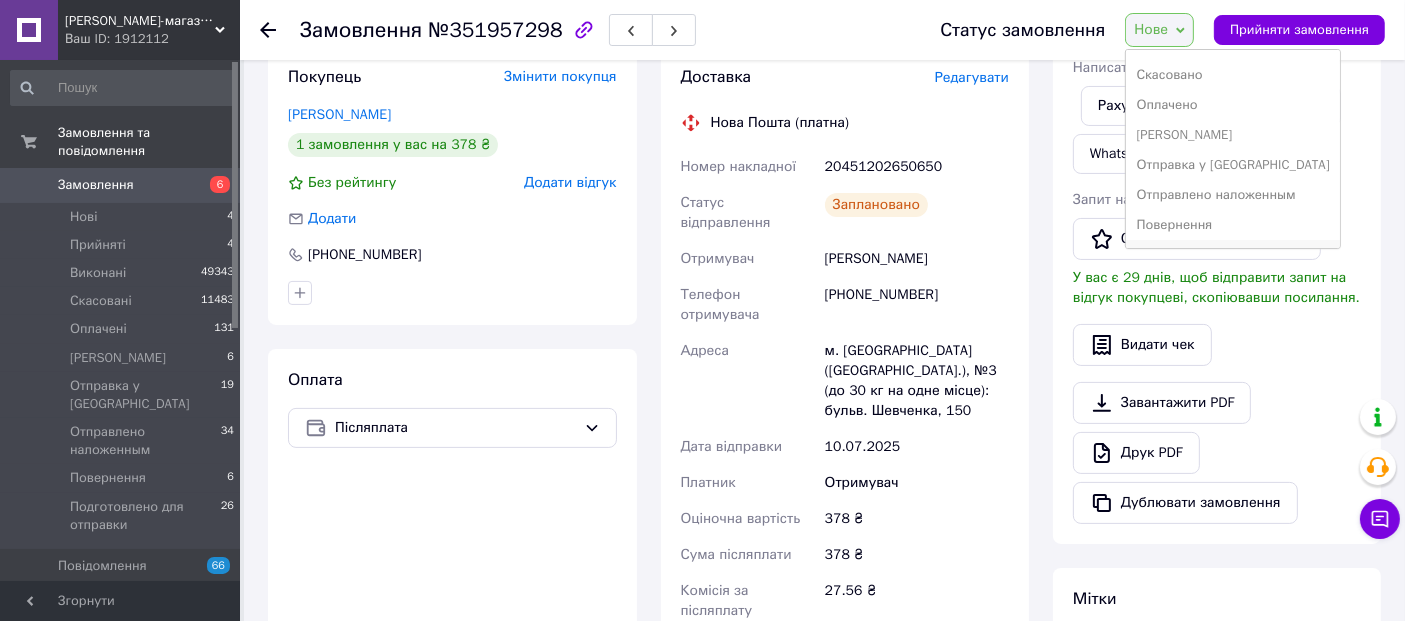 scroll, scrollTop: 81, scrollLeft: 0, axis: vertical 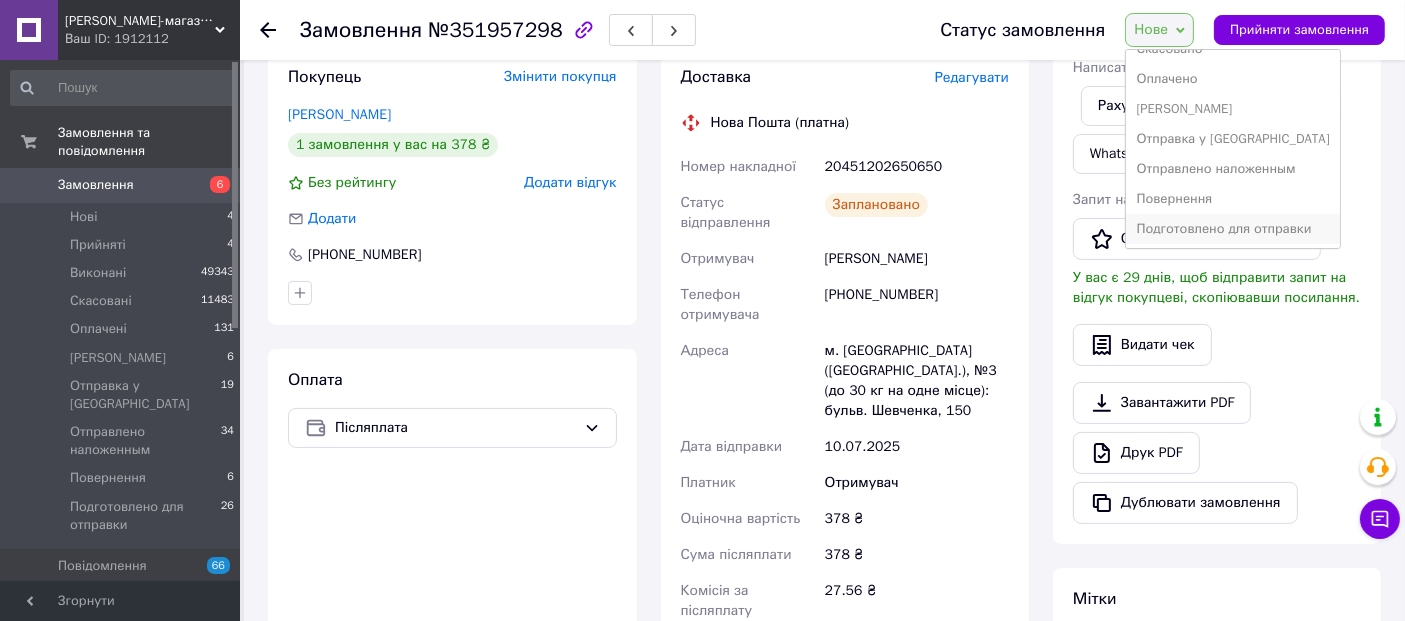 click on "Подготовлено для отправки" at bounding box center [1232, 229] 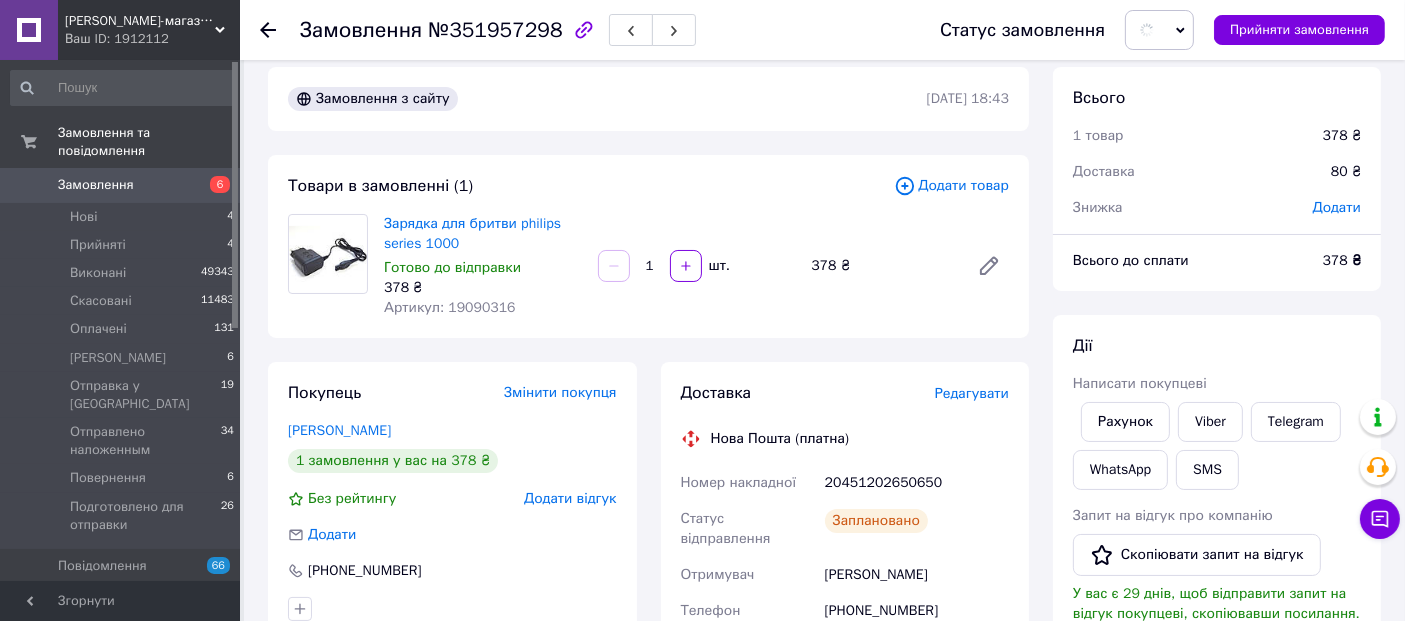 scroll, scrollTop: 0, scrollLeft: 0, axis: both 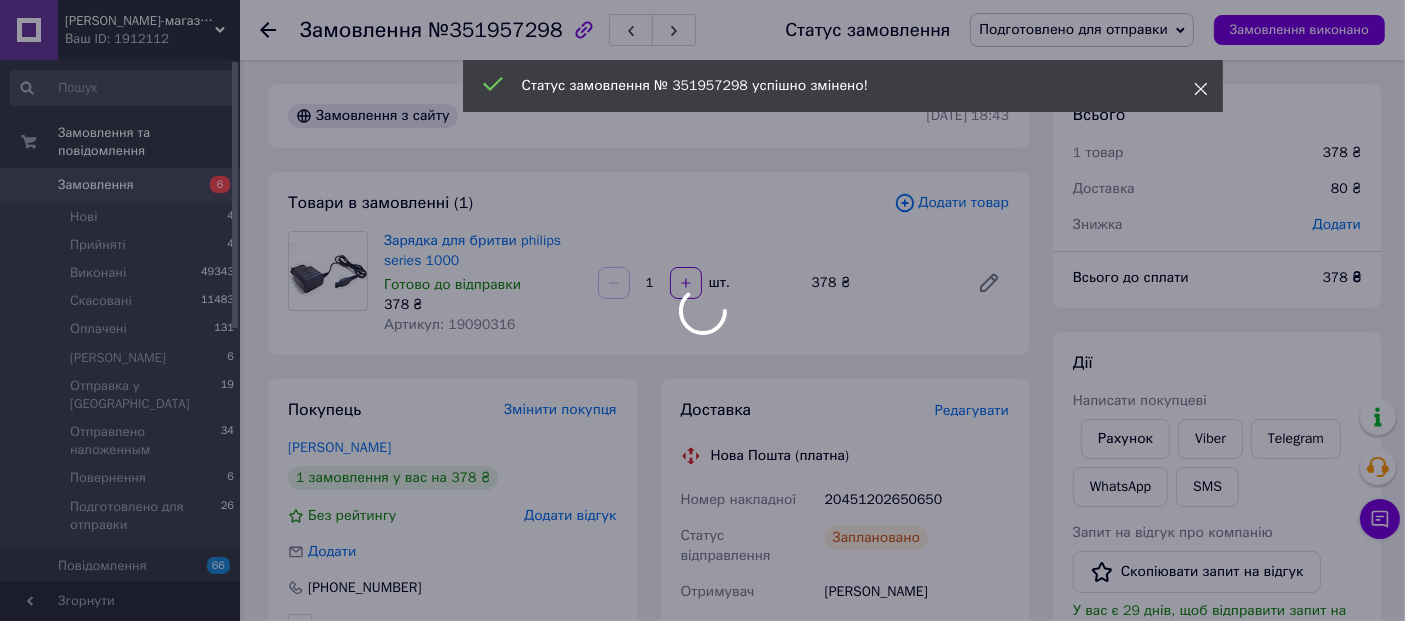 click 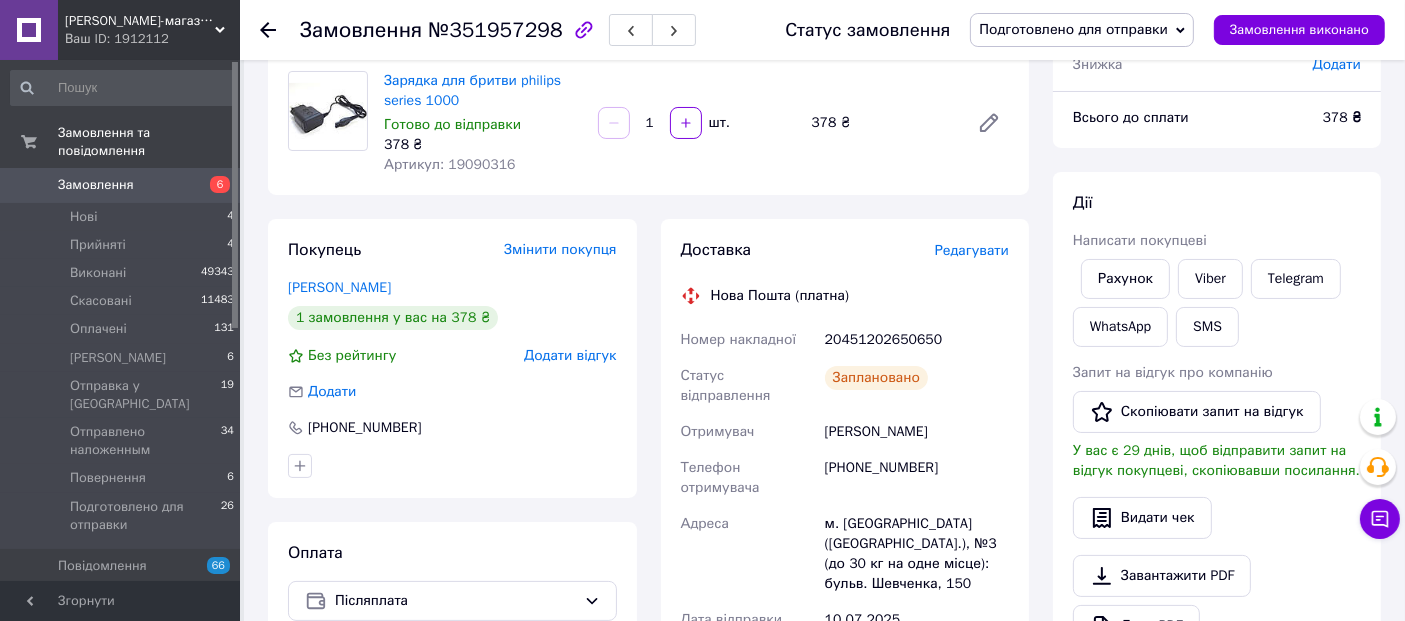 scroll, scrollTop: 222, scrollLeft: 0, axis: vertical 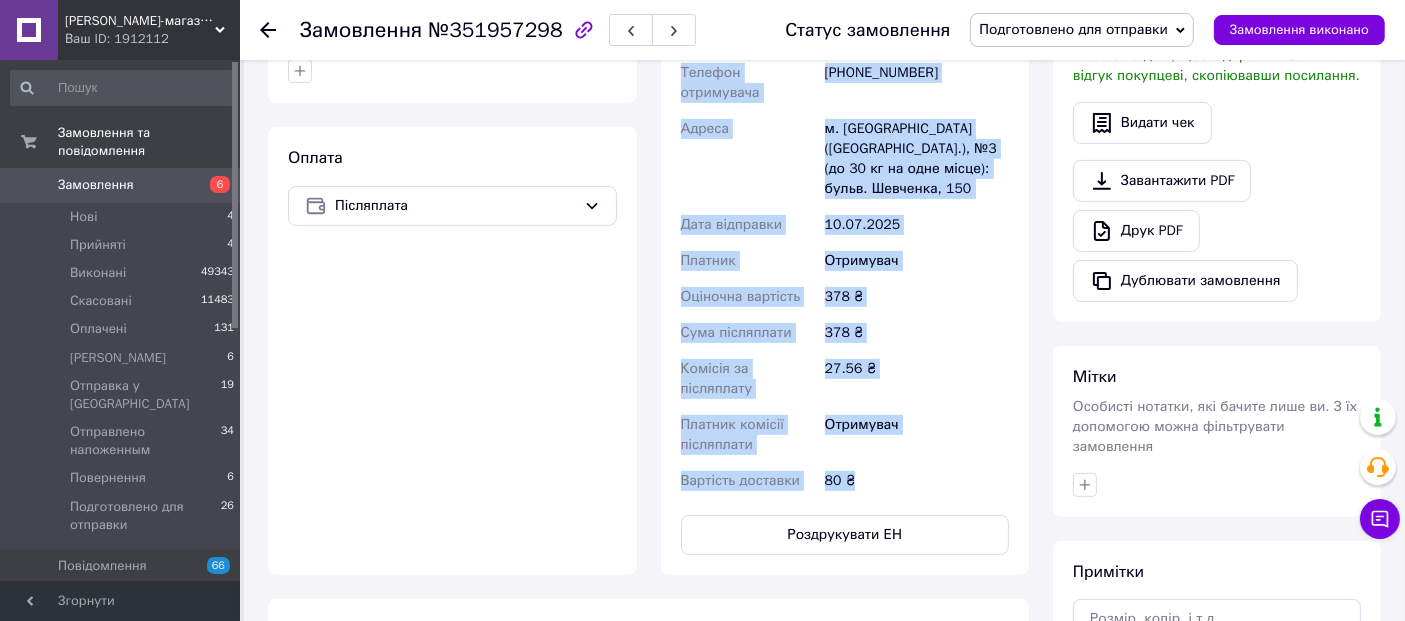 drag, startPoint x: 710, startPoint y: 233, endPoint x: 865, endPoint y: 342, distance: 189.48878 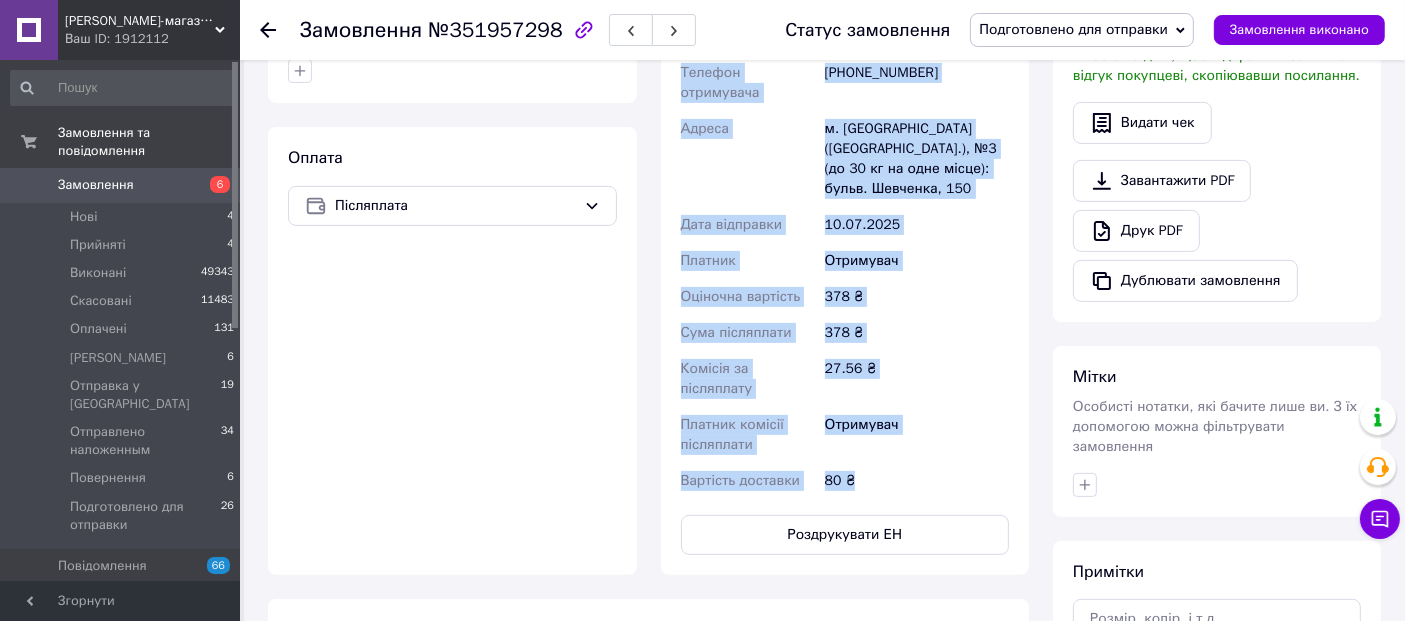 copy on "Нова Пошта (платна) Номер накладної 20451202650650 Статус відправлення Заплановано Отримувач Слободянюк Назар Телефон отримувача +380672685397 Адреса м. Черкаси (Черкаська обл.), №3 (до 30 кг на одне місце): бульв. Шевченка, 150 Дата відправки 10.07.2025 Платник Отримувач Оціночна вартість 378 ₴ Сума післяплати 378 ₴ Комісія за післяплату 27.56 ₴ Платник комісії післяплати Отримувач Вартість доставки 80 ₴" 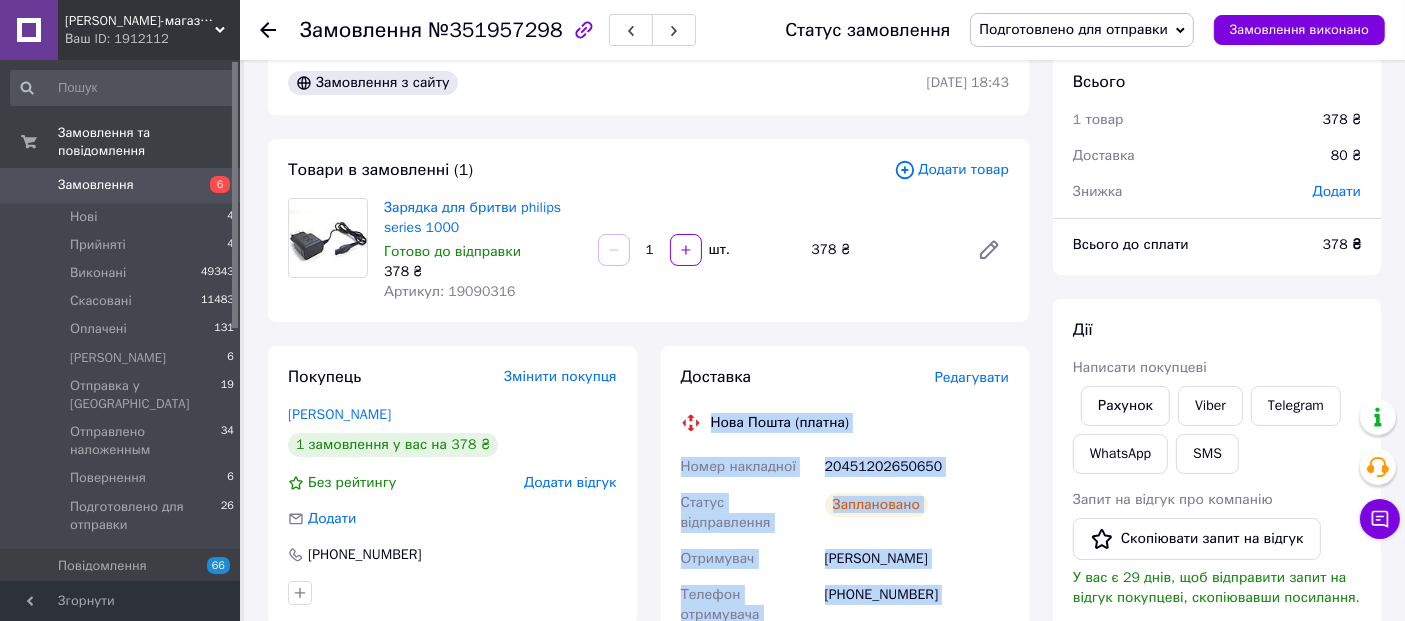 scroll, scrollTop: 0, scrollLeft: 0, axis: both 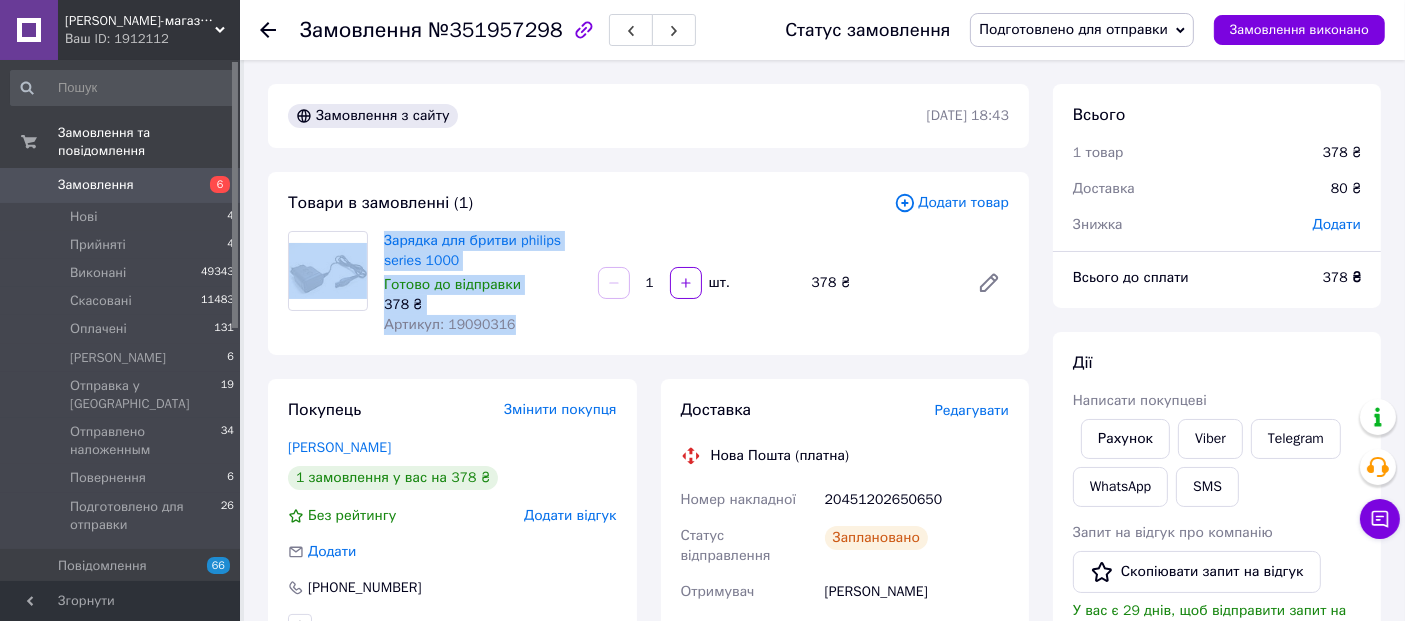 drag, startPoint x: 517, startPoint y: 327, endPoint x: 374, endPoint y: 230, distance: 172.79468 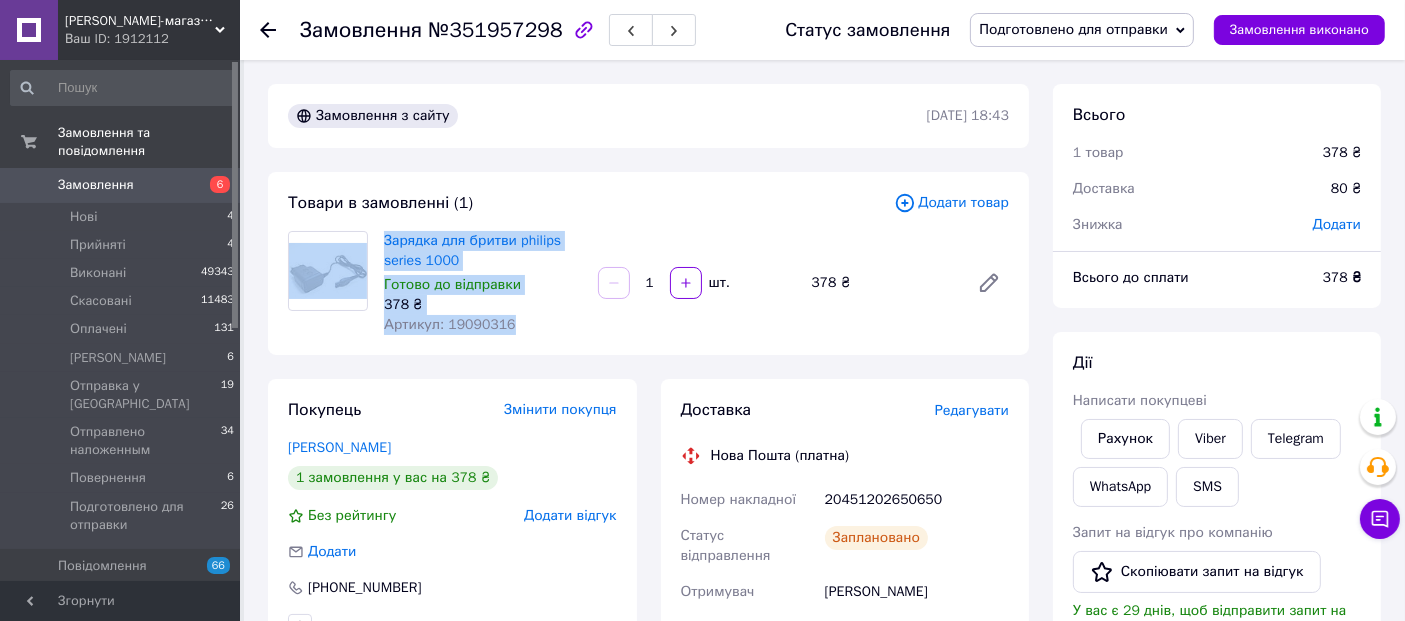 click on "378 ₴" at bounding box center (483, 305) 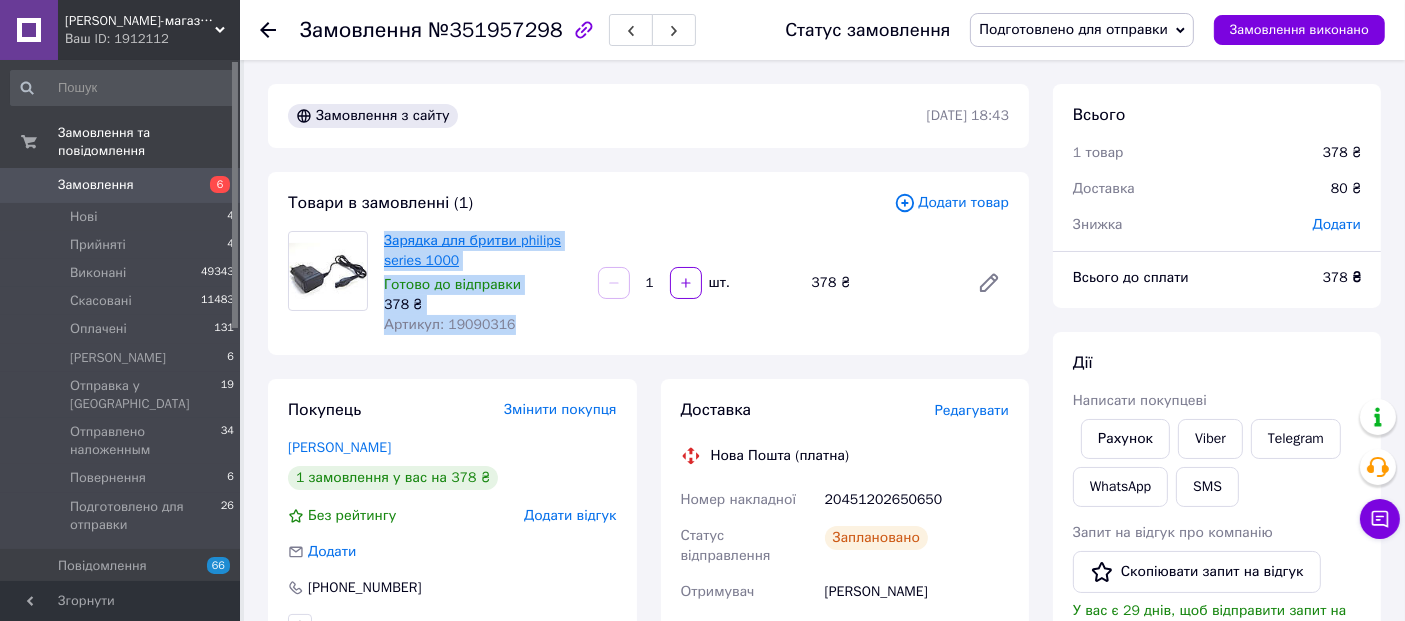 drag, startPoint x: 508, startPoint y: 327, endPoint x: 437, endPoint y: 252, distance: 103.27633 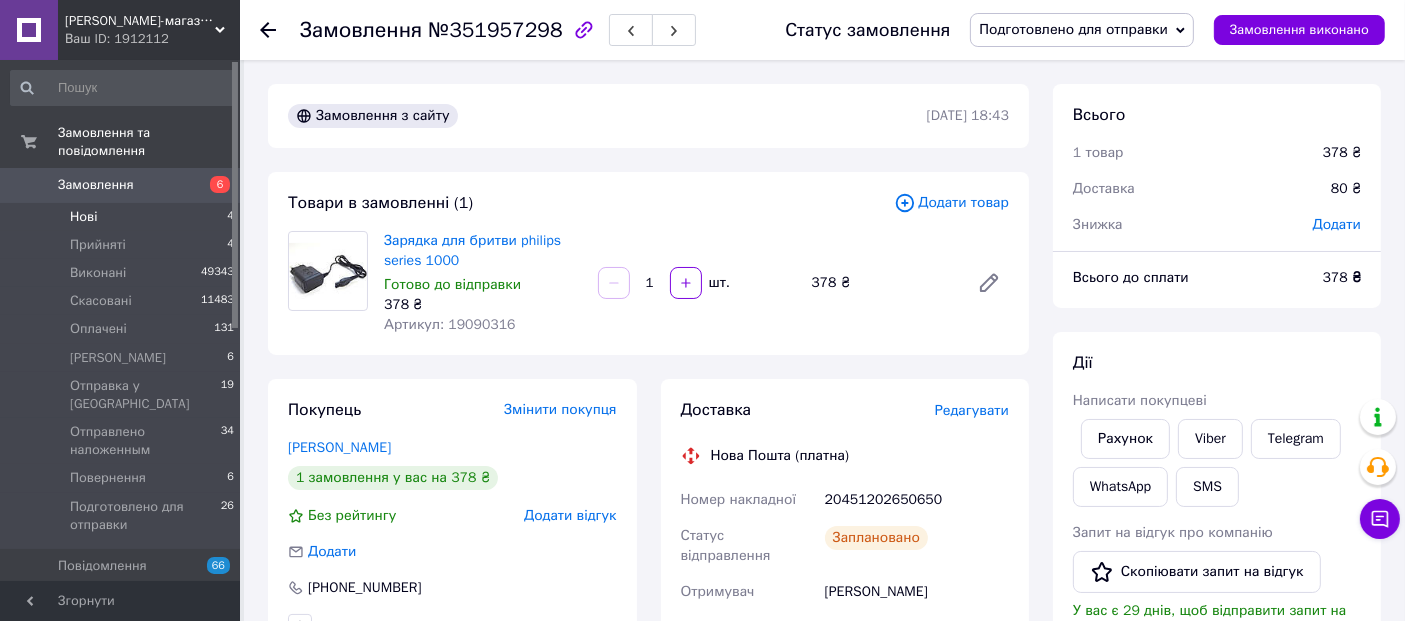 click on "Нові" at bounding box center [83, 217] 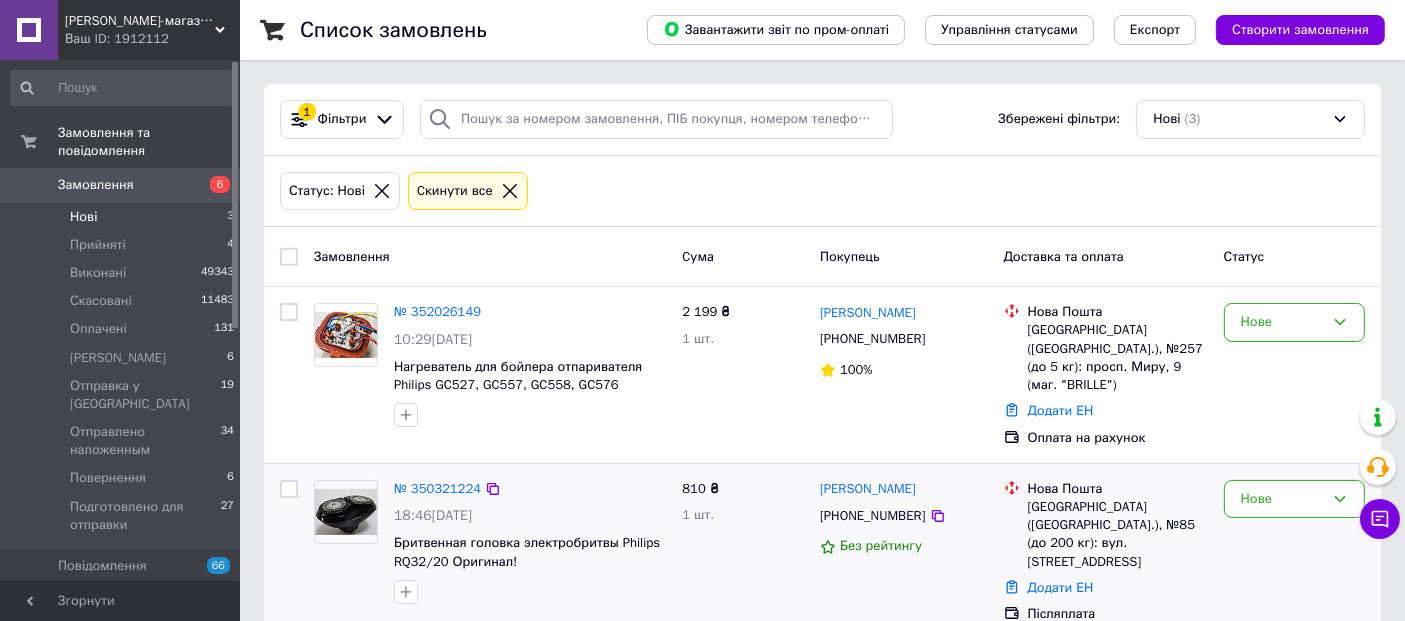 scroll, scrollTop: 181, scrollLeft: 0, axis: vertical 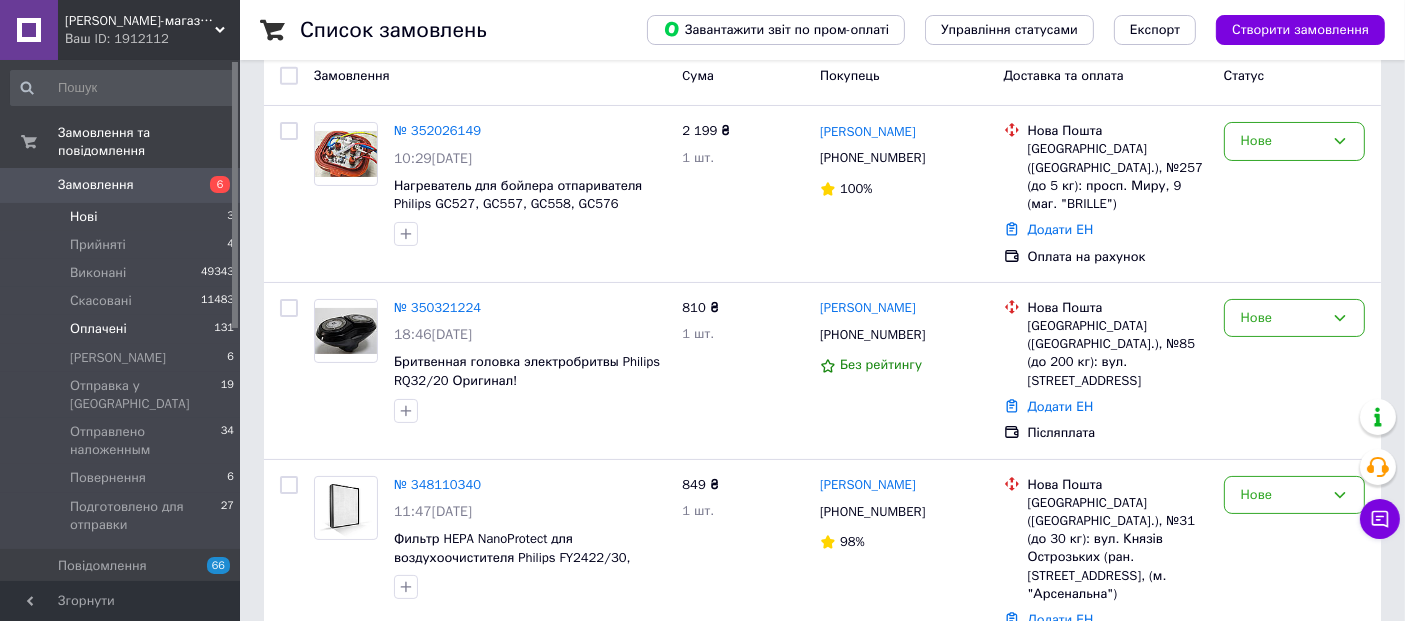 click on "Оплачені" at bounding box center [98, 329] 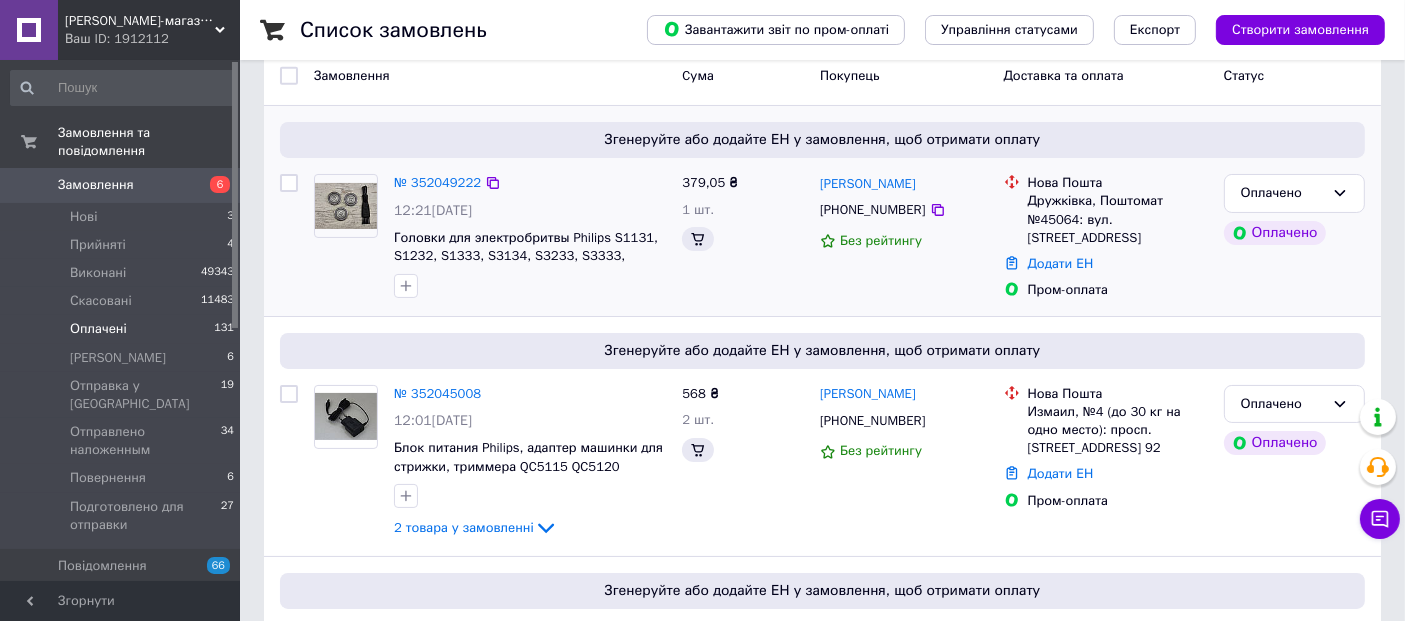 scroll, scrollTop: 0, scrollLeft: 0, axis: both 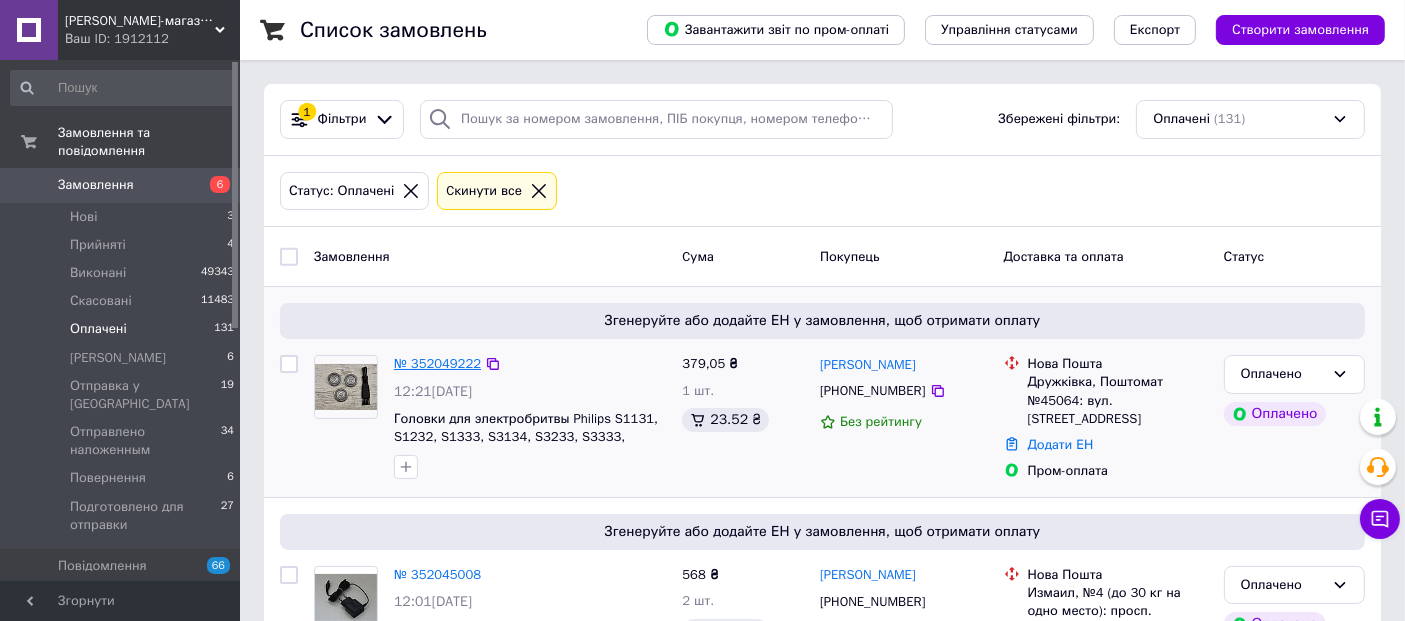click on "№ 352049222" at bounding box center (437, 363) 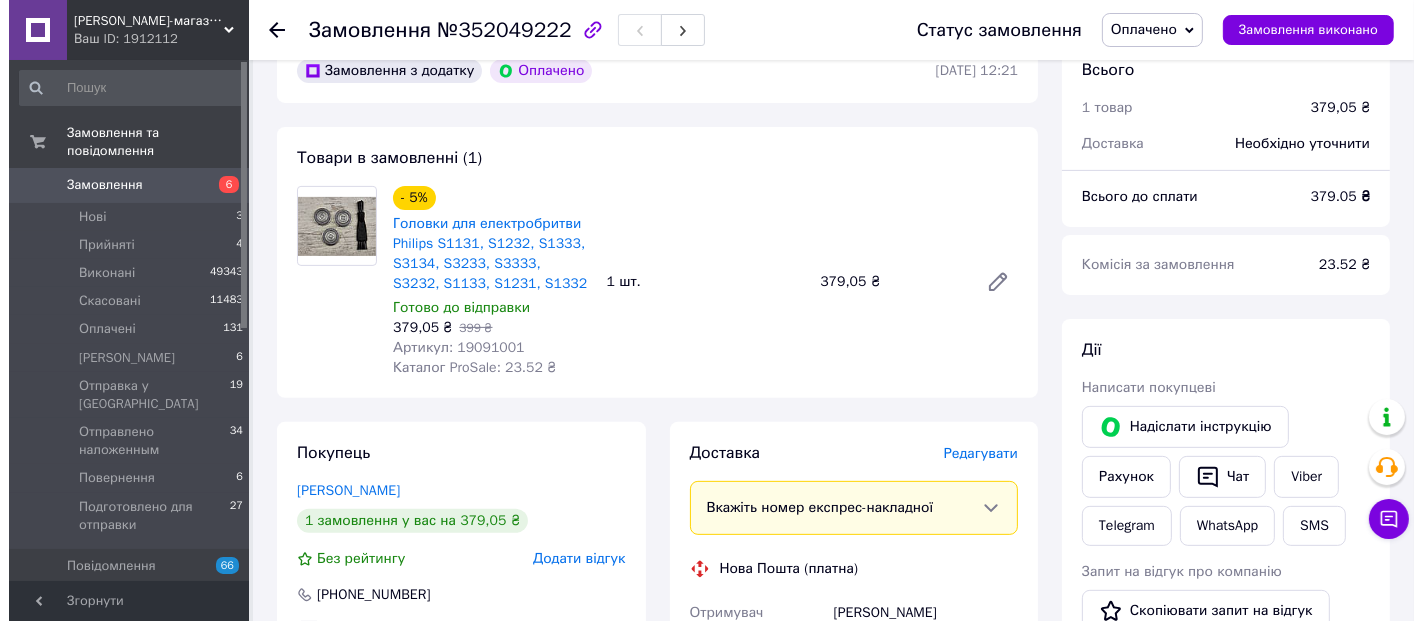 scroll, scrollTop: 843, scrollLeft: 0, axis: vertical 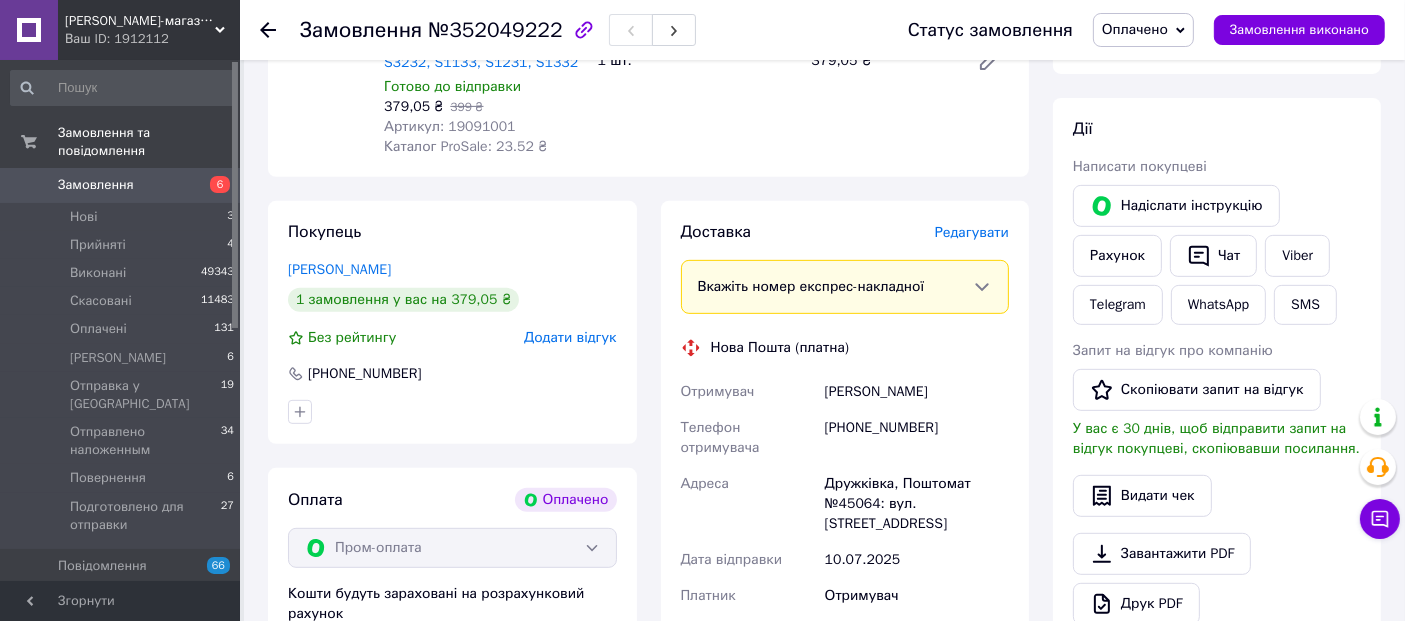 click on "Редагувати" at bounding box center (972, 232) 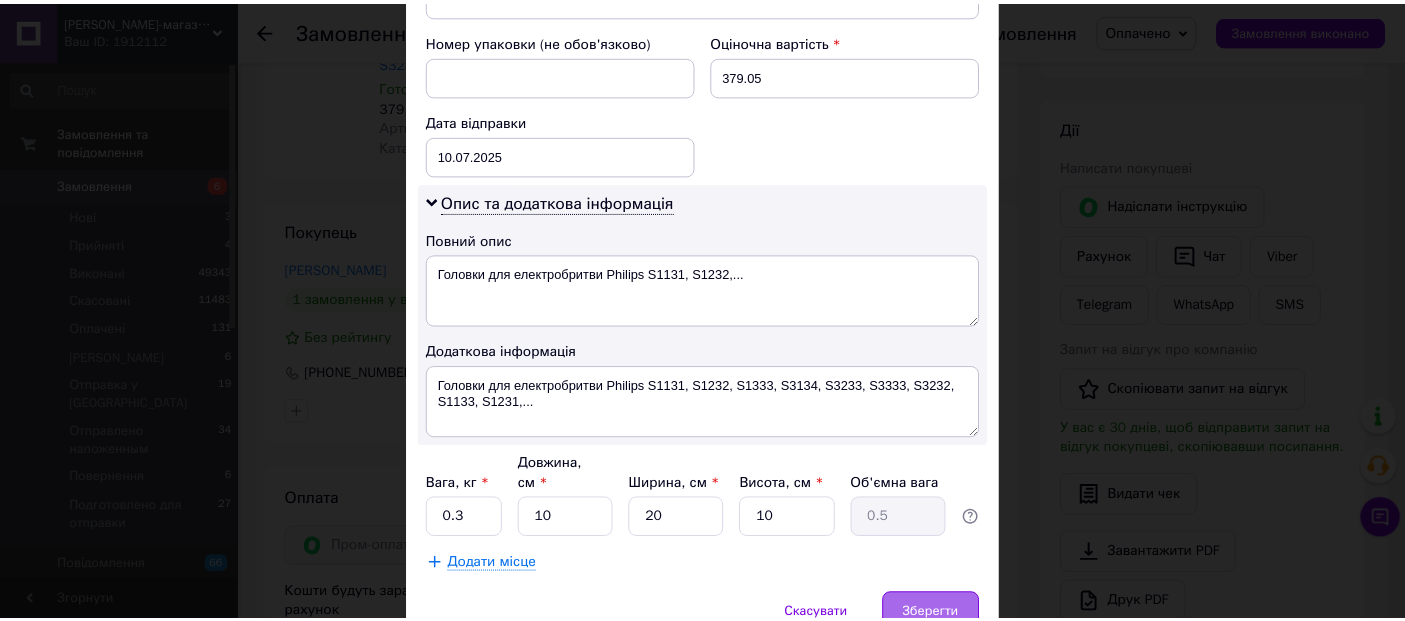 scroll, scrollTop: 922, scrollLeft: 0, axis: vertical 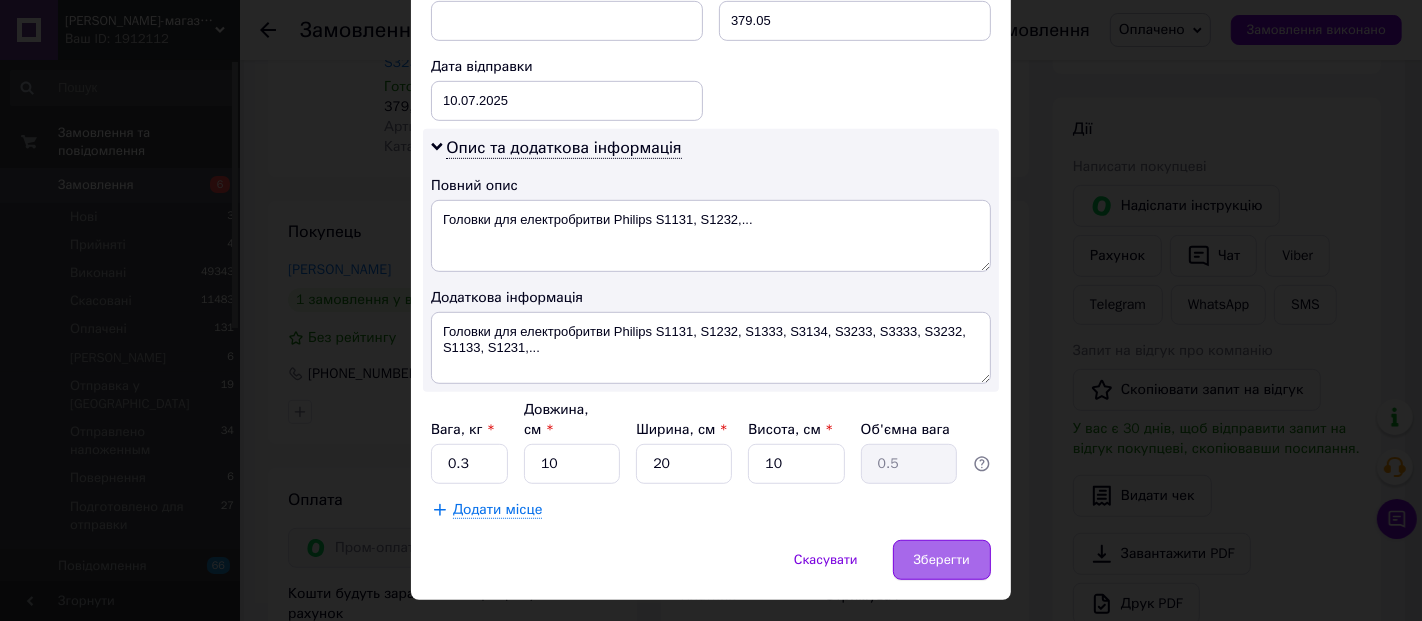 click on "Зберегти" at bounding box center (942, 560) 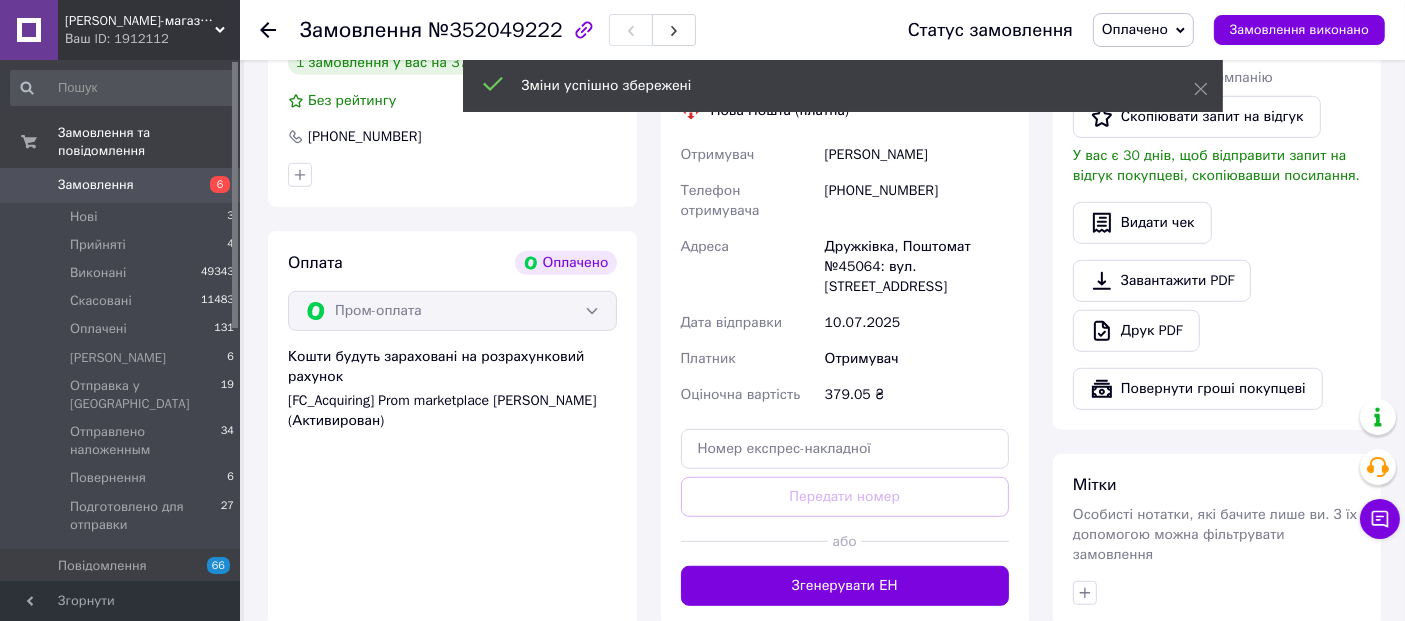 scroll, scrollTop: 1388, scrollLeft: 0, axis: vertical 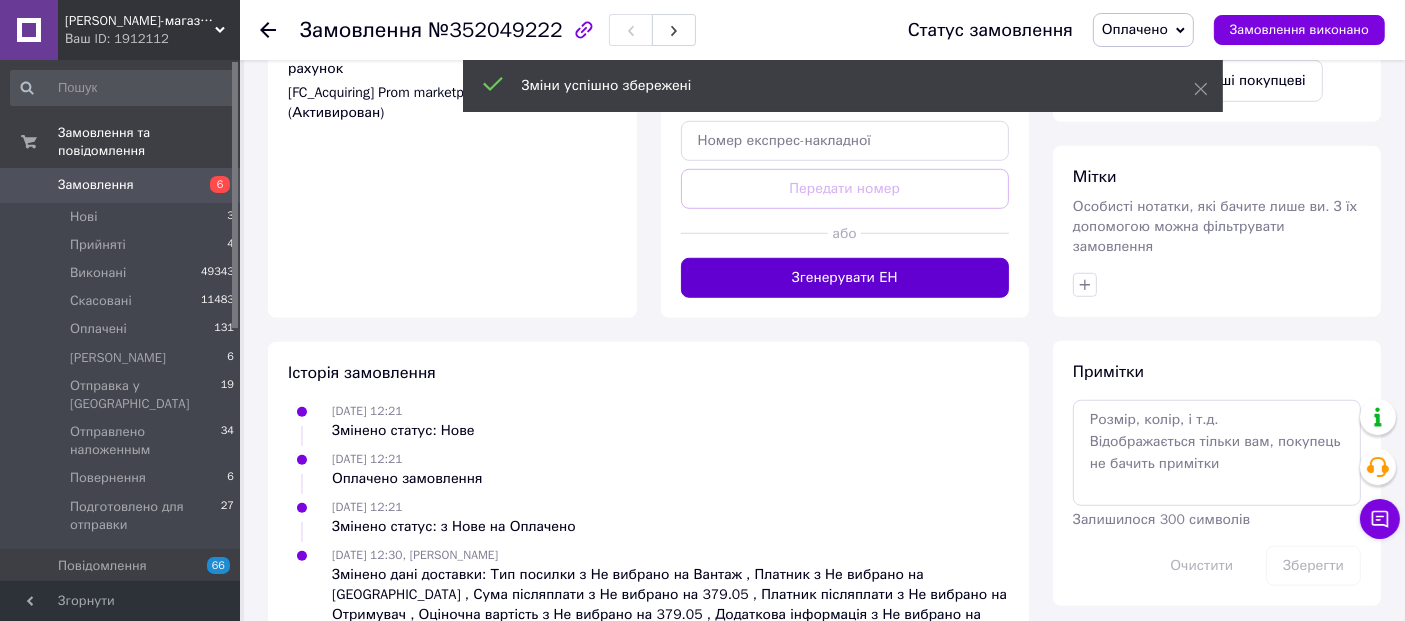 click on "Згенерувати ЕН" at bounding box center [845, 278] 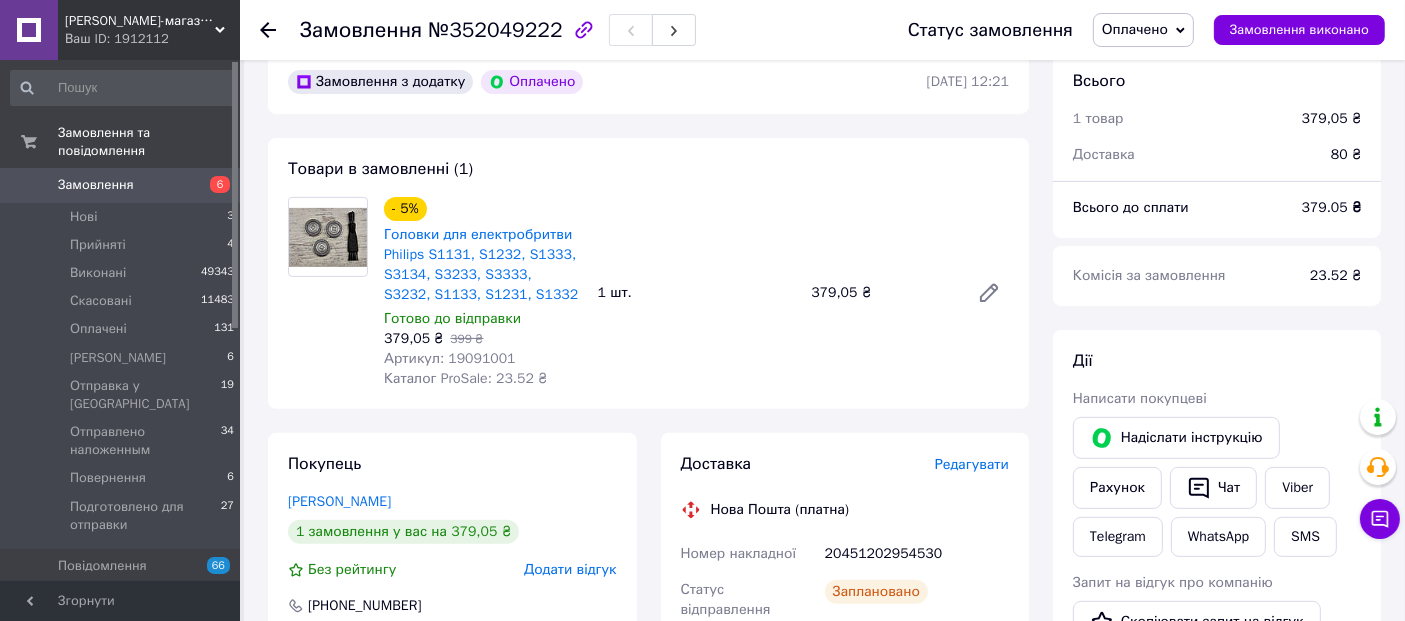 scroll, scrollTop: 500, scrollLeft: 0, axis: vertical 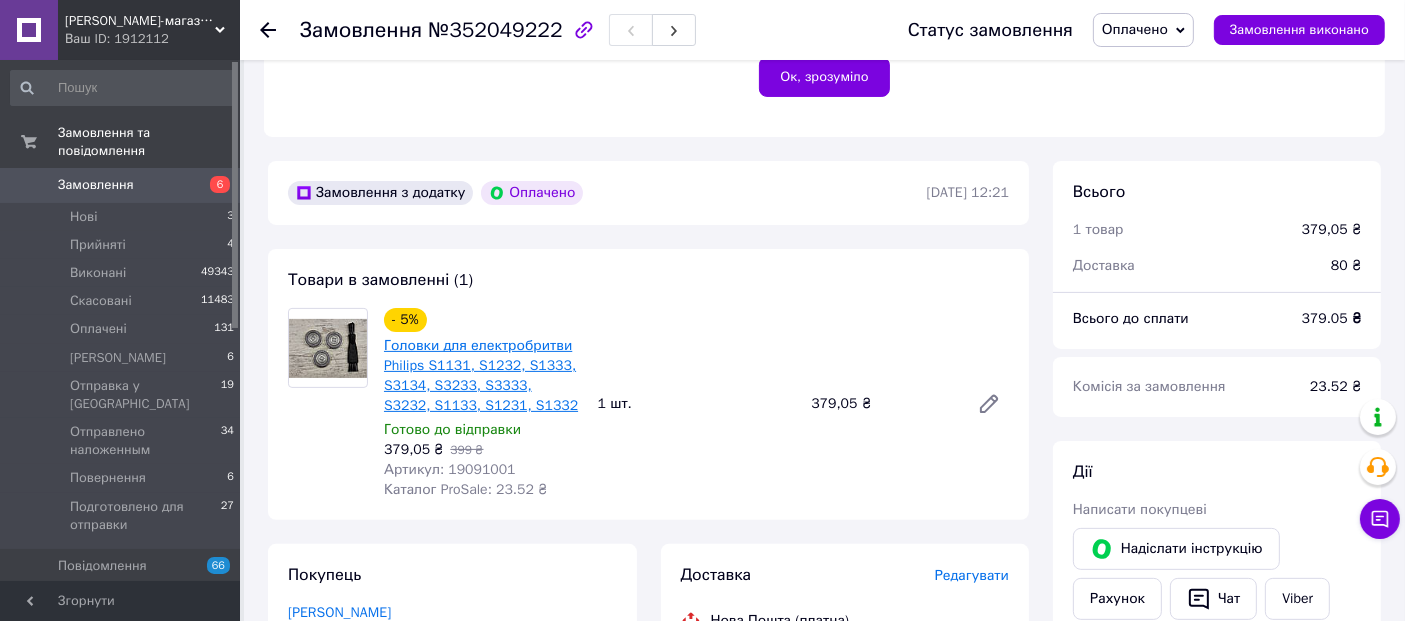 click on "Головки для електробритви Philips S1131, S1232, S1333, S3134, S3233, S3333, S3232, S1133, S1231, S1332" at bounding box center [481, 375] 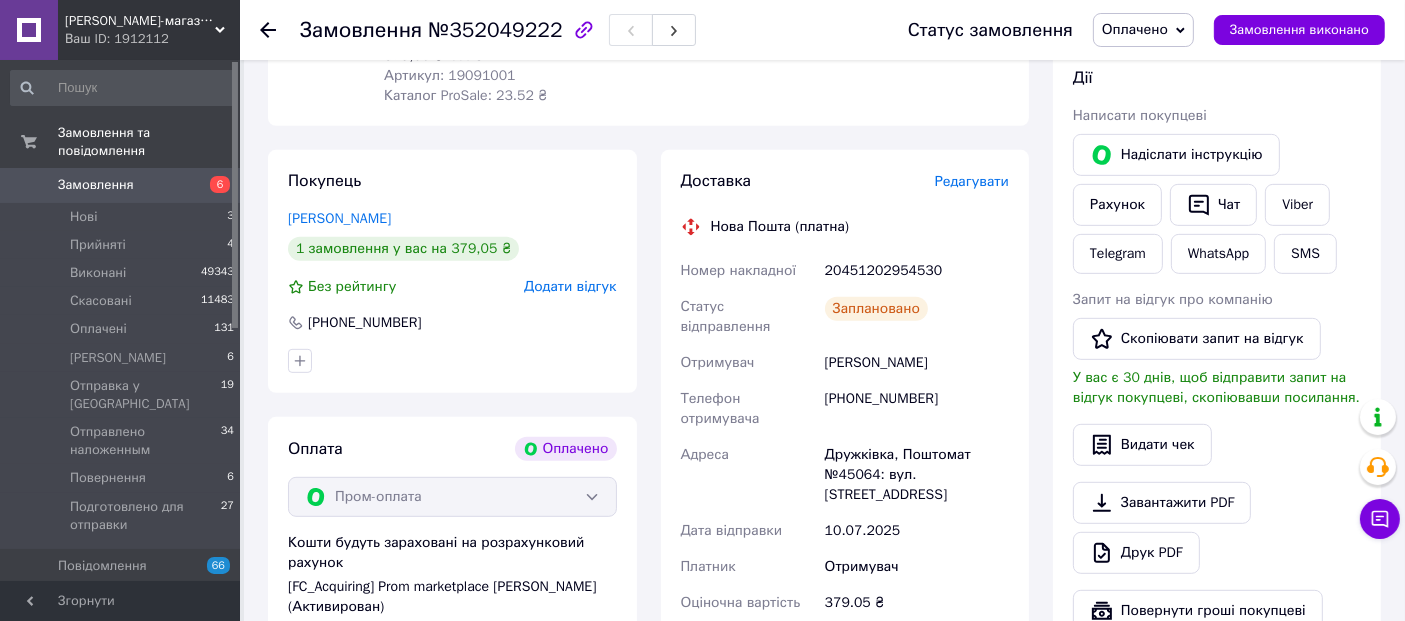 scroll, scrollTop: 944, scrollLeft: 0, axis: vertical 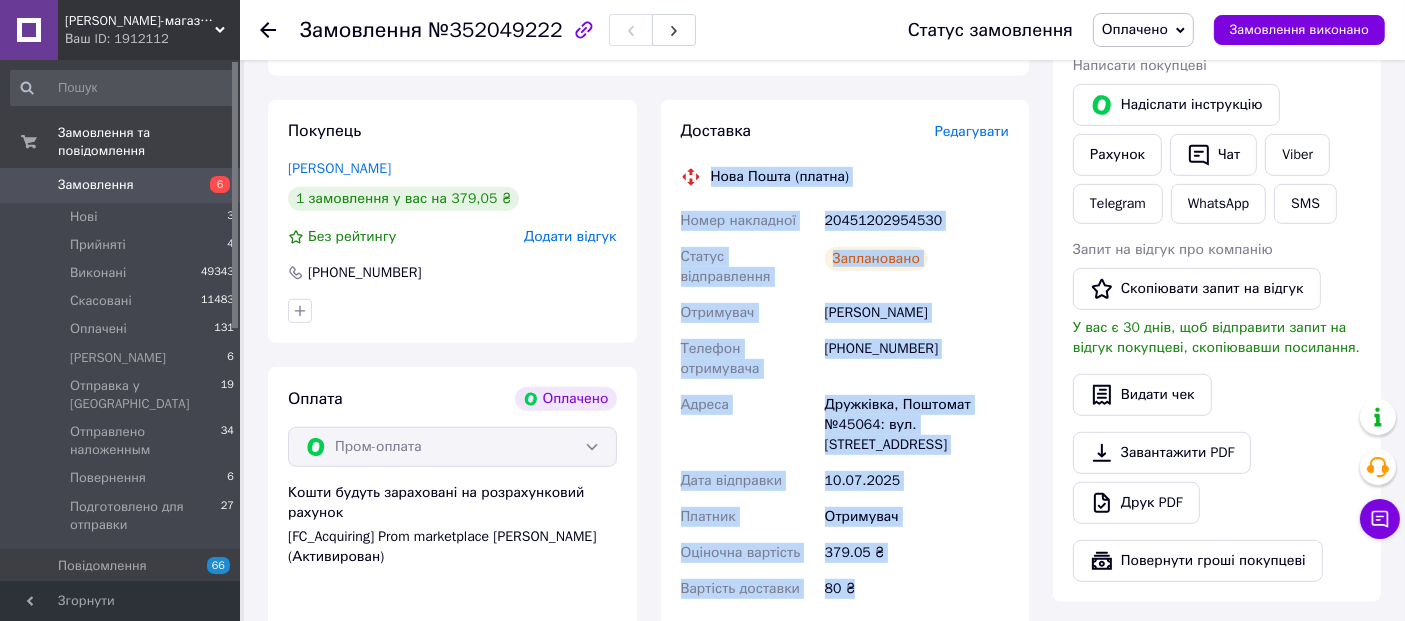 drag, startPoint x: 707, startPoint y: 155, endPoint x: 916, endPoint y: 525, distance: 424.94824 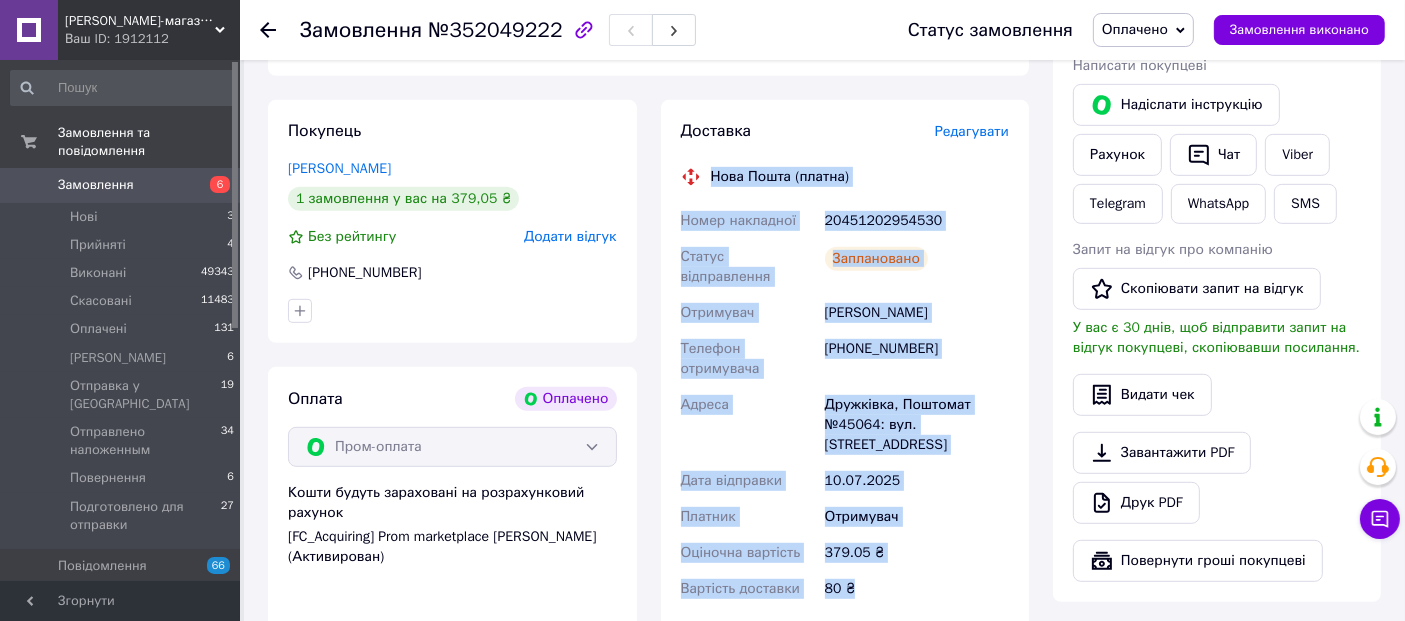 copy on "Нова Пошта (платна) Номер накладної 20451202954530 Статус відправлення Заплановано Отримувач Філіпов Денис Телефон отримувача +380666583820 Адреса Дружківка, Поштомат №45064: вул. Космонавтів, 50, біля відділення №1 Дата відправки 10.07.2025 Платник Отримувач Оціночна вартість 379.05 ₴ Вартість доставки 80 ₴" 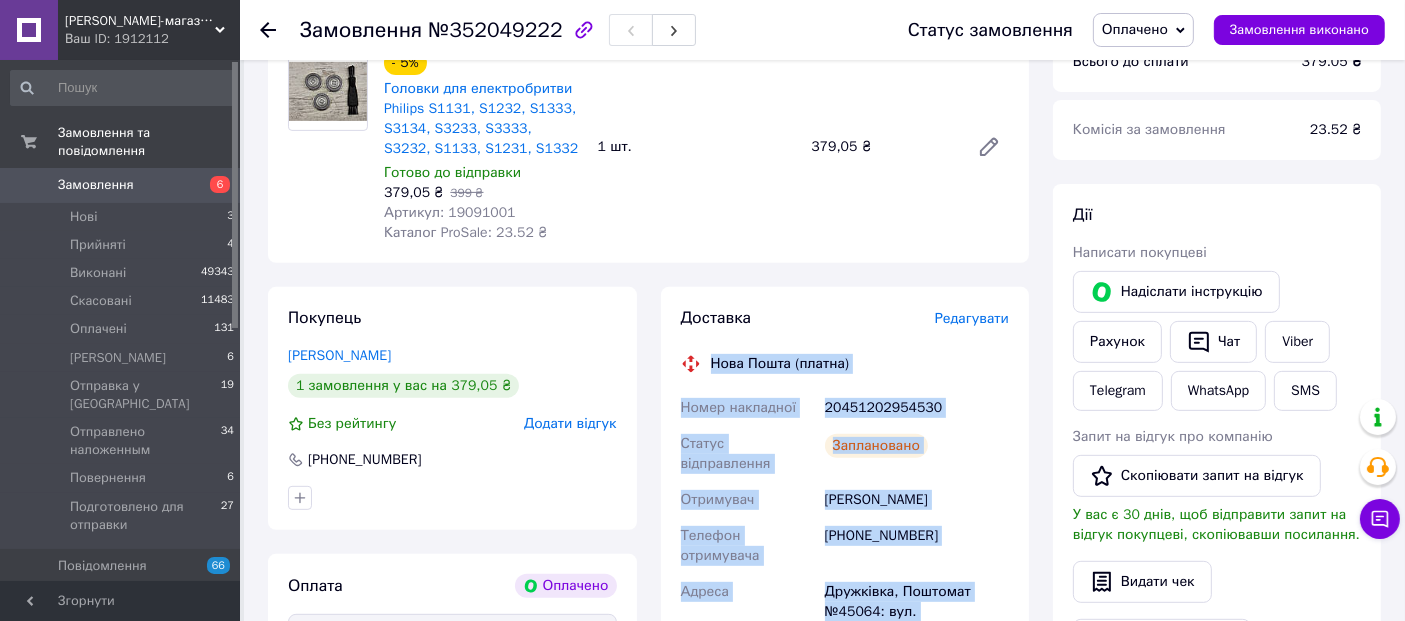 scroll, scrollTop: 500, scrollLeft: 0, axis: vertical 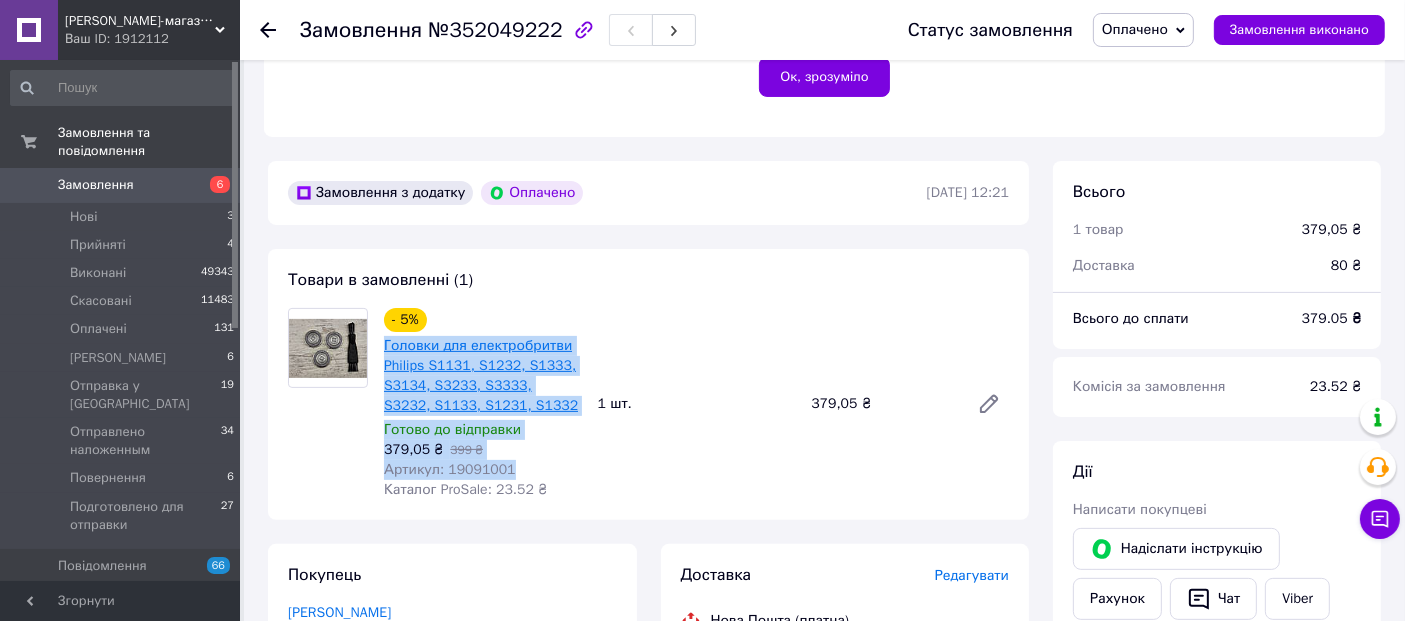drag, startPoint x: 501, startPoint y: 453, endPoint x: 415, endPoint y: 335, distance: 146.0137 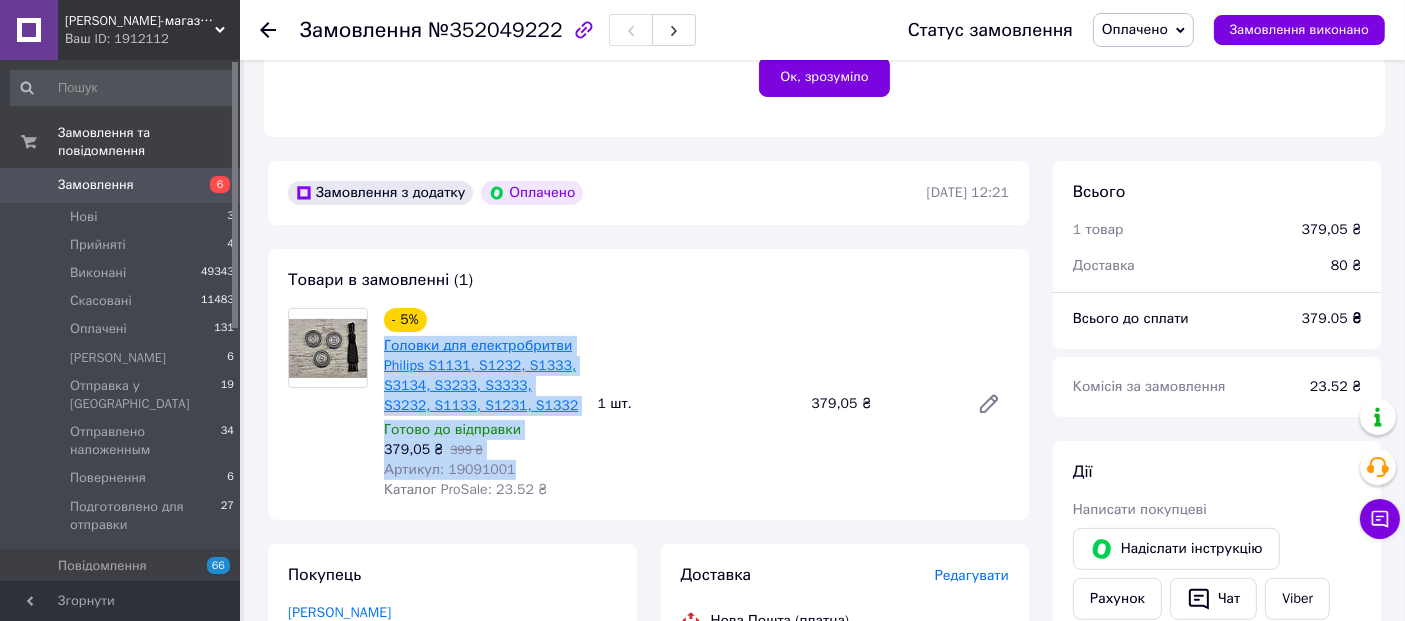copy on "Головки для електробритви Philips S1131, S1232, S1333, S3134, S3233, S3333, S3232, S1133, S1231, S1332 Готово до відправки 379,05 ₴   399 ₴ Артикул: 19091001" 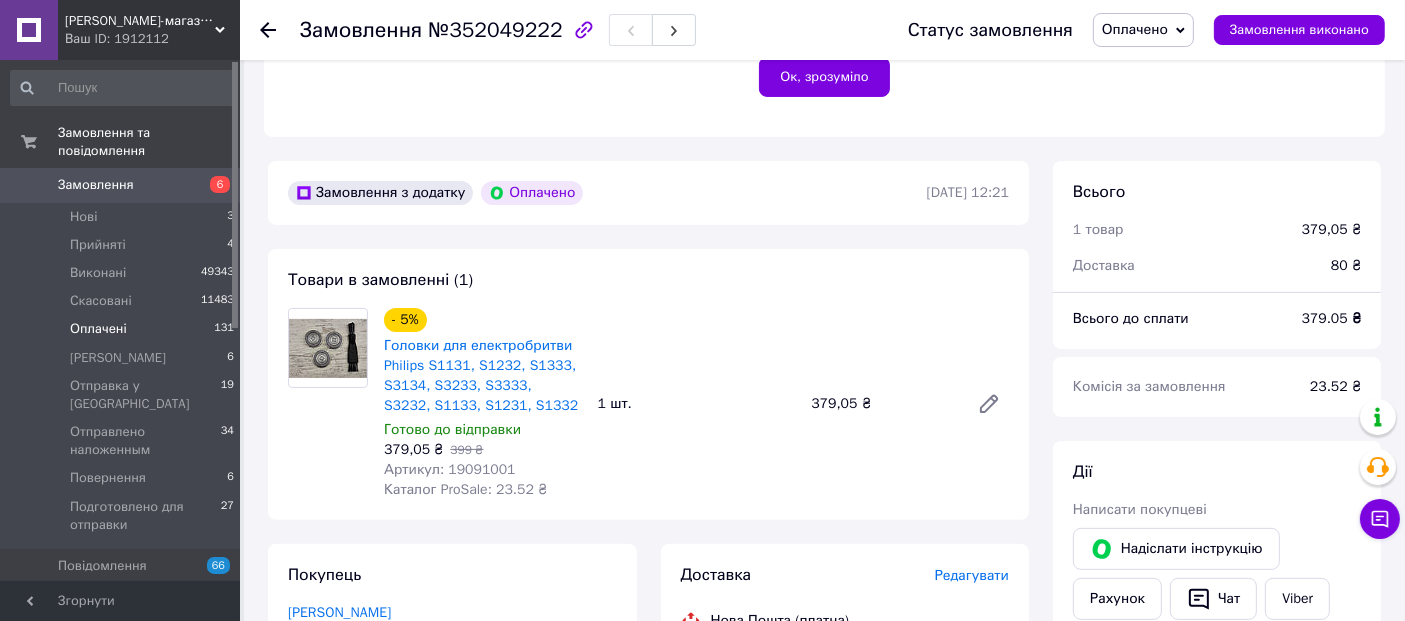 click on "Оплачені" at bounding box center (98, 329) 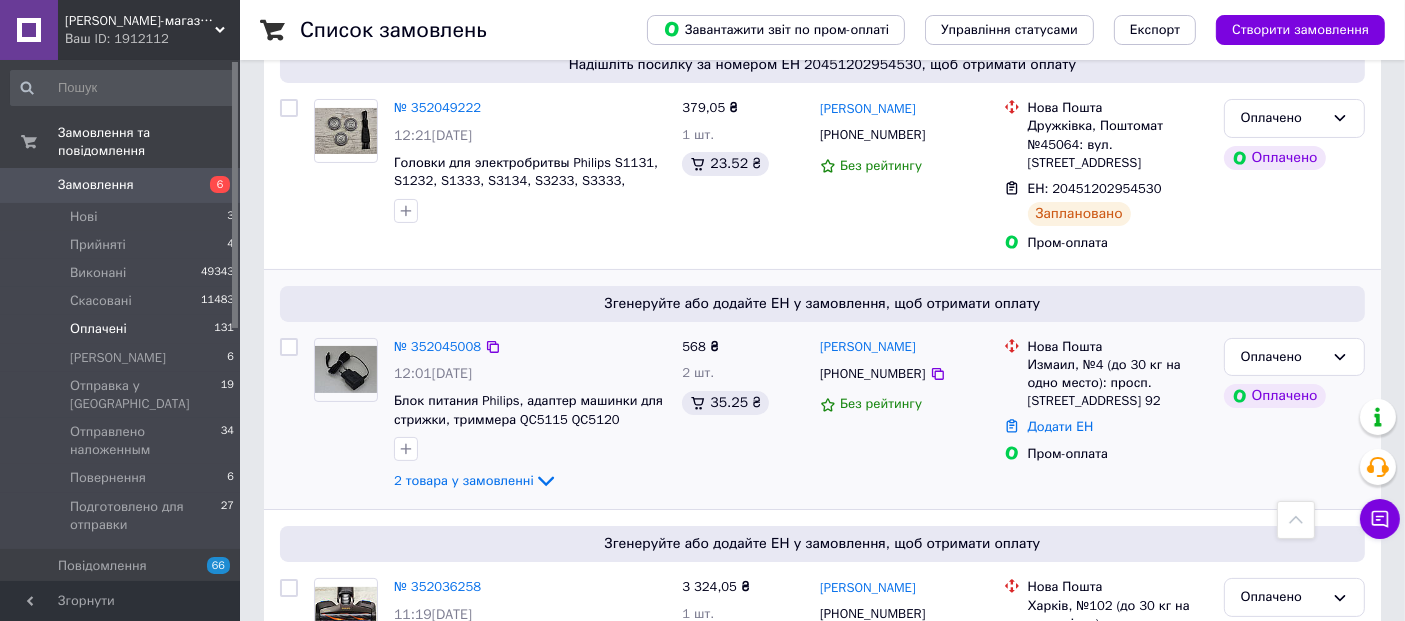 scroll, scrollTop: 222, scrollLeft: 0, axis: vertical 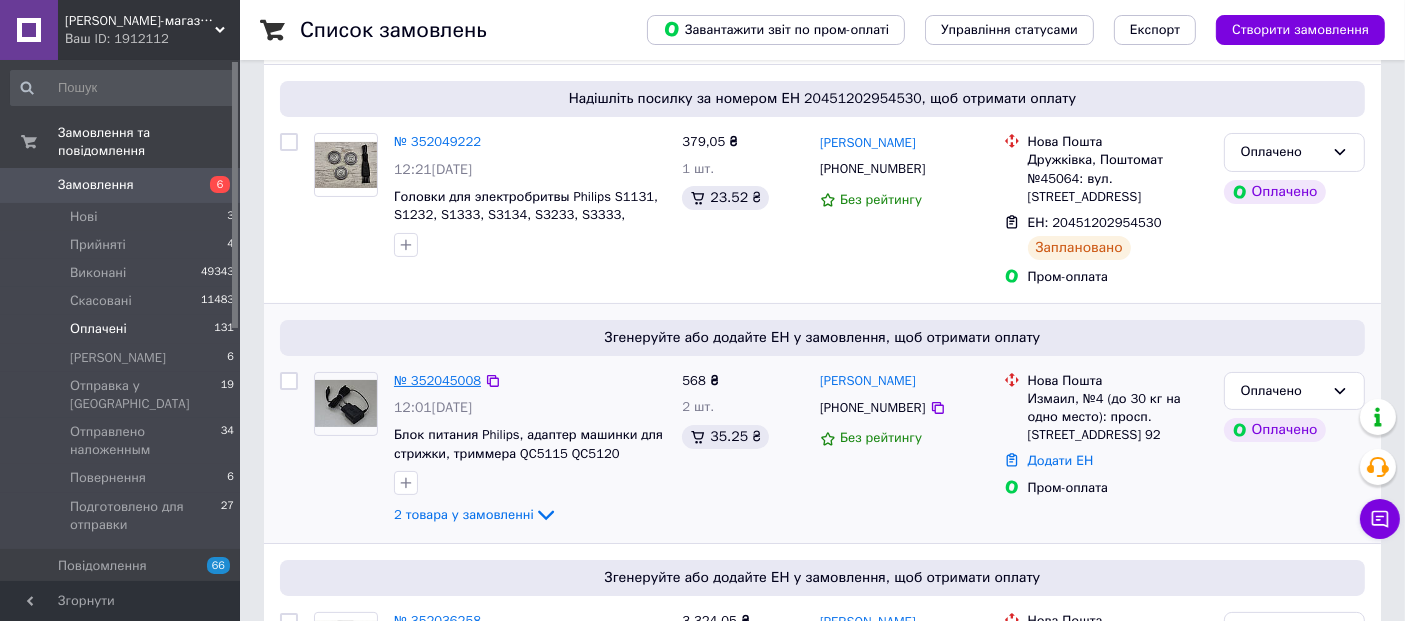 click on "№ 352045008" at bounding box center [437, 380] 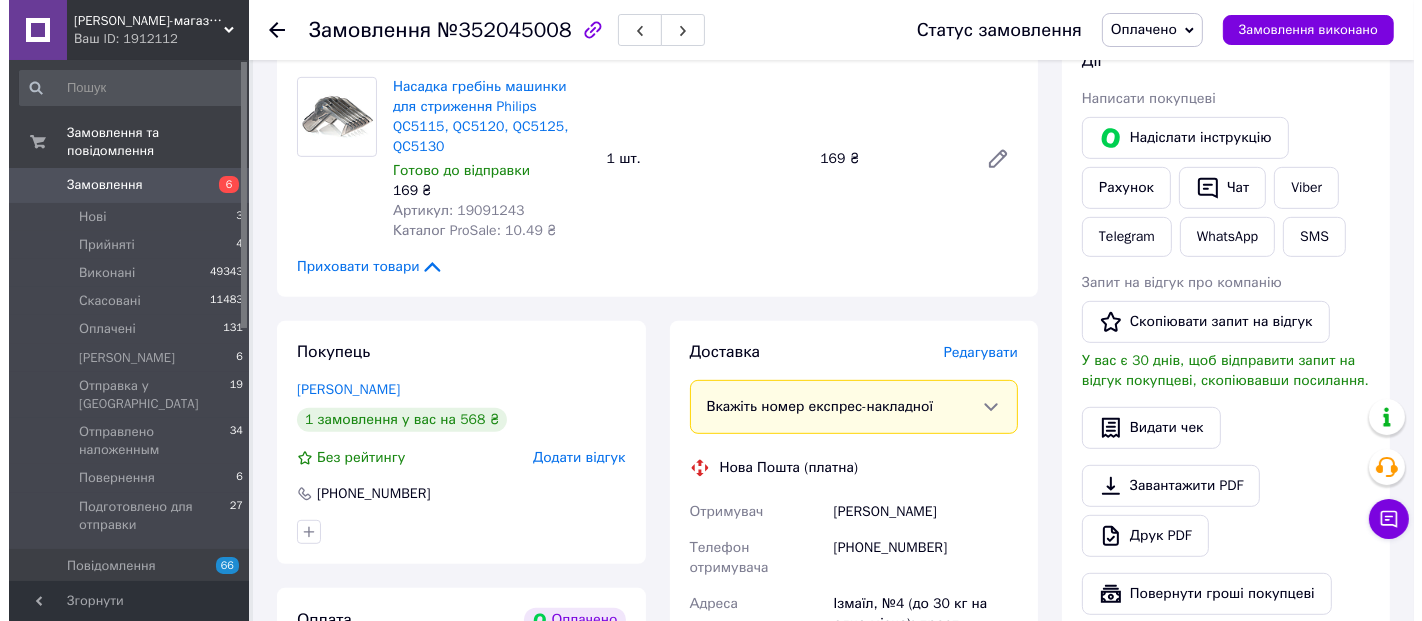 scroll, scrollTop: 954, scrollLeft: 0, axis: vertical 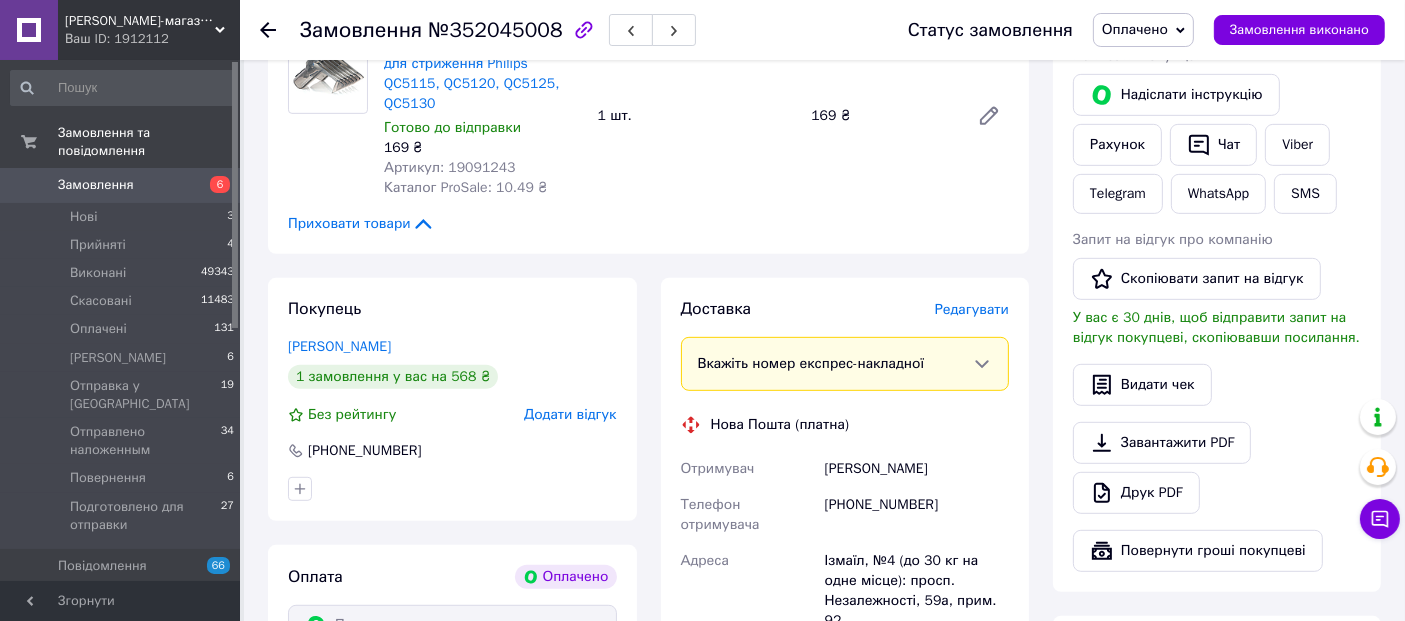 click on "Редагувати" at bounding box center [972, 309] 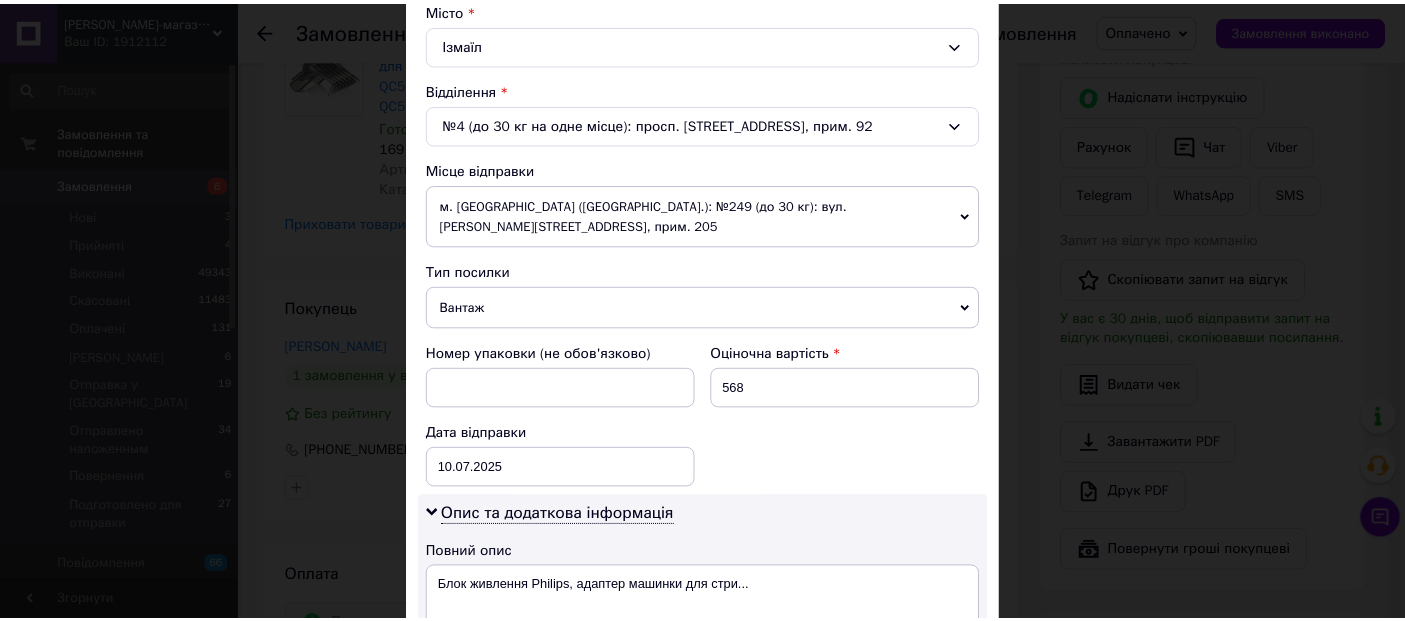 scroll, scrollTop: 922, scrollLeft: 0, axis: vertical 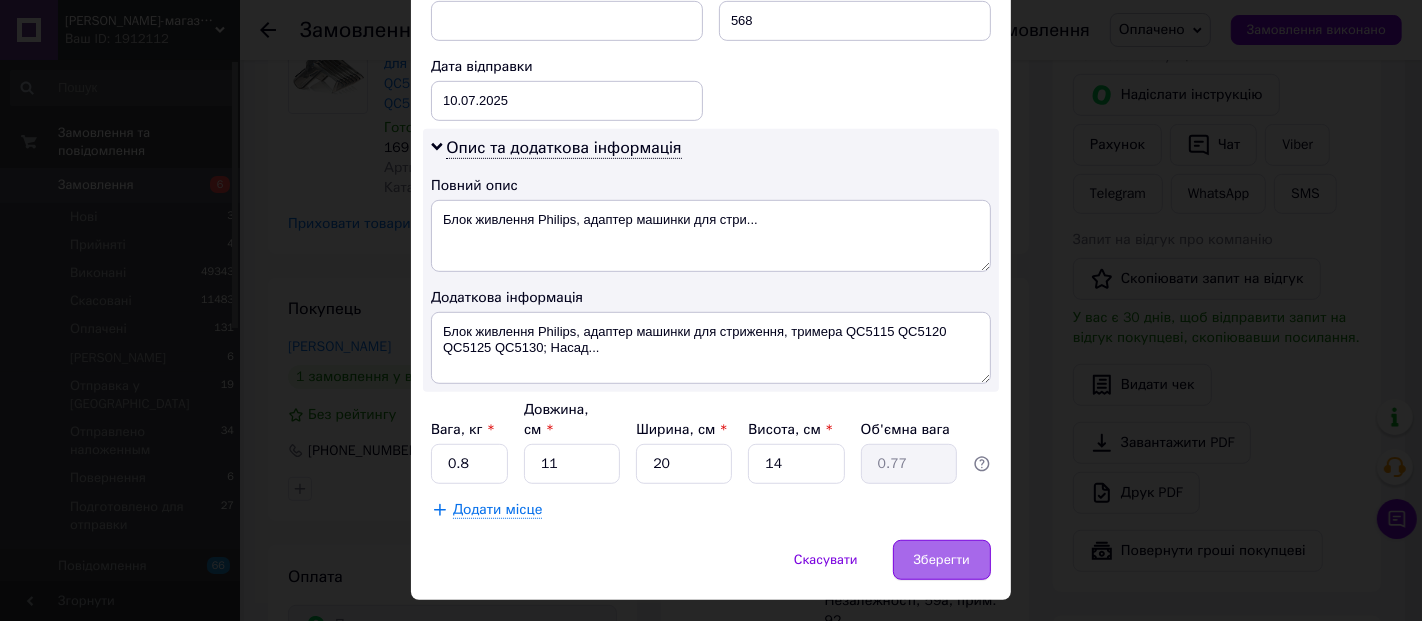 click on "Зберегти" at bounding box center [942, 560] 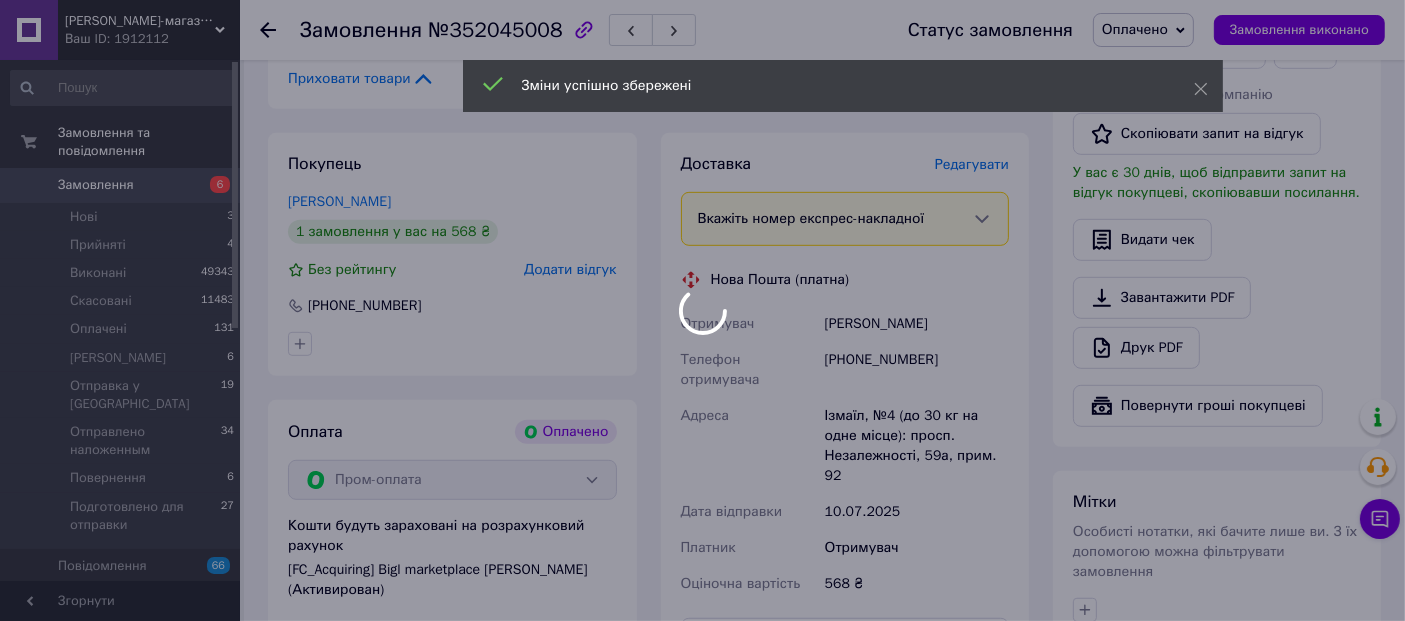 scroll, scrollTop: 1287, scrollLeft: 0, axis: vertical 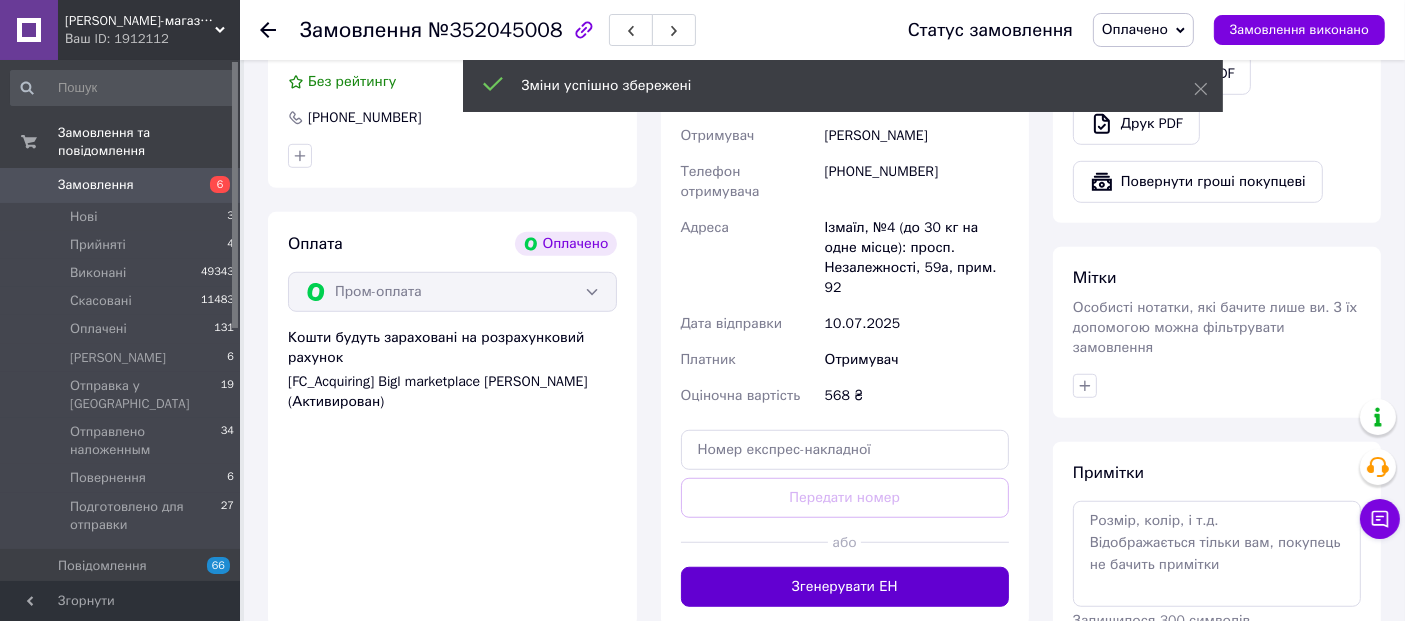 click on "Згенерувати ЕН" at bounding box center (845, 587) 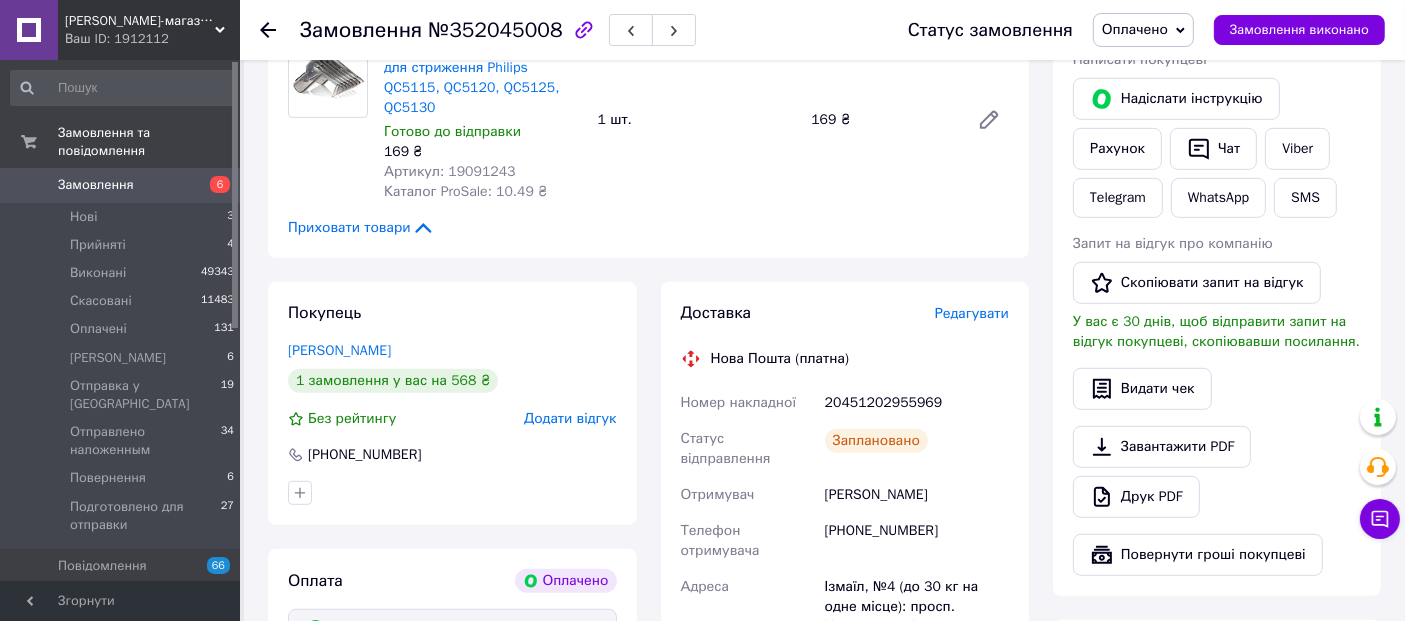 scroll, scrollTop: 954, scrollLeft: 0, axis: vertical 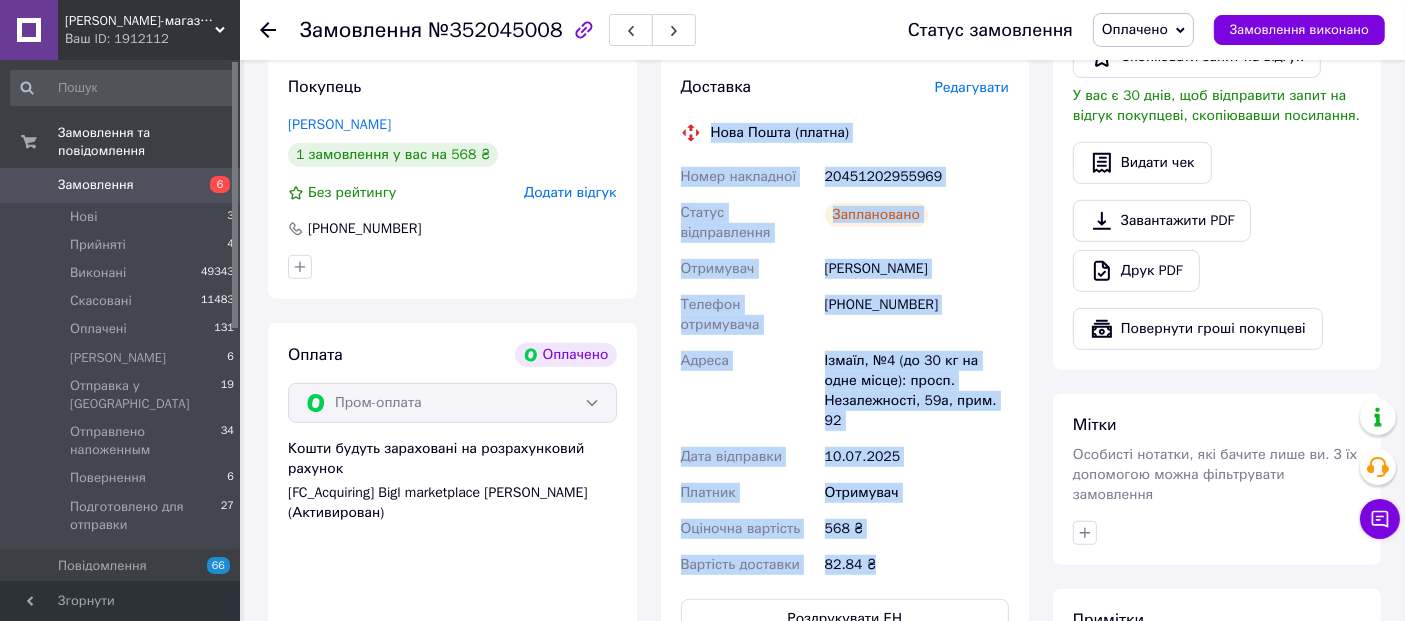drag, startPoint x: 705, startPoint y: 314, endPoint x: 878, endPoint y: 464, distance: 228.9738 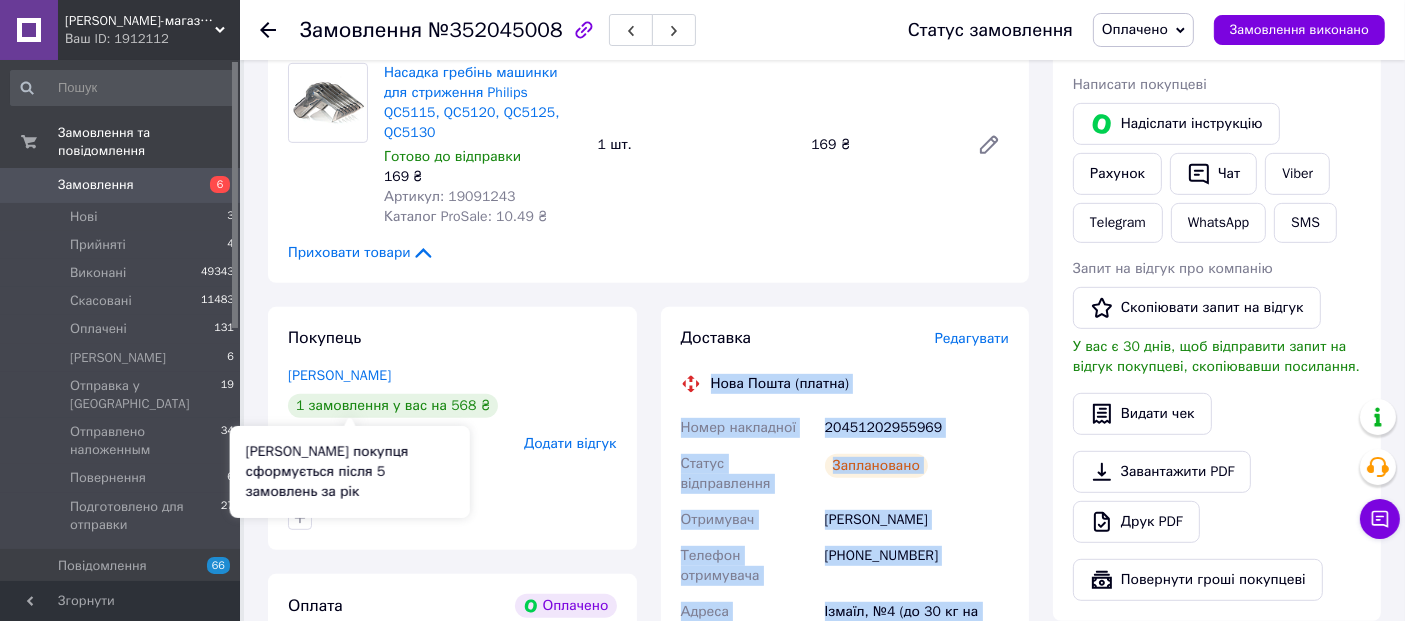 scroll, scrollTop: 731, scrollLeft: 0, axis: vertical 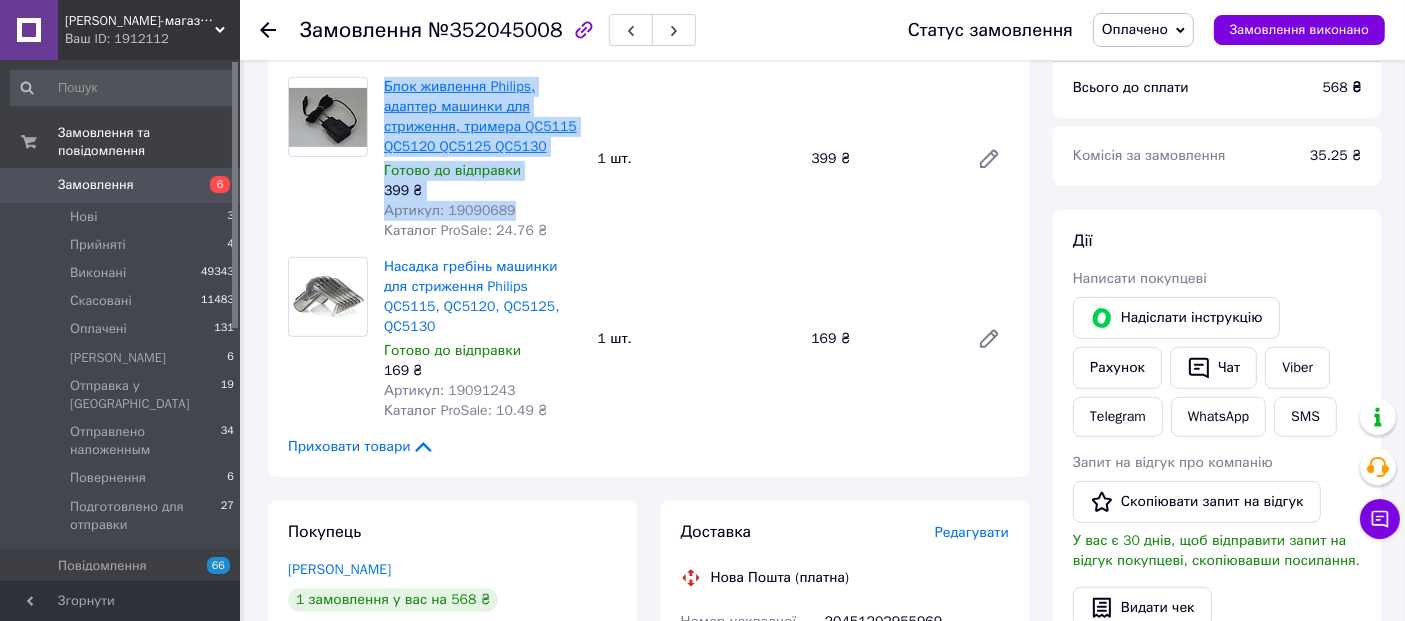 drag, startPoint x: 494, startPoint y: 185, endPoint x: 384, endPoint y: 72, distance: 157.69908 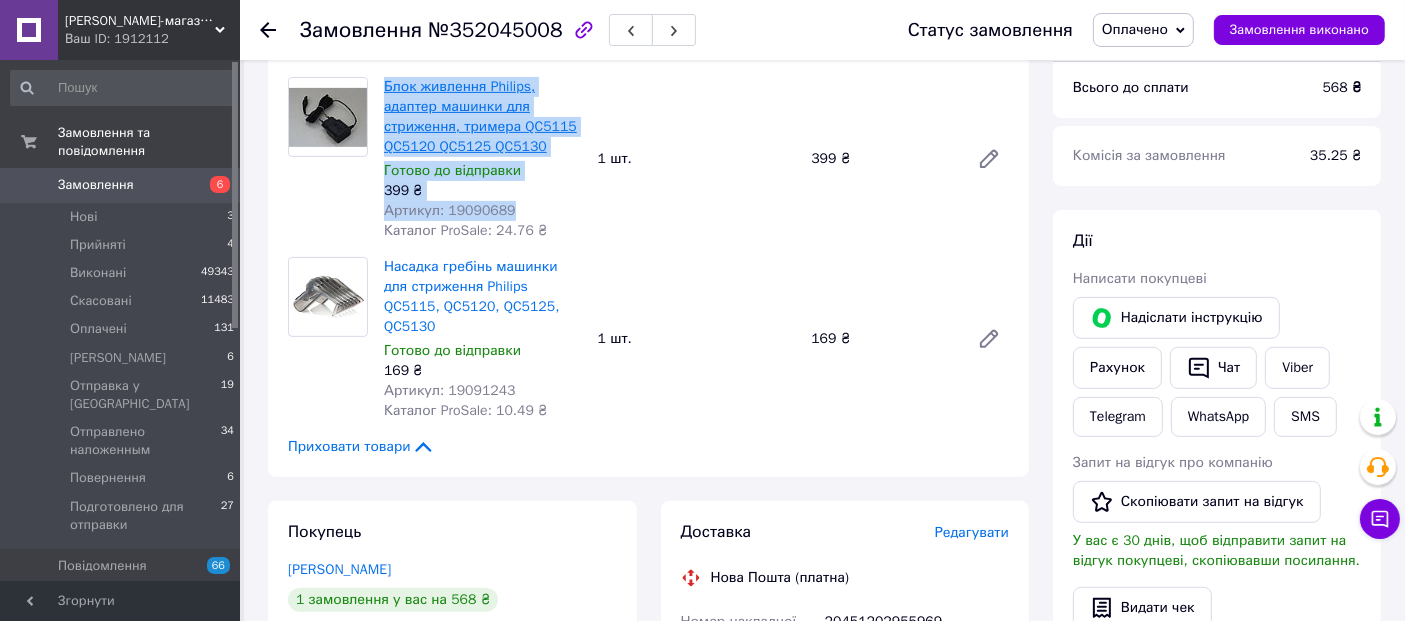 copy on "Блок живлення Philips, адаптер машинки для стриження, тримера QC5115 QC5120 QC5125 QC5130 Готово до відправки 399 ₴ Артикул: 19090689" 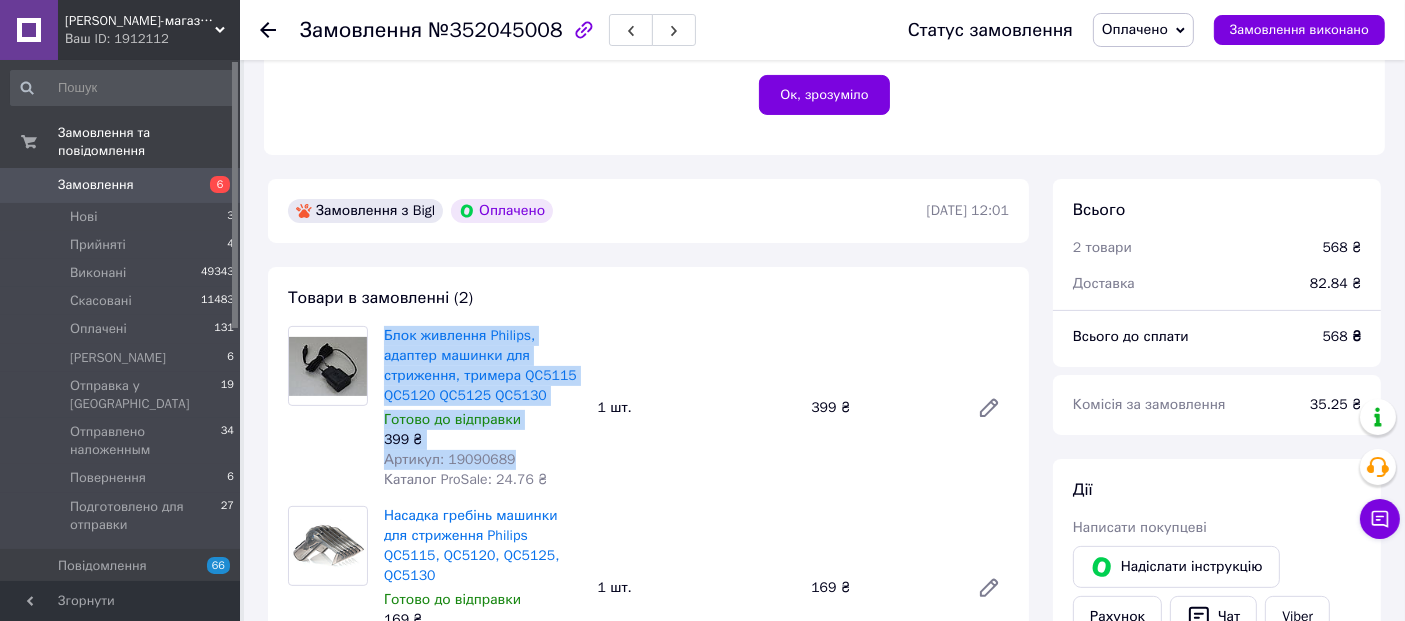 scroll, scrollTop: 620, scrollLeft: 0, axis: vertical 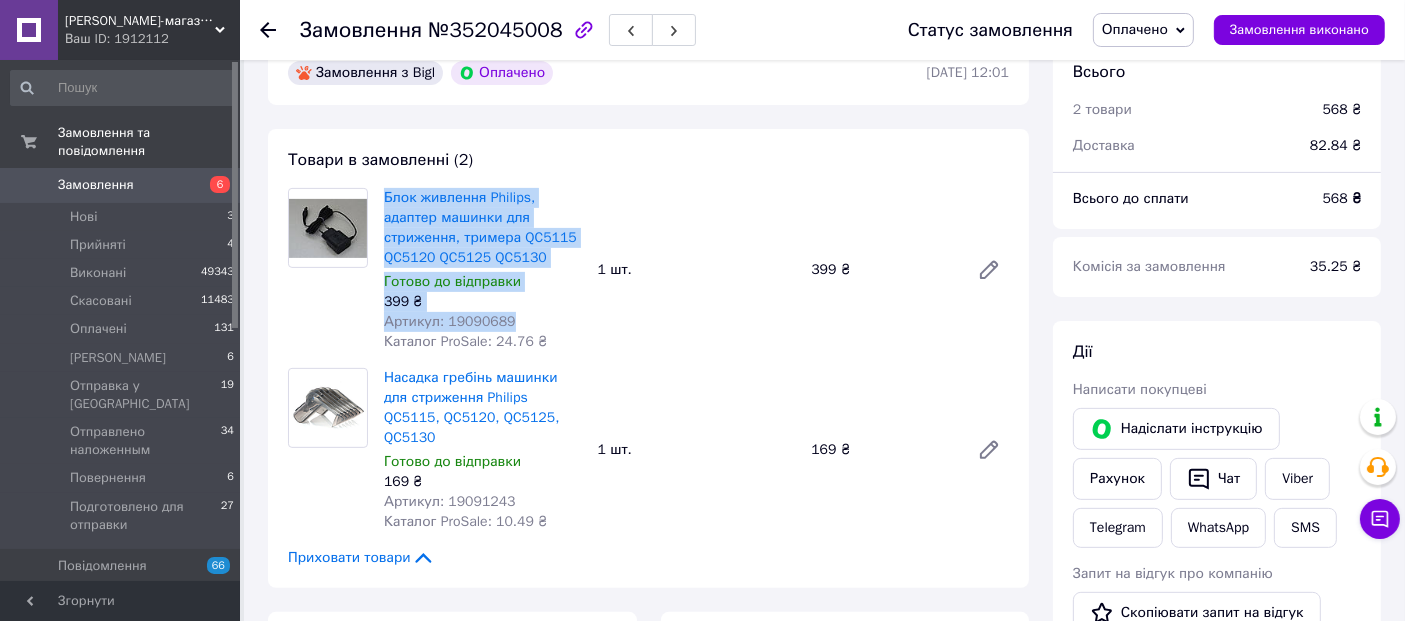 click on "Артикул: 19091243" at bounding box center [483, 502] 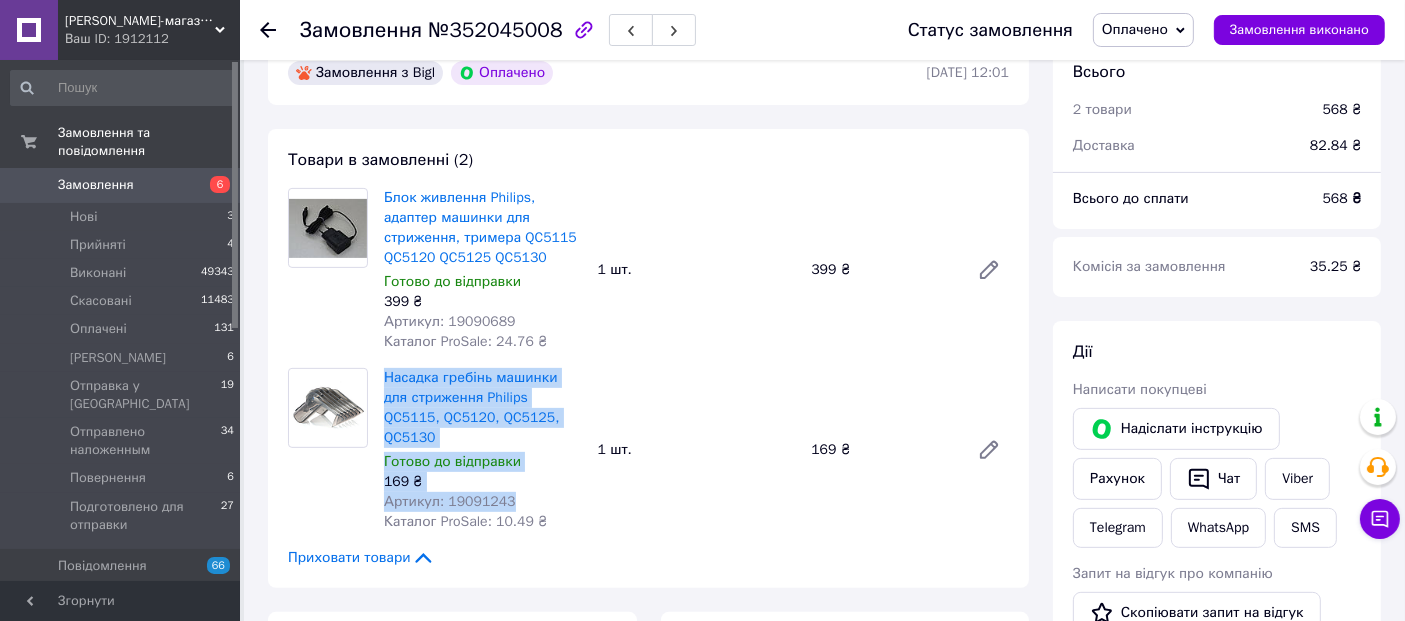 drag, startPoint x: 384, startPoint y: 346, endPoint x: 516, endPoint y: 455, distance: 171.18703 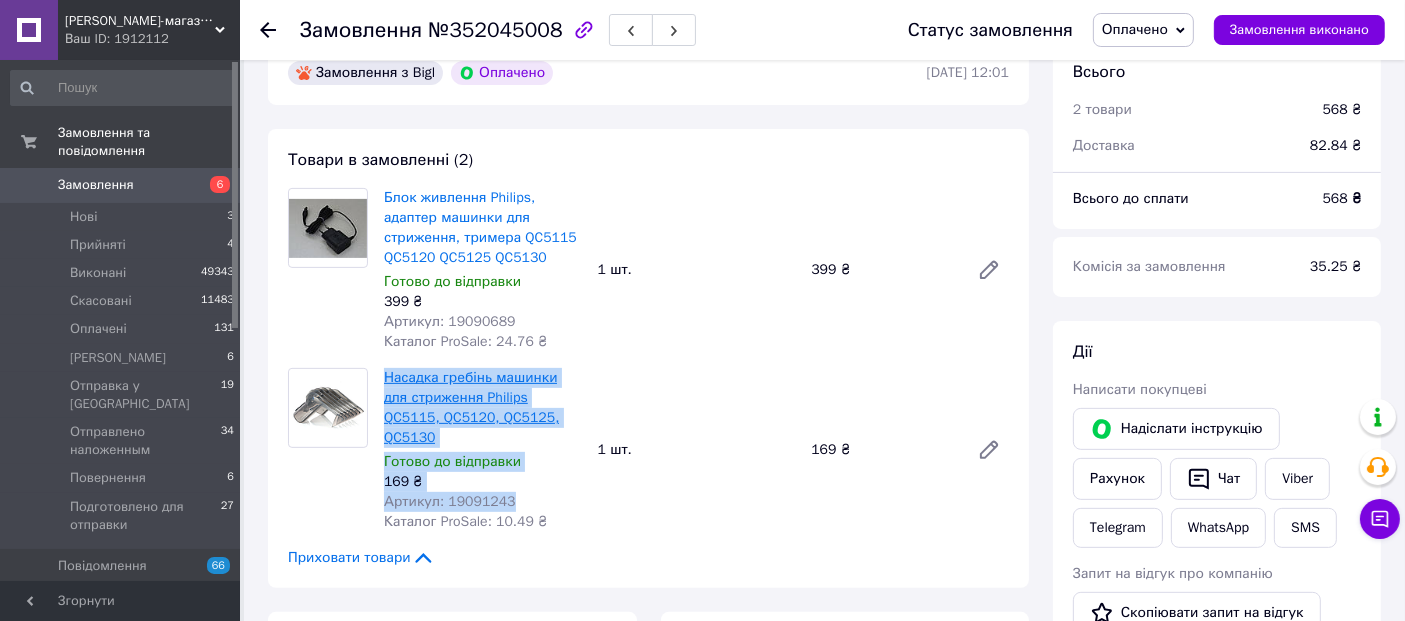 copy on "Насадка гребінь машинки для стриження Philips QC5115, QC5120, QC5125, QC5130 Готово до відправки 169 ₴ Артикул: 19091243" 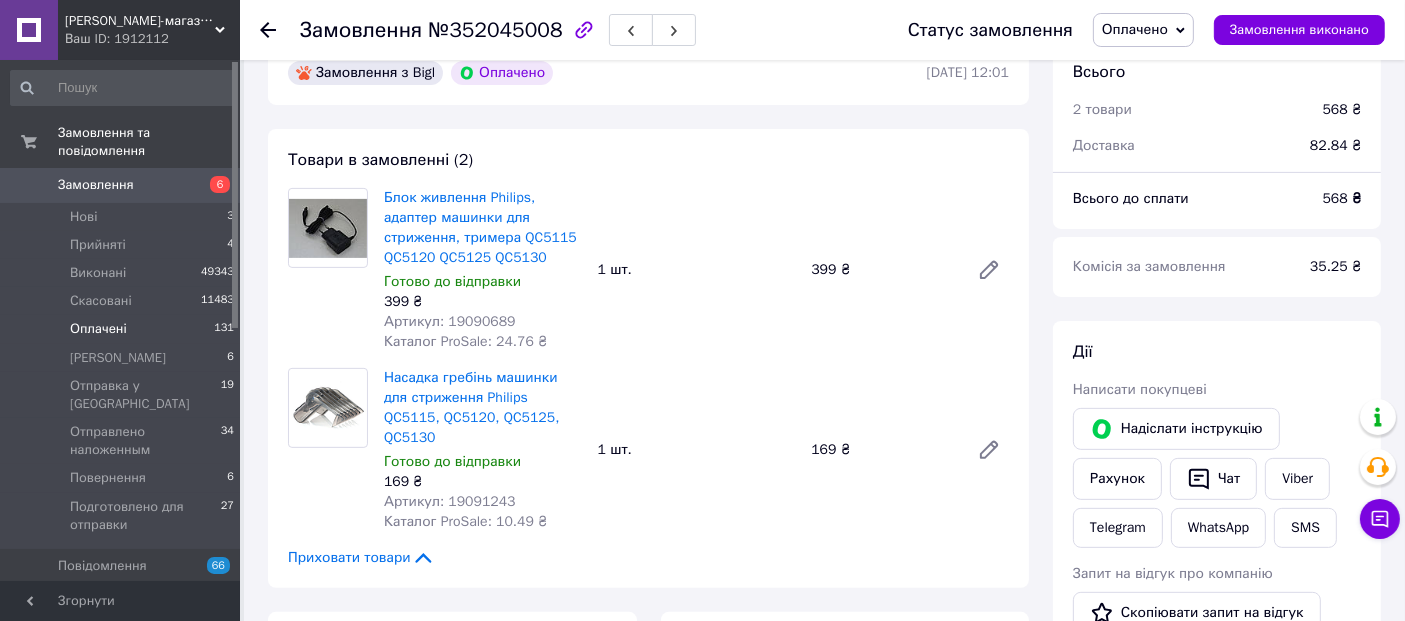 click on "Оплачені" at bounding box center [98, 329] 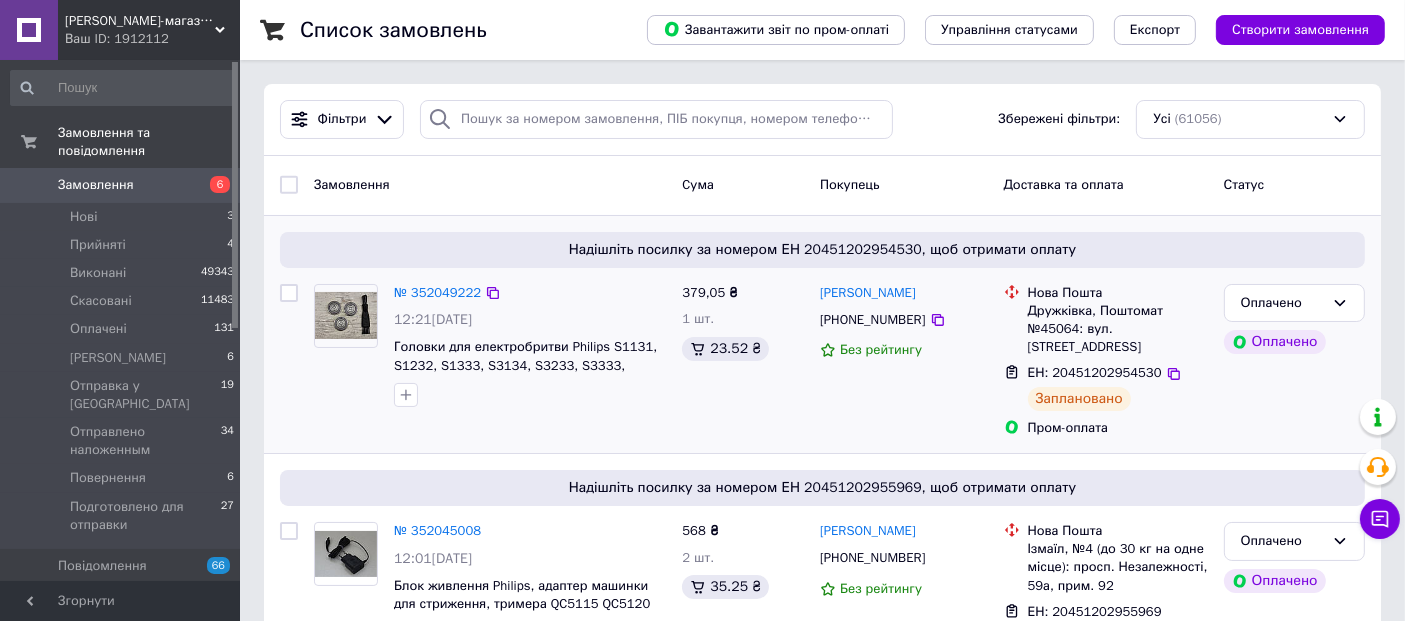 scroll, scrollTop: 333, scrollLeft: 0, axis: vertical 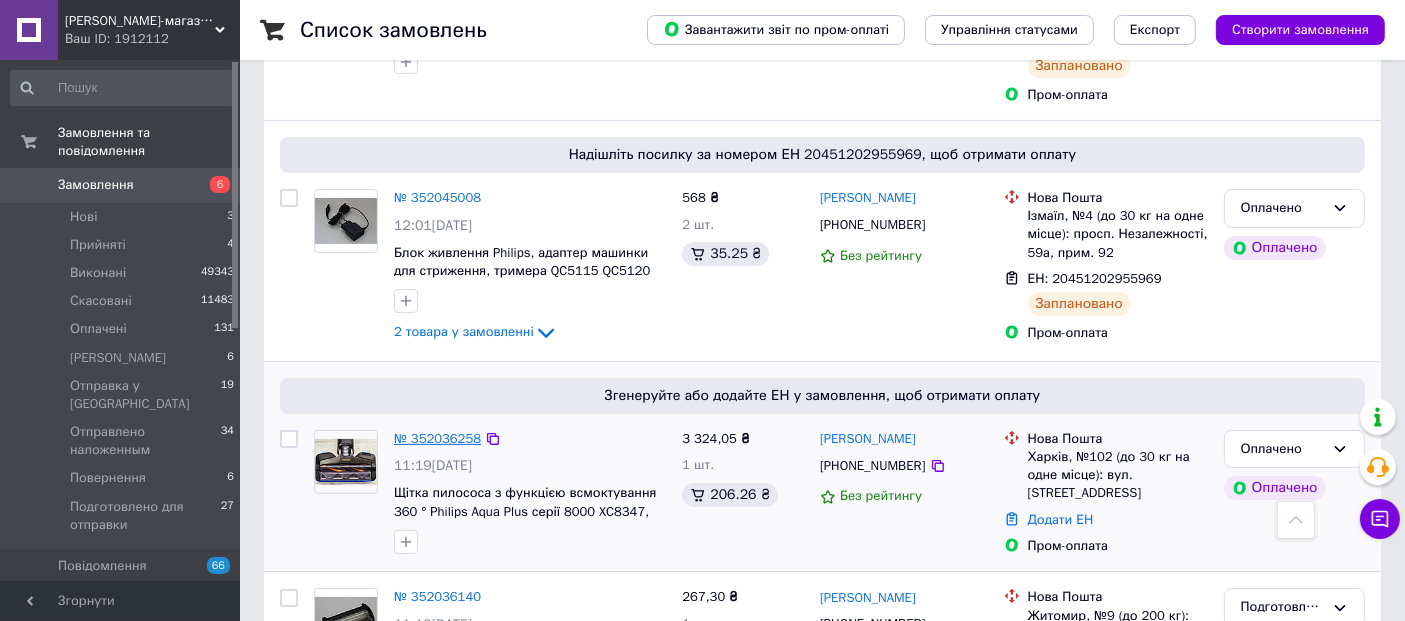 click on "№ 352036258" at bounding box center (437, 438) 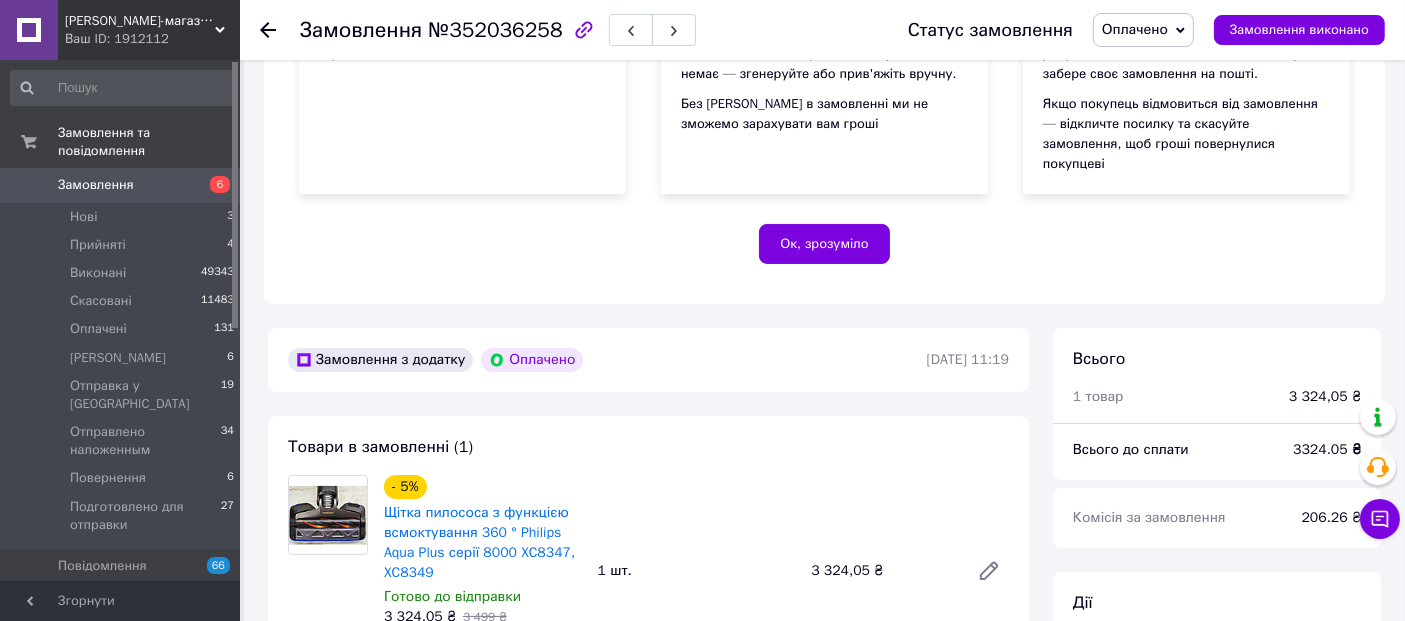 scroll, scrollTop: 777, scrollLeft: 0, axis: vertical 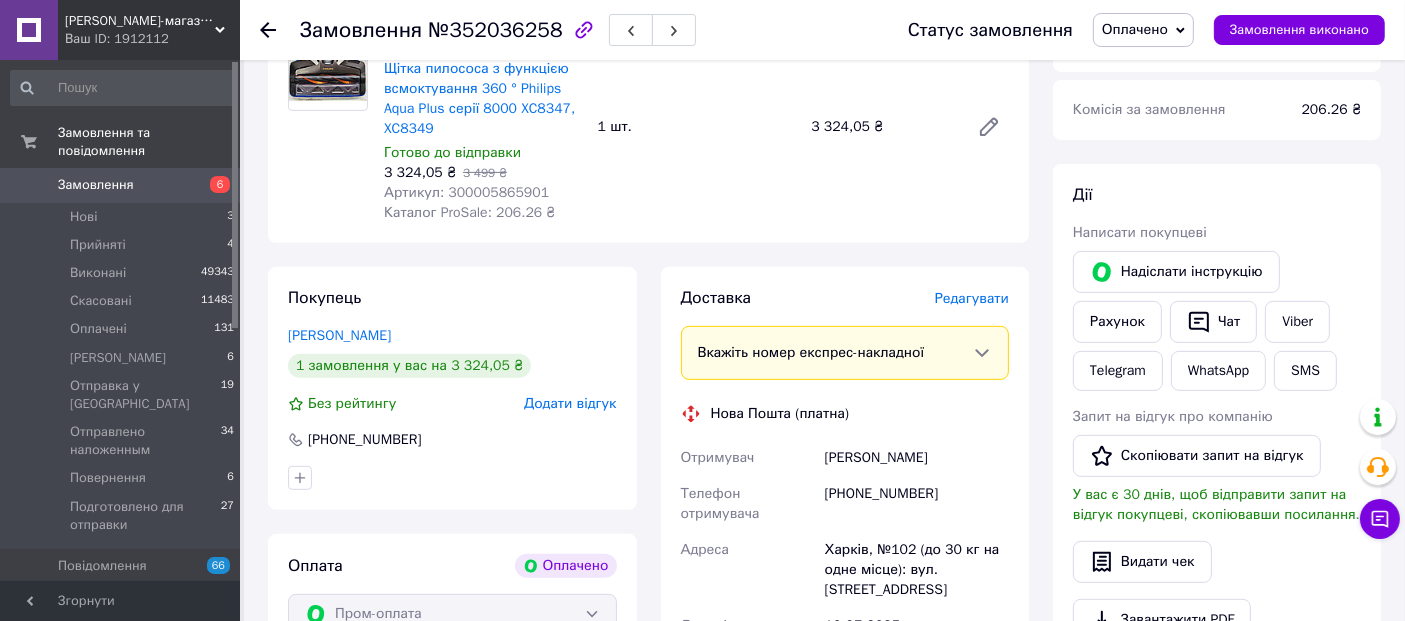 click on "Редагувати" at bounding box center (972, 298) 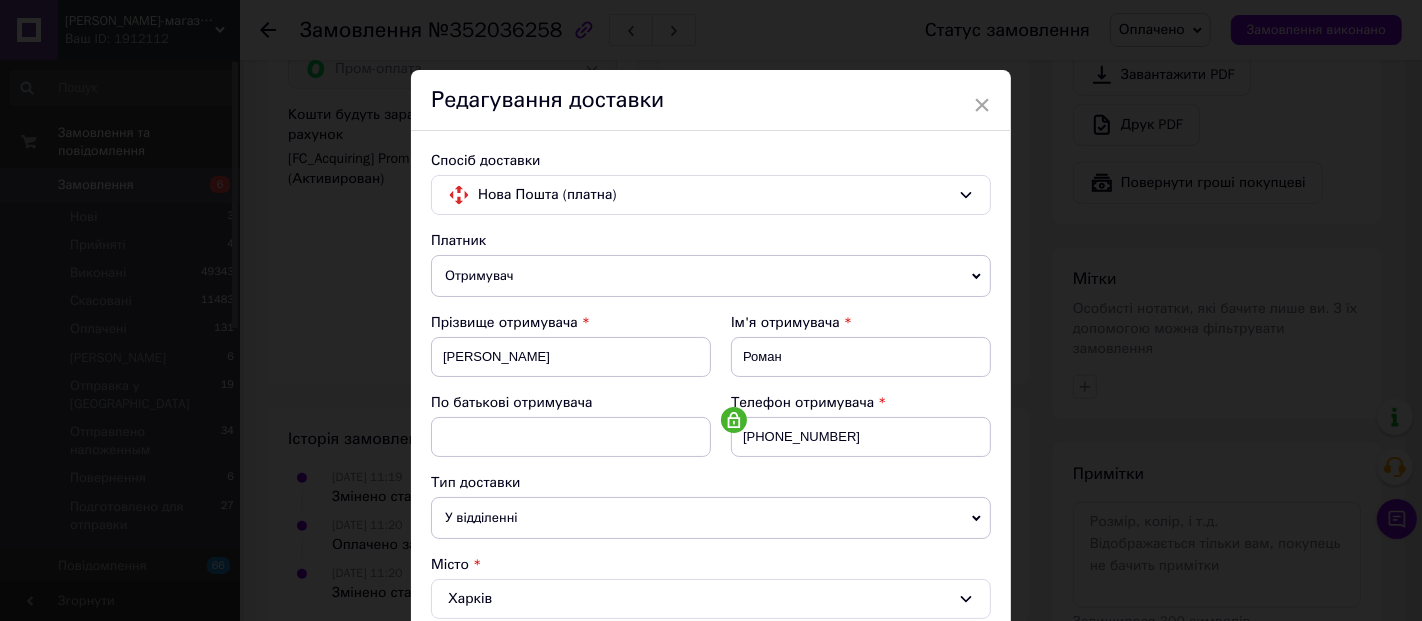scroll, scrollTop: 1333, scrollLeft: 0, axis: vertical 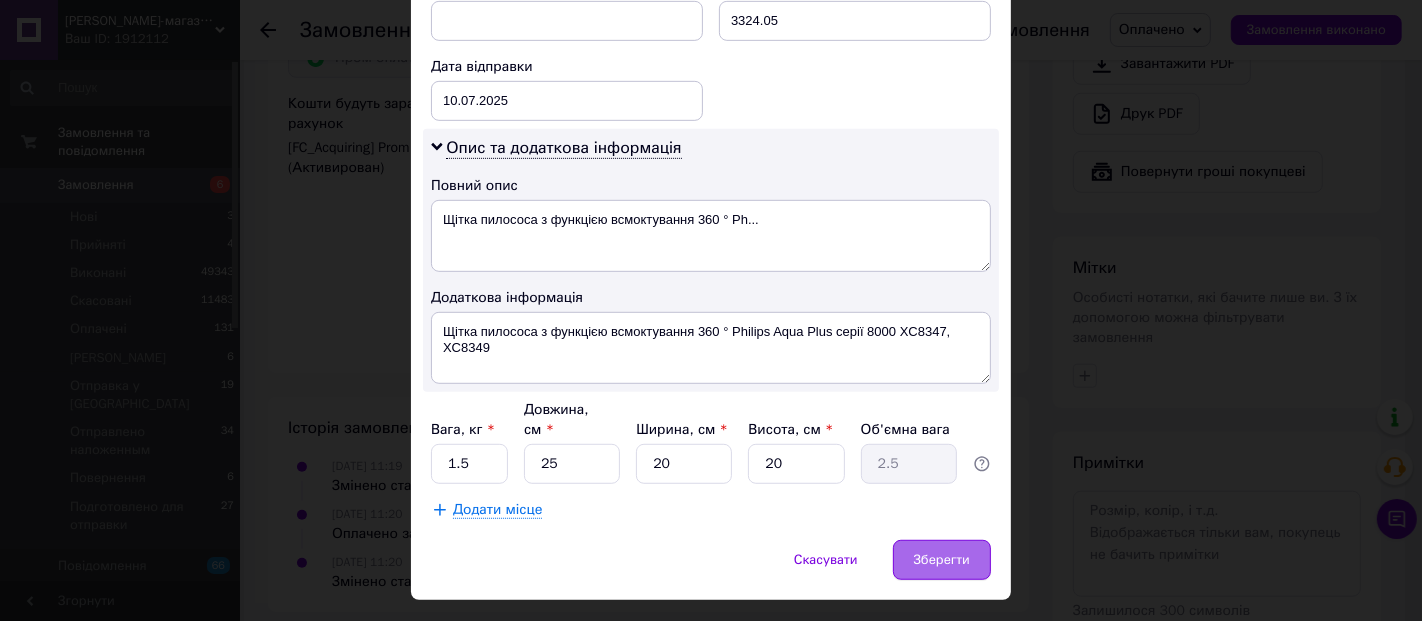 click on "Зберегти" at bounding box center (942, 560) 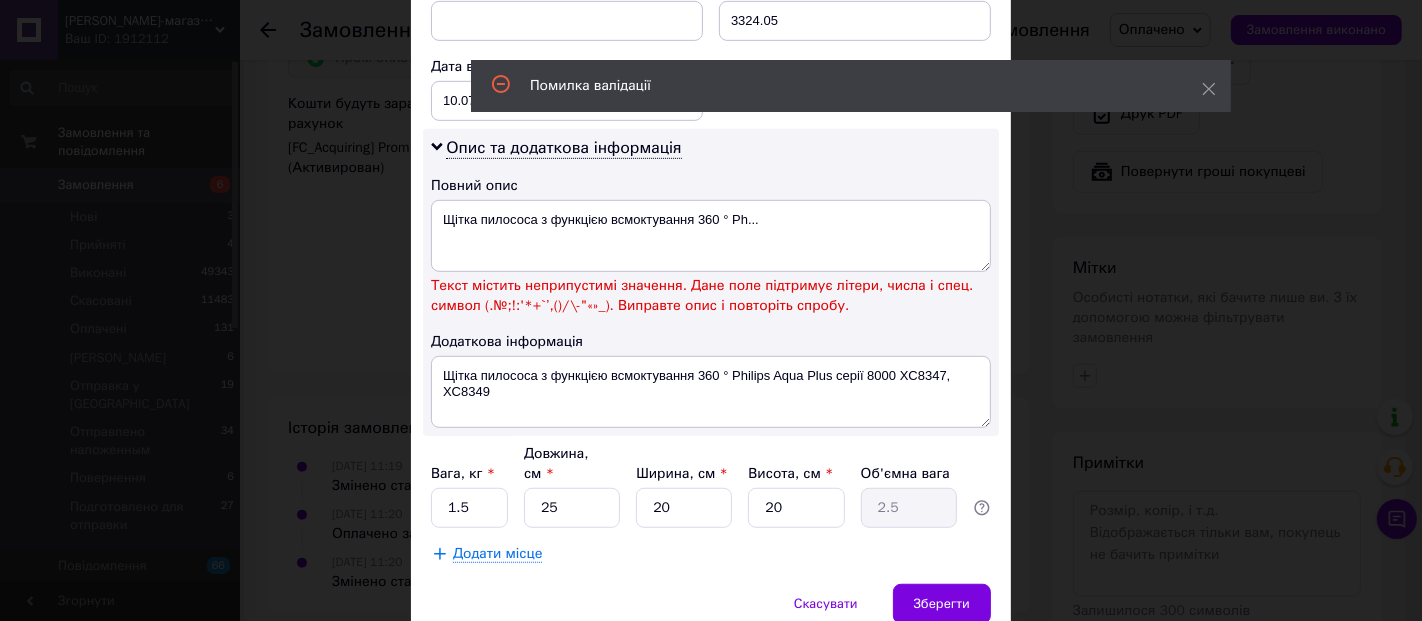 scroll, scrollTop: 965, scrollLeft: 0, axis: vertical 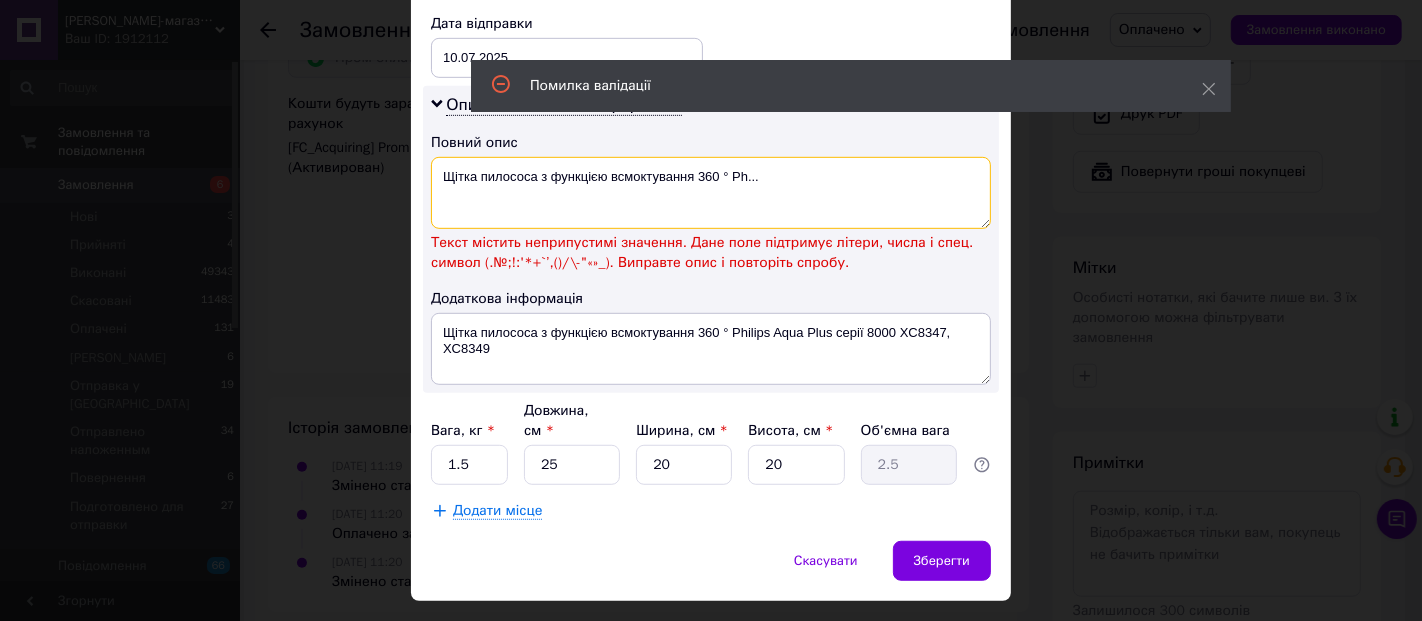 drag, startPoint x: 839, startPoint y: 148, endPoint x: 652, endPoint y: 143, distance: 187.06683 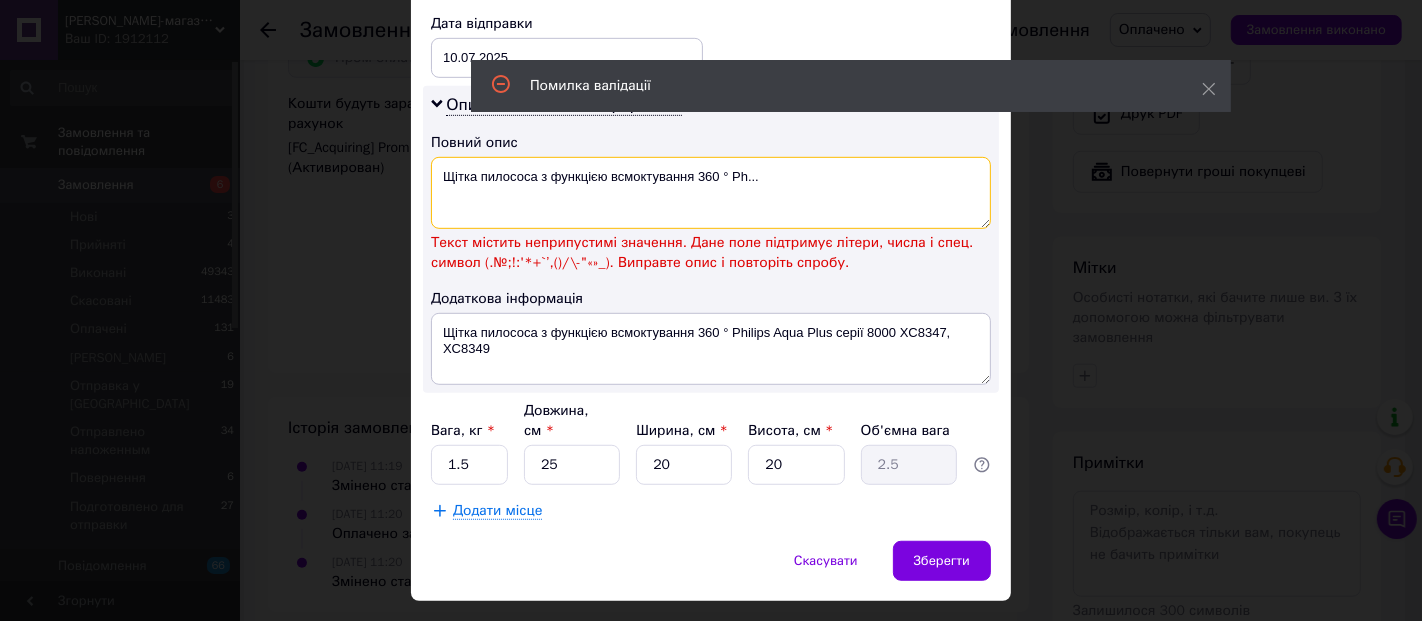 click on "Щітка пилососа з функцією всмоктування 360 ° Ph..." at bounding box center [711, 193] 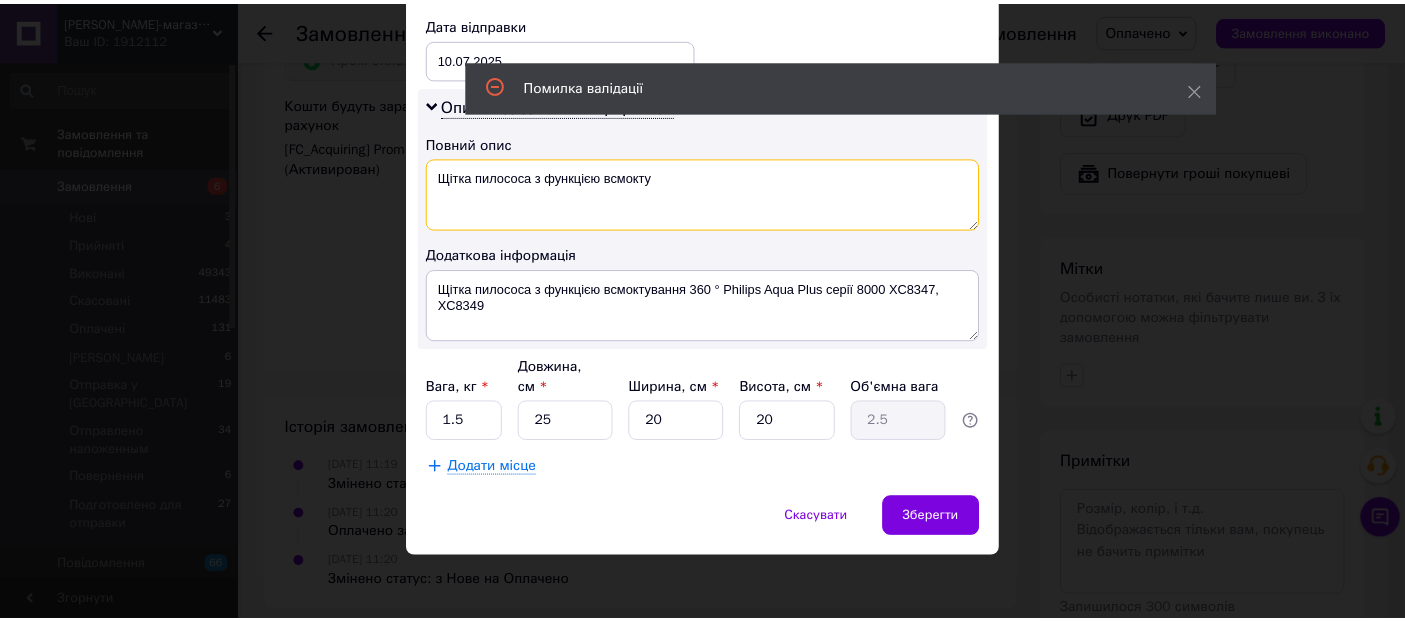 scroll, scrollTop: 922, scrollLeft: 0, axis: vertical 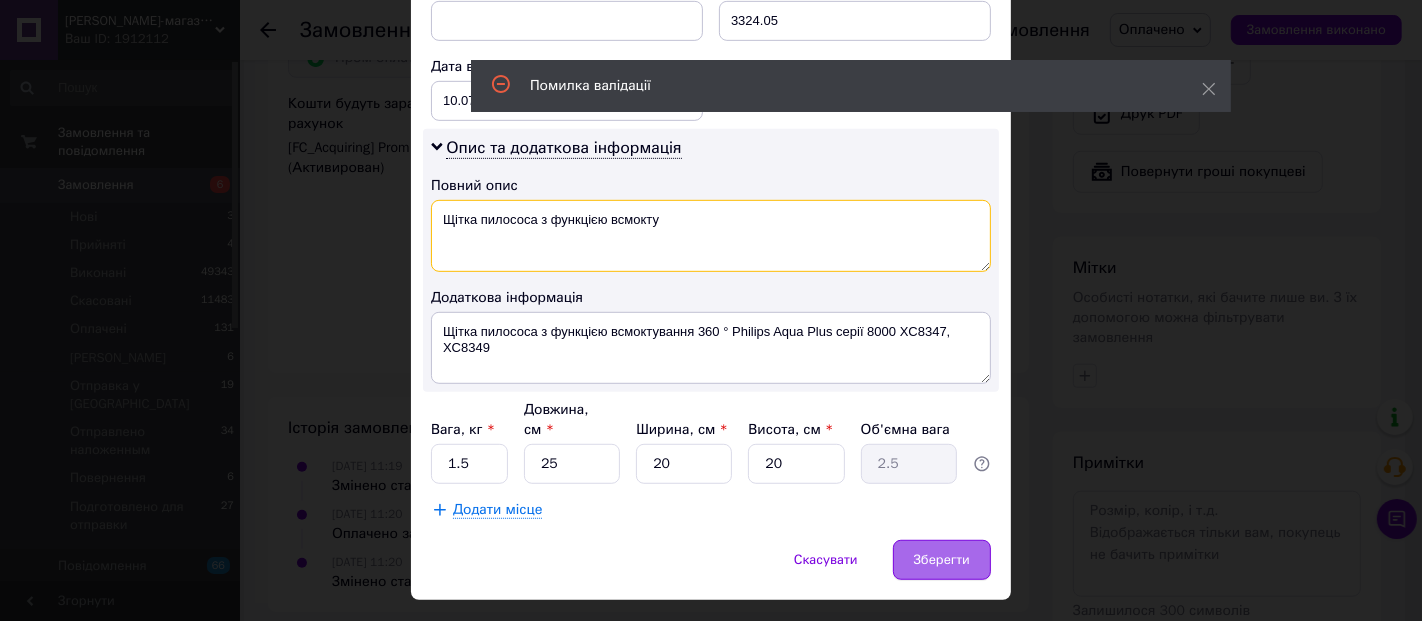 type on "Щітка пилососа з функцією всмокту" 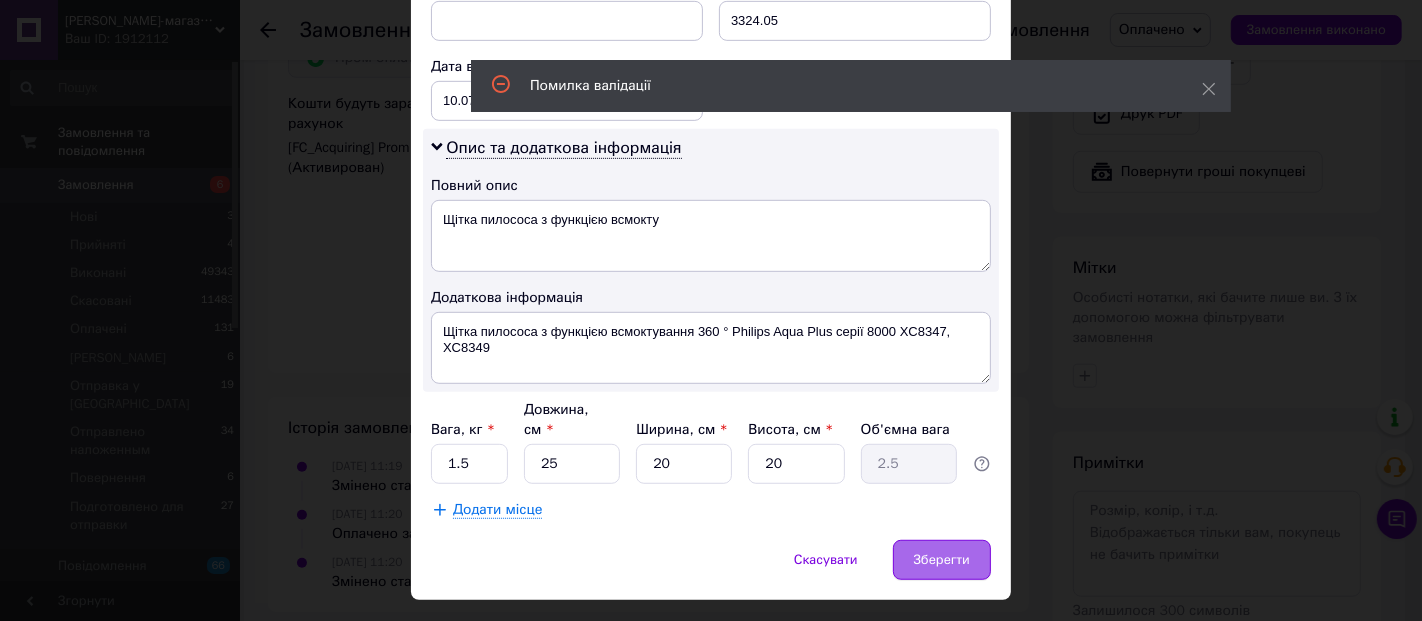 click on "Зберегти" at bounding box center [942, 560] 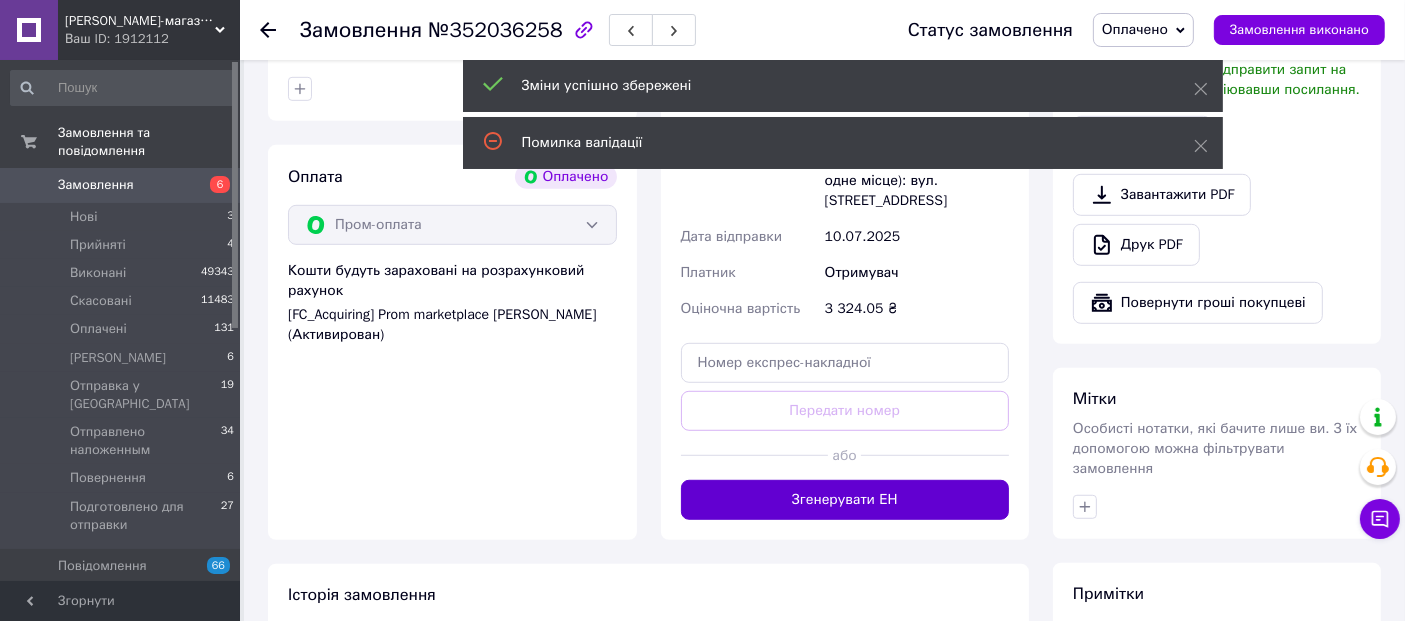 click on "Згенерувати ЕН" at bounding box center (845, 500) 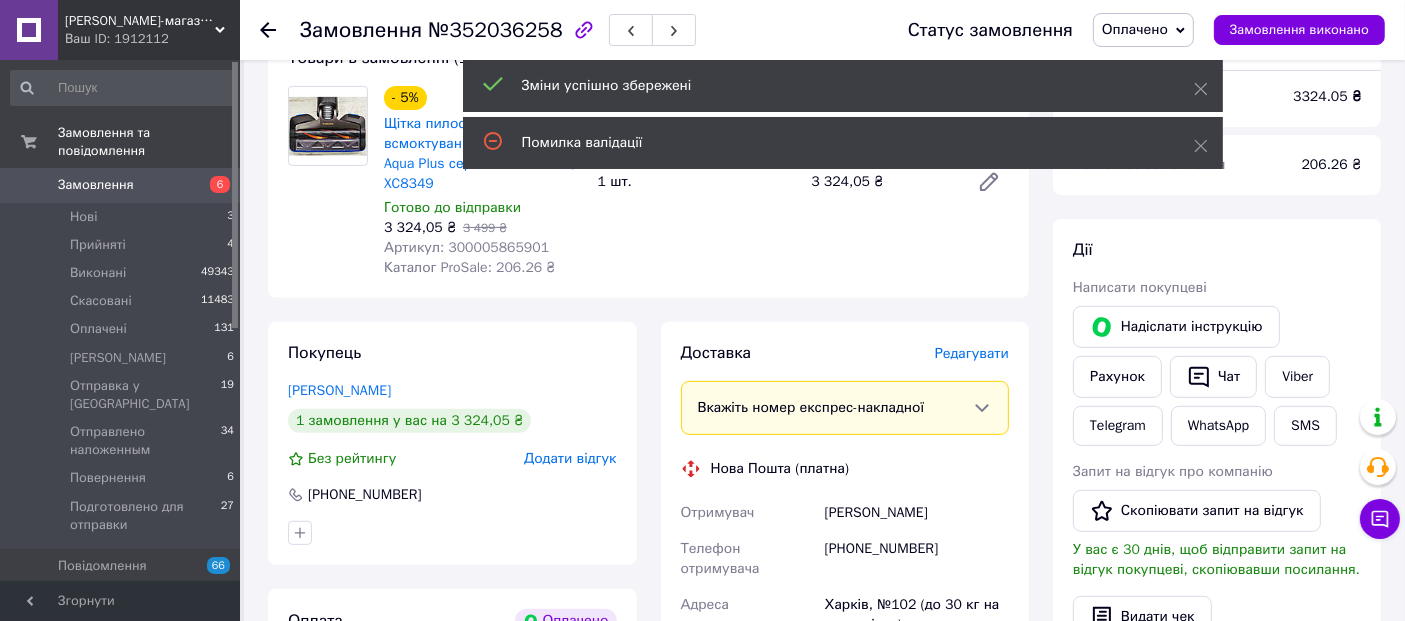 scroll, scrollTop: 611, scrollLeft: 0, axis: vertical 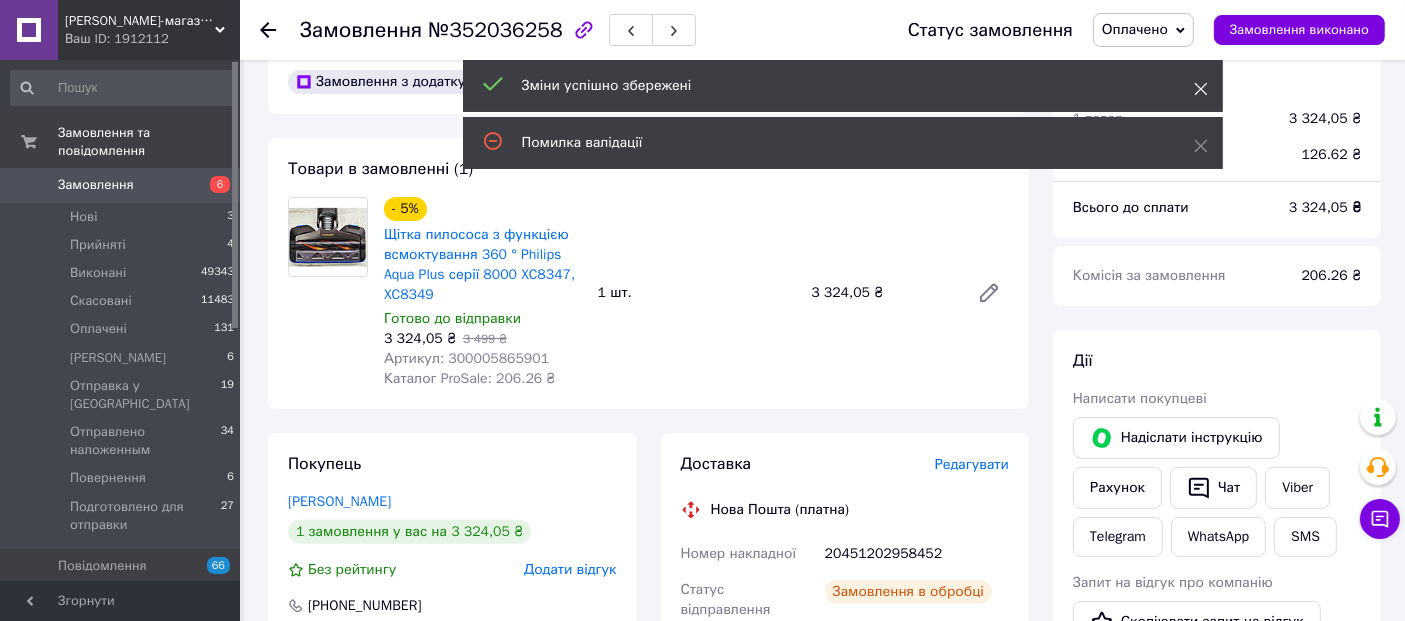 click 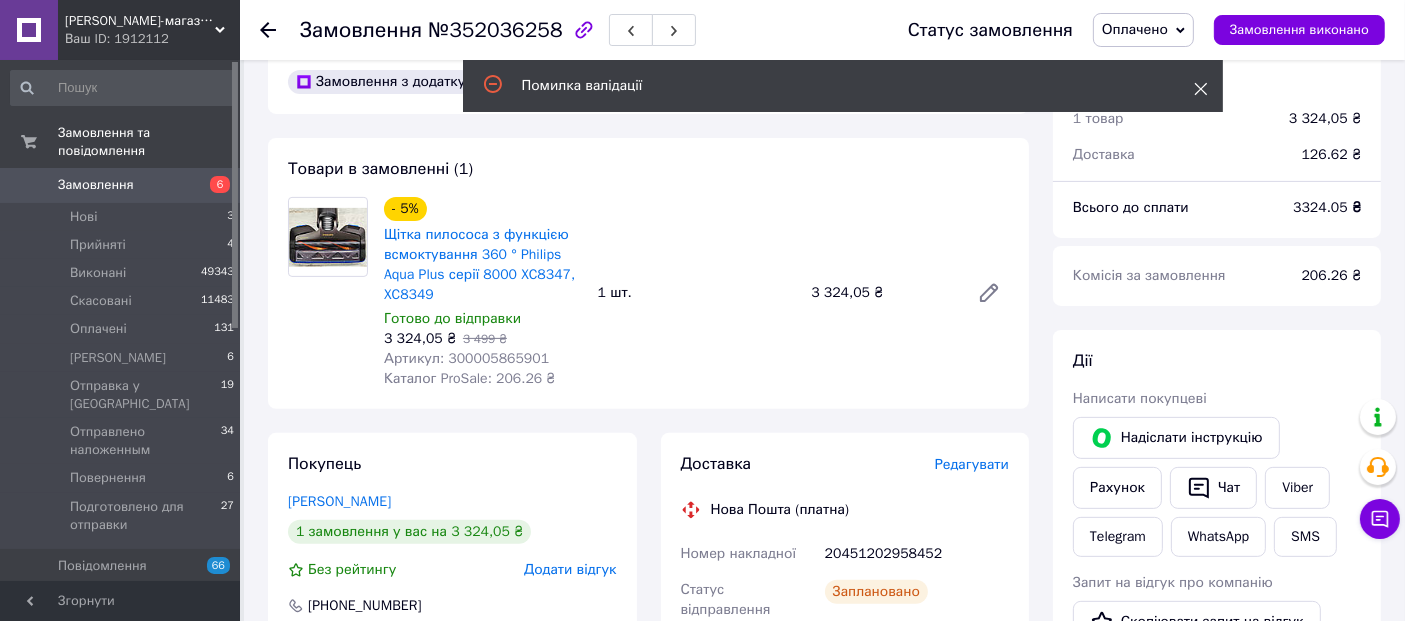 click 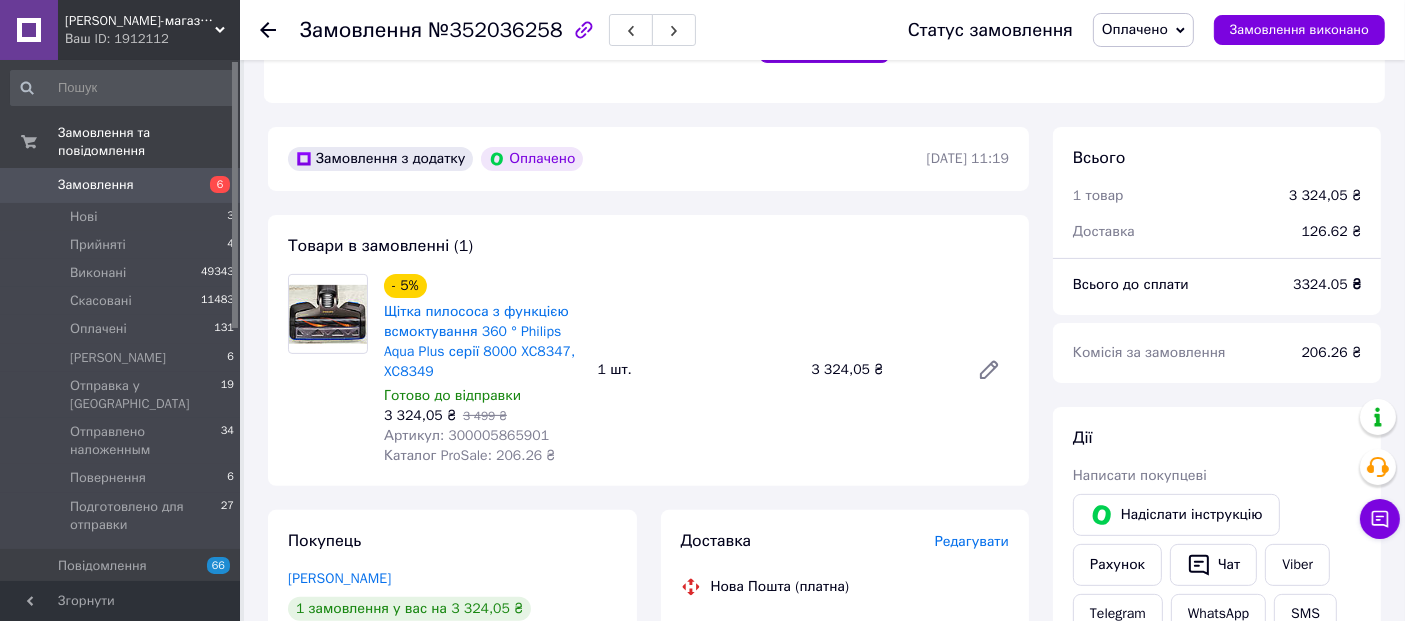scroll, scrollTop: 500, scrollLeft: 0, axis: vertical 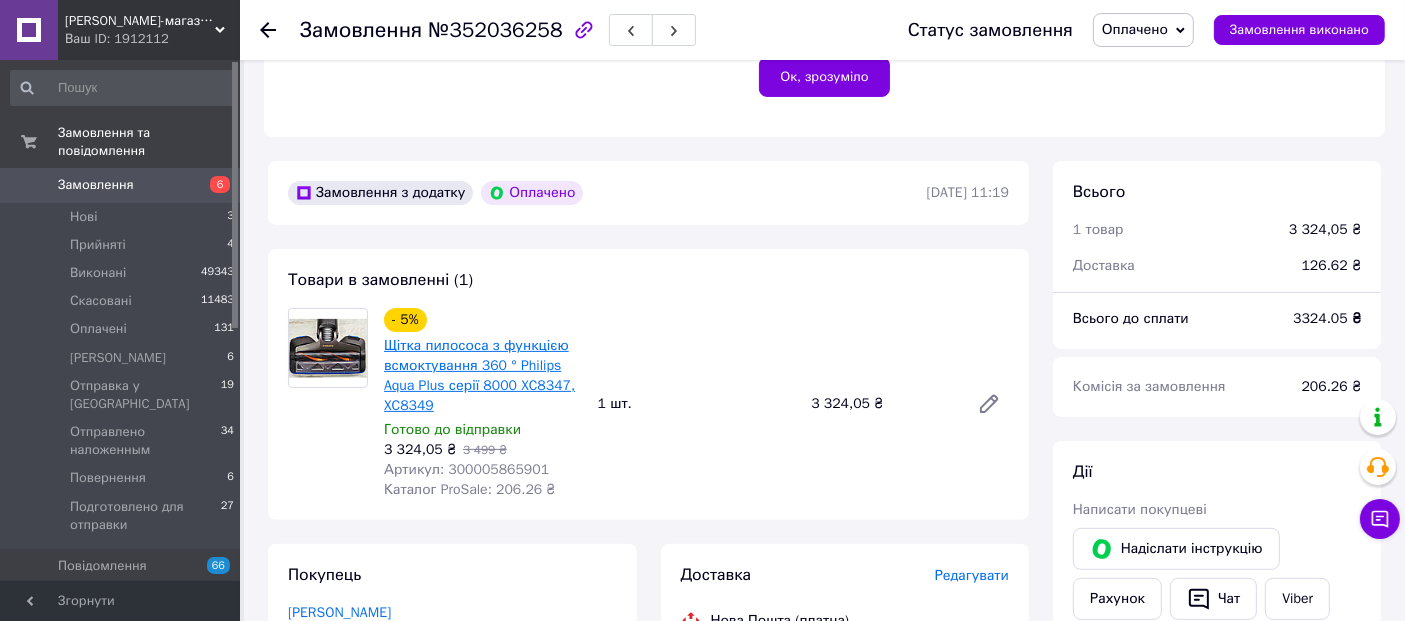 click on "Щітка пилососа з функцією всмоктування 360 ° Philips Aqua Plus серії 8000 XC8347, XC8349" at bounding box center (479, 375) 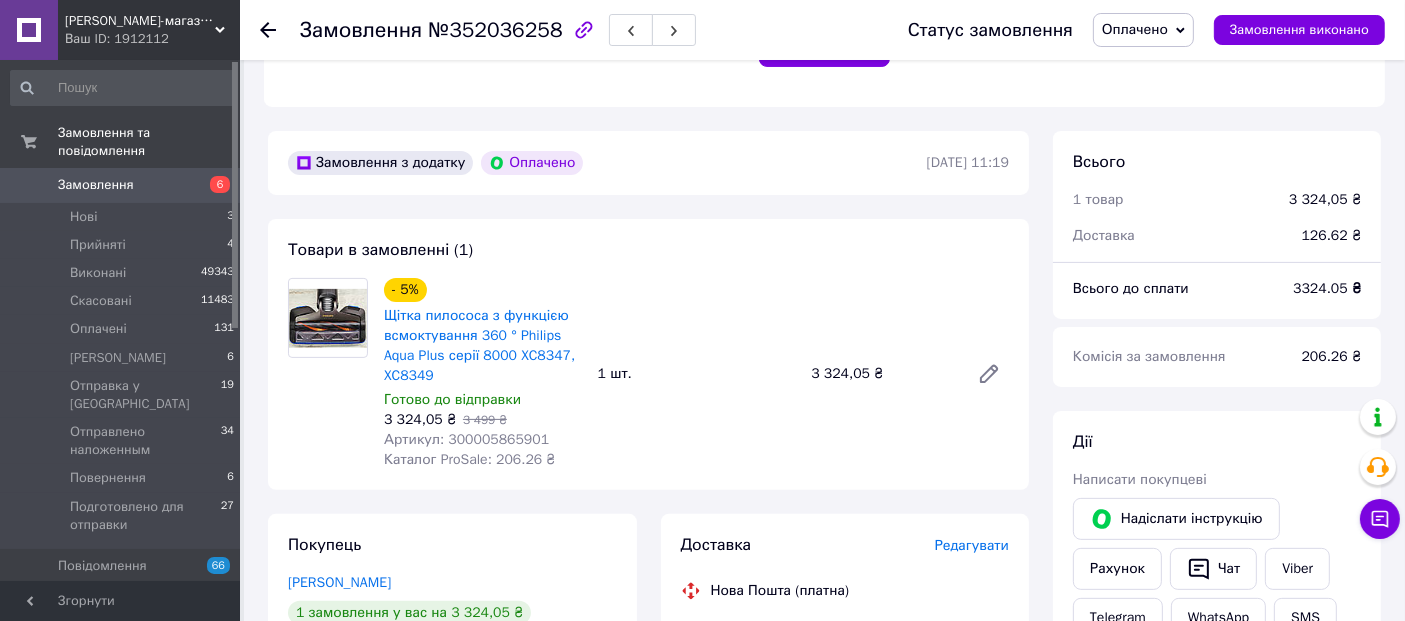 scroll, scrollTop: 833, scrollLeft: 0, axis: vertical 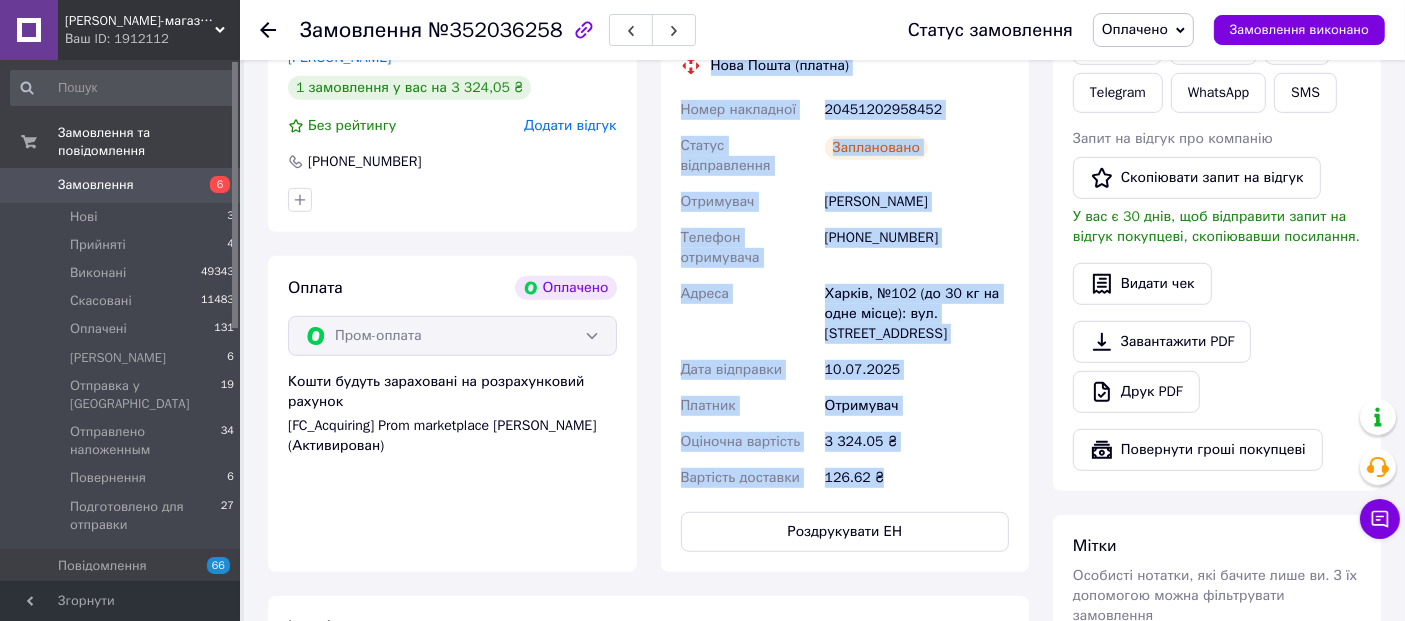 drag, startPoint x: 709, startPoint y: 261, endPoint x: 903, endPoint y: 431, distance: 257.94574 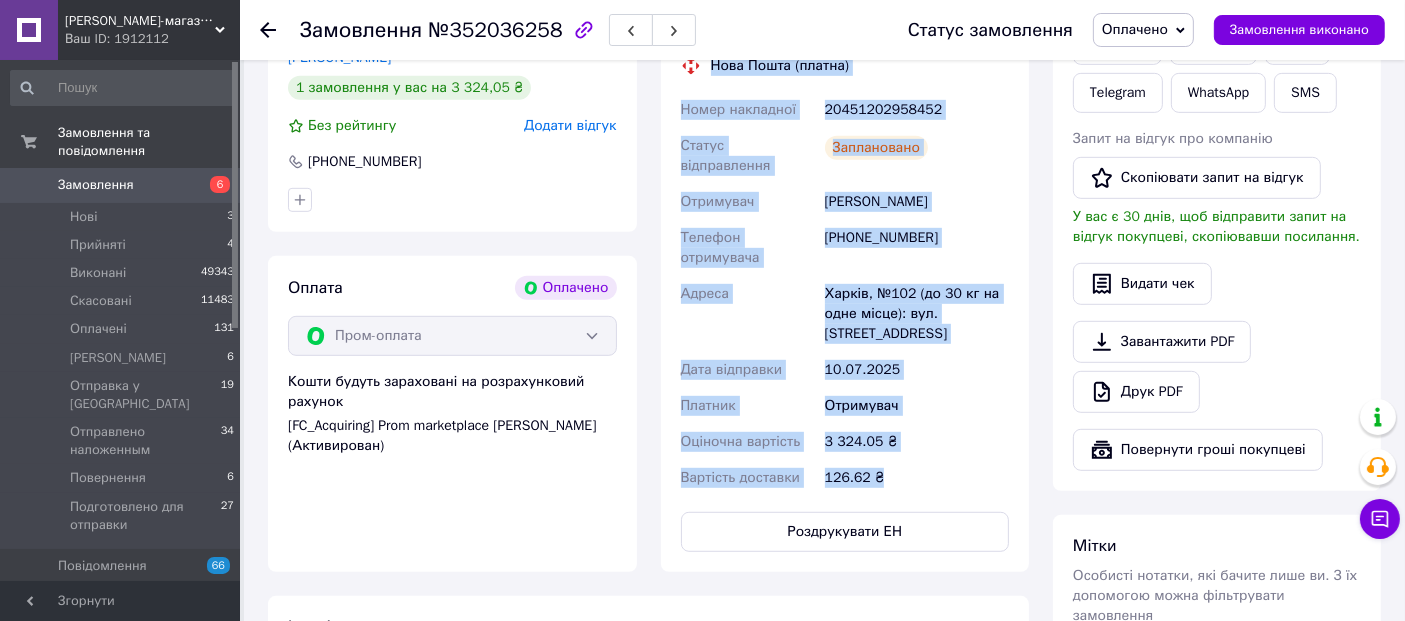 scroll, scrollTop: 611, scrollLeft: 0, axis: vertical 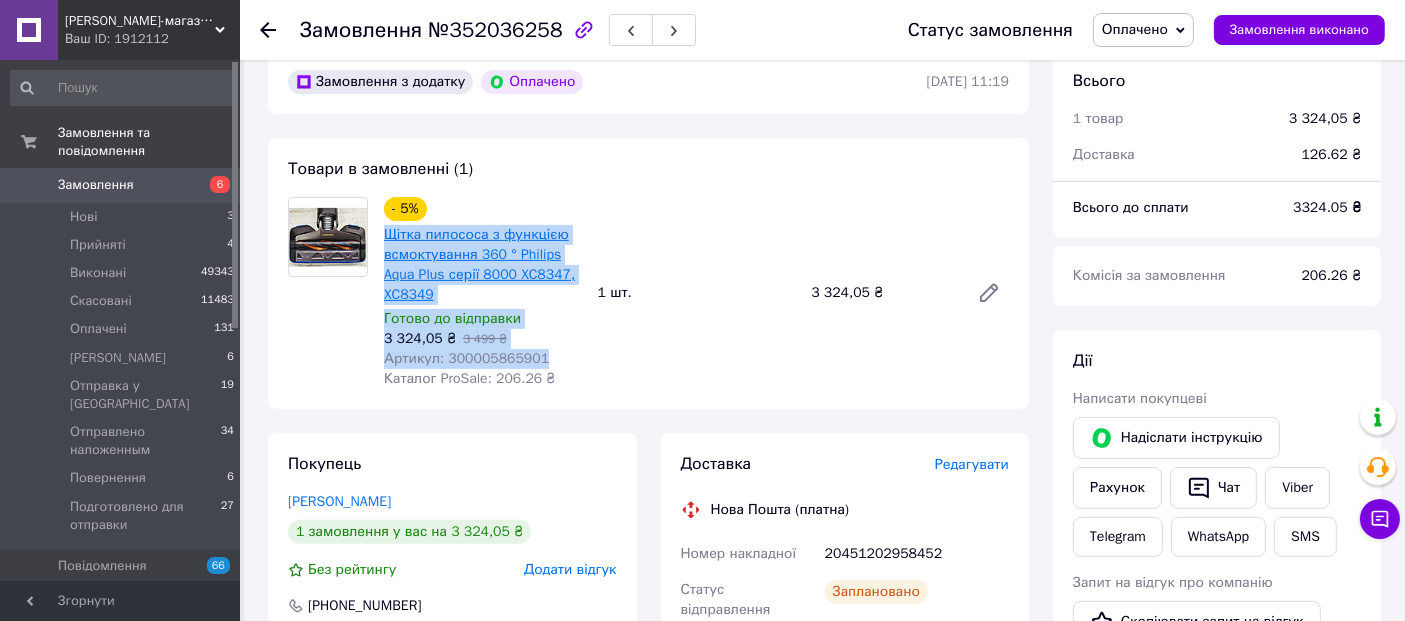 drag, startPoint x: 542, startPoint y: 341, endPoint x: 385, endPoint y: 224, distance: 195.80092 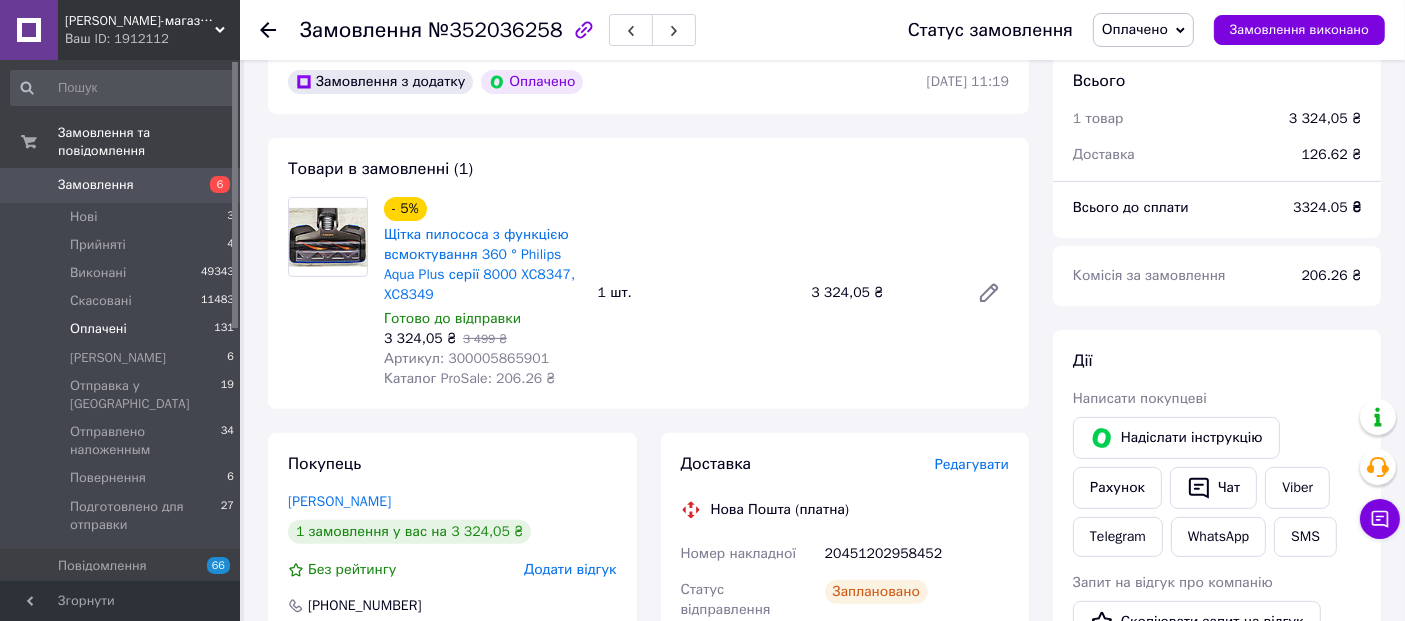 click on "Оплачені" at bounding box center [98, 329] 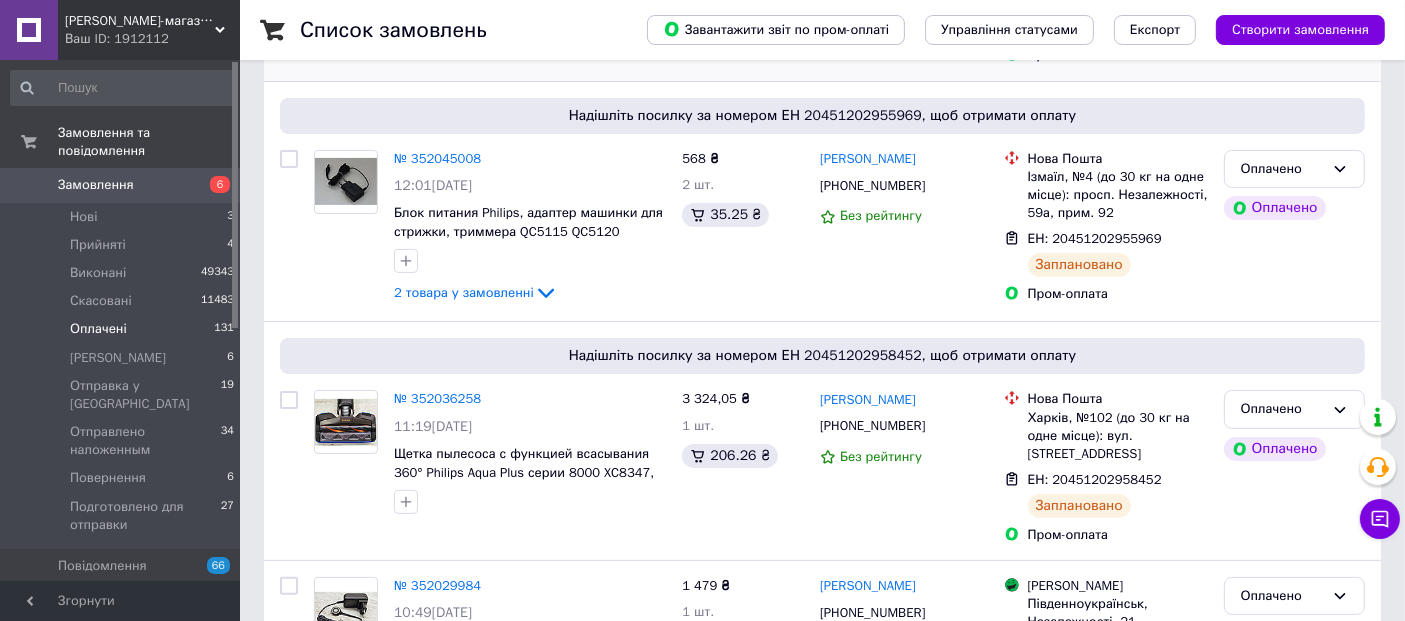 scroll, scrollTop: 666, scrollLeft: 0, axis: vertical 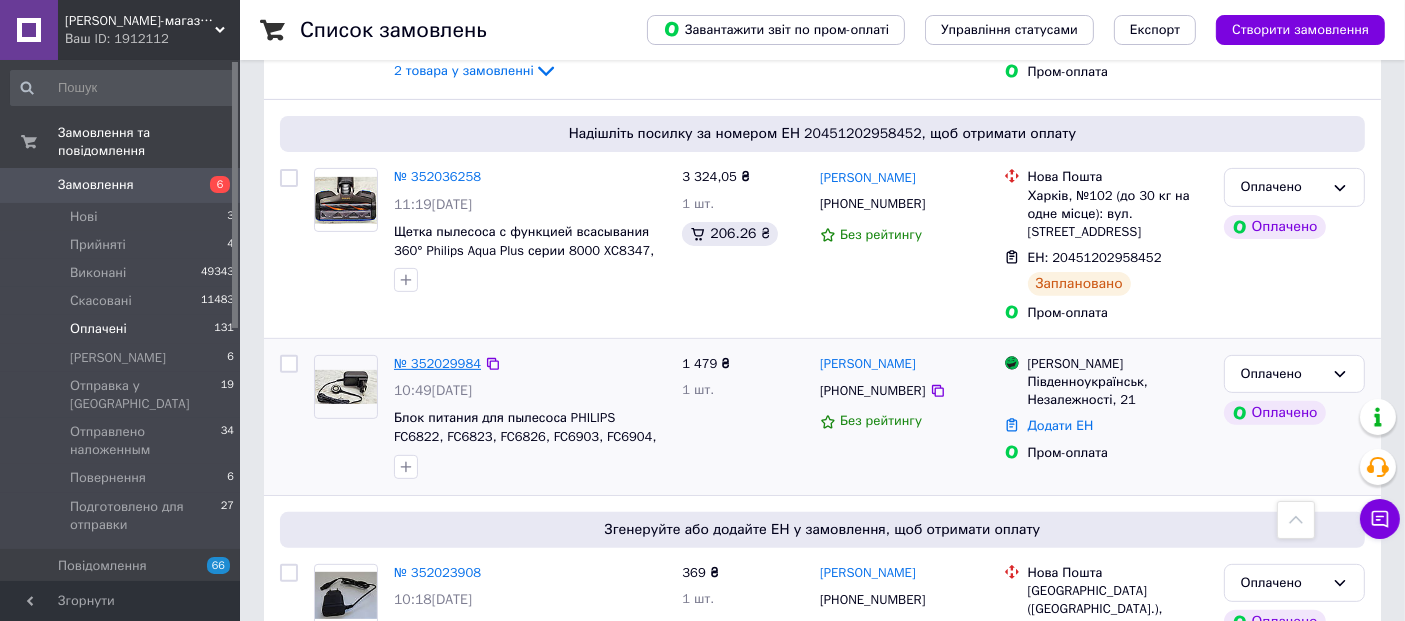 click on "№ 352029984" at bounding box center (437, 363) 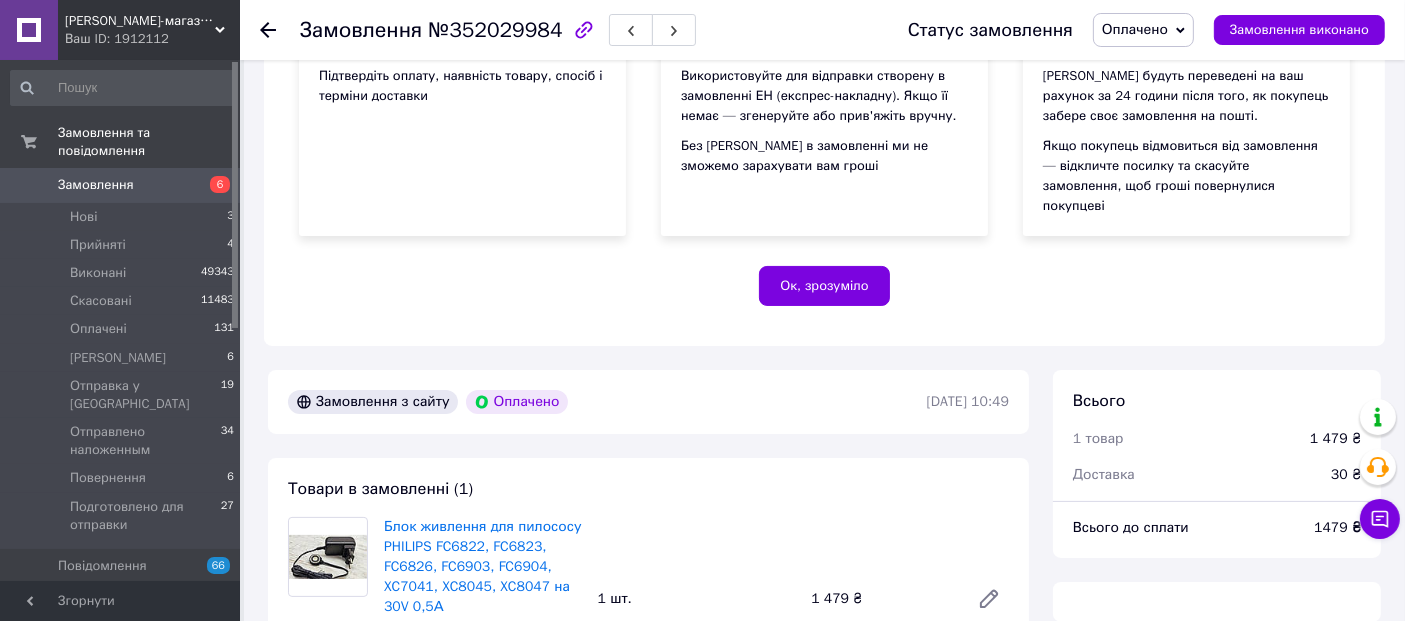 scroll, scrollTop: 666, scrollLeft: 0, axis: vertical 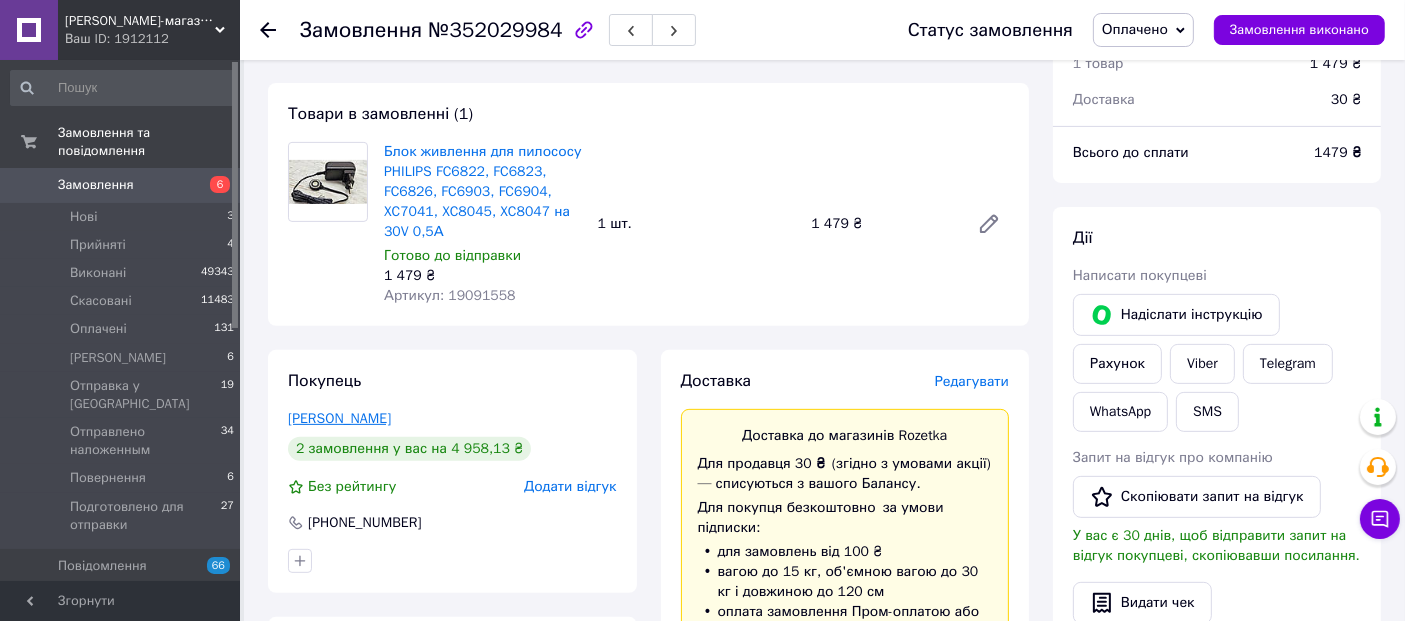 click on "Гусев Олександр" at bounding box center [339, 418] 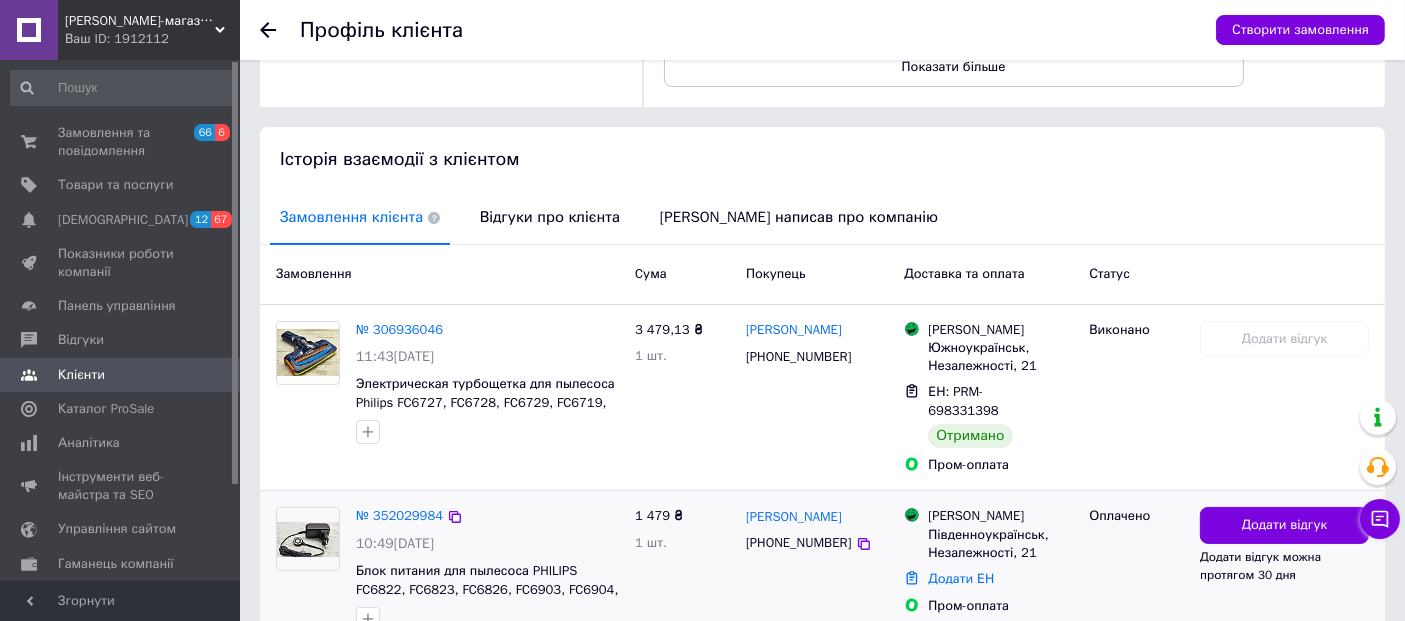scroll, scrollTop: 414, scrollLeft: 0, axis: vertical 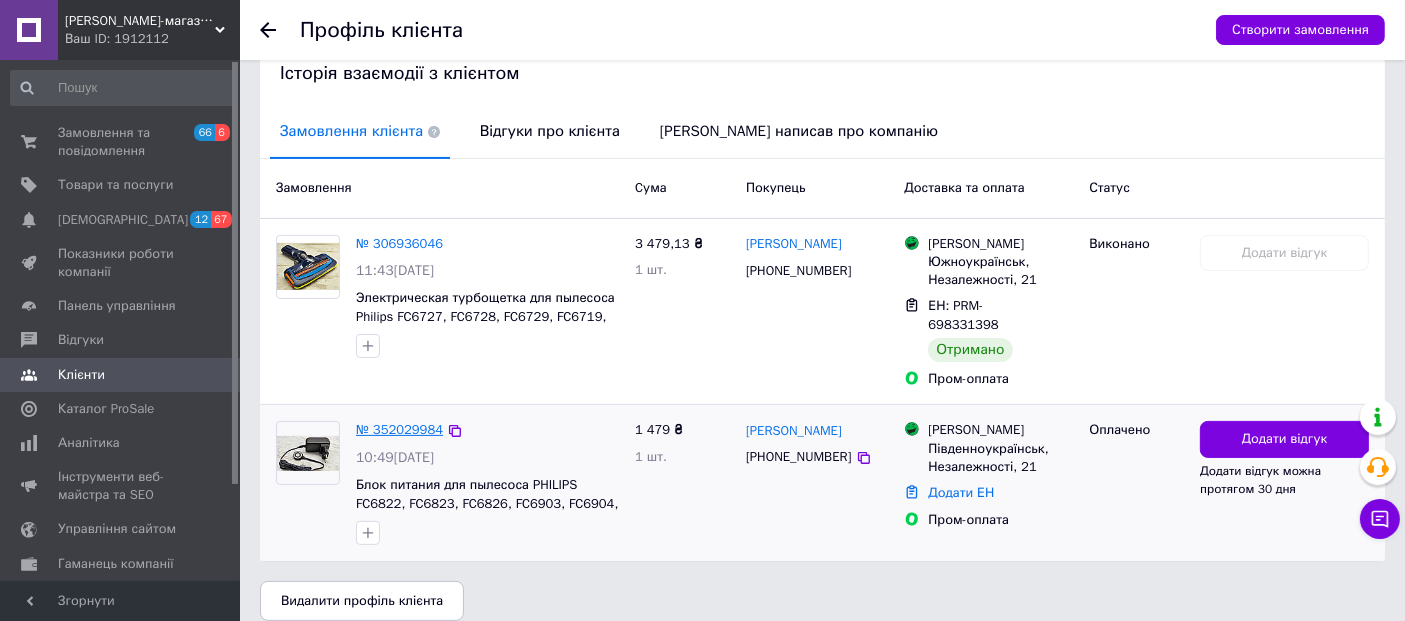 click on "№ 352029984" at bounding box center [399, 429] 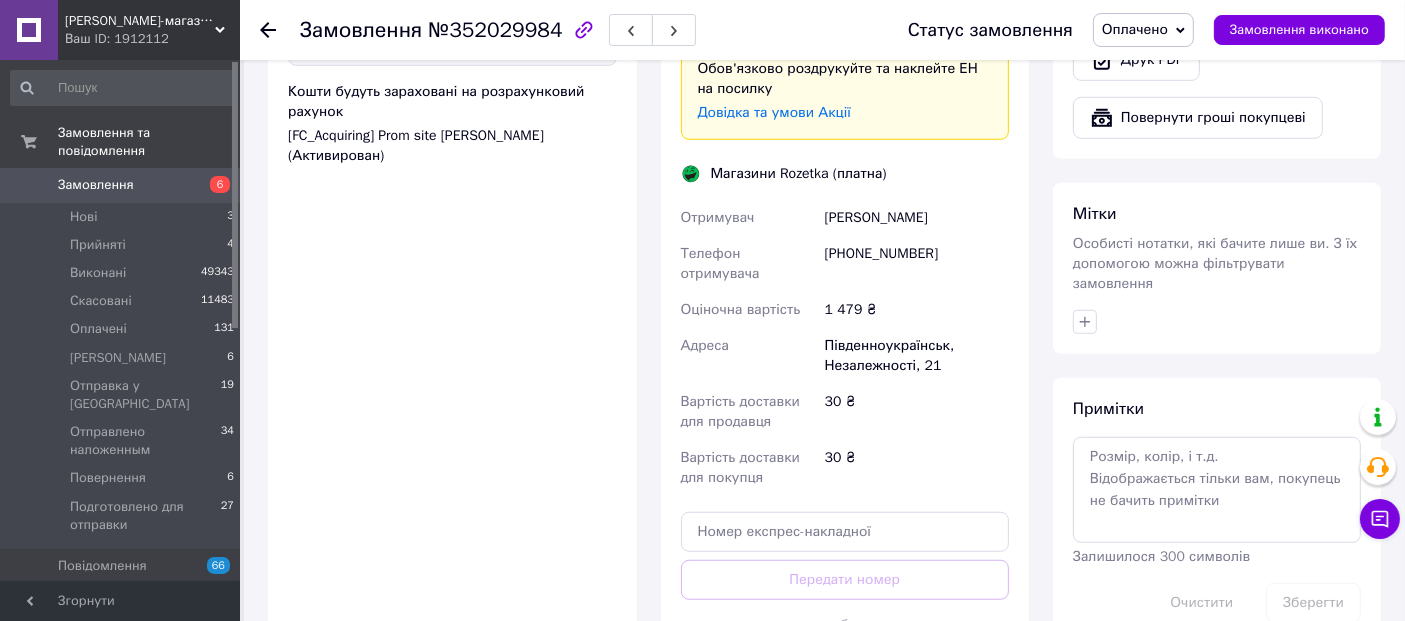 scroll, scrollTop: 1444, scrollLeft: 0, axis: vertical 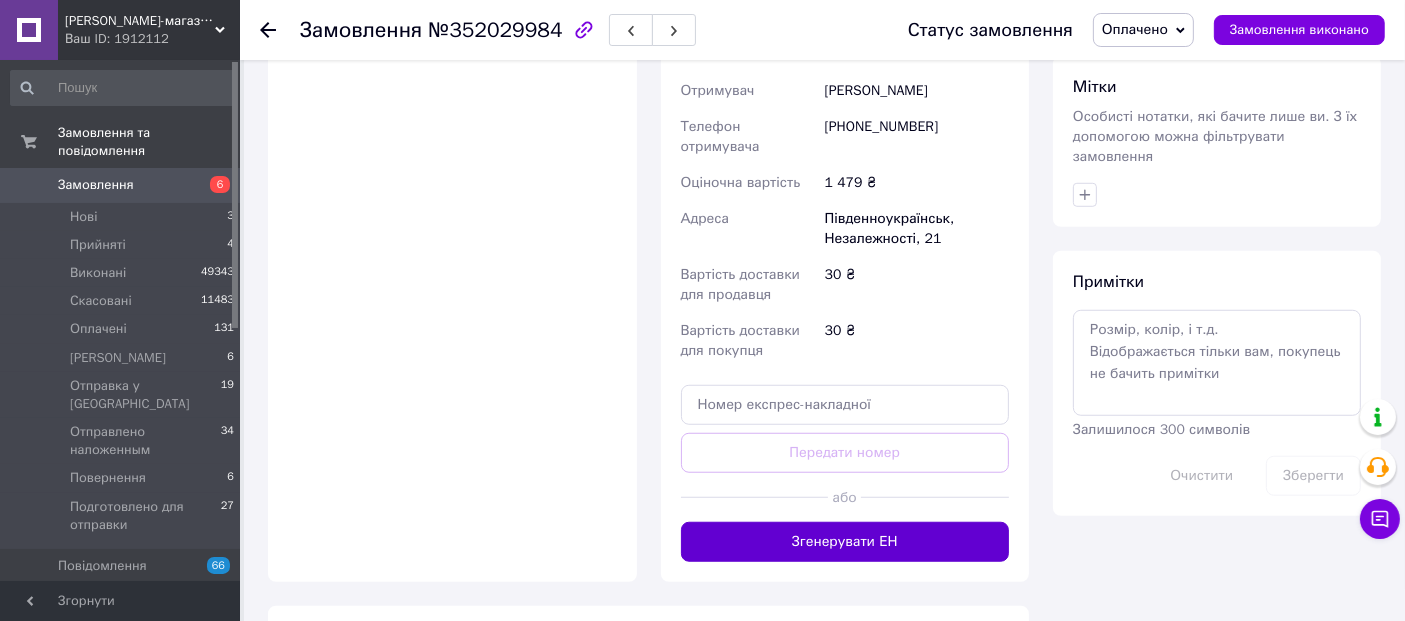 click on "Згенерувати ЕН" at bounding box center [845, 542] 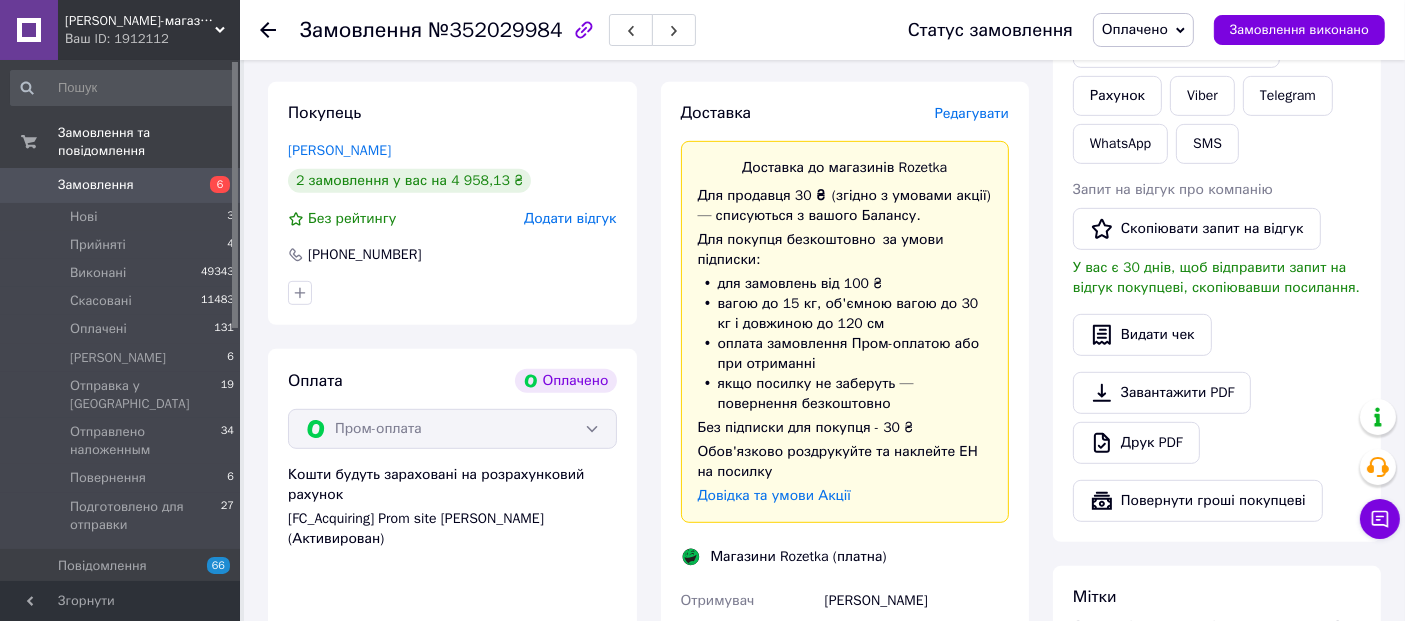 scroll, scrollTop: 1000, scrollLeft: 0, axis: vertical 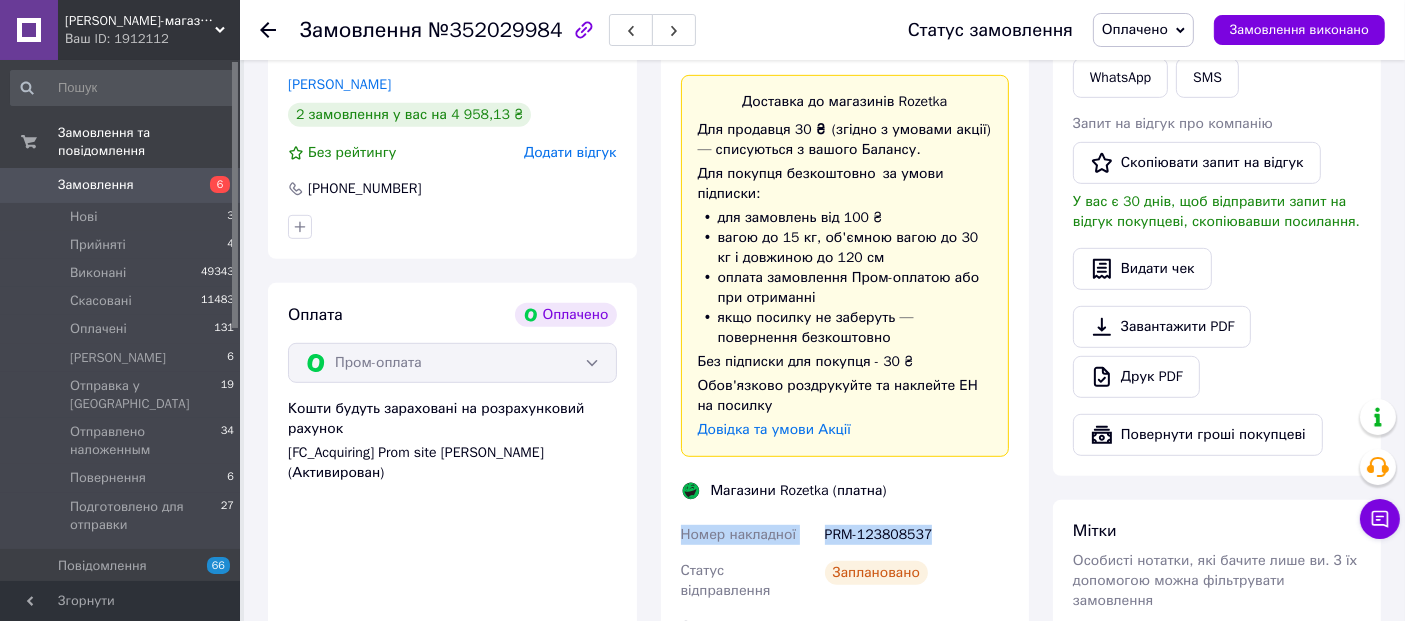 drag, startPoint x: 824, startPoint y: 524, endPoint x: 684, endPoint y: 516, distance: 140.22838 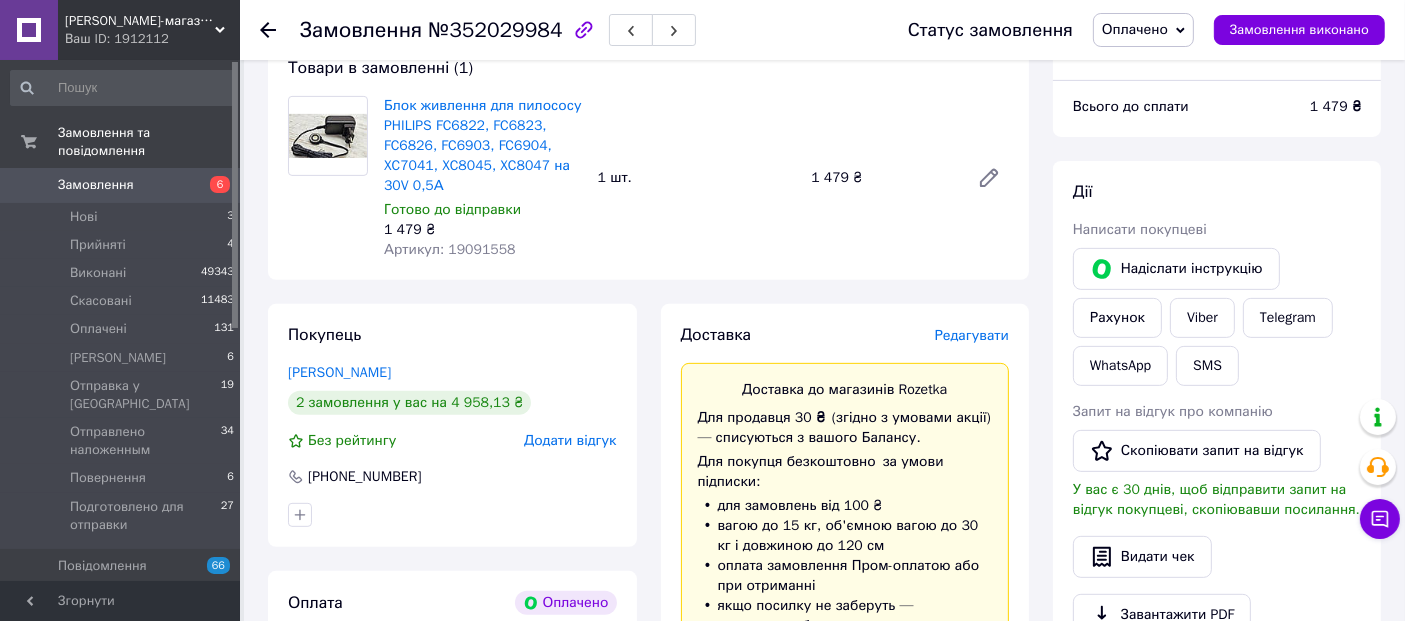 scroll, scrollTop: 666, scrollLeft: 0, axis: vertical 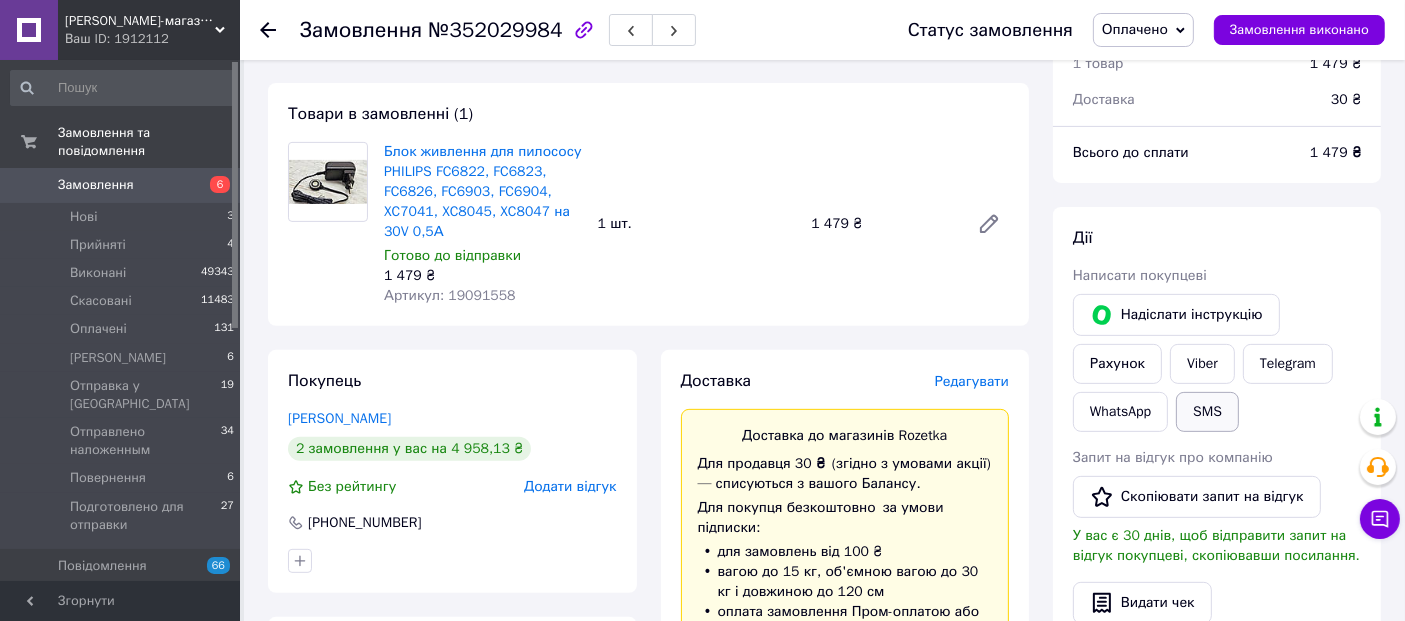 click on "SMS" at bounding box center [1207, 412] 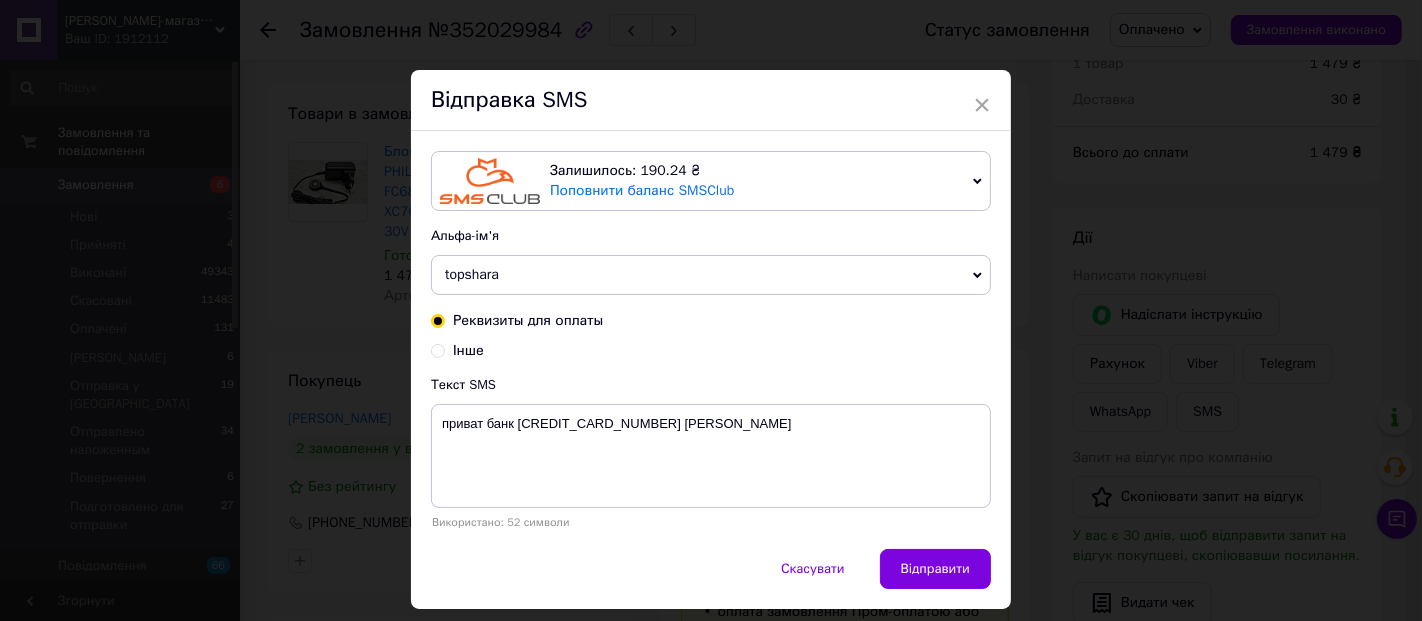click on "Інше" at bounding box center [438, 349] 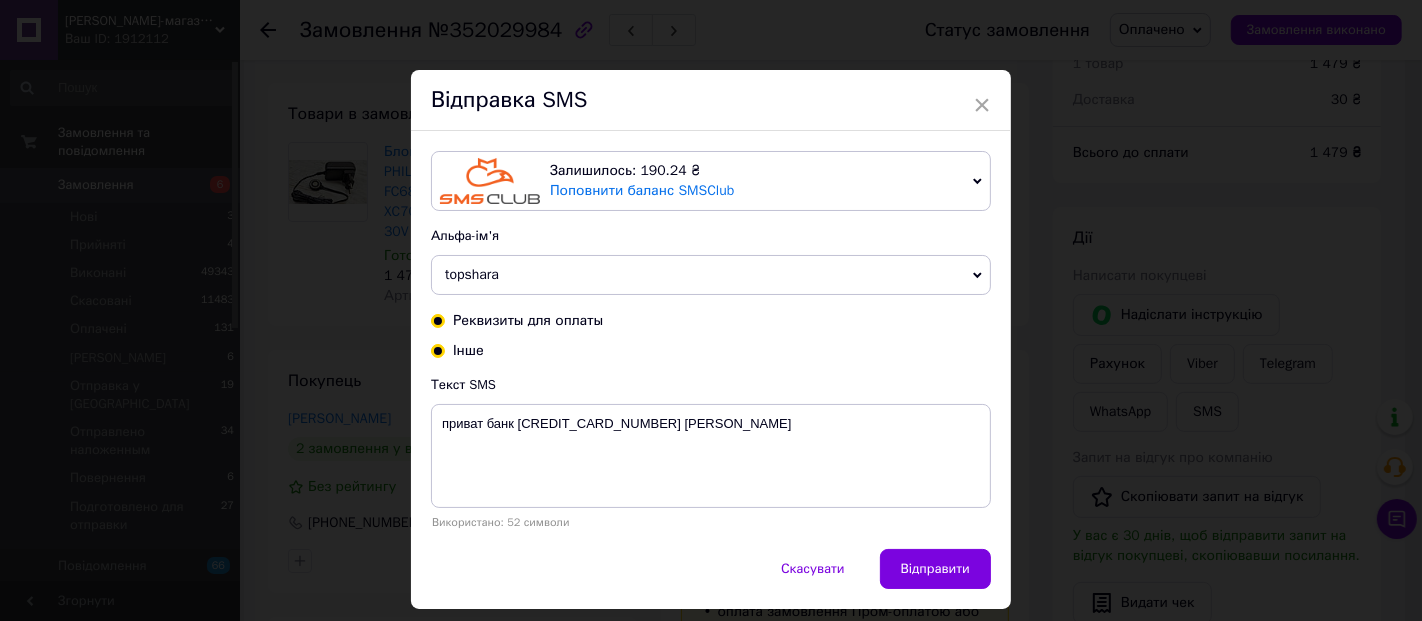 radio on "true" 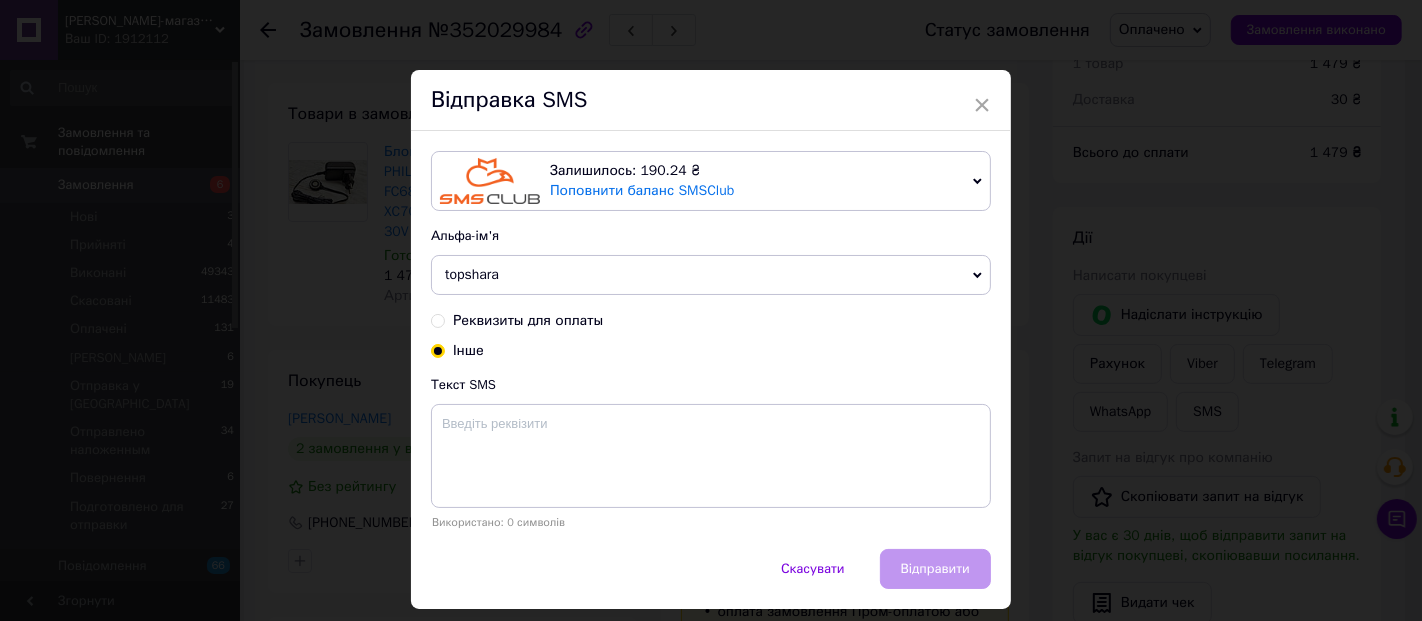 click on "Текст SMS" at bounding box center [711, 385] 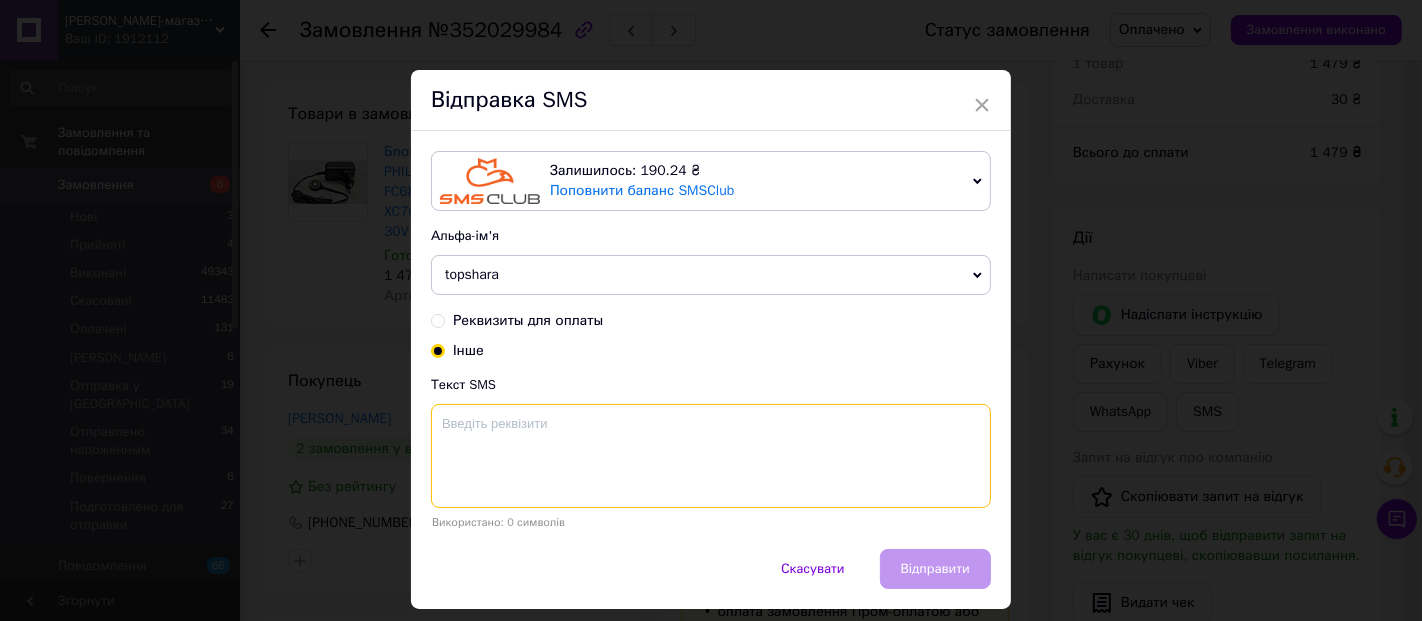 click at bounding box center (711, 456) 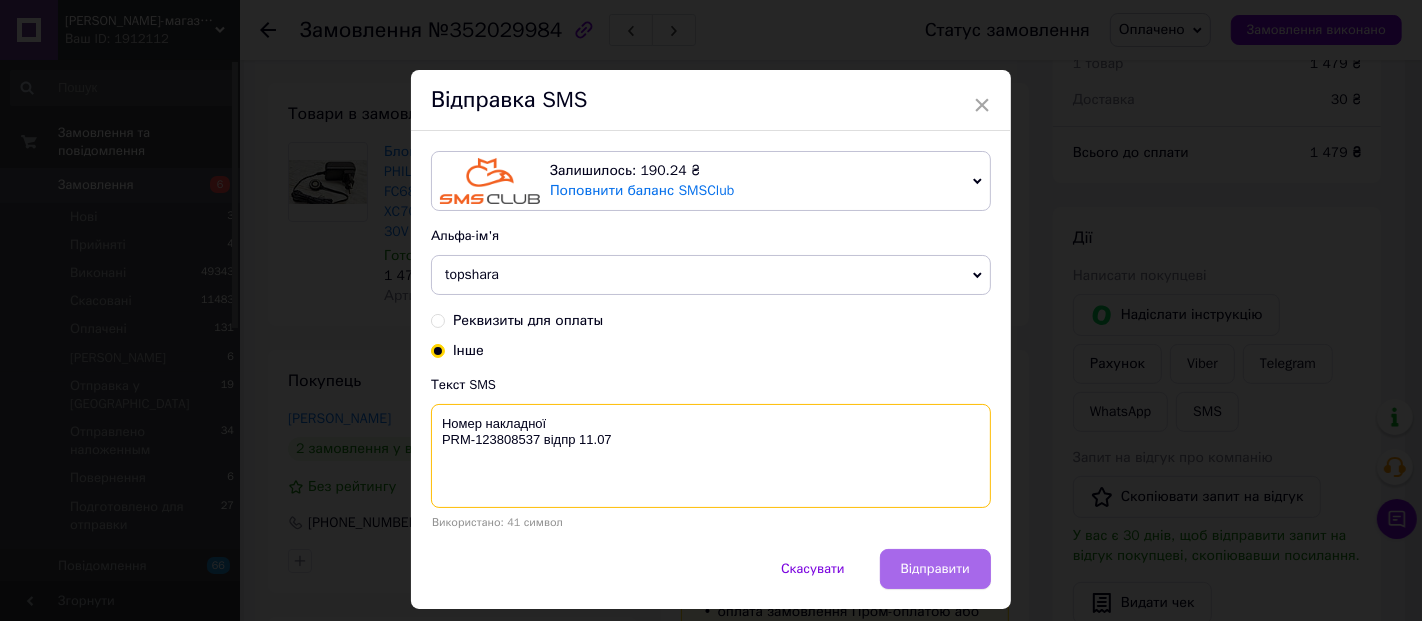 type on "Номер накладної
PRM-123808537 відпр 11.07" 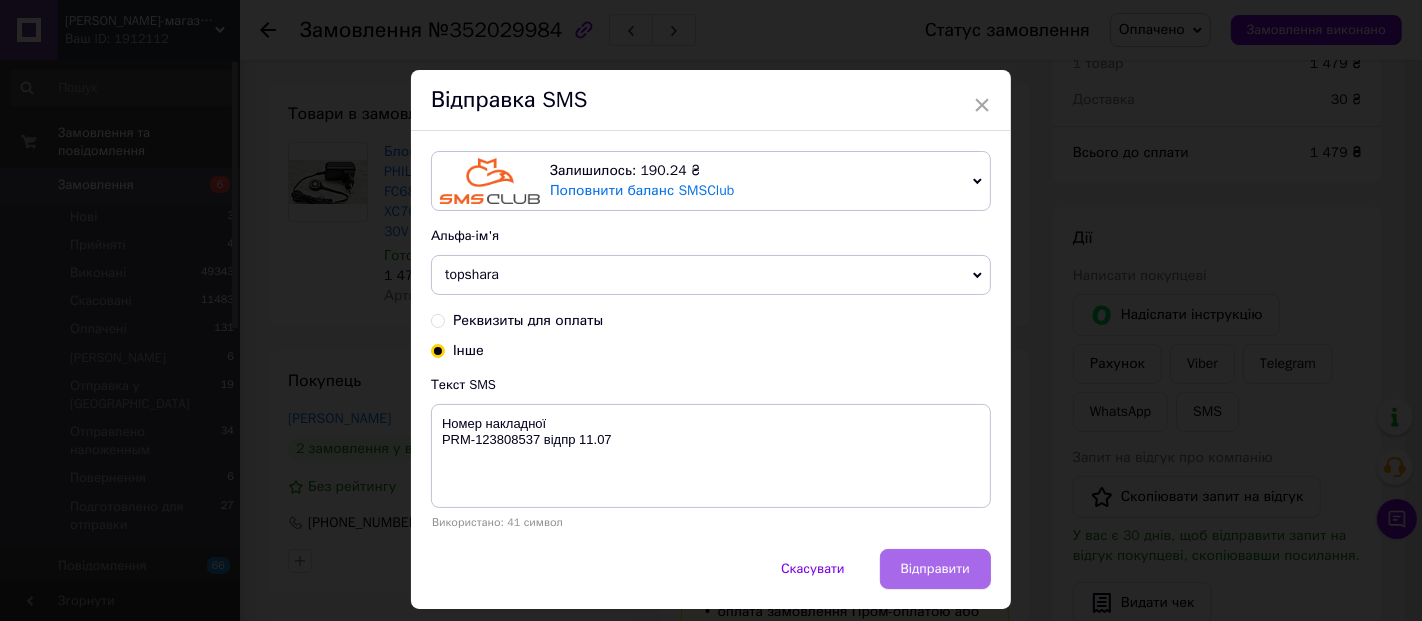 click on "Відправити" at bounding box center [935, 569] 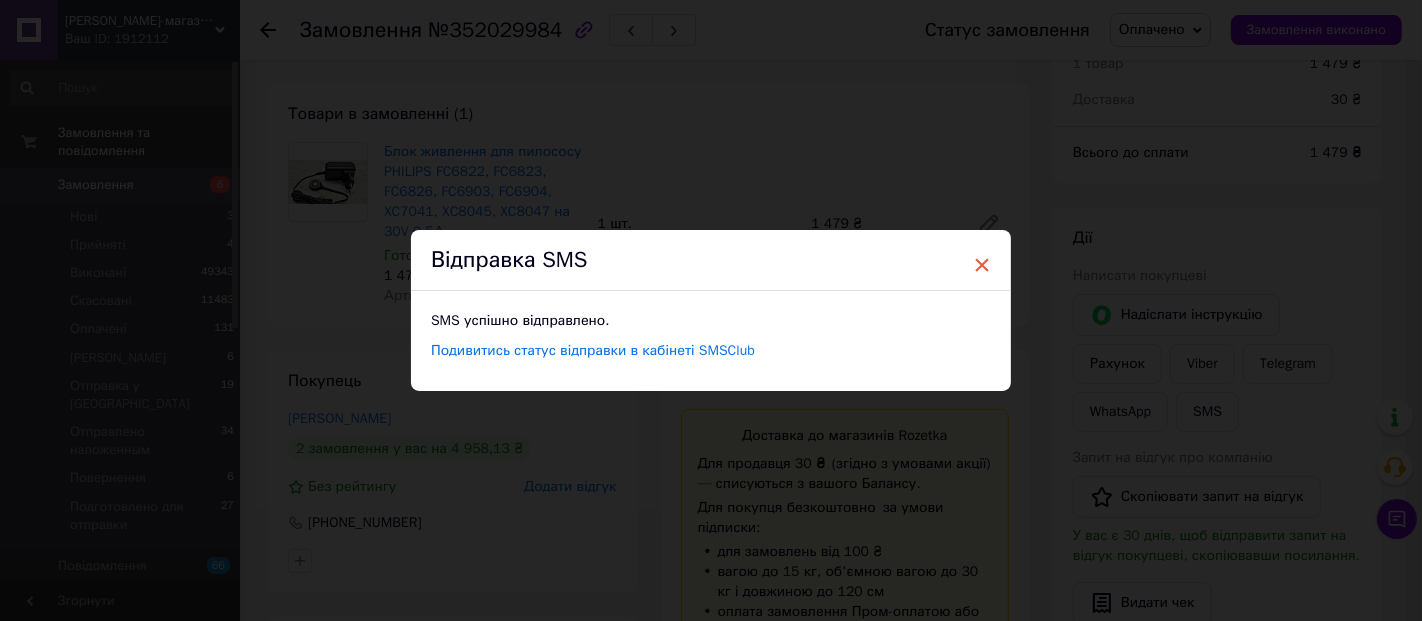 click on "×" at bounding box center [982, 265] 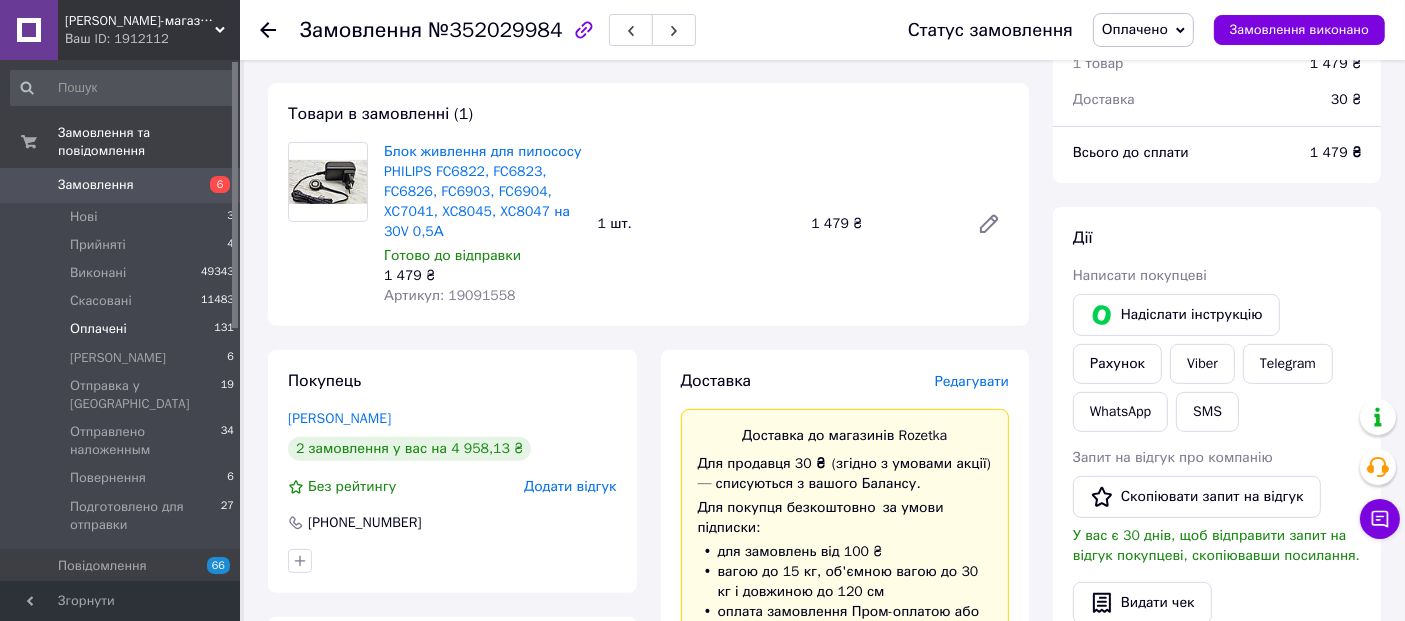 click on "Оплачені" at bounding box center [98, 329] 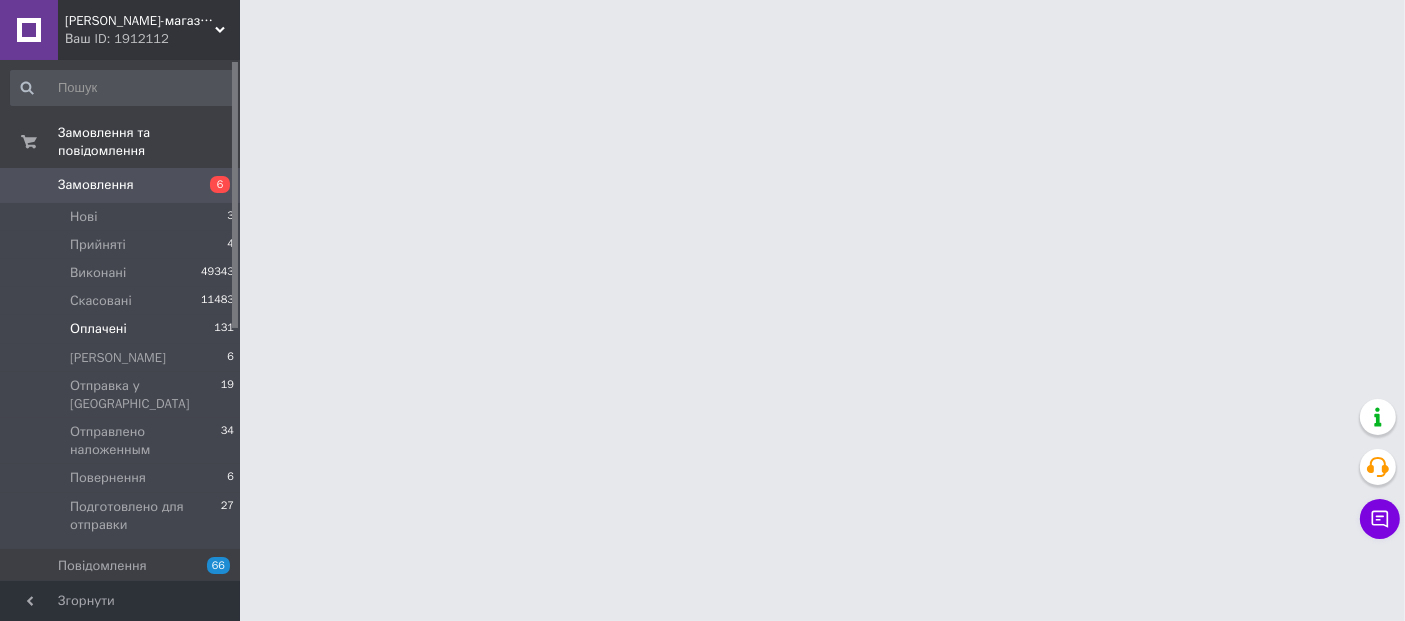 scroll, scrollTop: 0, scrollLeft: 0, axis: both 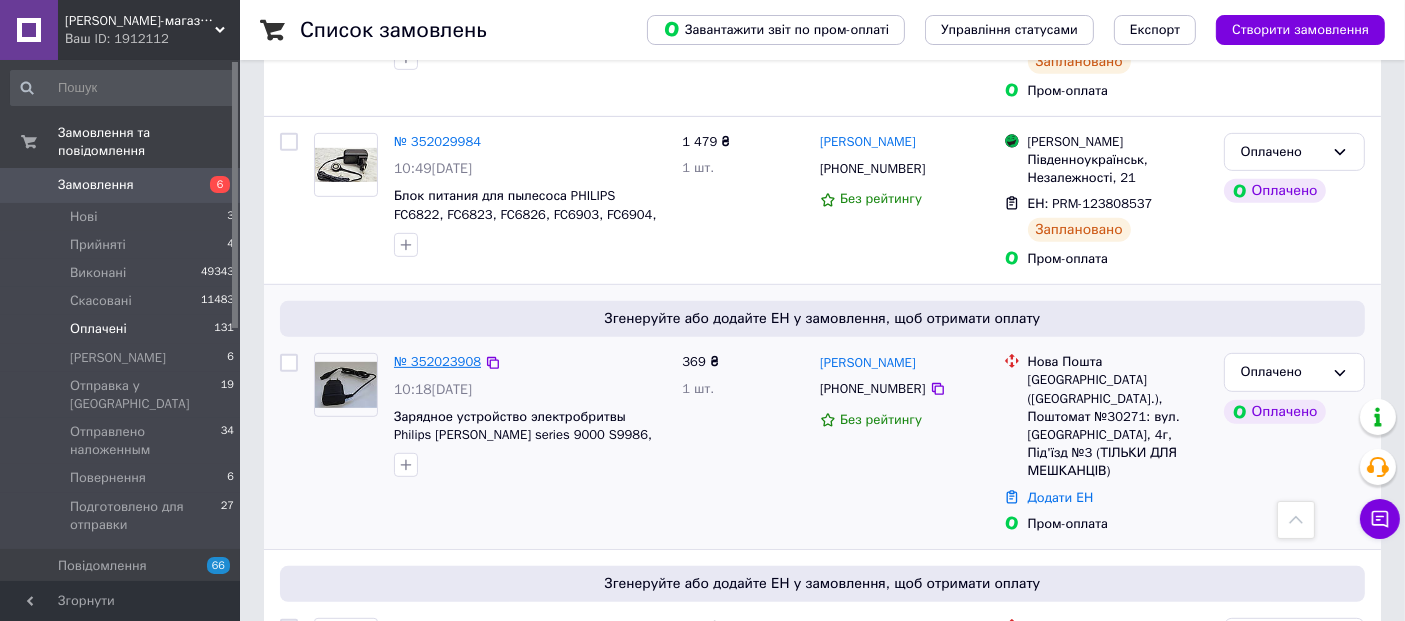 click on "№ 352023908" at bounding box center [437, 361] 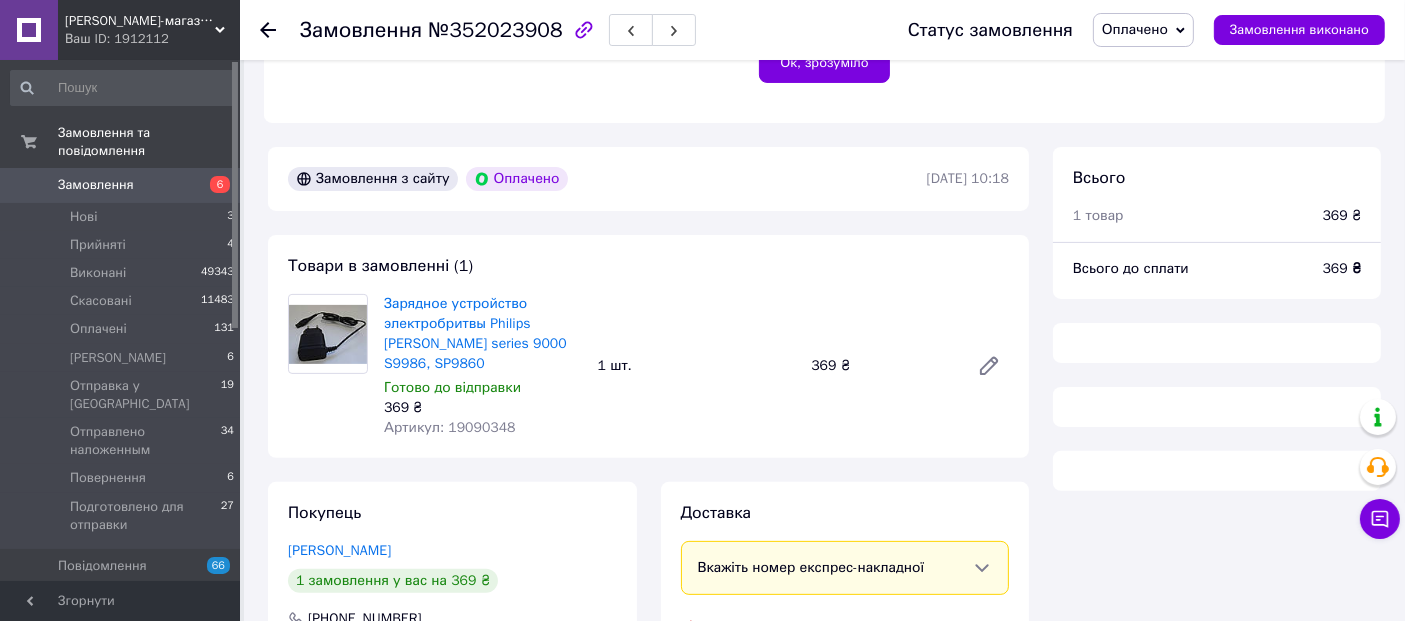 scroll, scrollTop: 440, scrollLeft: 0, axis: vertical 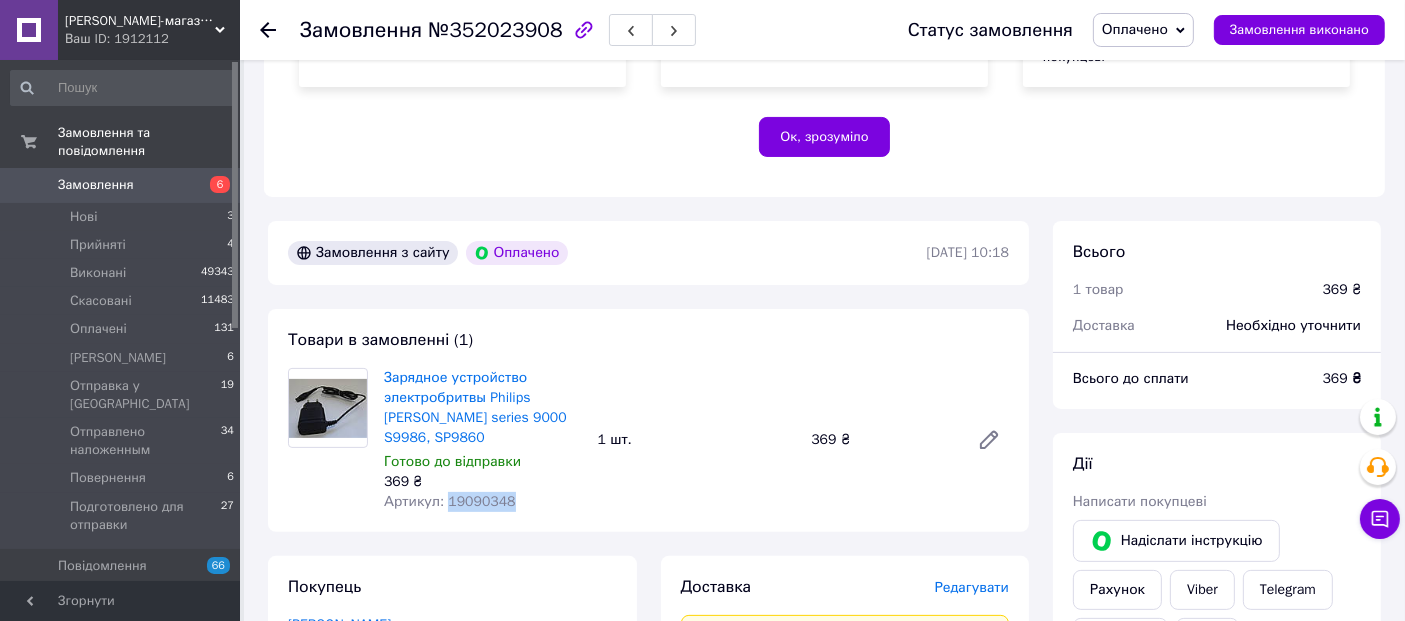 drag, startPoint x: 511, startPoint y: 455, endPoint x: 445, endPoint y: 461, distance: 66.27216 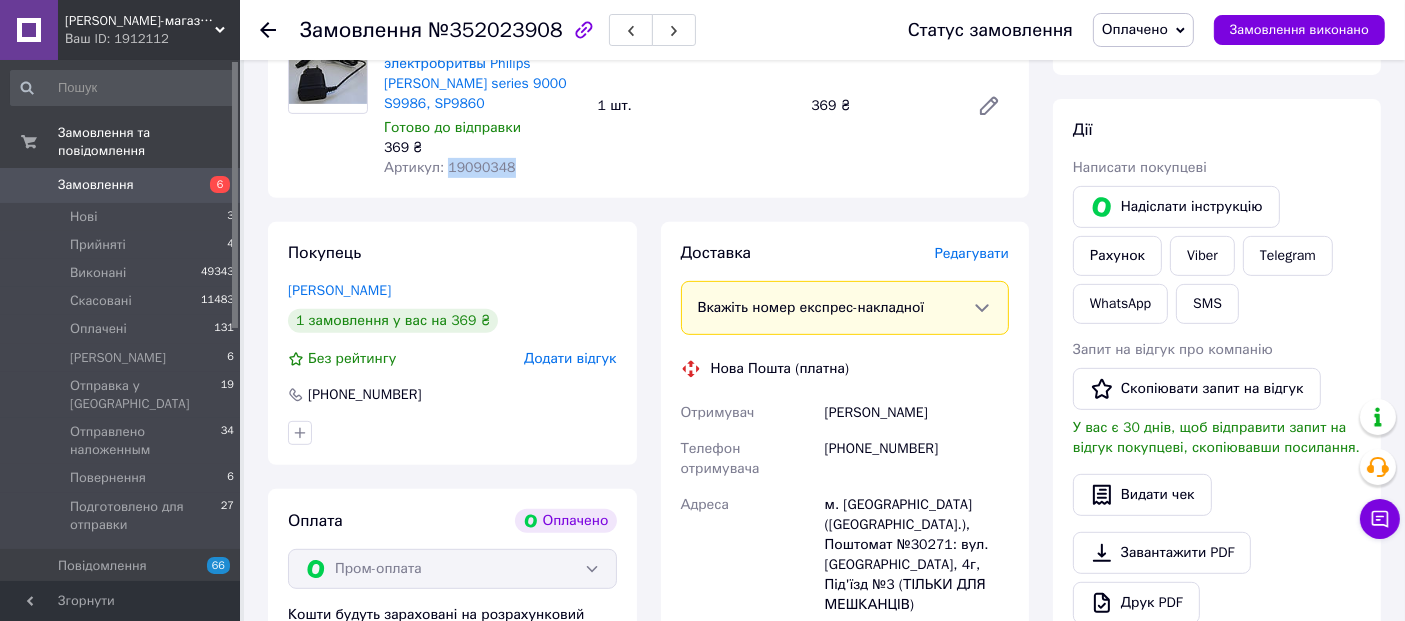 scroll, scrollTop: 1107, scrollLeft: 0, axis: vertical 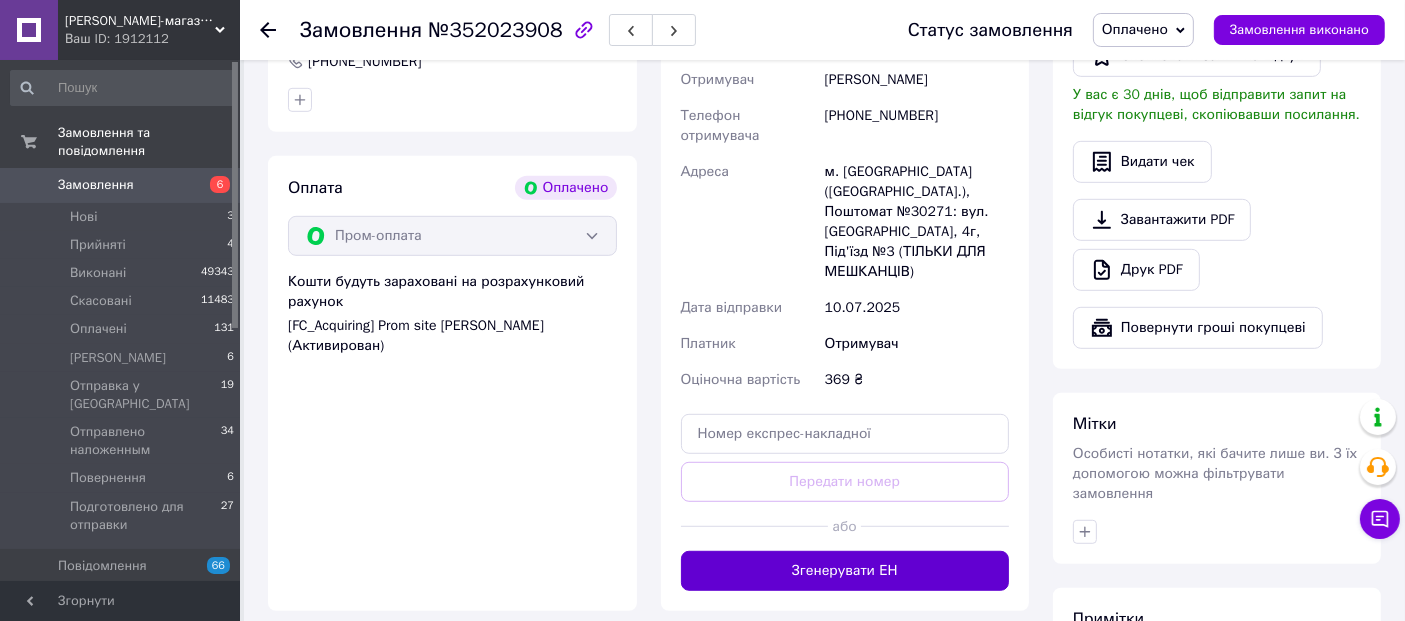 click on "Згенерувати ЕН" at bounding box center [845, 571] 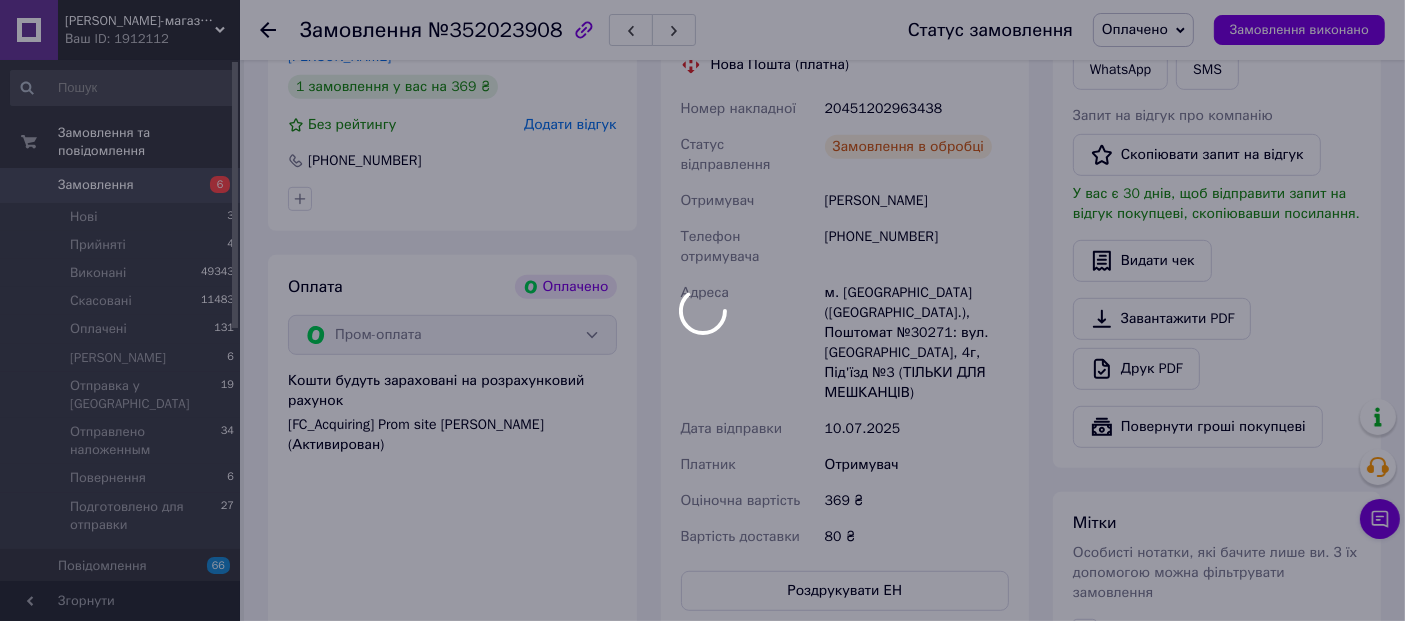 scroll, scrollTop: 885, scrollLeft: 0, axis: vertical 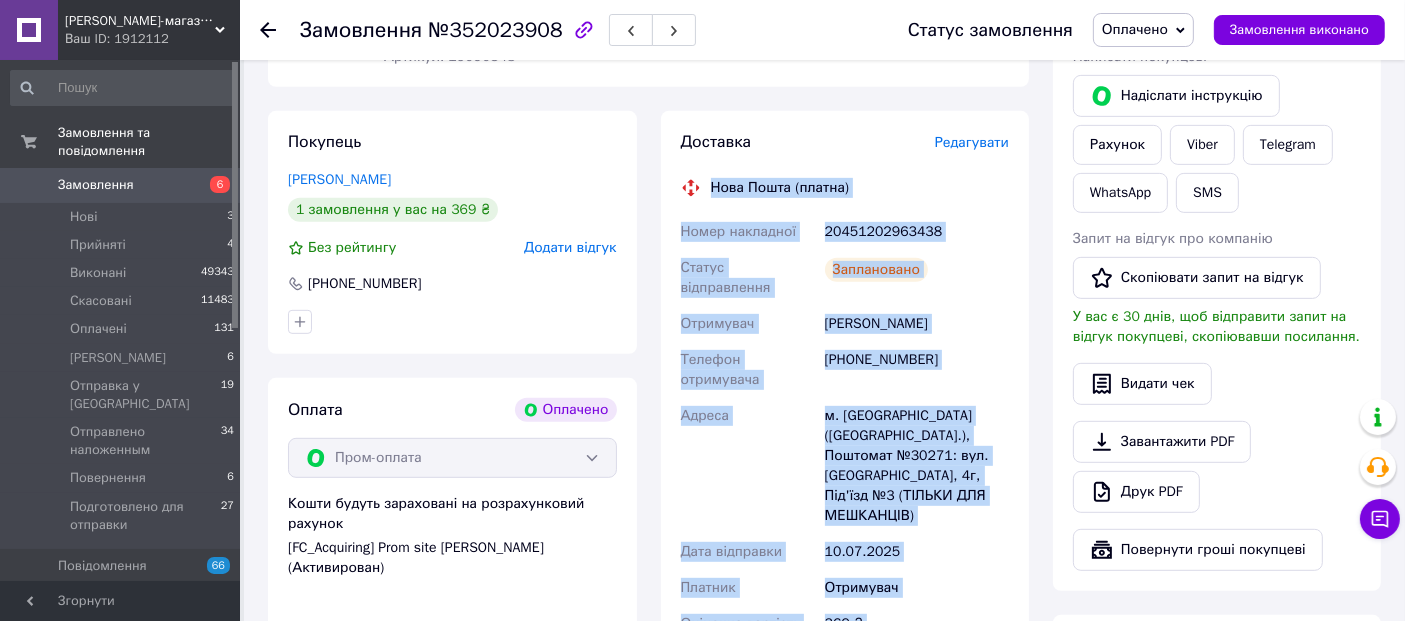 drag, startPoint x: 706, startPoint y: 142, endPoint x: 914, endPoint y: 530, distance: 440.2363 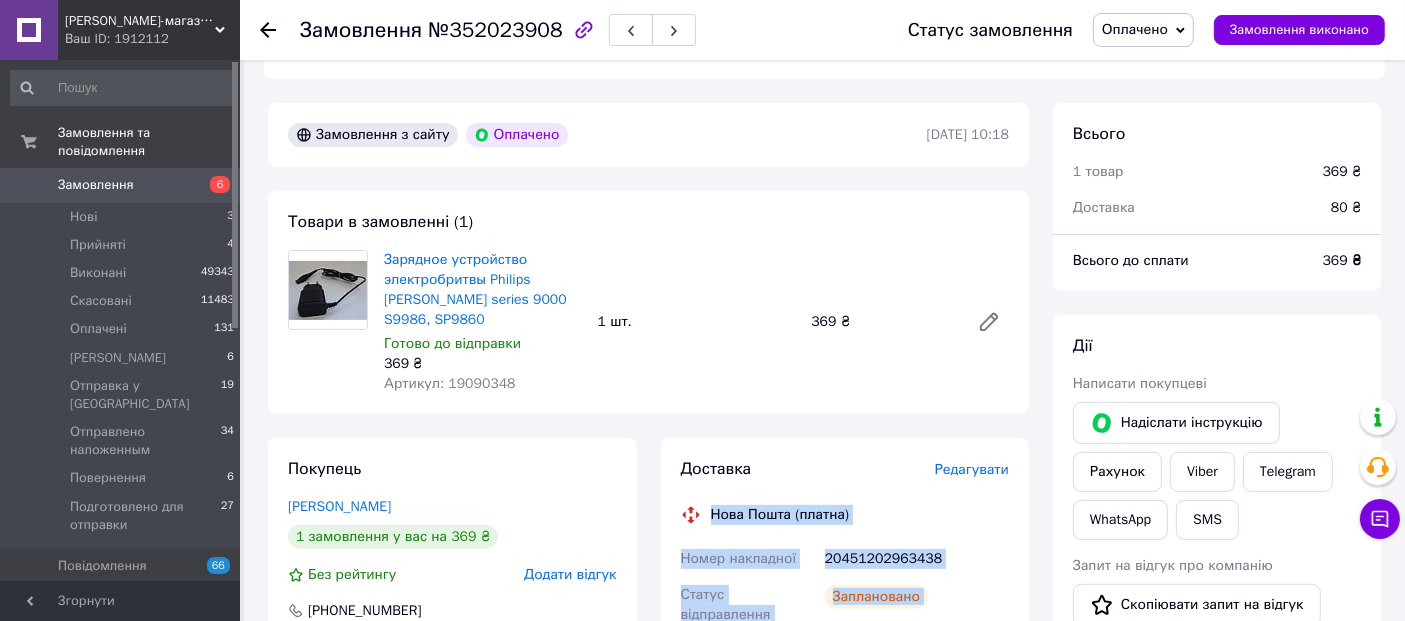 scroll, scrollTop: 440, scrollLeft: 0, axis: vertical 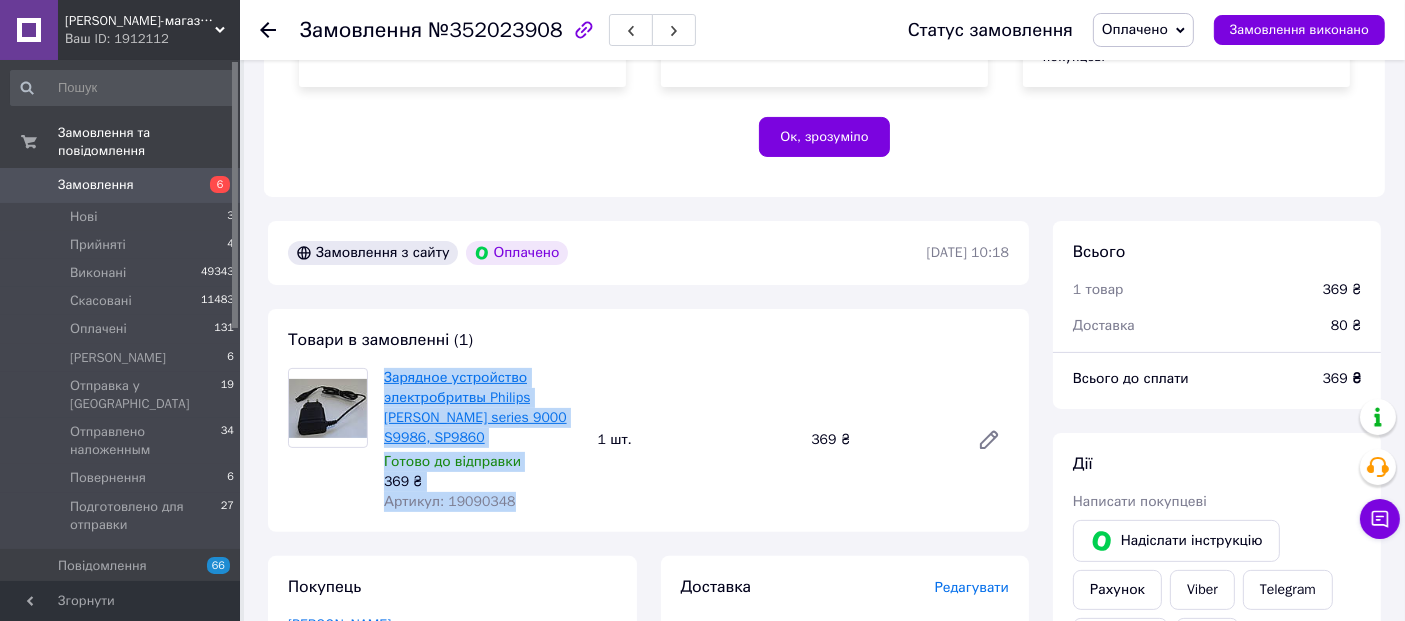 drag, startPoint x: 509, startPoint y: 470, endPoint x: 385, endPoint y: 357, distance: 167.76471 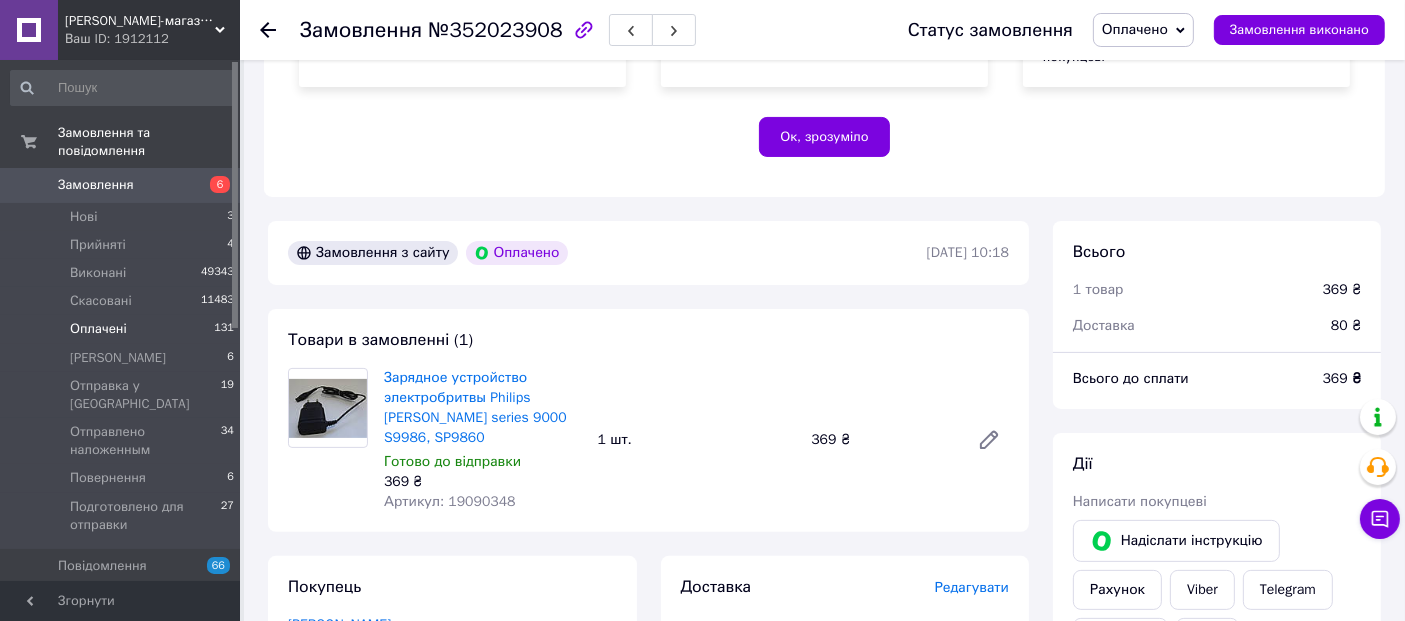 click on "Оплачені 131" at bounding box center (123, 329) 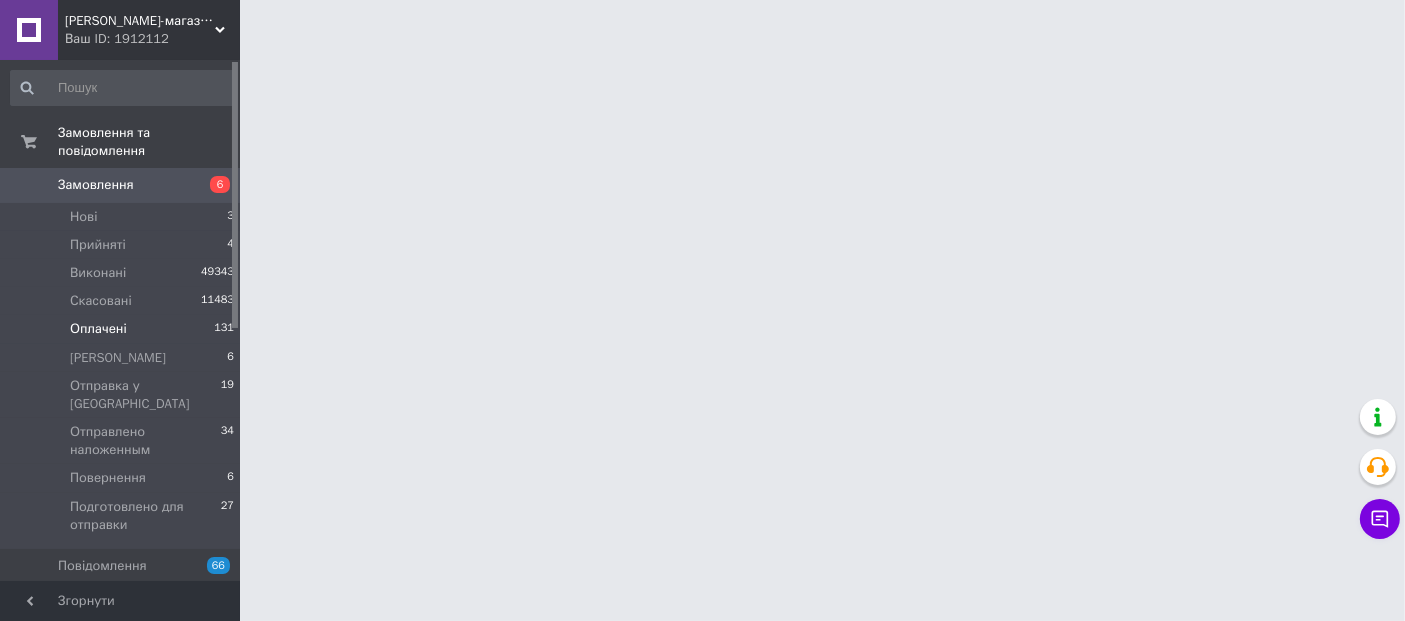scroll, scrollTop: 0, scrollLeft: 0, axis: both 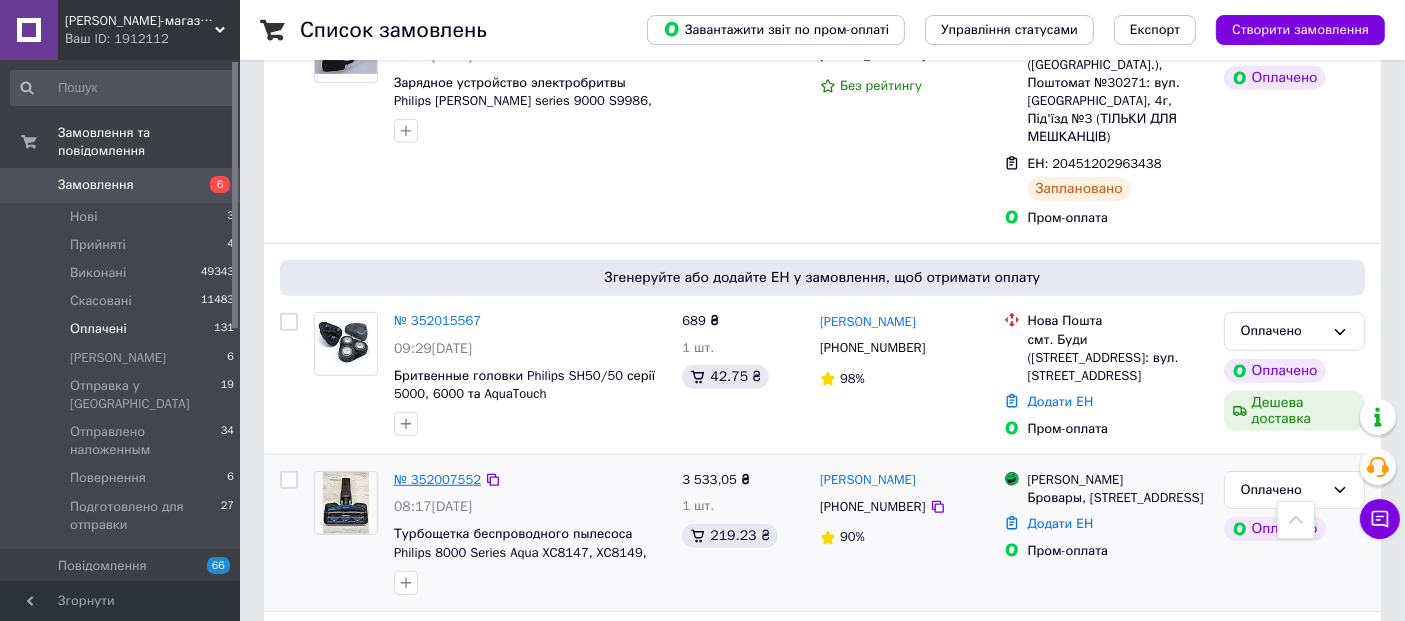 click on "№ 352007552" at bounding box center (437, 479) 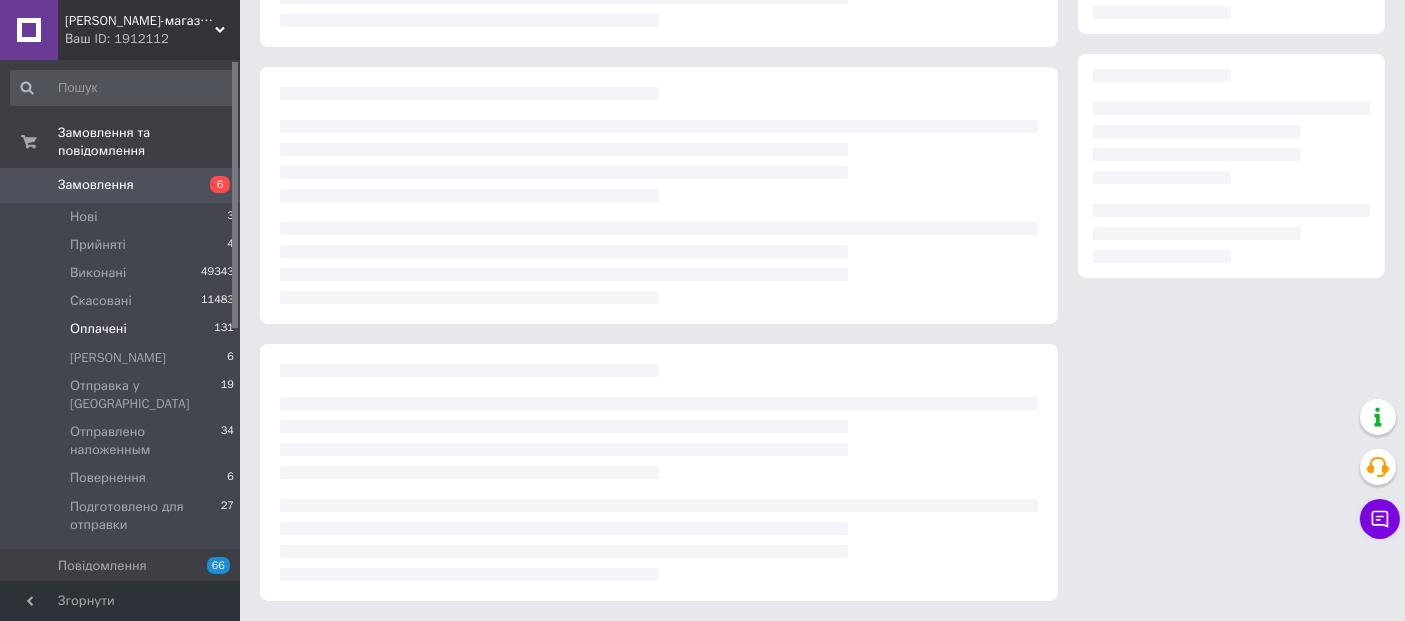 scroll, scrollTop: 291, scrollLeft: 0, axis: vertical 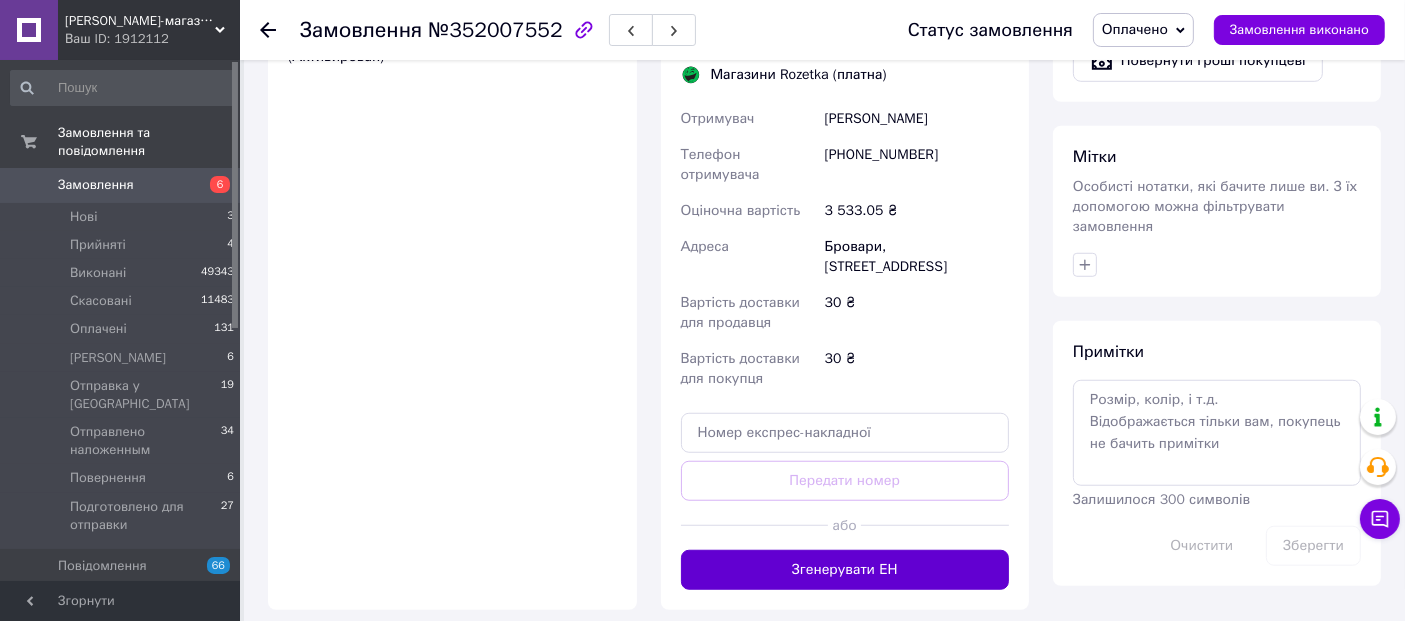 click on "Згенерувати ЕН" at bounding box center [845, 570] 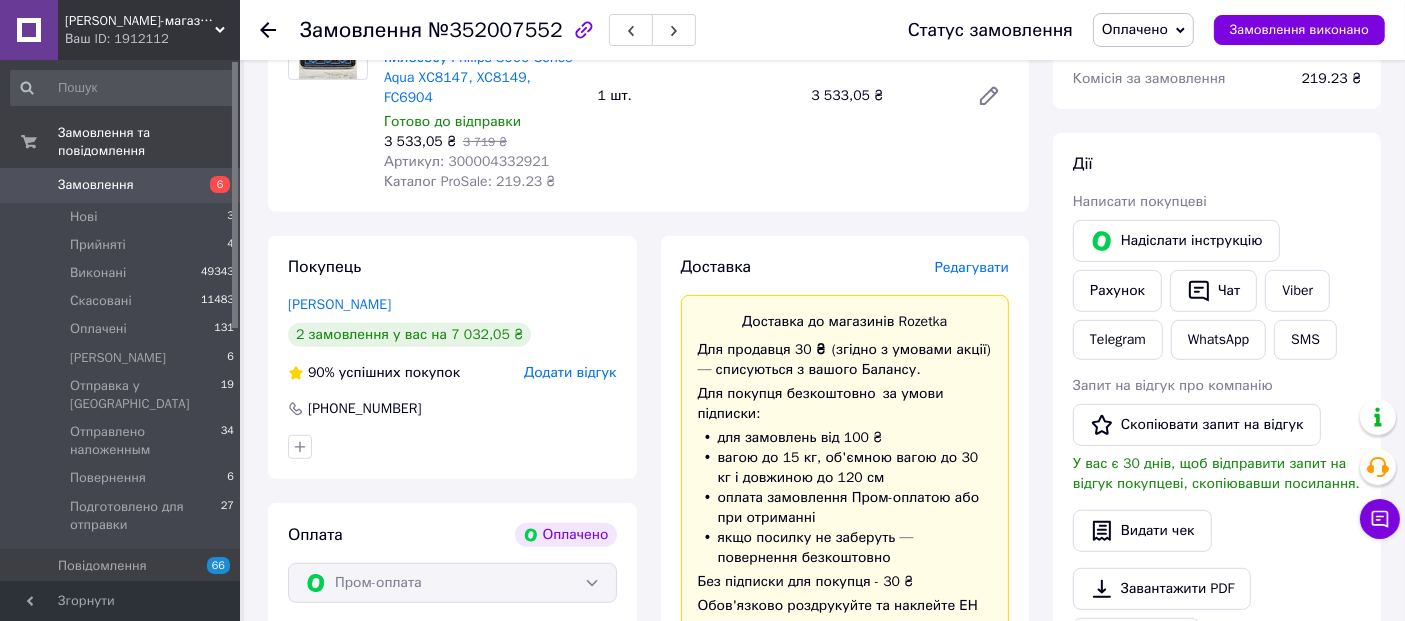 scroll, scrollTop: 666, scrollLeft: 0, axis: vertical 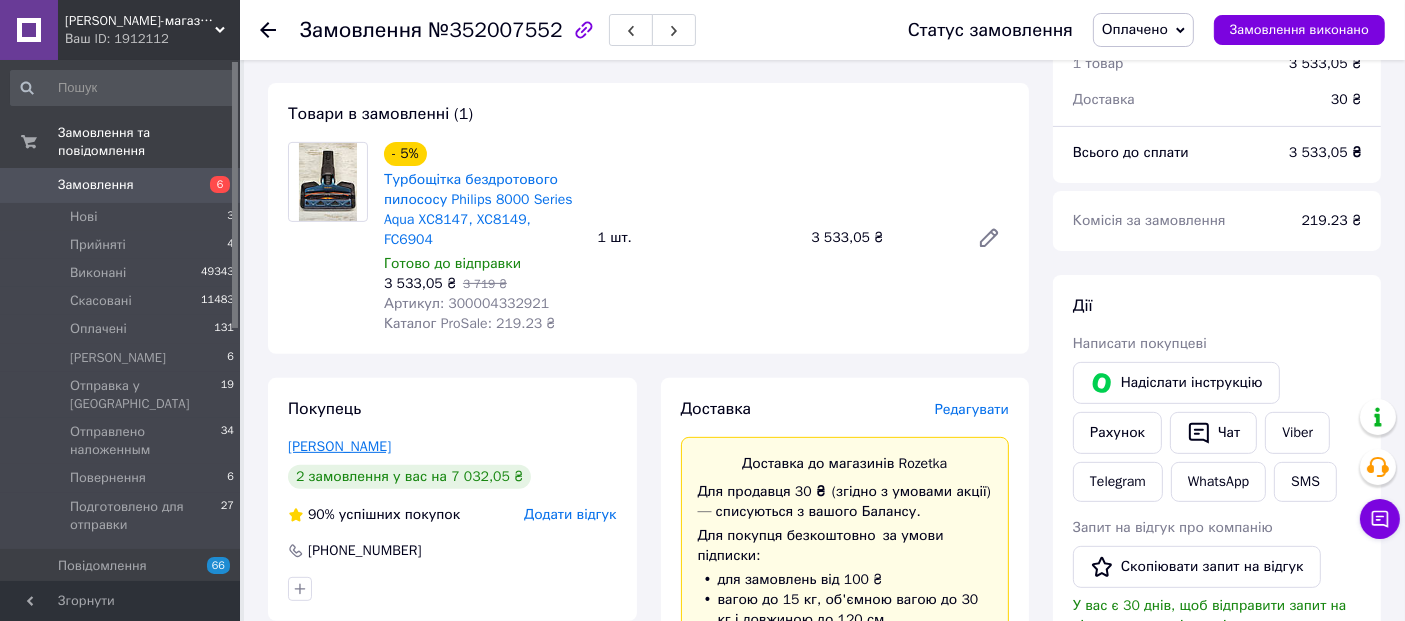 click on "Ткаченко Константин" at bounding box center [339, 446] 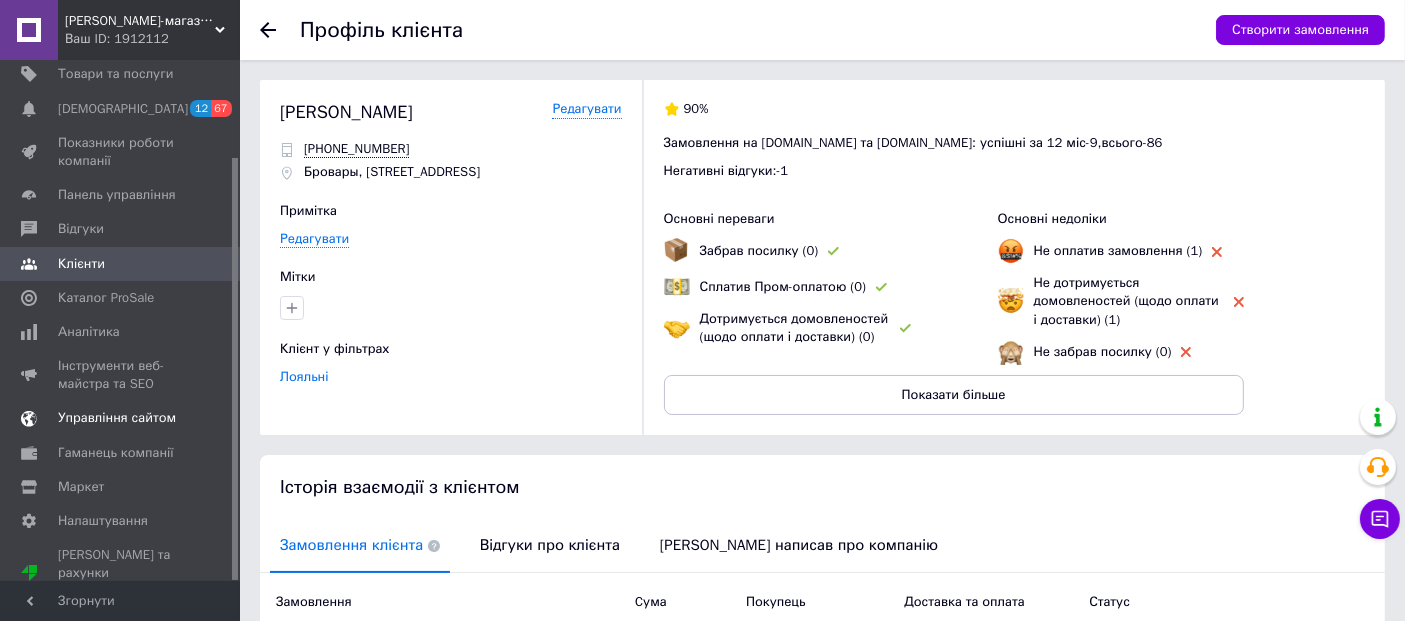 scroll, scrollTop: 120, scrollLeft: 0, axis: vertical 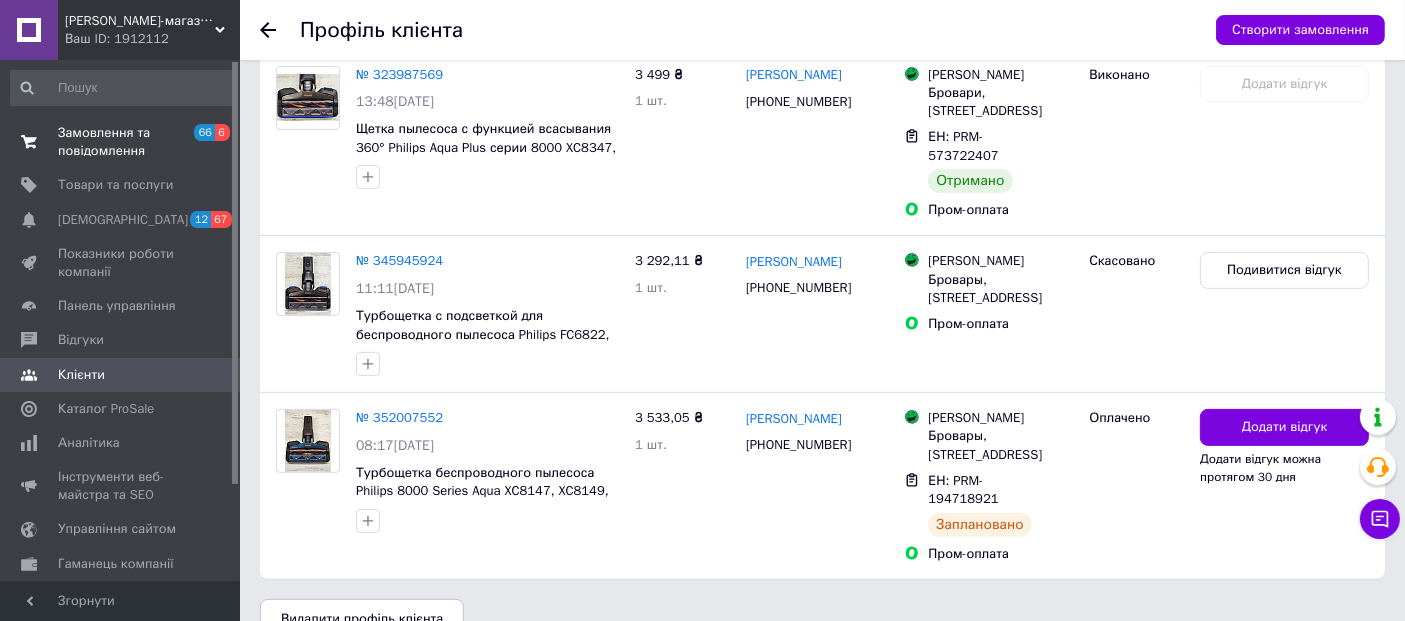 click on "Замовлення та повідомлення" at bounding box center [121, 142] 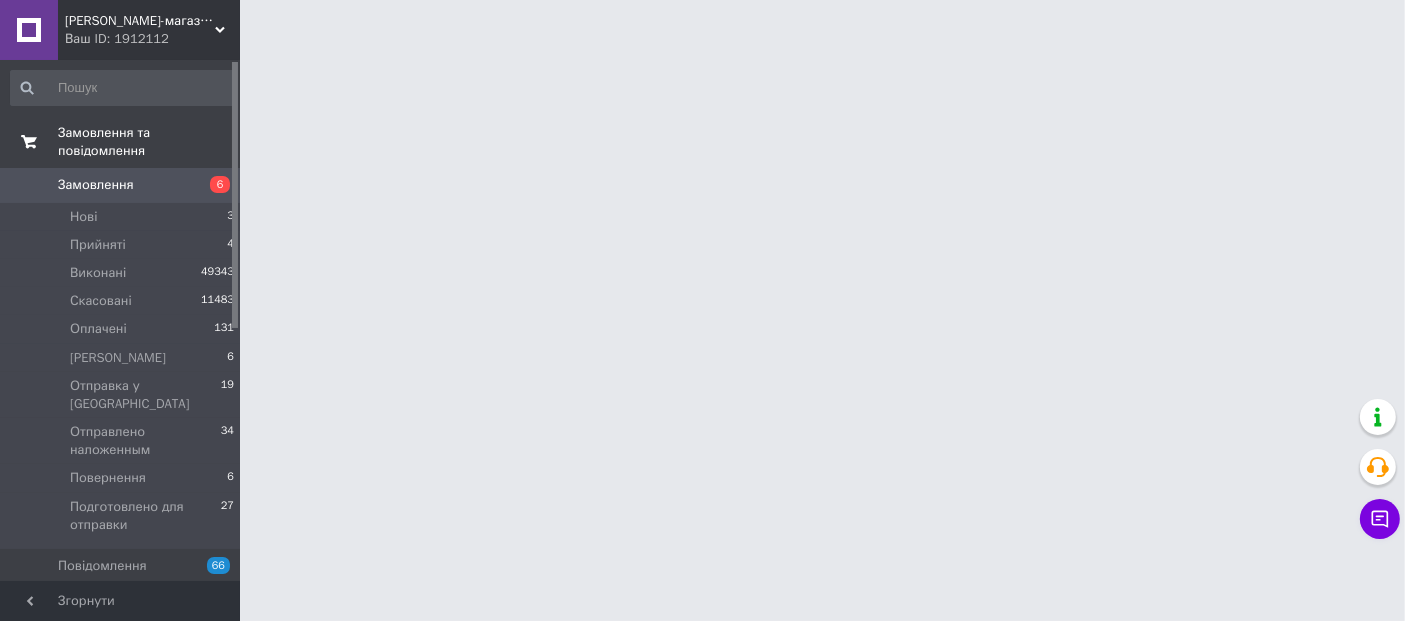 scroll, scrollTop: 0, scrollLeft: 0, axis: both 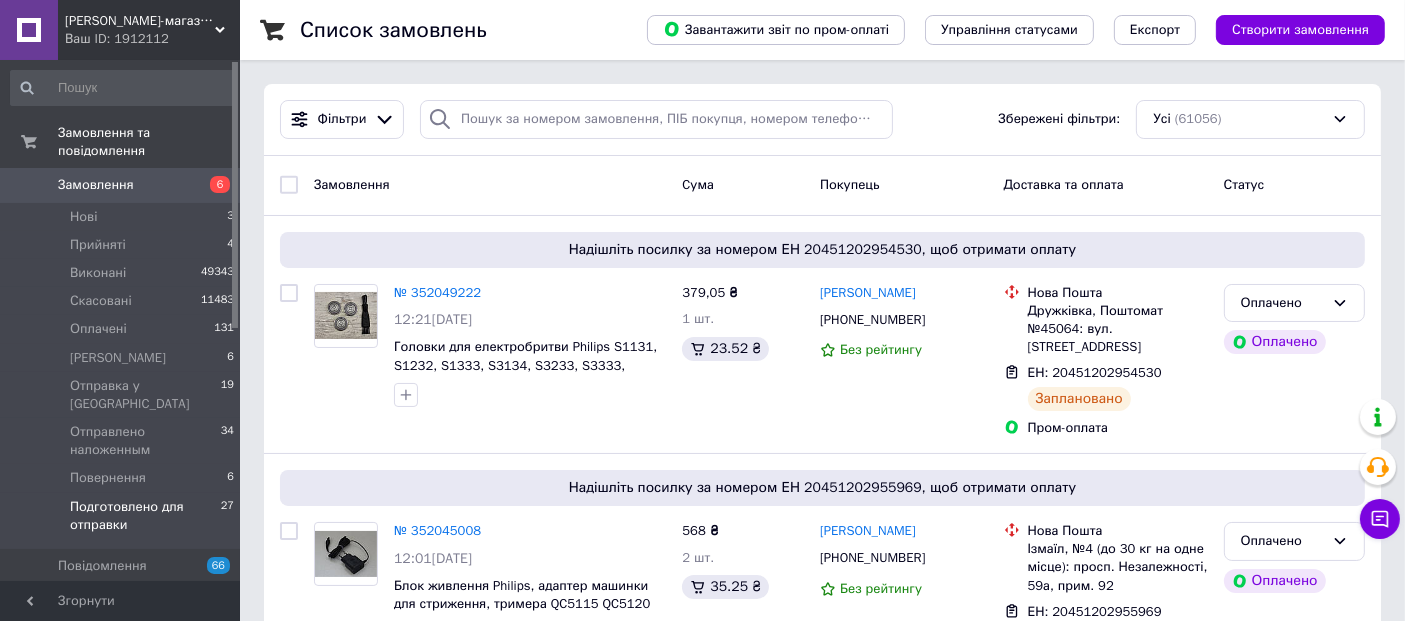 click on "Подготовлено для отправки" at bounding box center (145, 516) 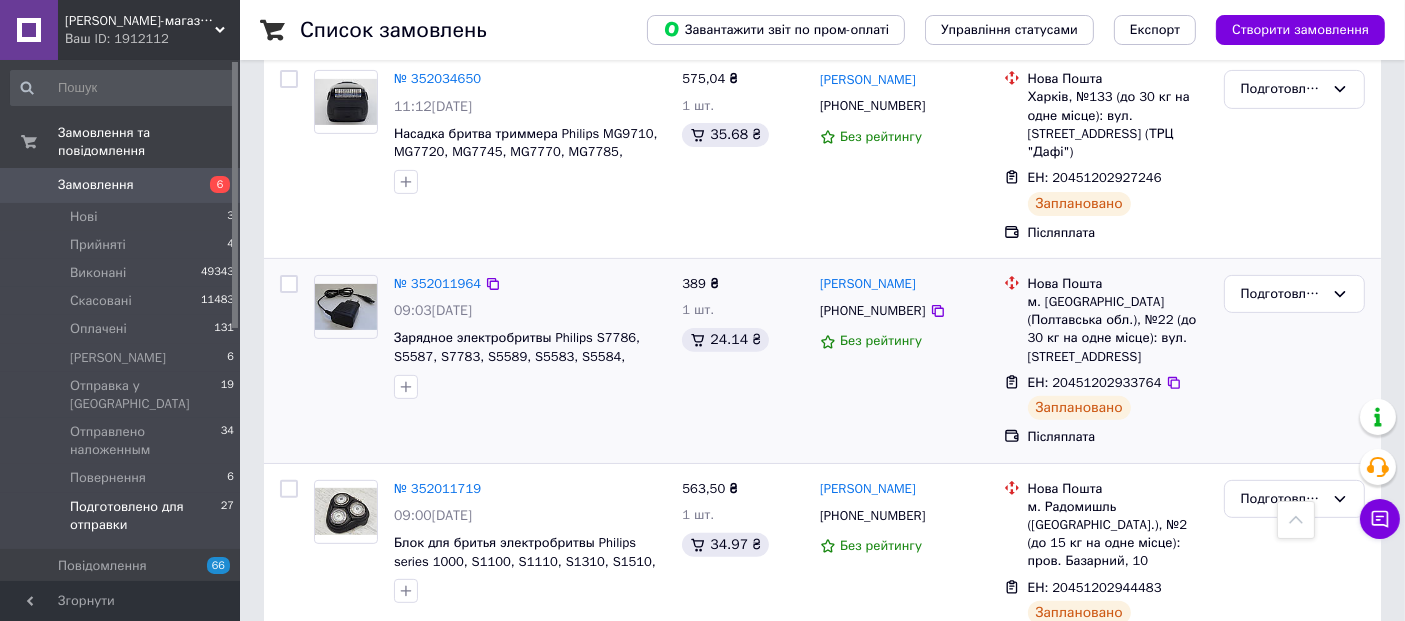 scroll, scrollTop: 777, scrollLeft: 0, axis: vertical 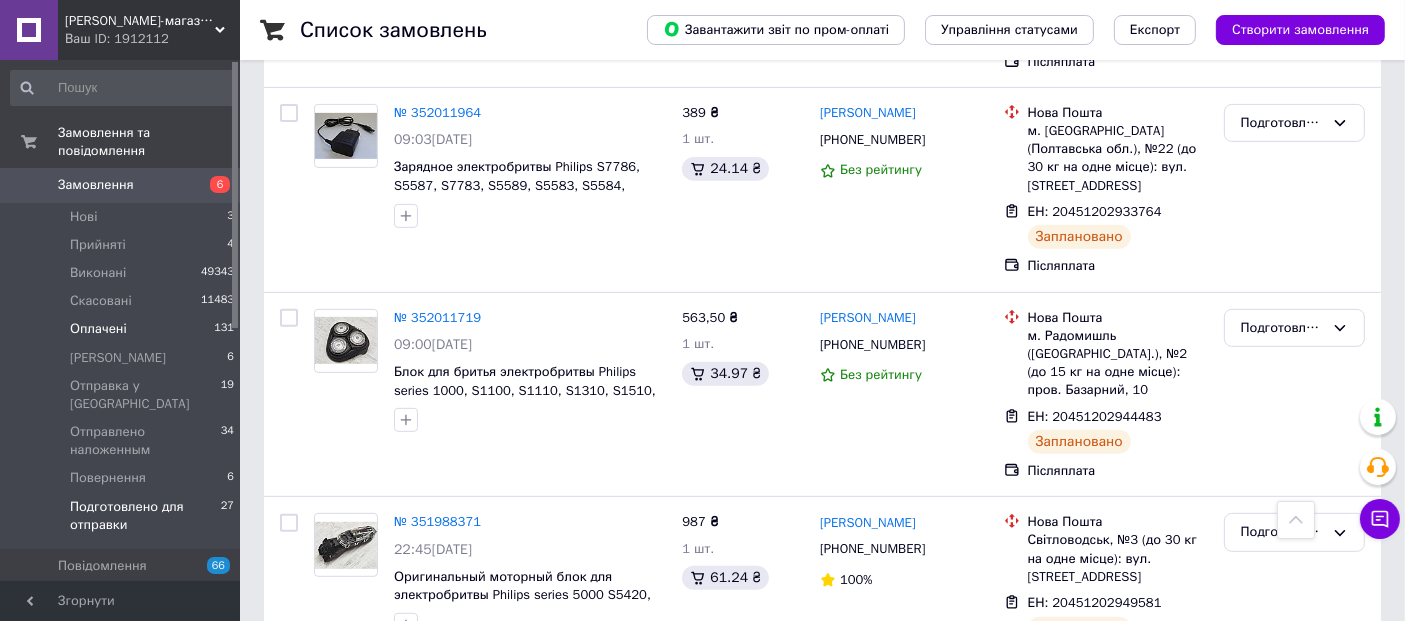 click on "Оплачені" at bounding box center (98, 329) 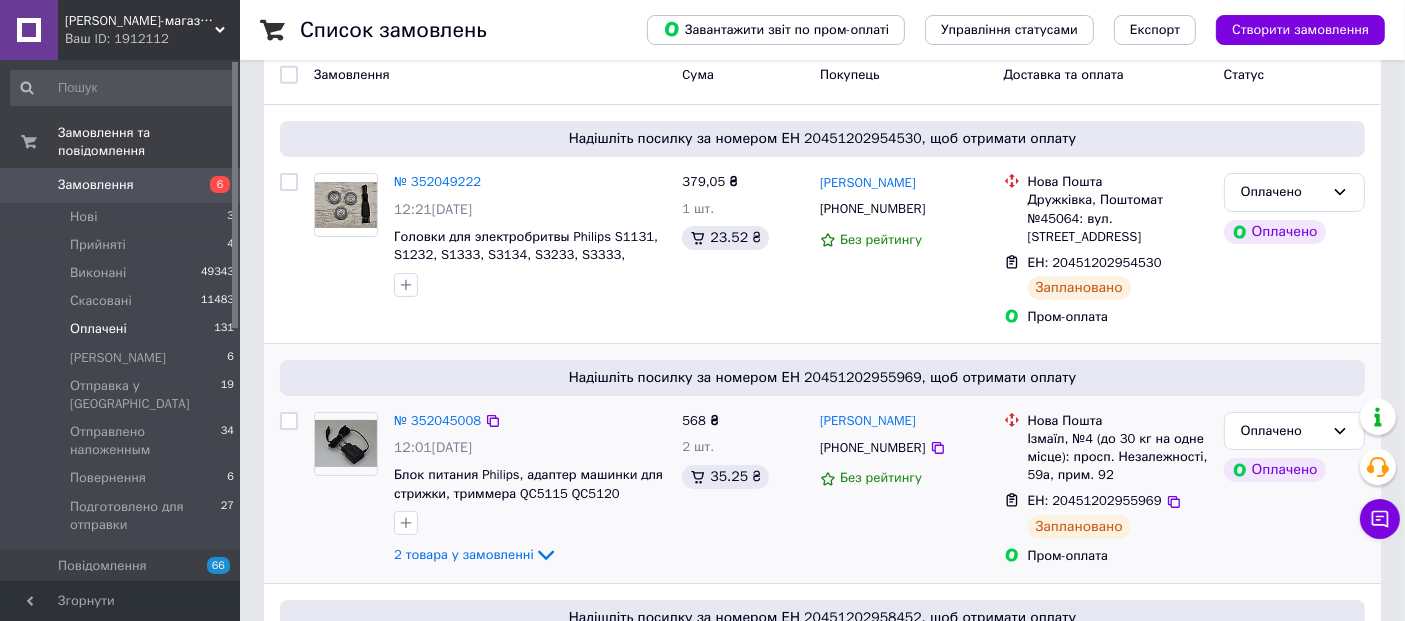 scroll, scrollTop: 333, scrollLeft: 0, axis: vertical 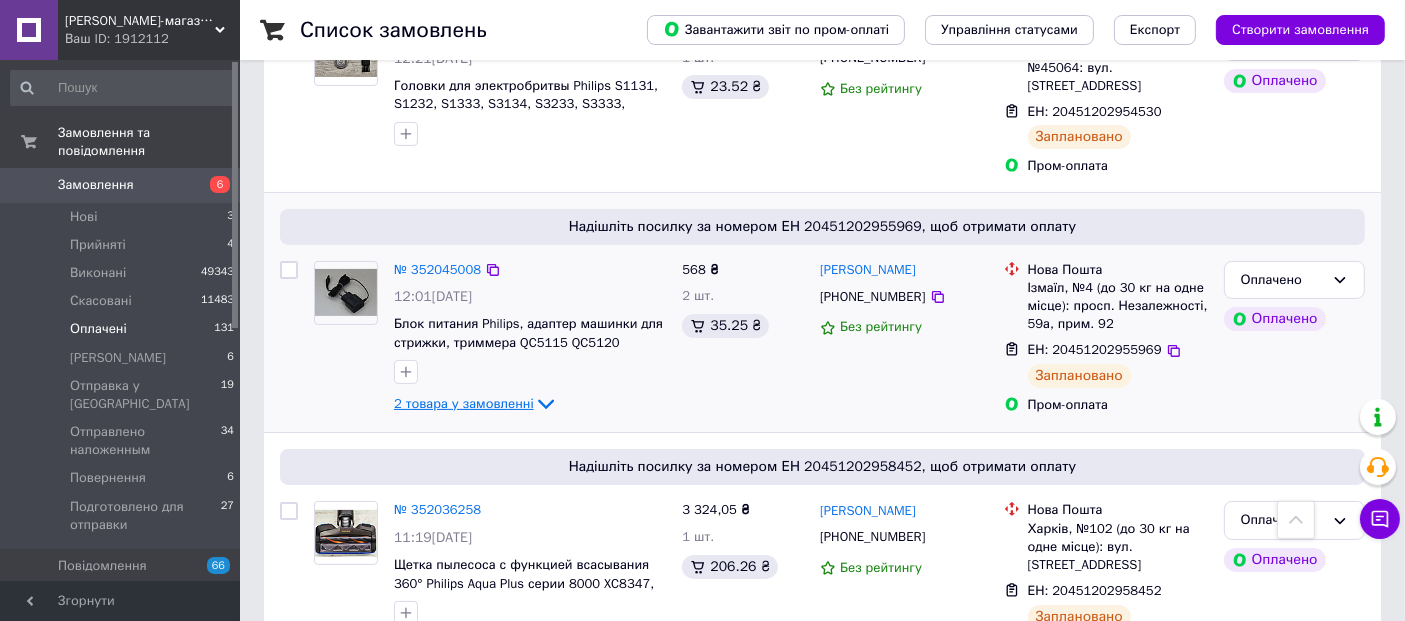 click on "2 товара у замовленні" at bounding box center (464, 403) 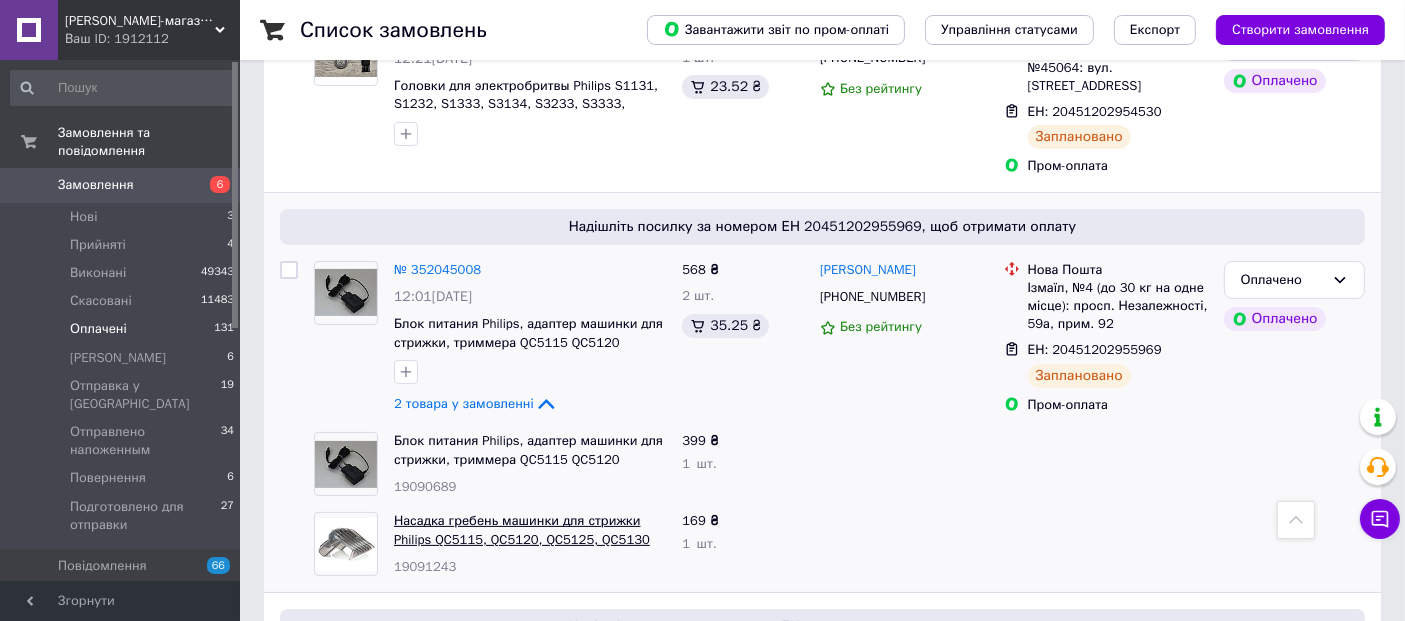 click on "Насадка гребень машинки для стрижки Philips QC5115, QC5120, QC5125, QC5130" at bounding box center [522, 530] 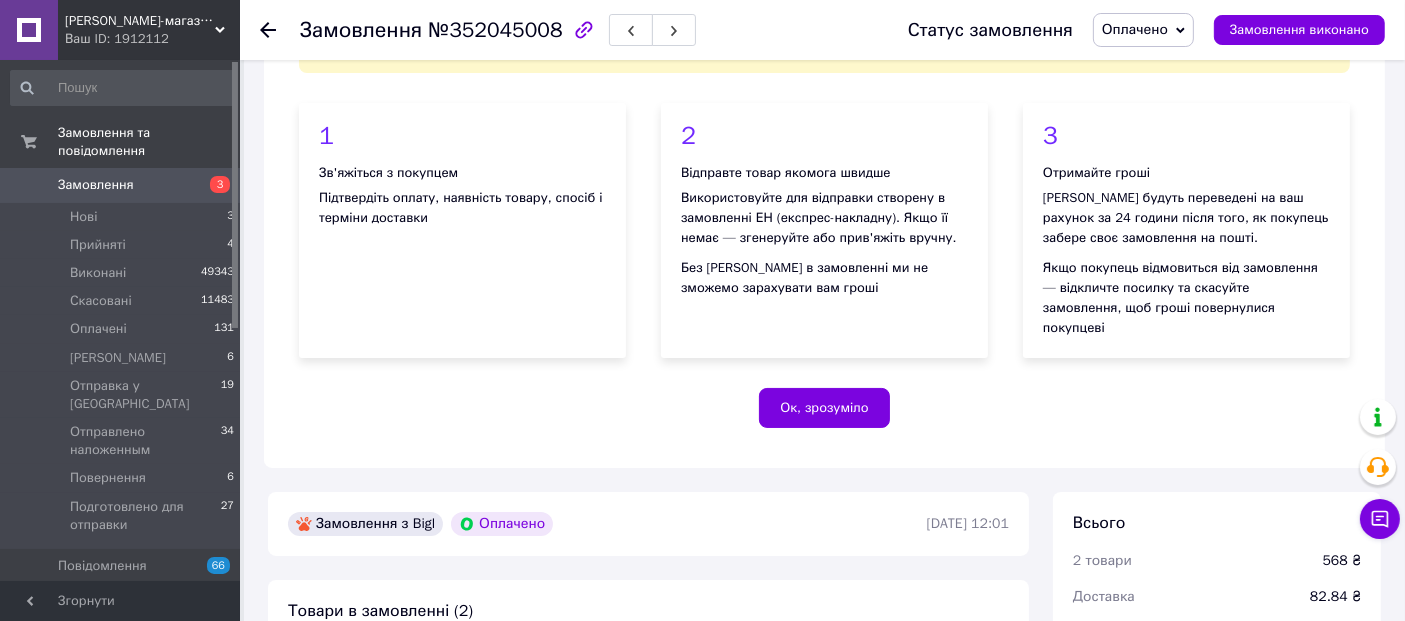 scroll, scrollTop: 555, scrollLeft: 0, axis: vertical 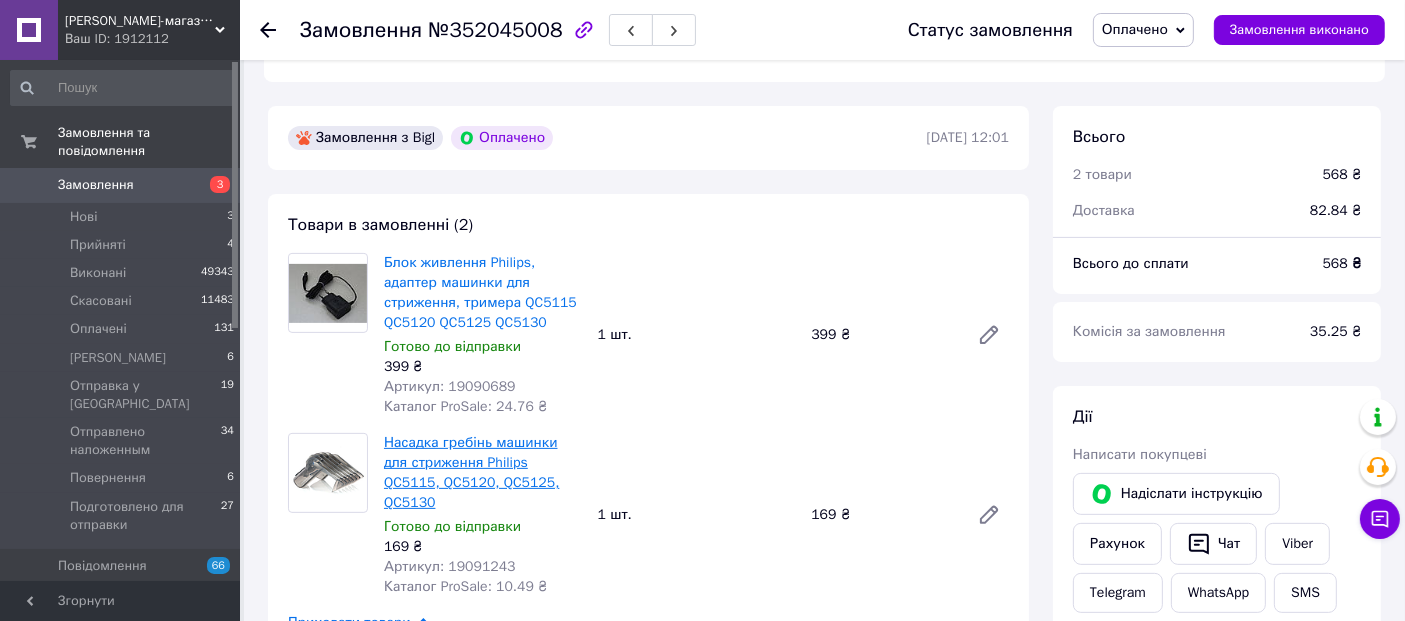click on "Насадка гребінь машинки для стриження Philips QC5115, QC5120, QC5125, QC5130" at bounding box center [471, 472] 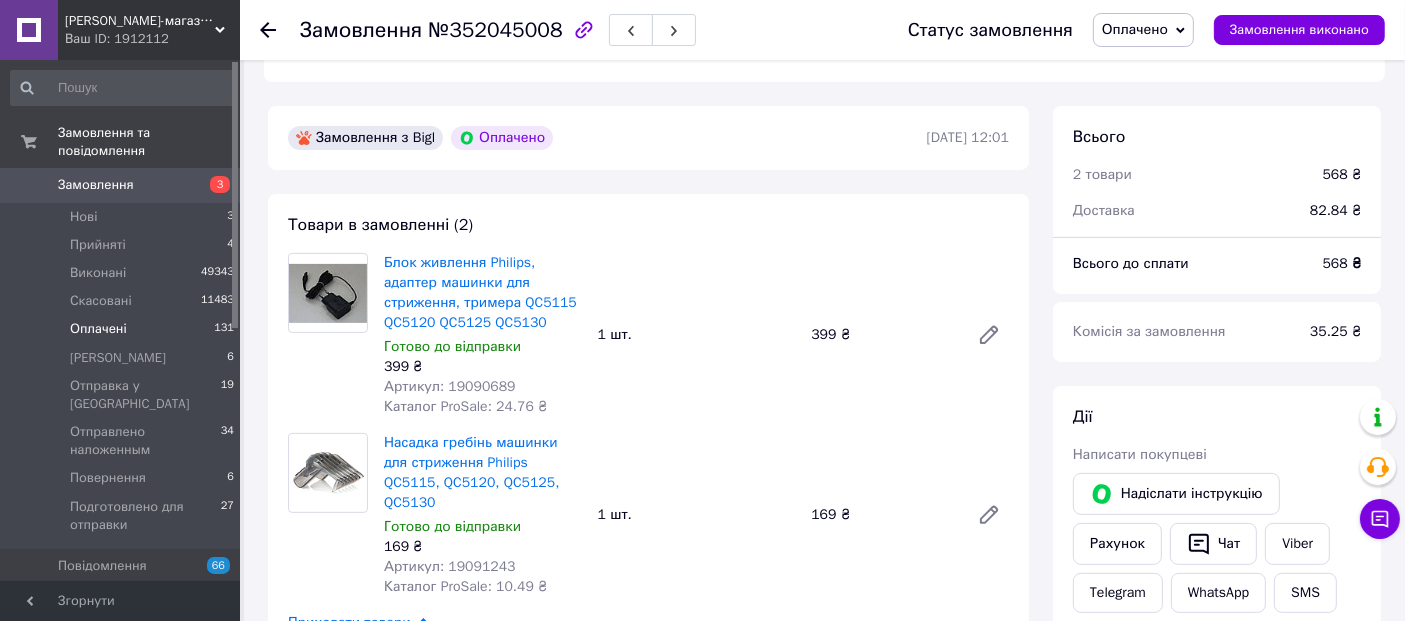 click on "Оплачені" at bounding box center [98, 329] 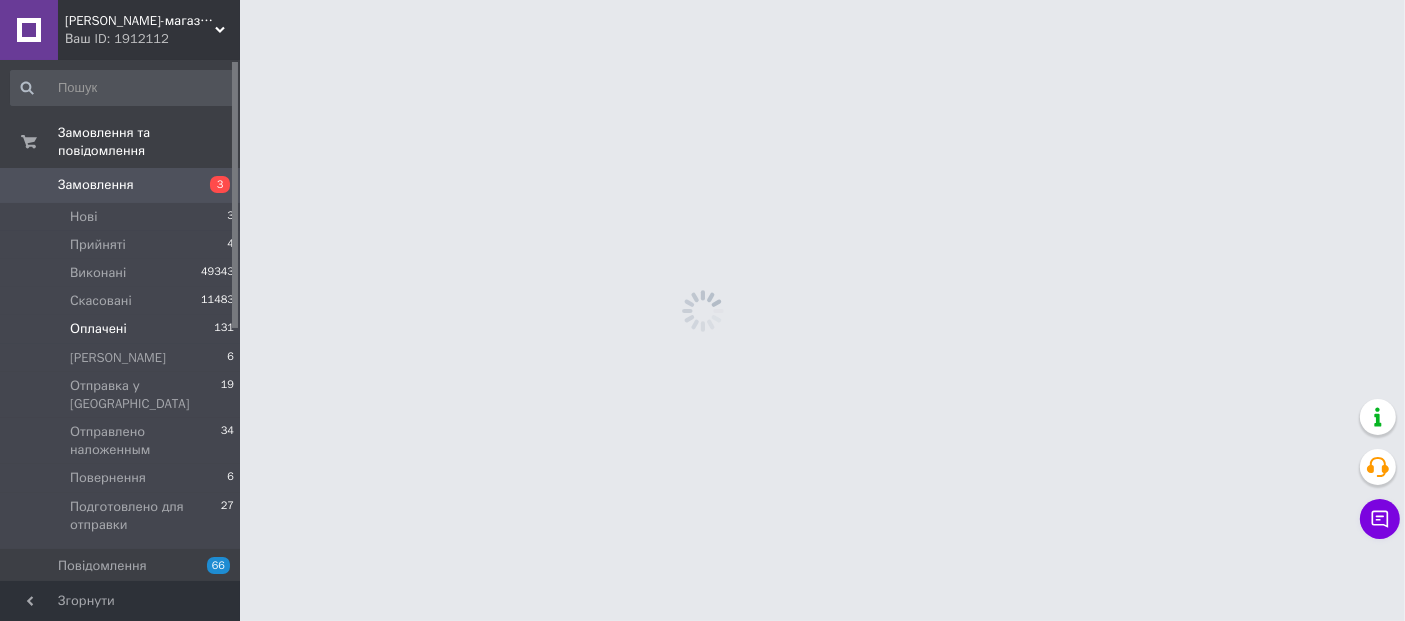 scroll, scrollTop: 0, scrollLeft: 0, axis: both 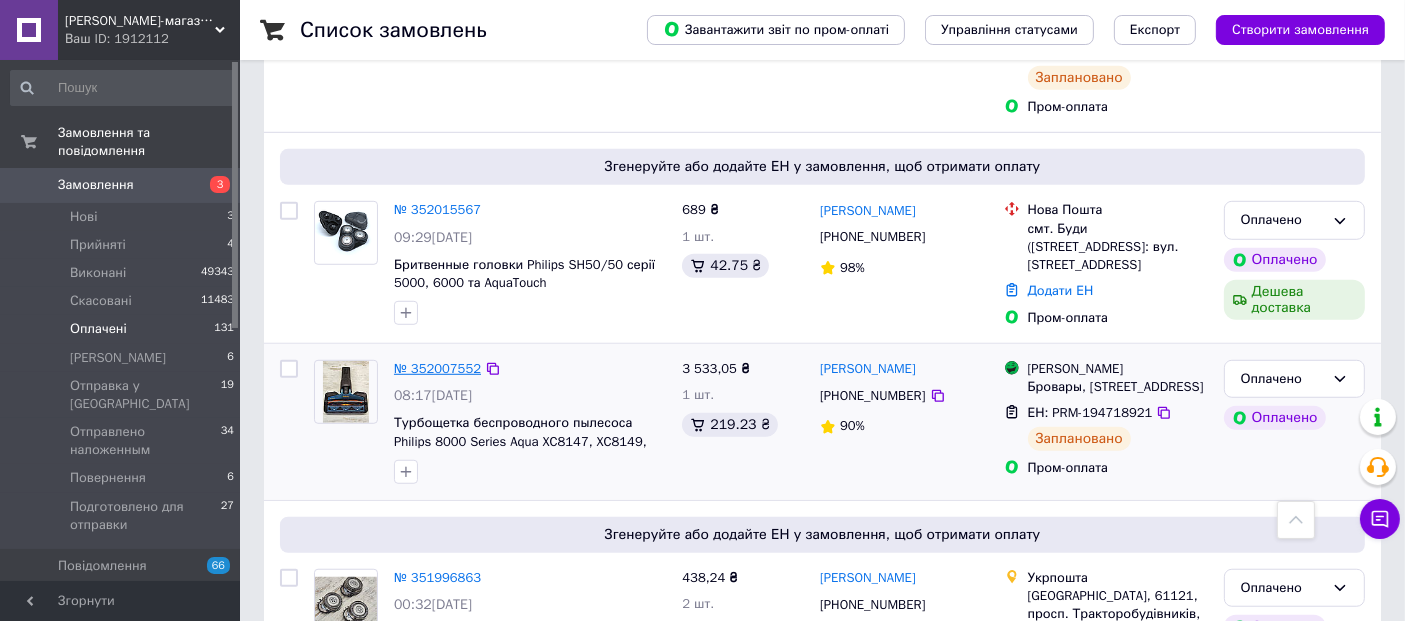 click on "№ 352007552" at bounding box center (437, 368) 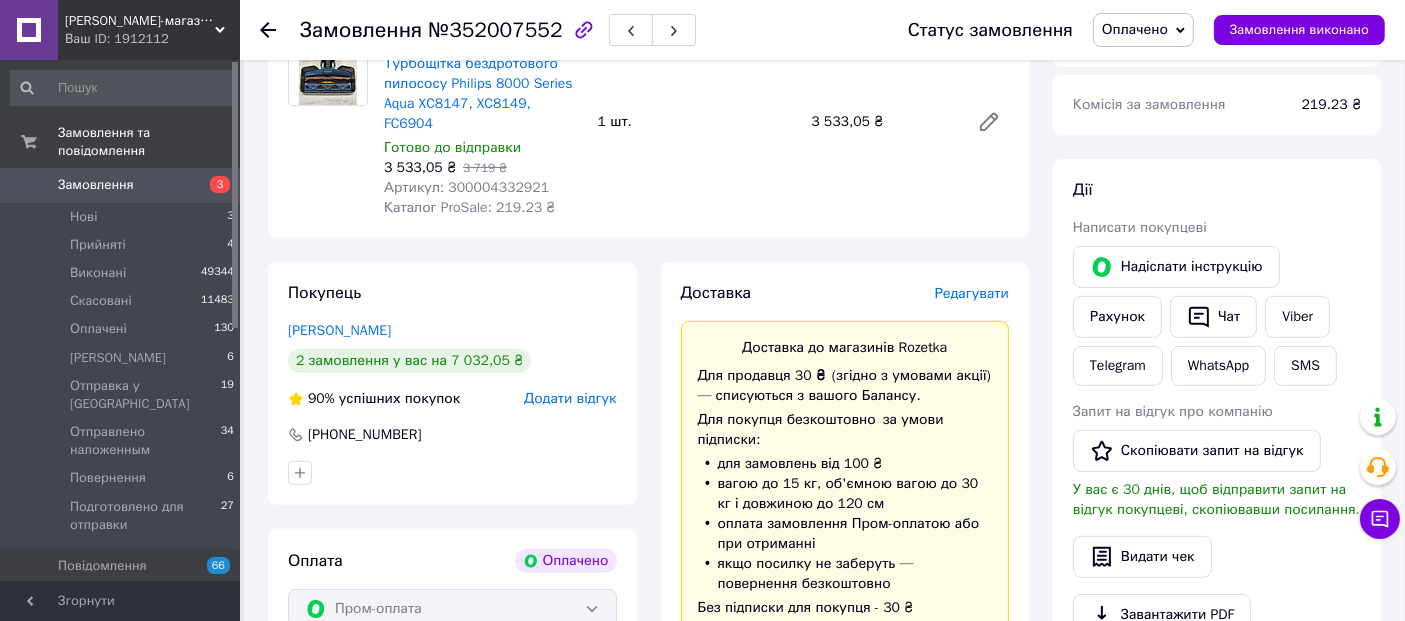scroll, scrollTop: 588, scrollLeft: 0, axis: vertical 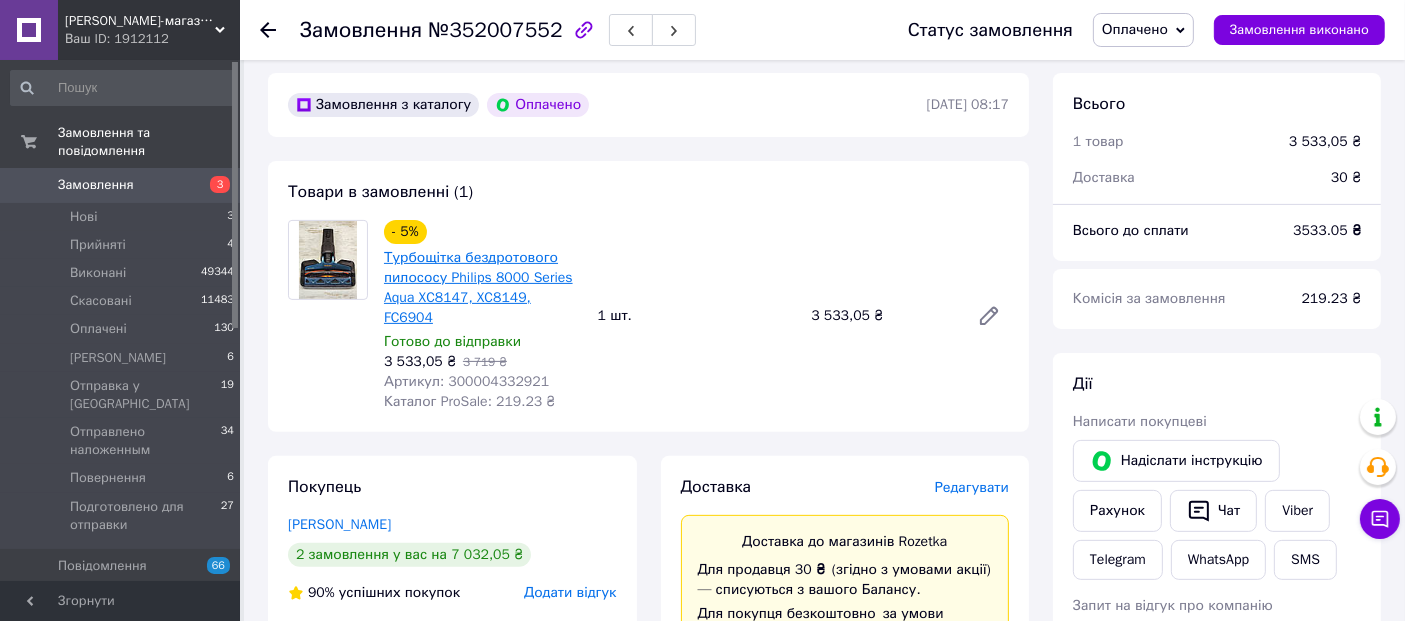 click on "Турбощітка бездротового пилососу Philips 8000 Series Aqua XC8147, XC8149, FC6904" at bounding box center (478, 287) 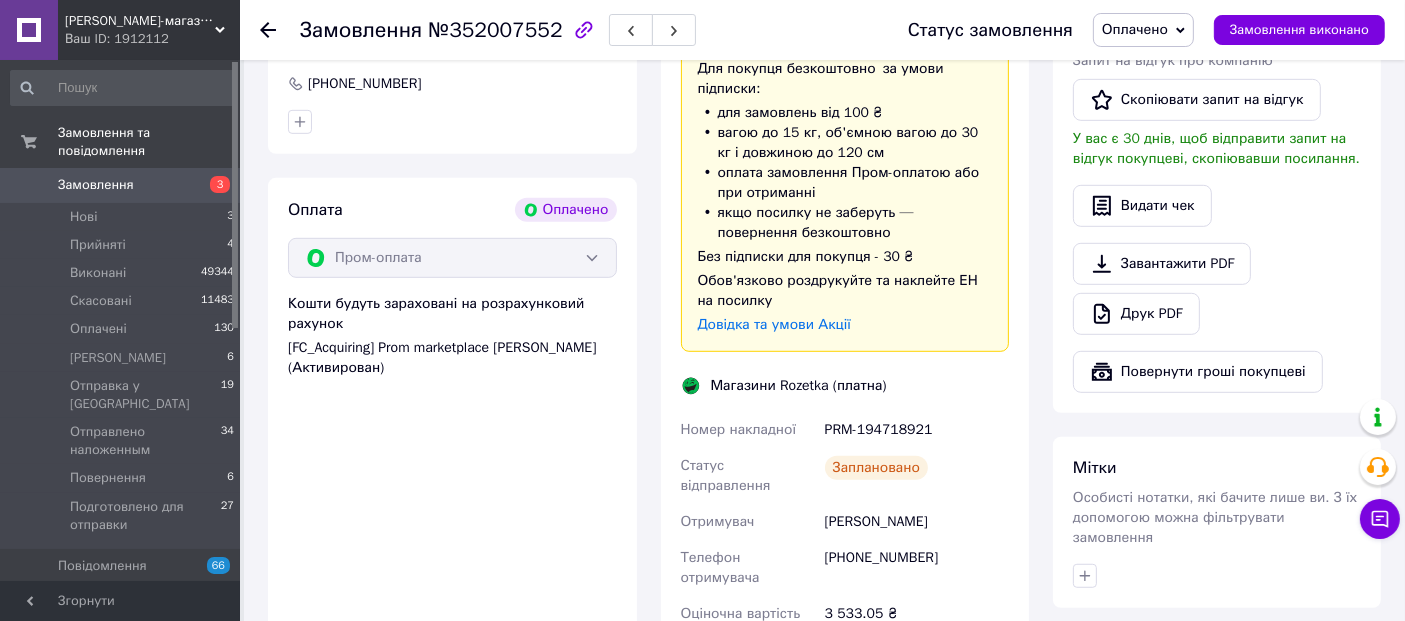 scroll, scrollTop: 1255, scrollLeft: 0, axis: vertical 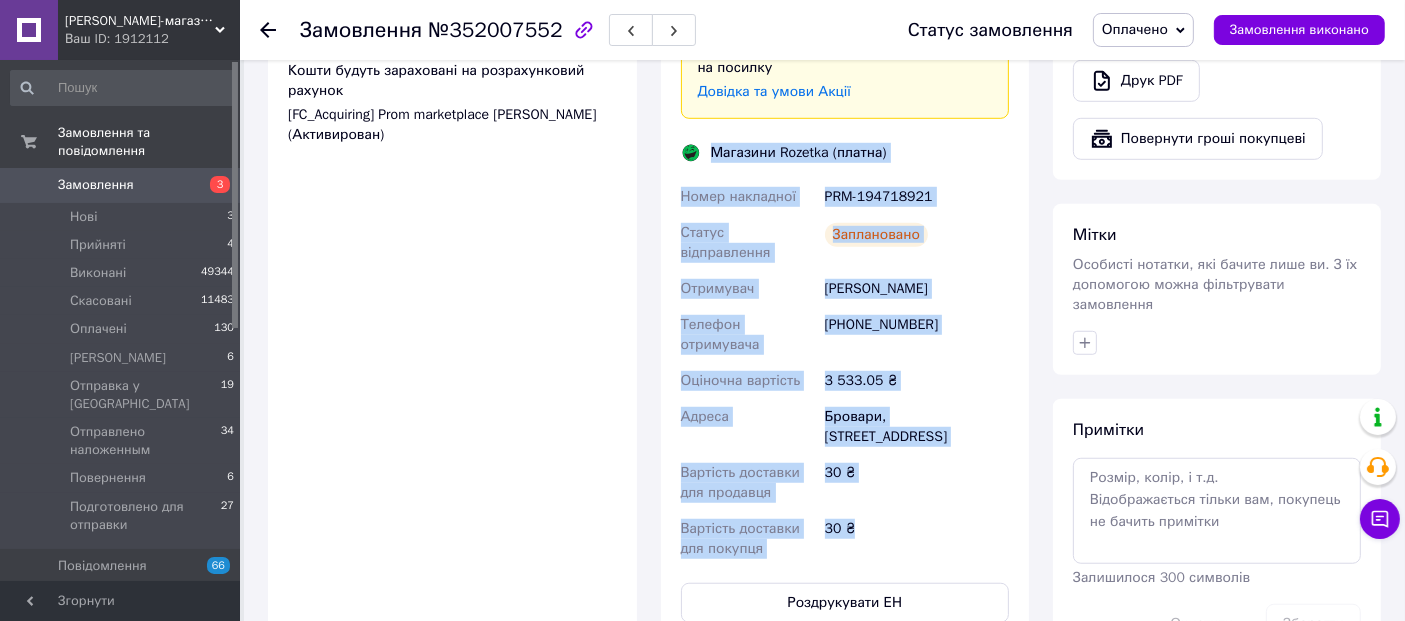 drag, startPoint x: 709, startPoint y: 214, endPoint x: 898, endPoint y: 440, distance: 294.6133 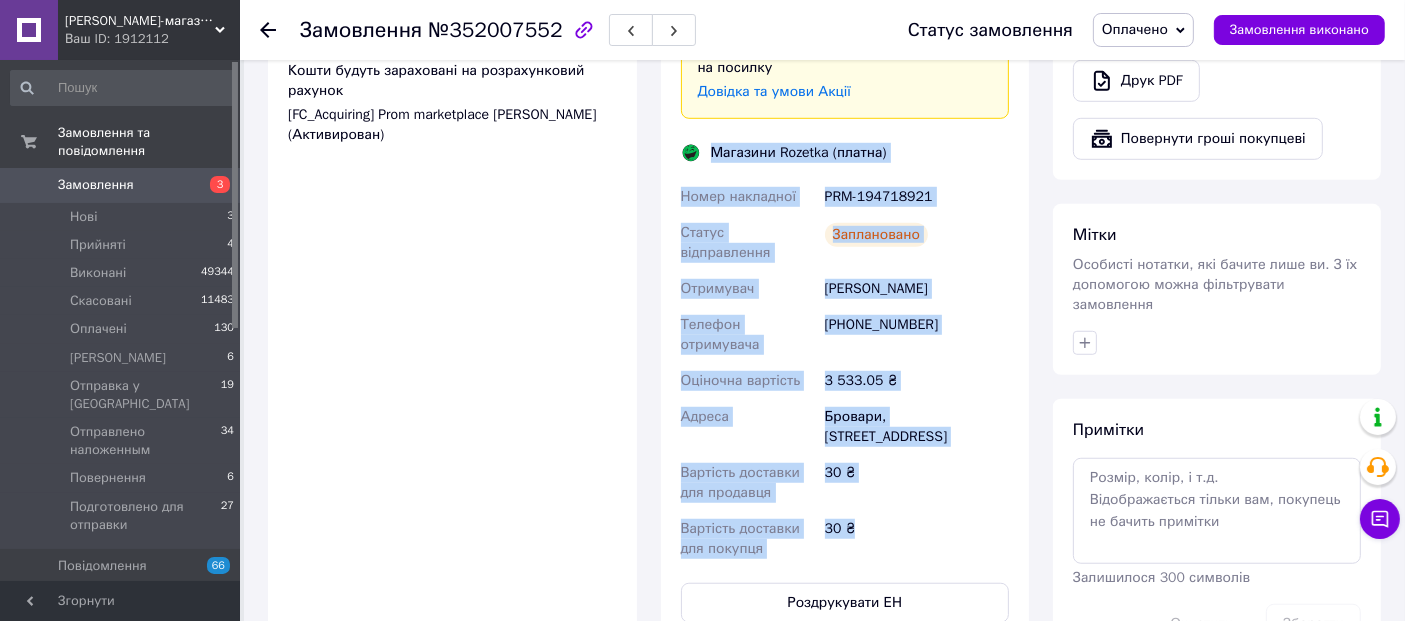 copy on "Магазини Rozetka (платна) Номер накладної PRM-194718921 Статус відправлення Заплановано Отримувач Ткаченко Константин  Телефон отримувача +380679009211 Оціночна вартість 3 533.05 ₴ Адреса Бровари, Київська вул., 150А Вартість доставки для продавця 30 ₴ Вартість доставки для покупця 30 ₴" 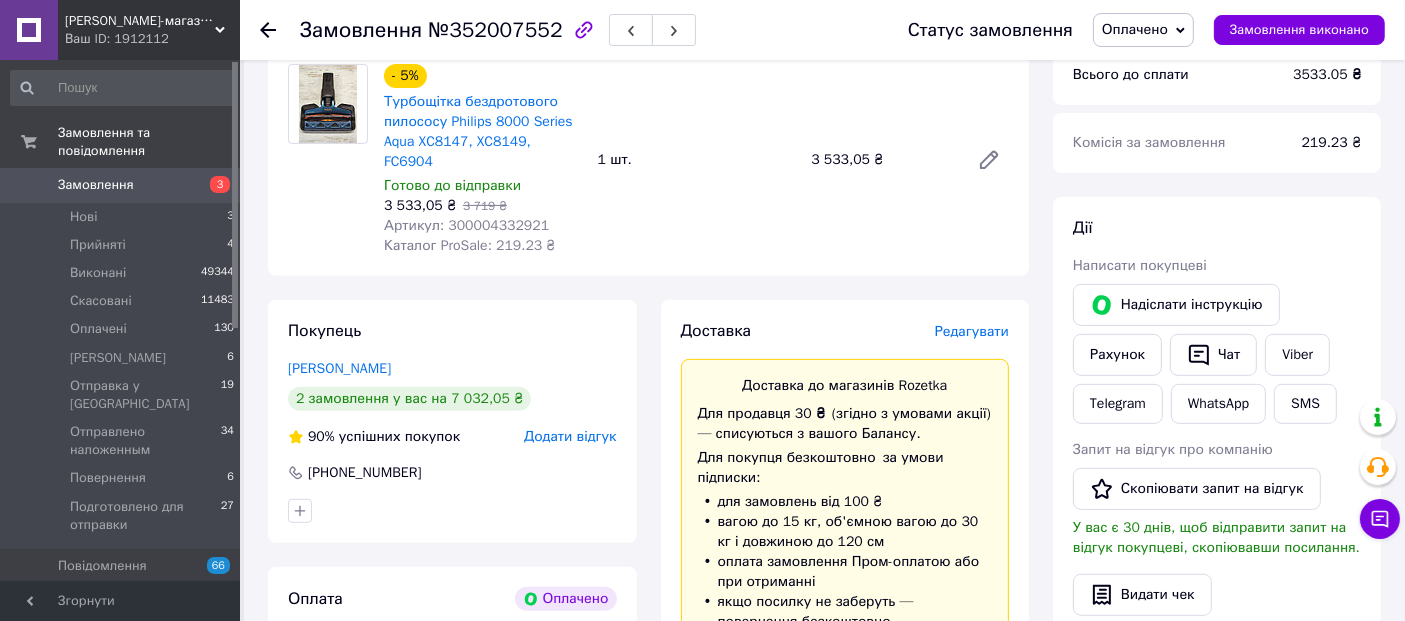 scroll, scrollTop: 700, scrollLeft: 0, axis: vertical 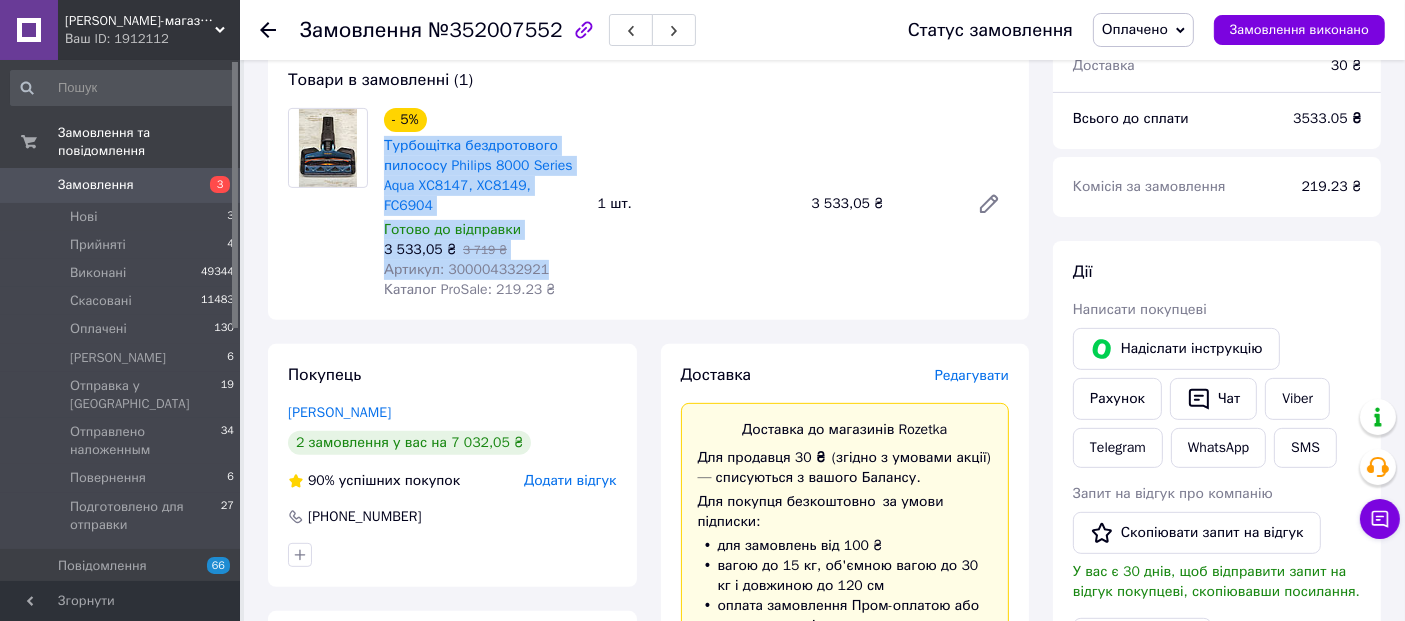 drag, startPoint x: 538, startPoint y: 224, endPoint x: 380, endPoint y: 119, distance: 189.70767 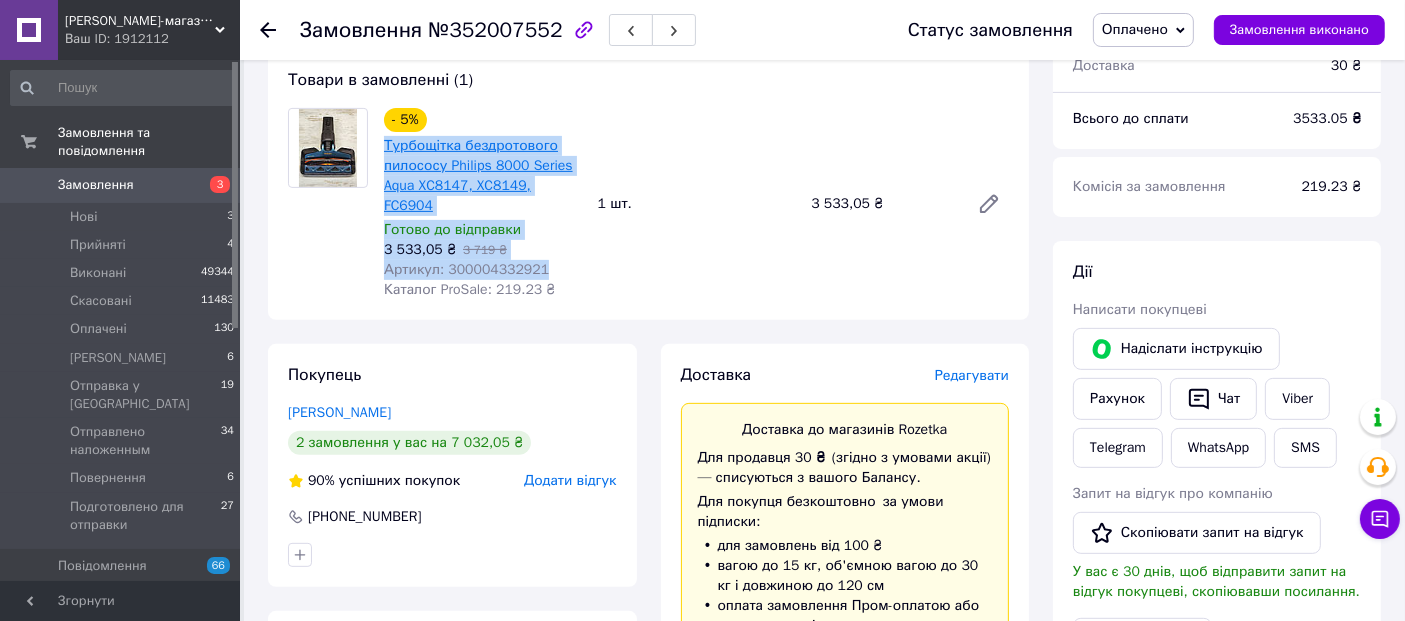 copy on "Турбощітка бездротового пилососу Philips 8000 Series Aqua XC8147, XC8149, FC6904 Готово до відправки 3 533,05 ₴   3 719 ₴ Артикул: 300004332921" 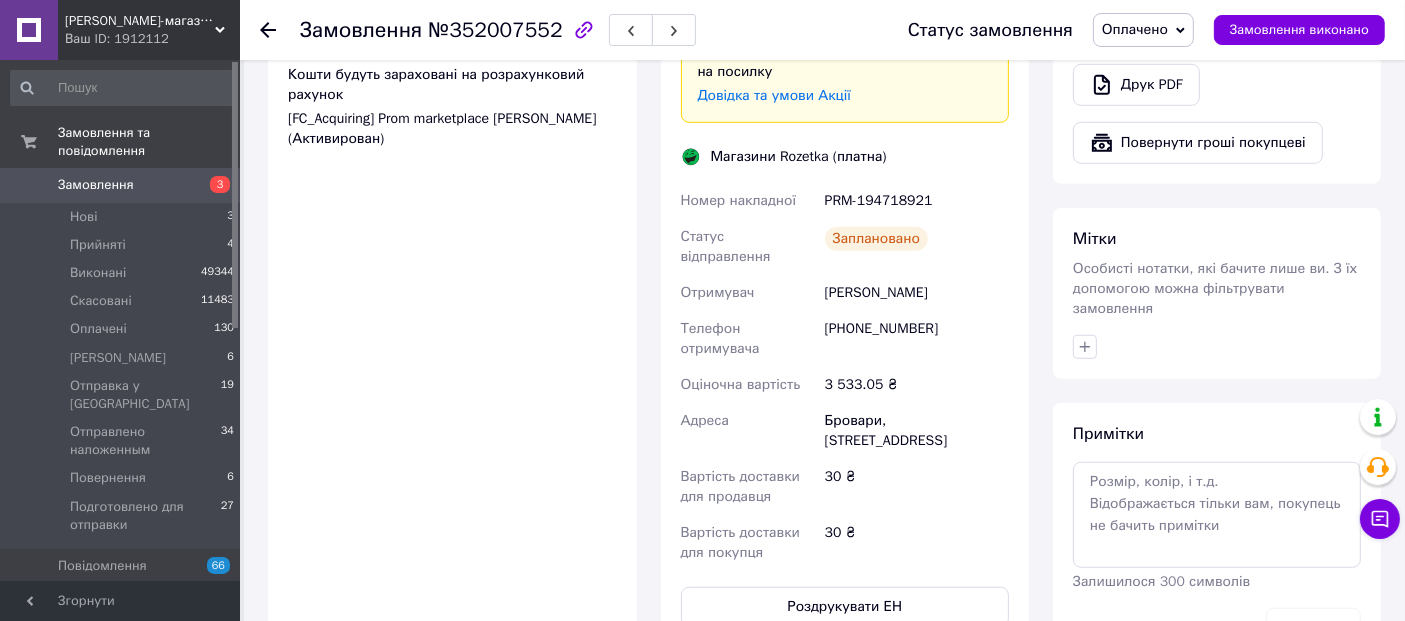 scroll, scrollTop: 1366, scrollLeft: 0, axis: vertical 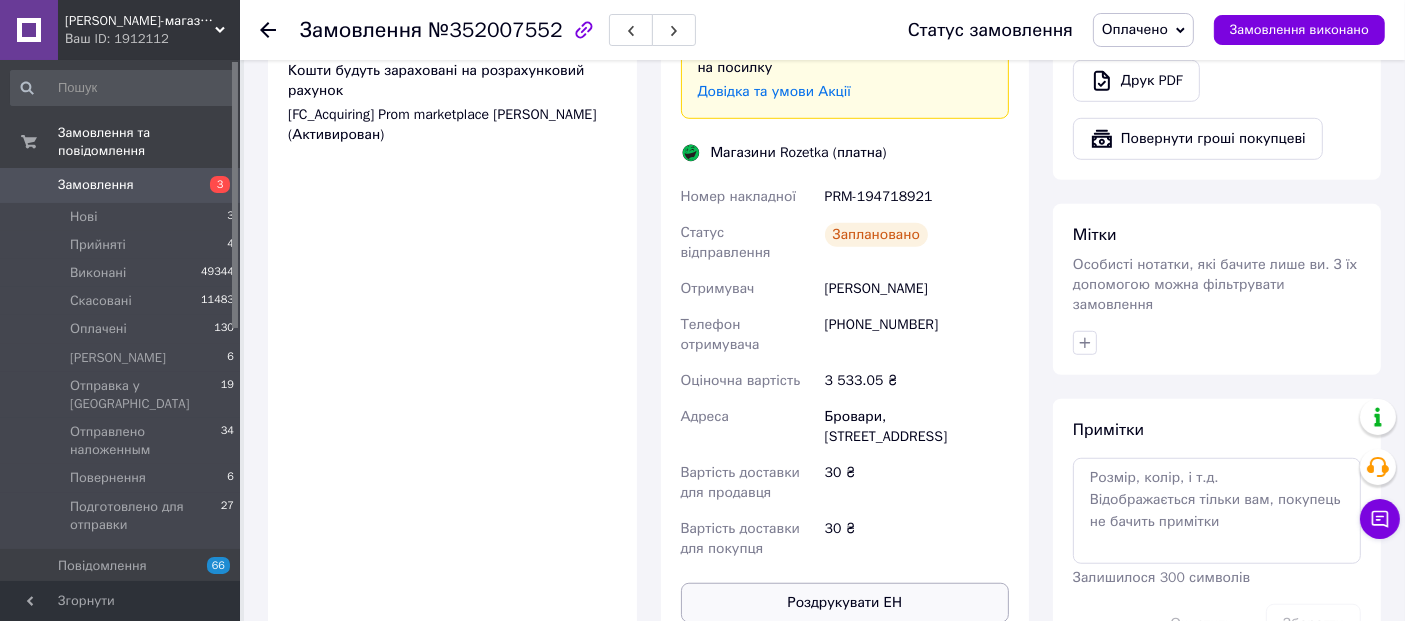 click on "Роздрукувати ЕН" at bounding box center (845, 603) 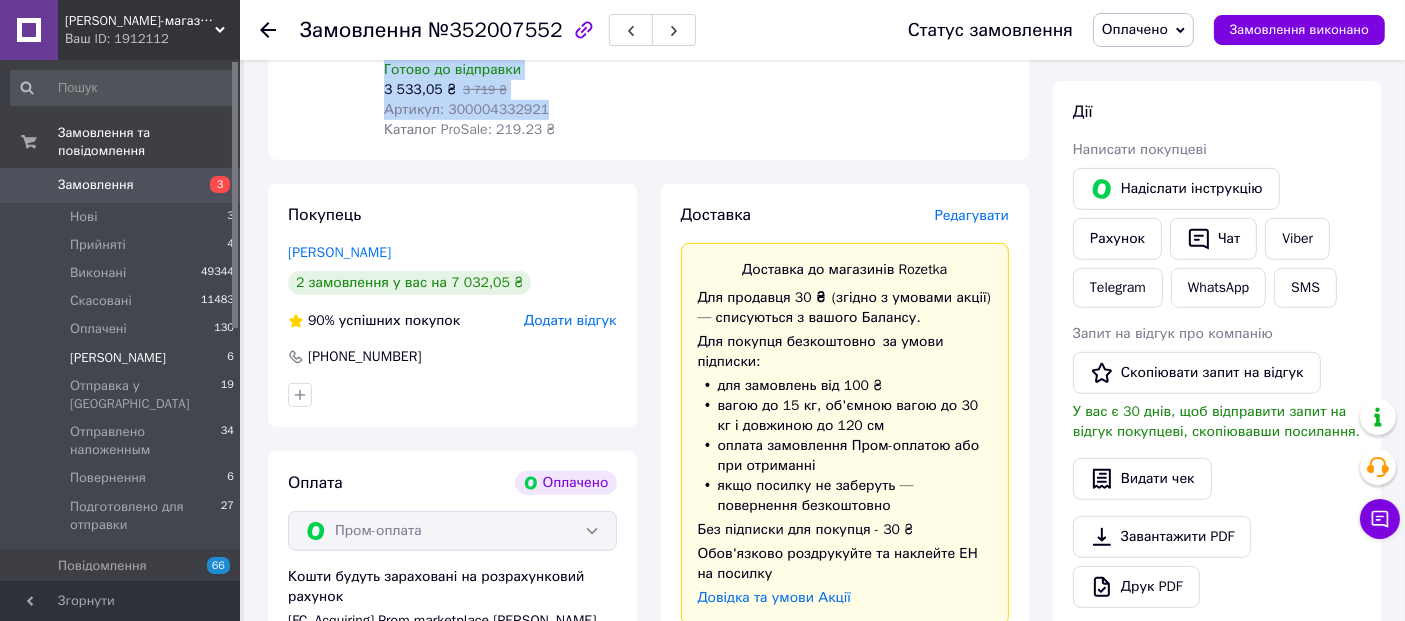 scroll, scrollTop: 811, scrollLeft: 0, axis: vertical 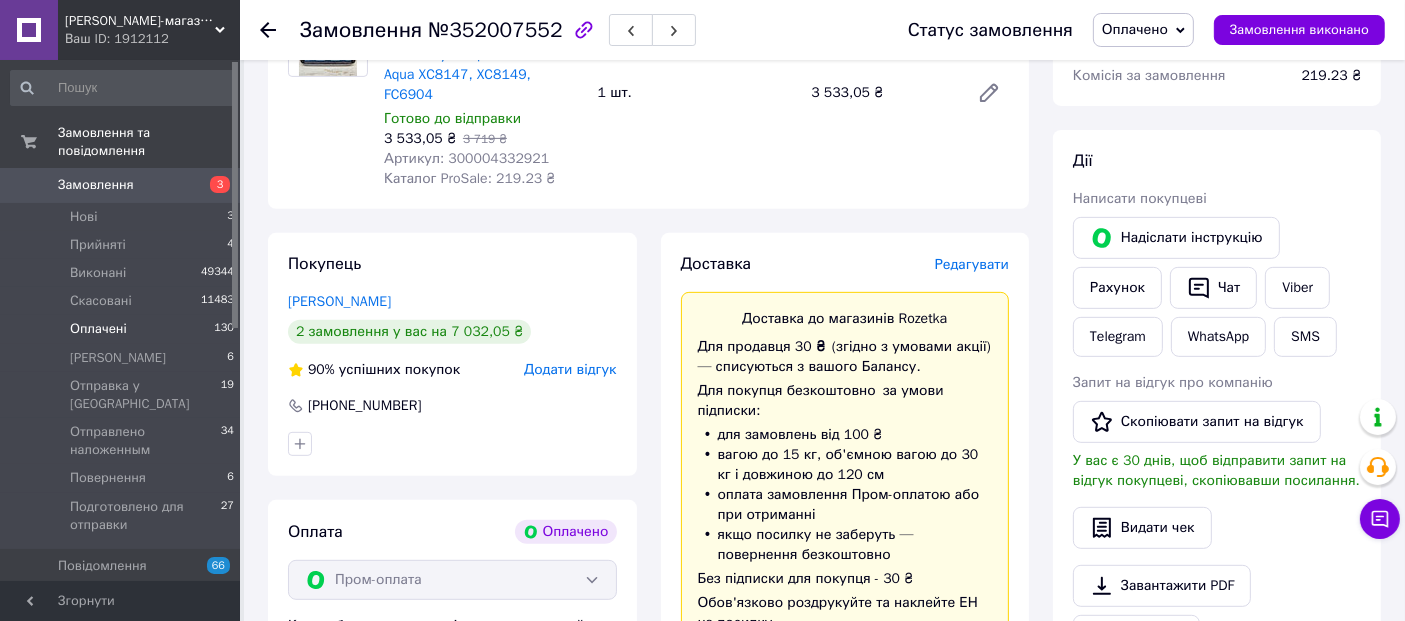 click on "Оплачені" at bounding box center (98, 329) 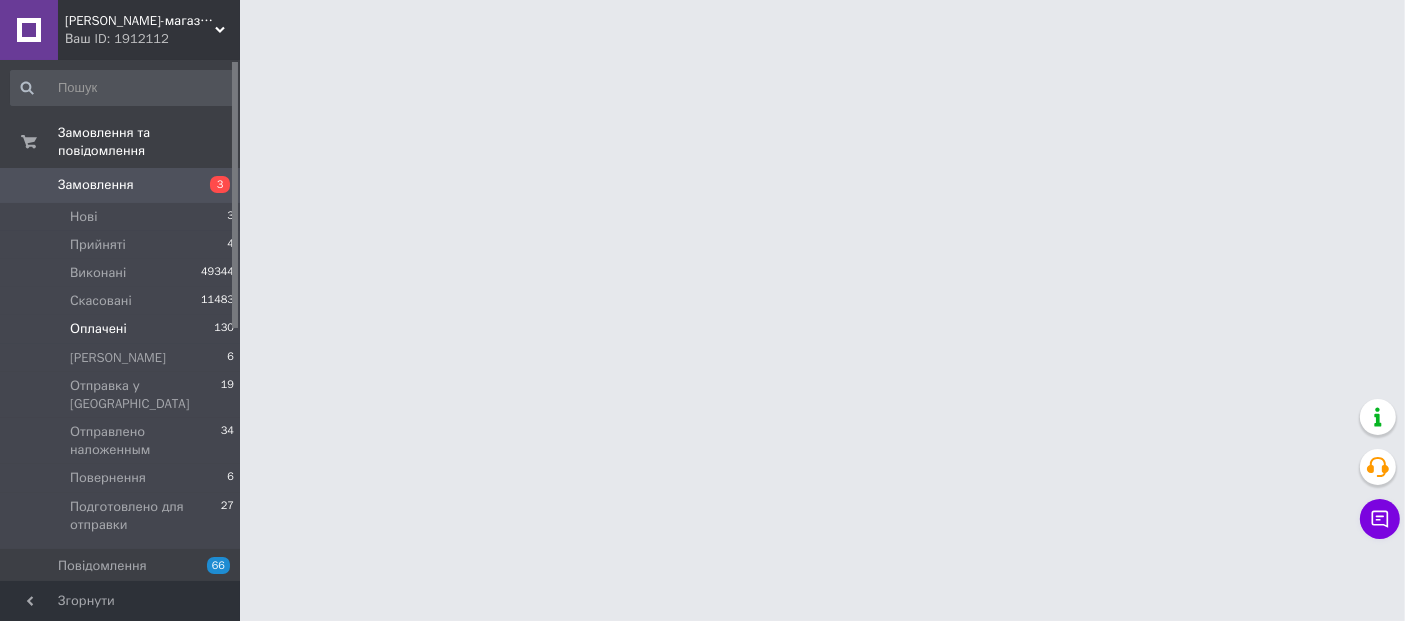 scroll, scrollTop: 0, scrollLeft: 0, axis: both 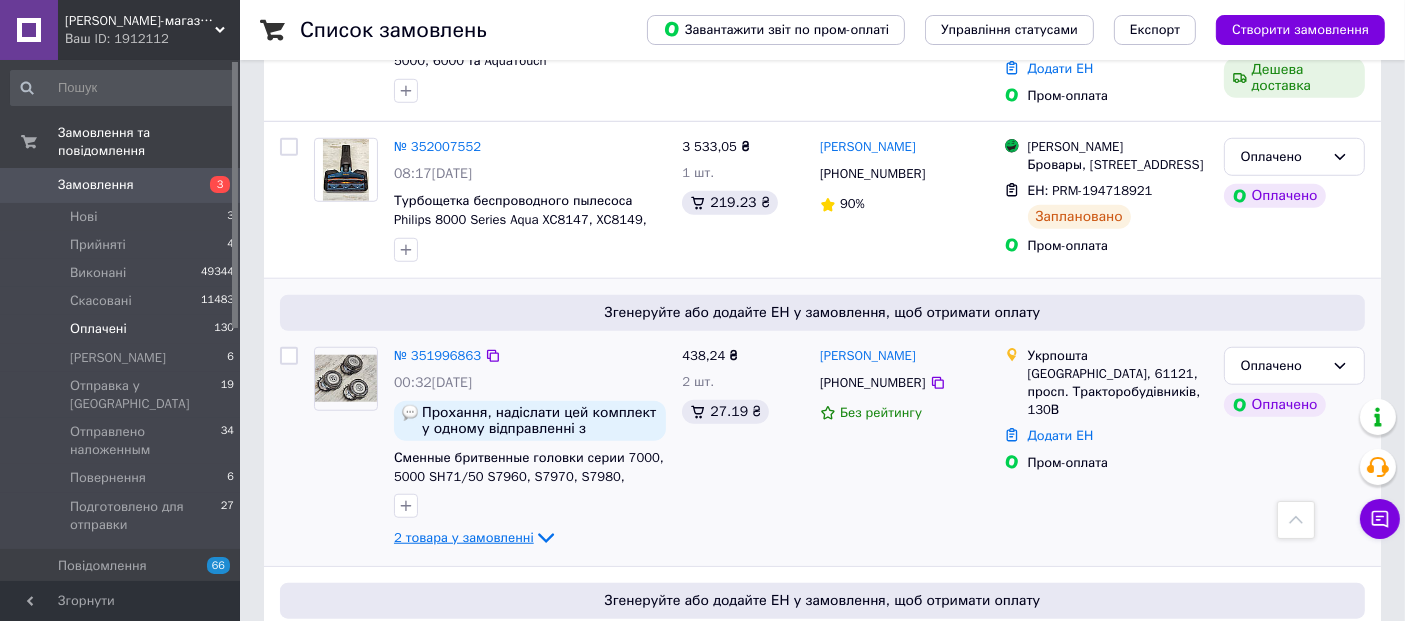 click on "2 товара у замовленні" at bounding box center (464, 537) 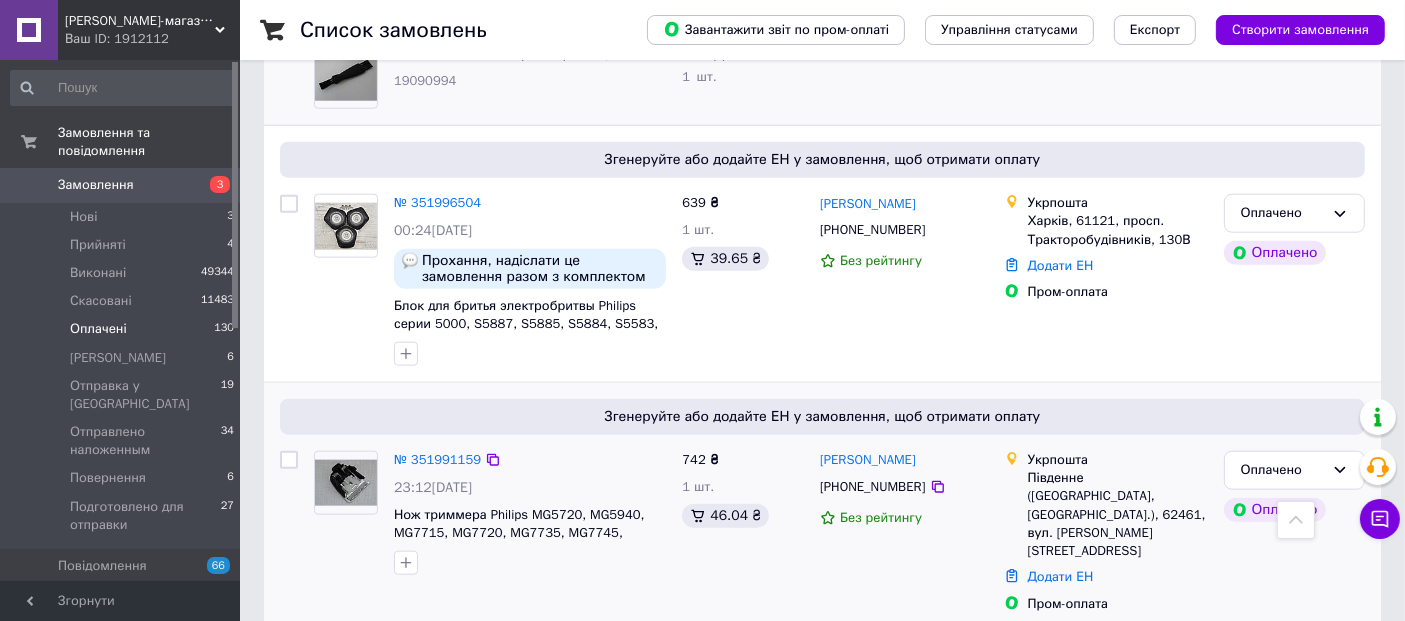 scroll, scrollTop: 2333, scrollLeft: 0, axis: vertical 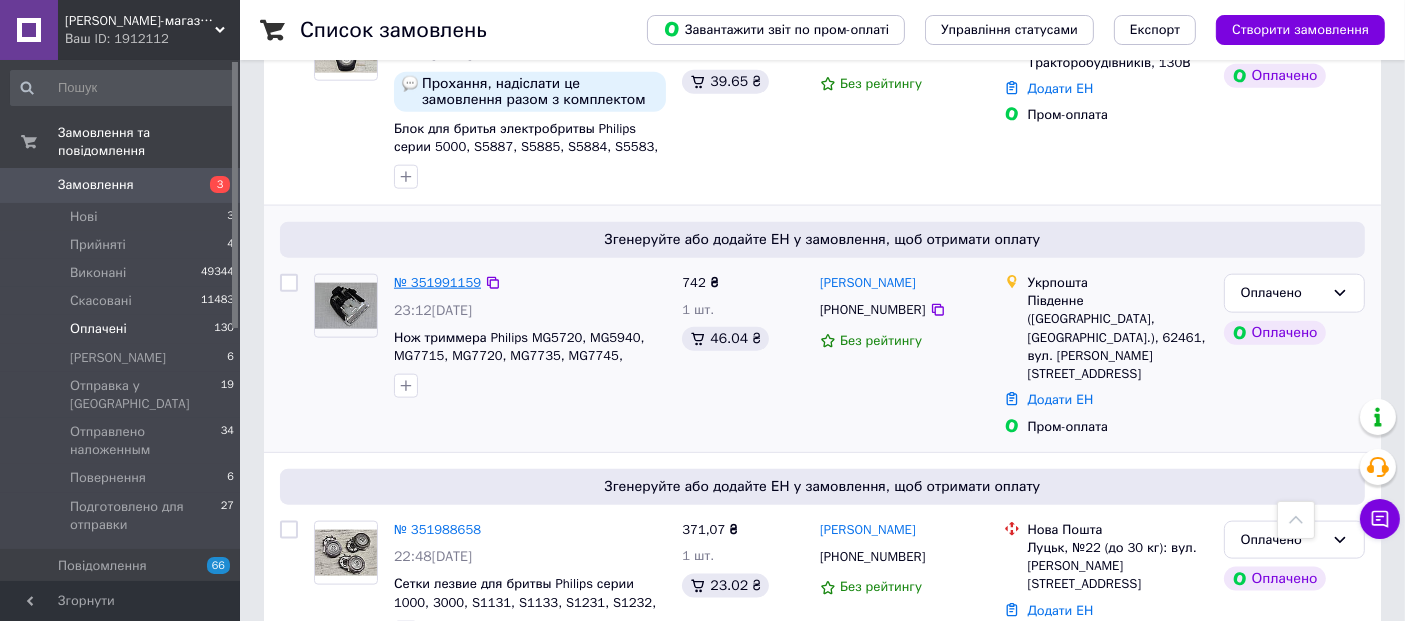 click on "№ 351991159" at bounding box center (437, 282) 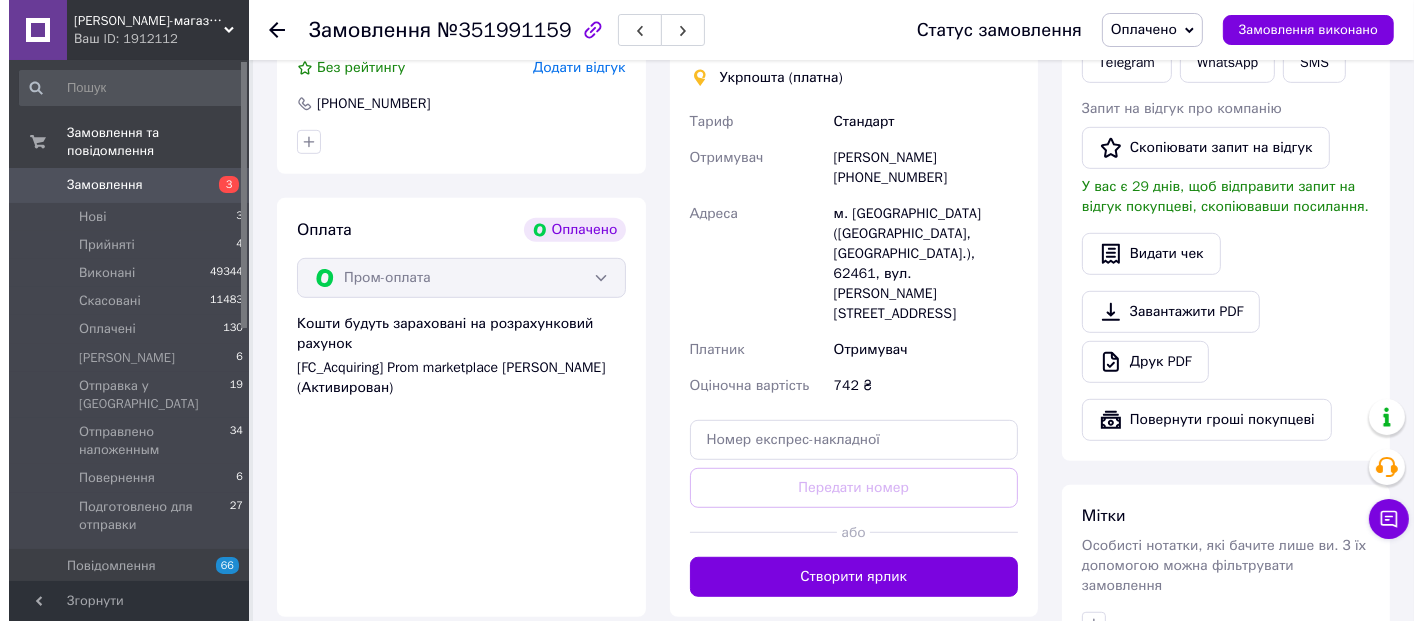 scroll, scrollTop: 865, scrollLeft: 0, axis: vertical 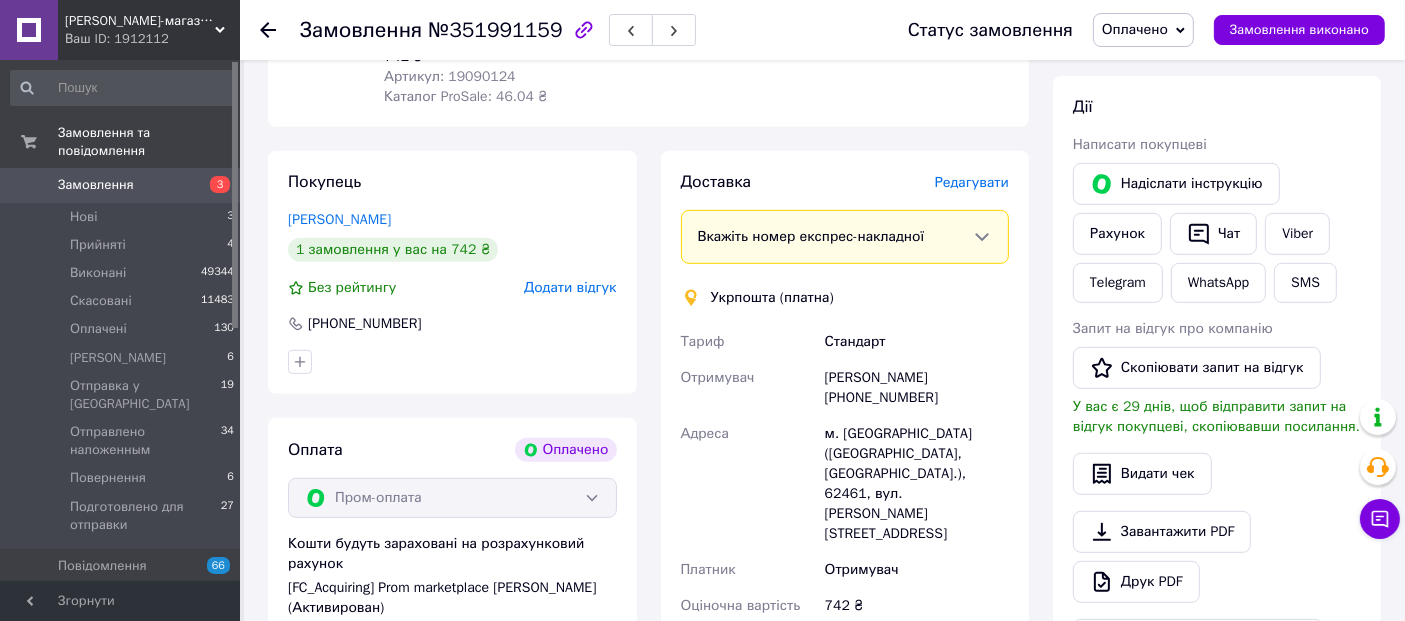 click on "Редагувати" at bounding box center (972, 182) 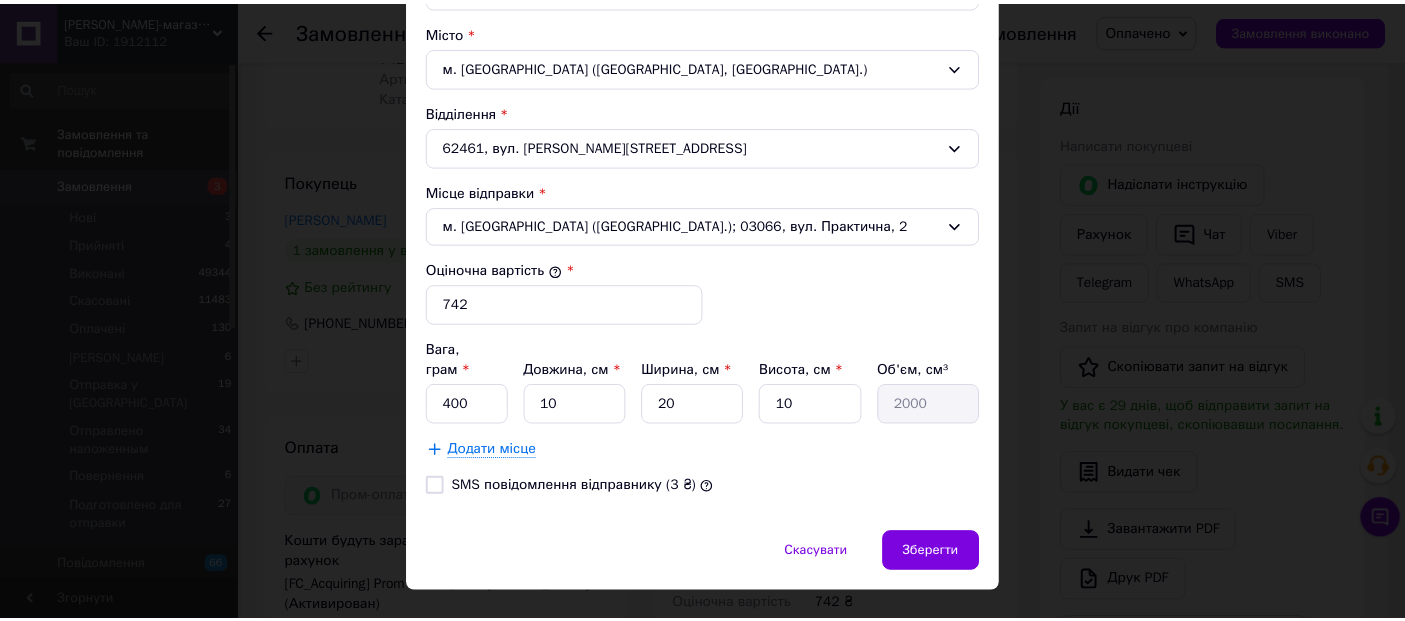 scroll, scrollTop: 622, scrollLeft: 0, axis: vertical 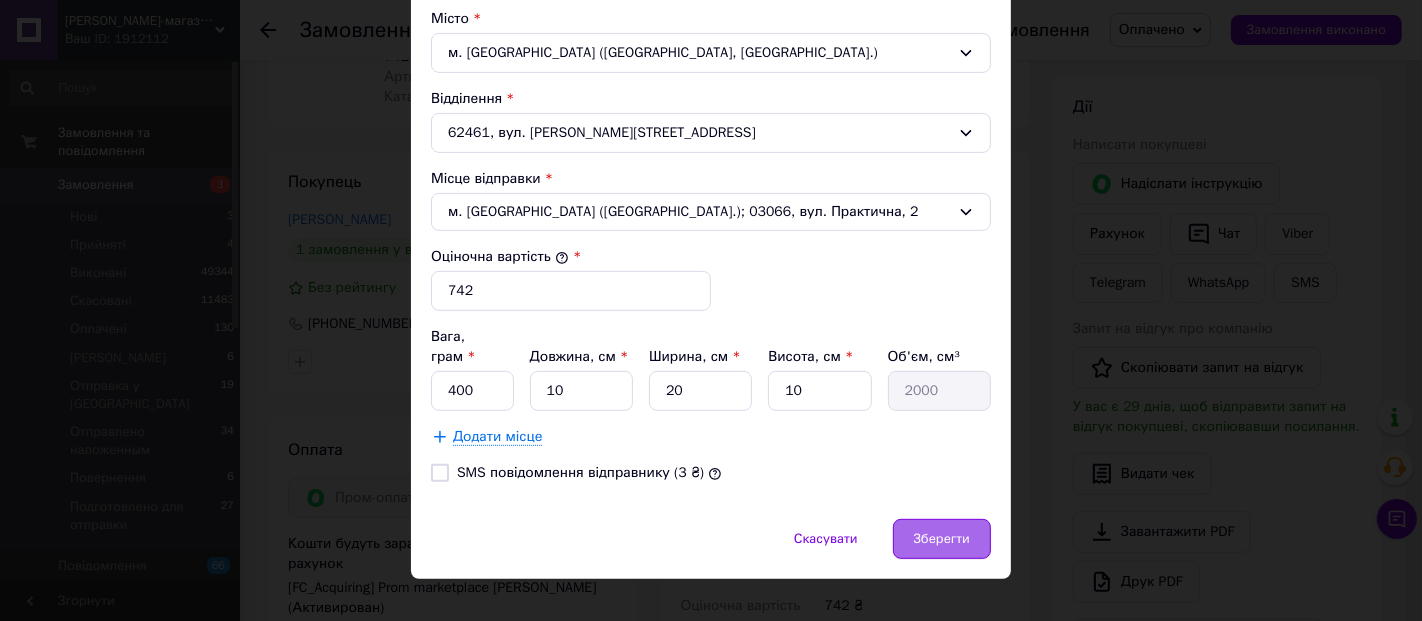 click on "Зберегти" at bounding box center [942, 539] 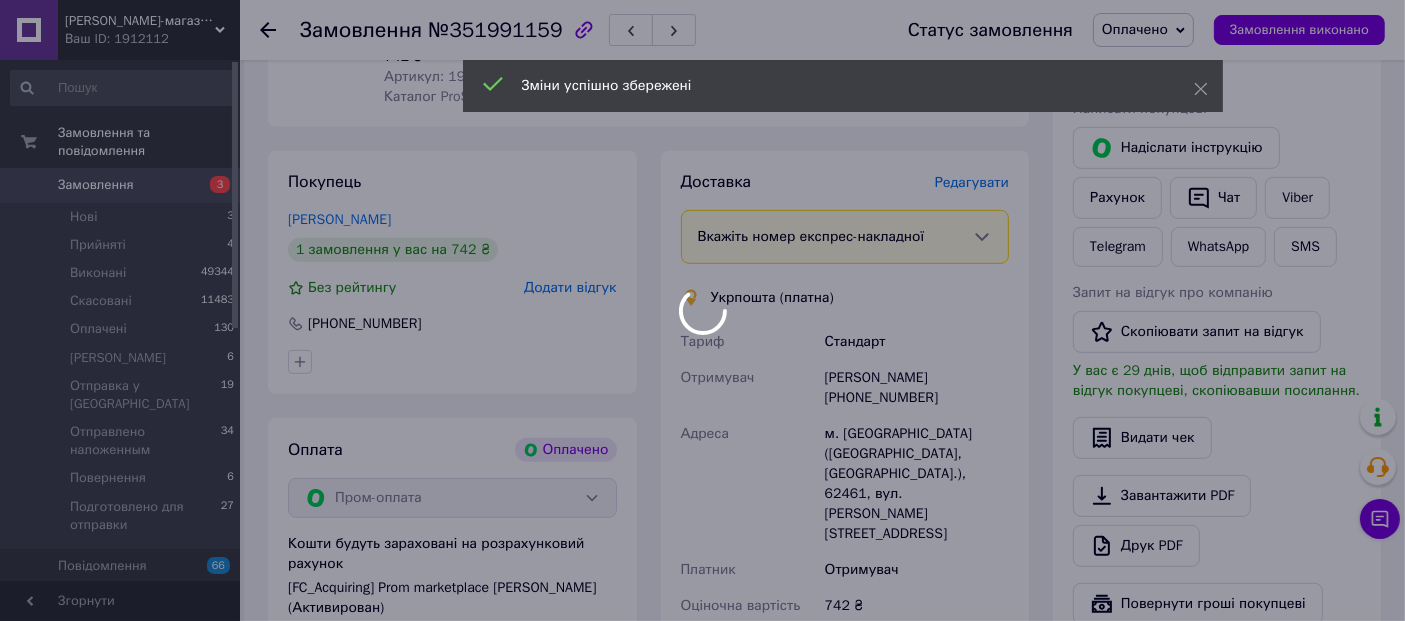 scroll, scrollTop: 1198, scrollLeft: 0, axis: vertical 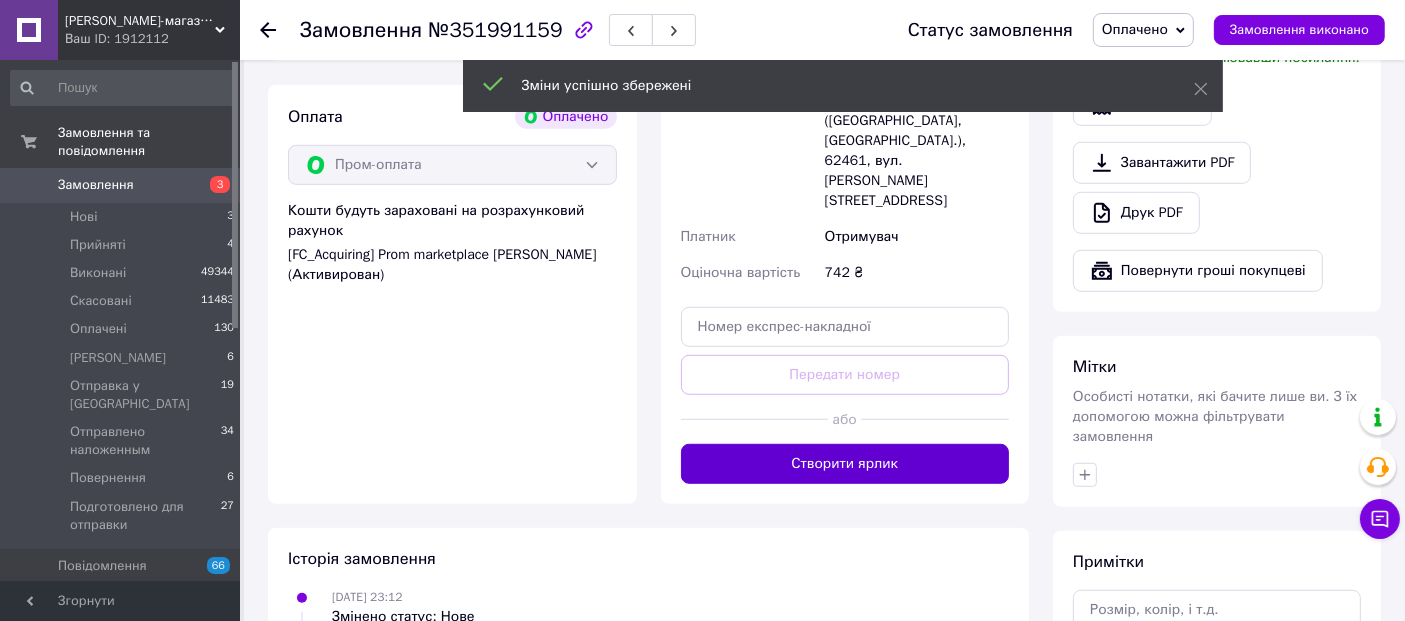 click on "Створити ярлик" at bounding box center (845, 464) 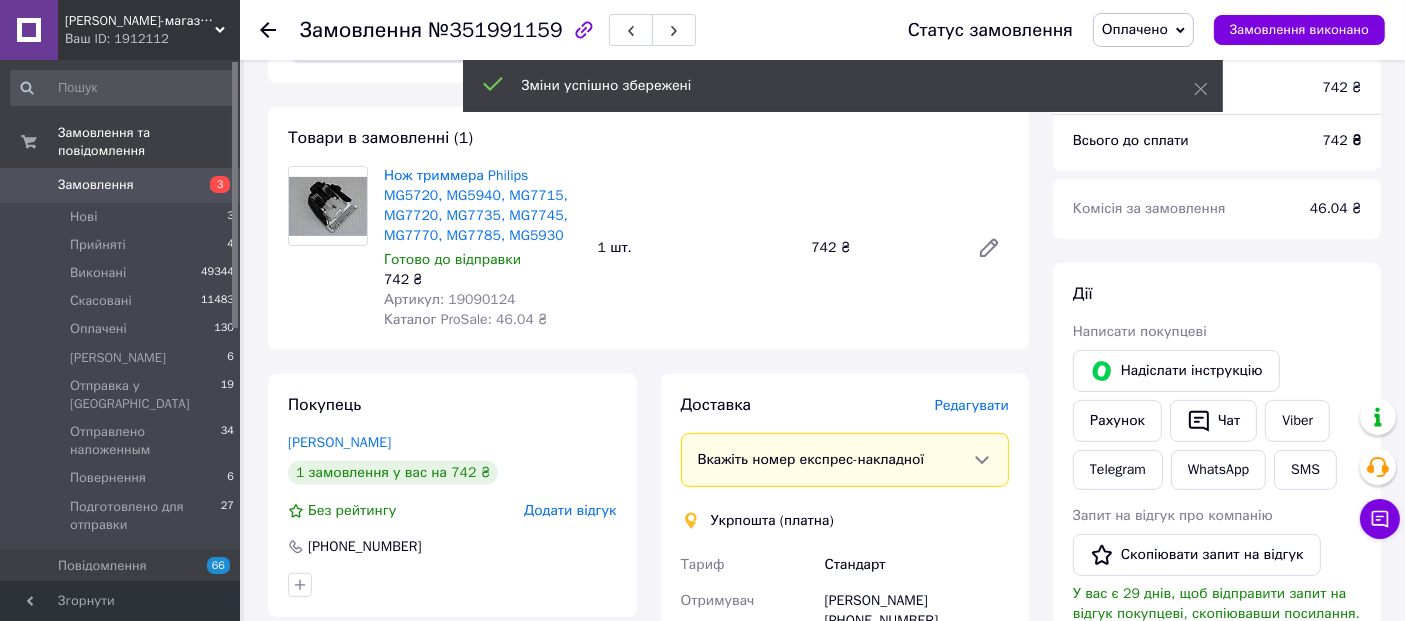 scroll, scrollTop: 531, scrollLeft: 0, axis: vertical 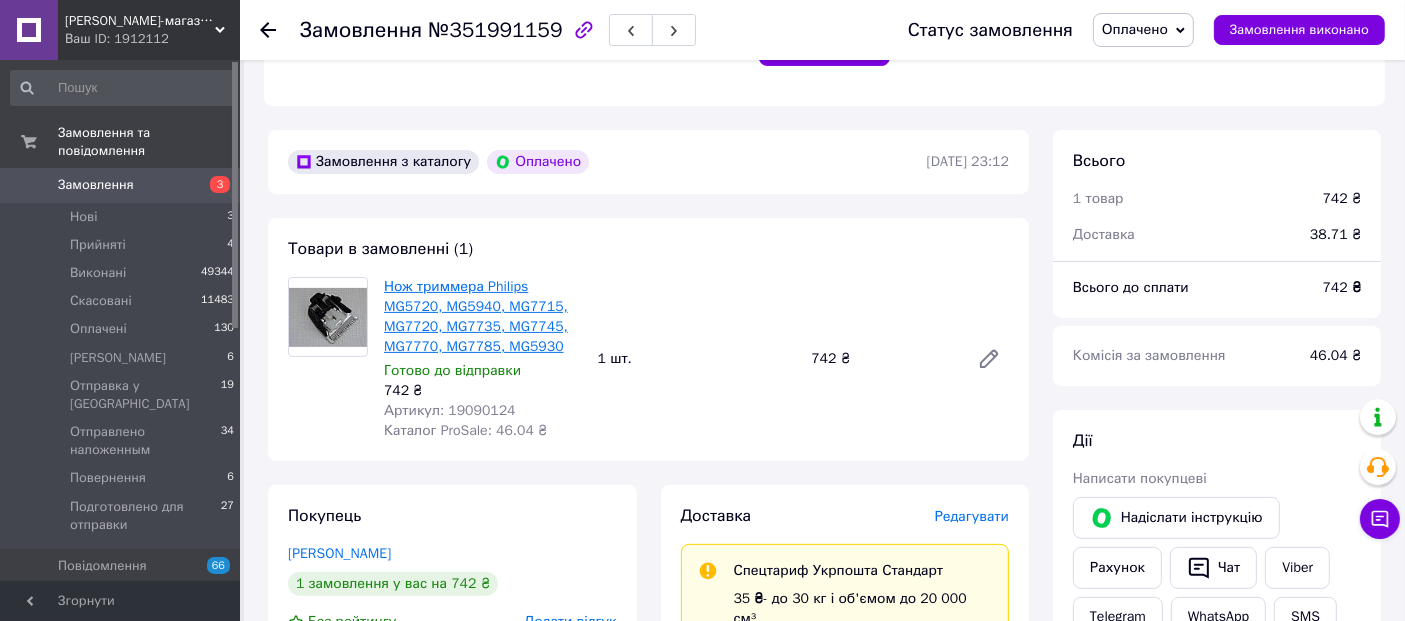 click on "Нож триммера Philips MG5720, MG5940, MG7715, MG7720, MG7735, MG7745, MG7770, MG7785, MG5930" at bounding box center [476, 316] 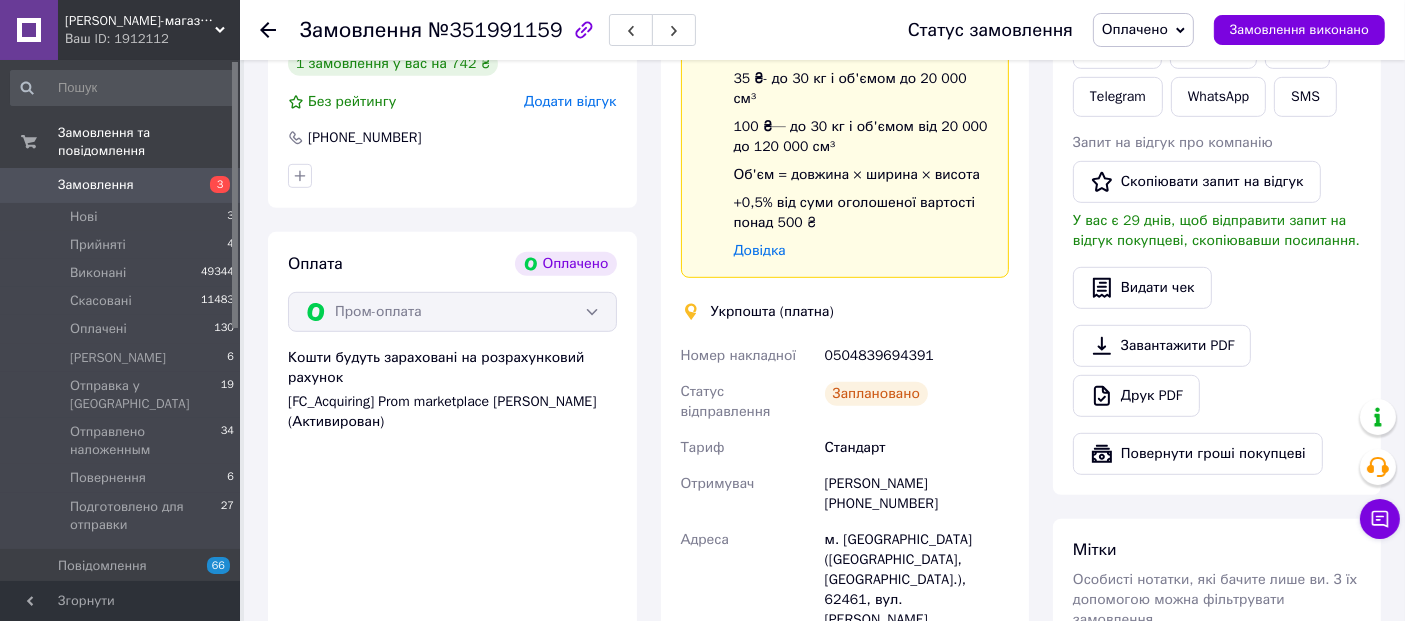 scroll, scrollTop: 1198, scrollLeft: 0, axis: vertical 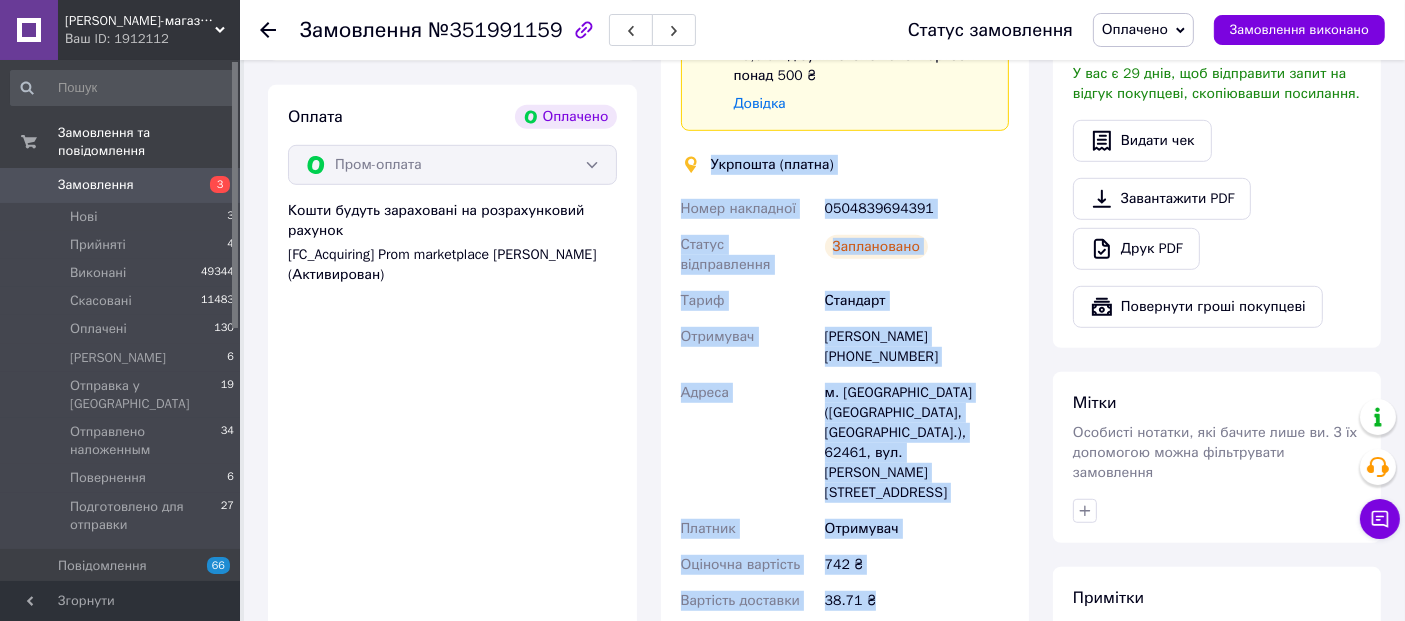 drag, startPoint x: 705, startPoint y: 124, endPoint x: 908, endPoint y: 468, distance: 399.43085 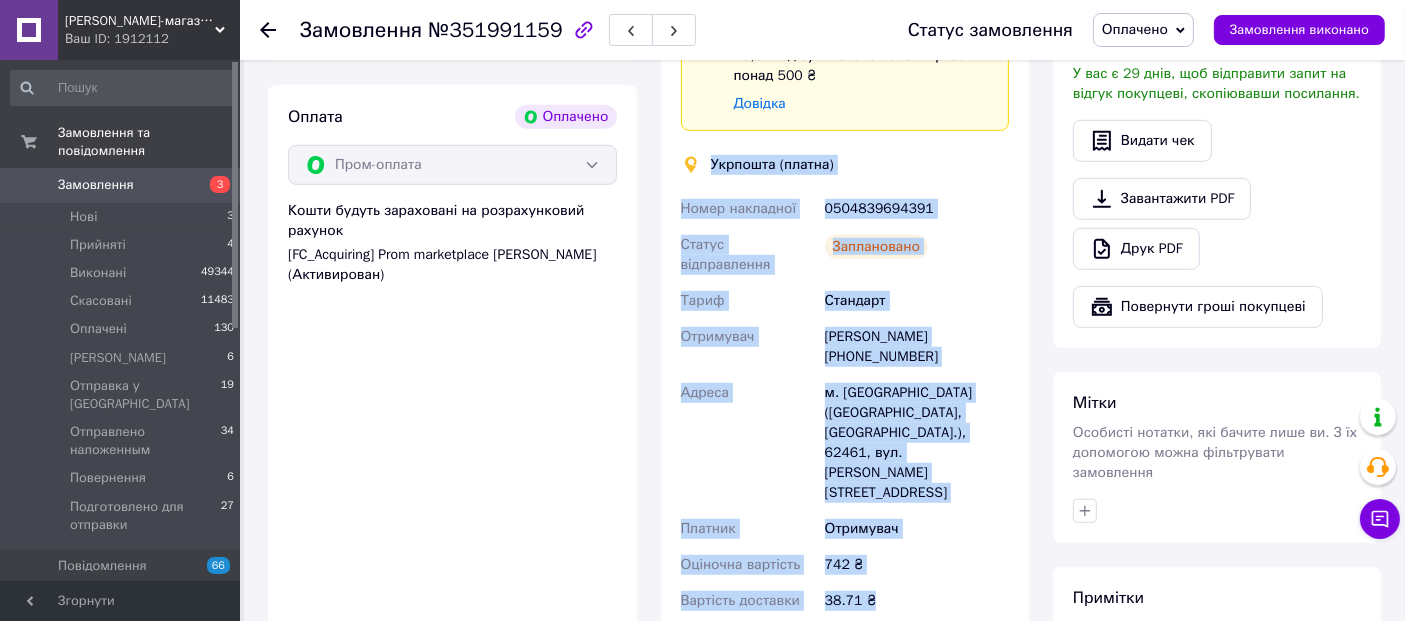copy on "Укрпошта (платна) Номер накладної 0504839694391 Статус відправлення Заплановано Тариф Стандарт Отримувач Олєксандр Шамрай +380955521674 Адреса м. Південне (Харківська обл., Харківський р-н.), 62461, вул. Бориса Тасуя, 41 Платник Отримувач Оціночна вартість 742 ₴ Вартість доставки 38.71 ₴" 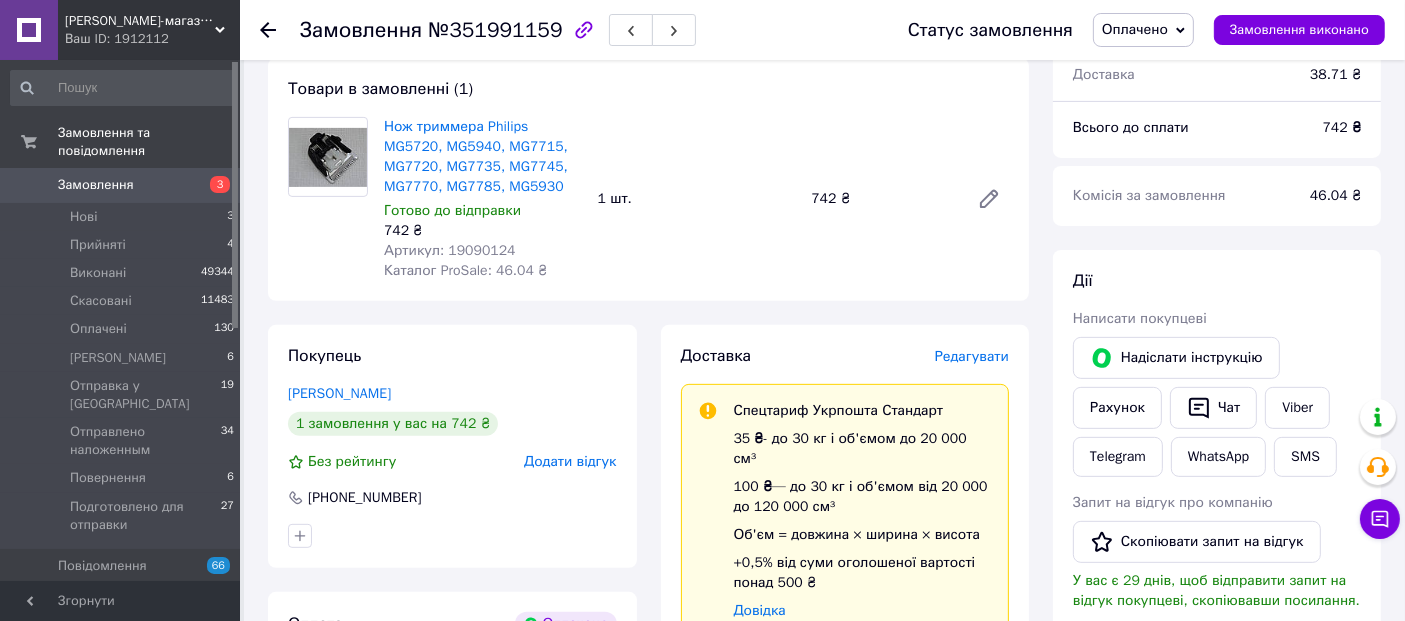 scroll, scrollTop: 642, scrollLeft: 0, axis: vertical 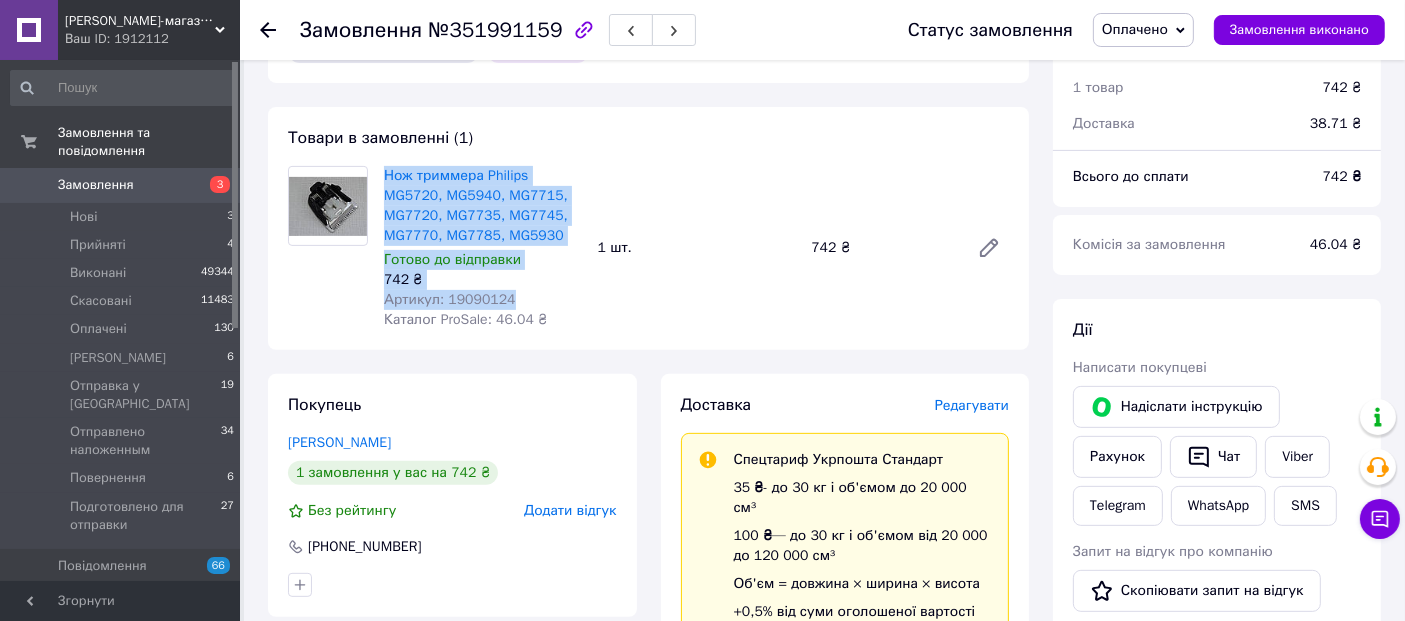 drag, startPoint x: 515, startPoint y: 278, endPoint x: 381, endPoint y: 154, distance: 182.57054 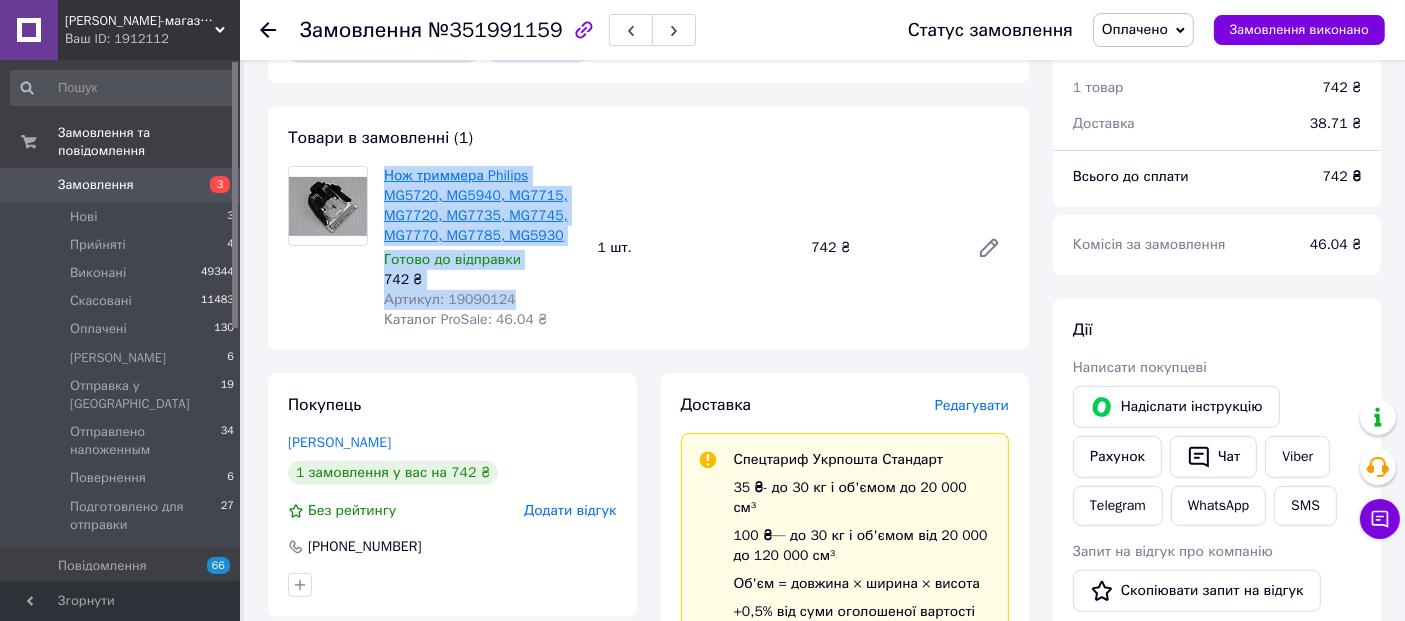 copy on "Нож триммера Philips MG5720, MG5940, MG7715, MG7720, MG7735, MG7745, MG7770, MG7785, MG5930 Готово до відправки 742 ₴ Артикул: 19090124" 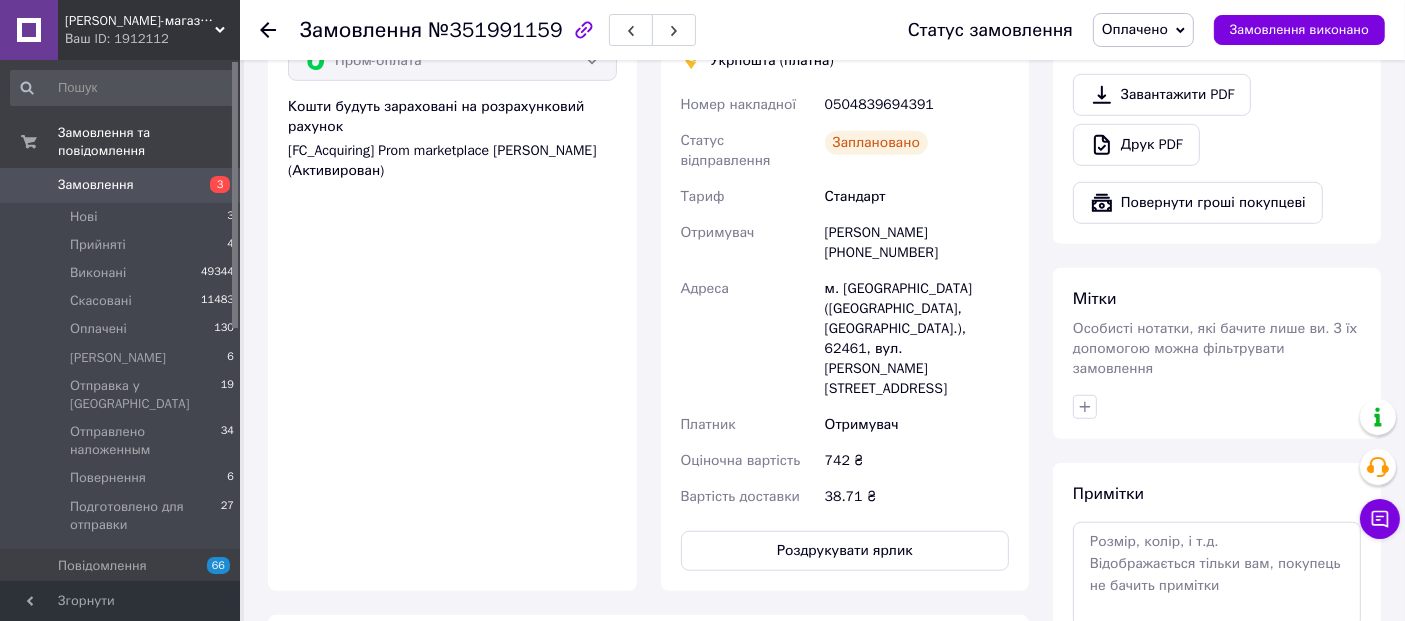 scroll, scrollTop: 1309, scrollLeft: 0, axis: vertical 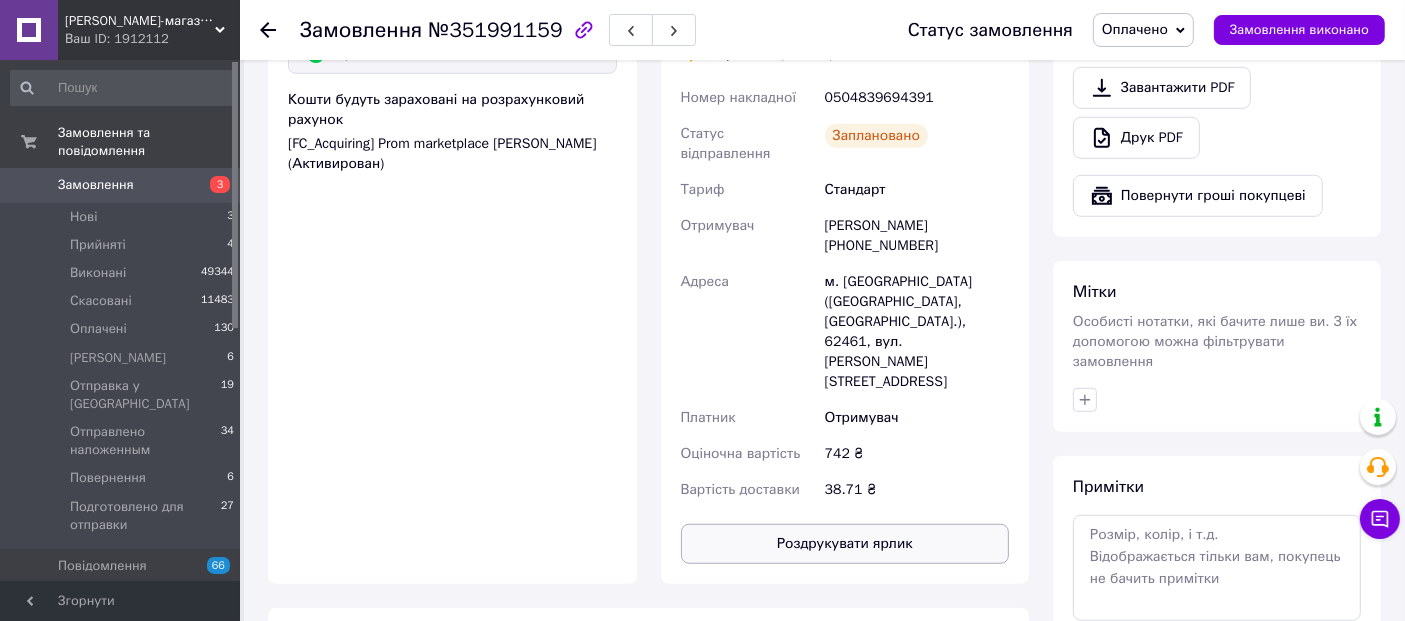 click on "Роздрукувати ярлик" at bounding box center [845, 544] 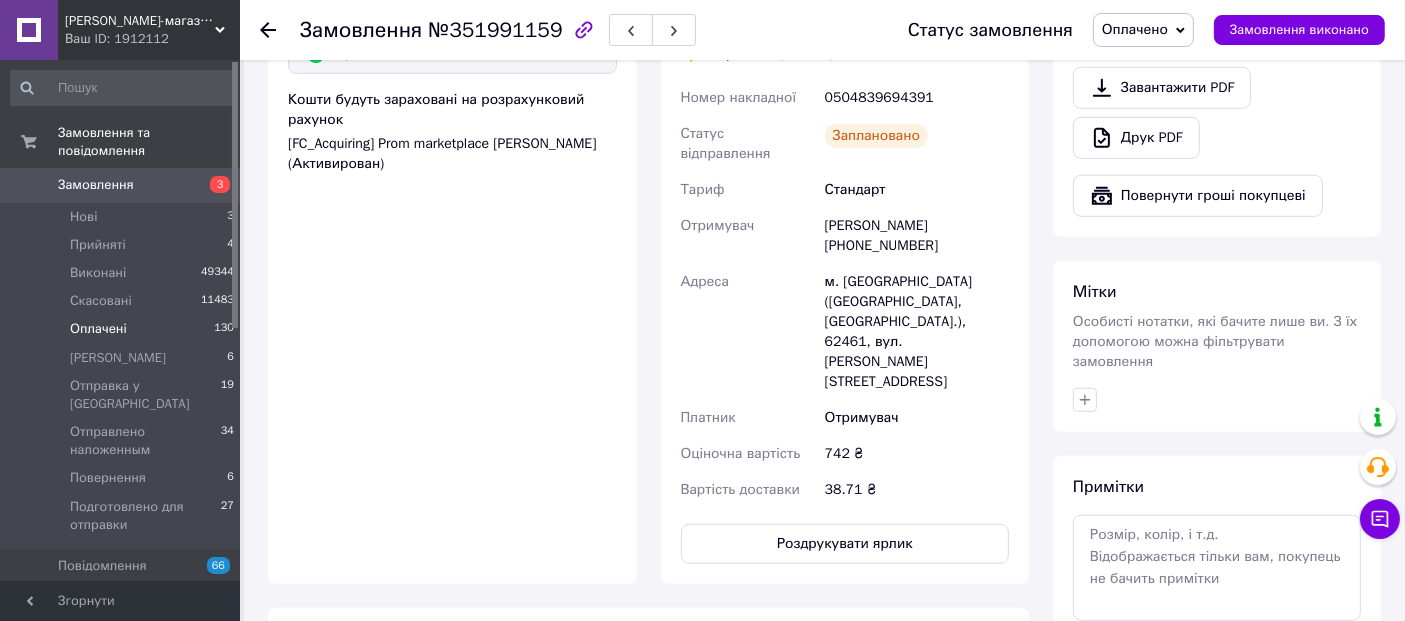 click on "Оплачені" at bounding box center (98, 329) 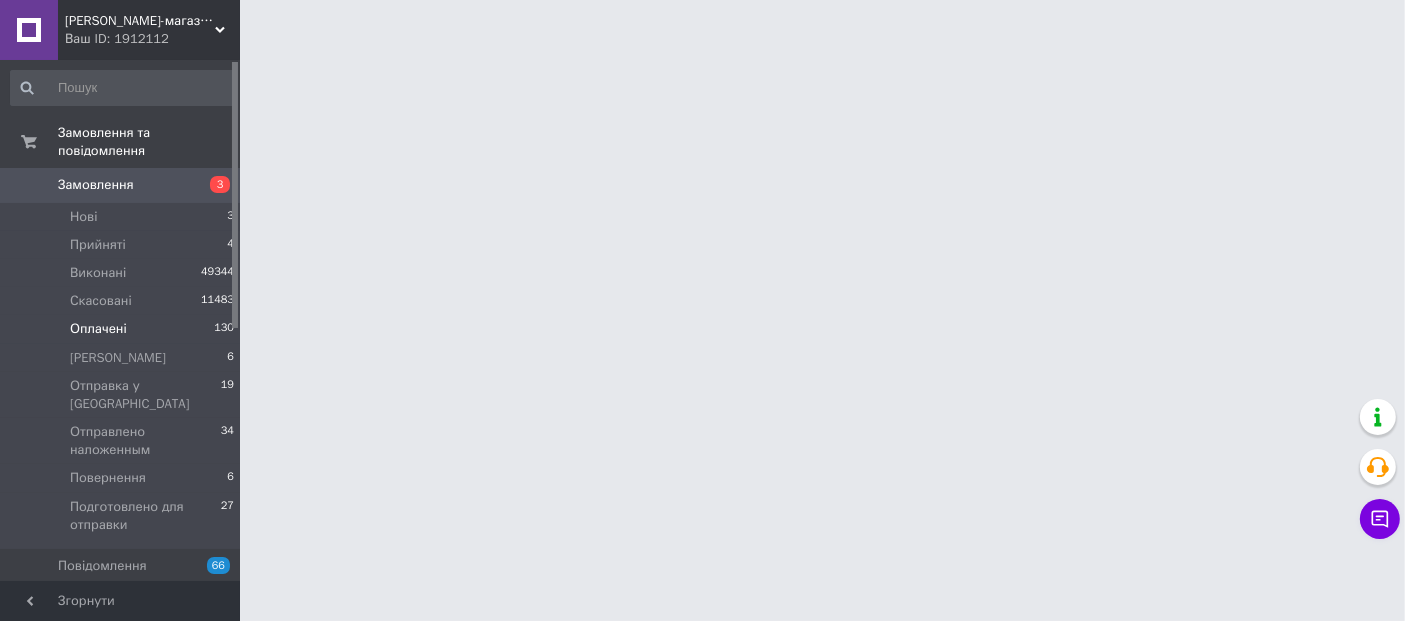 scroll, scrollTop: 0, scrollLeft: 0, axis: both 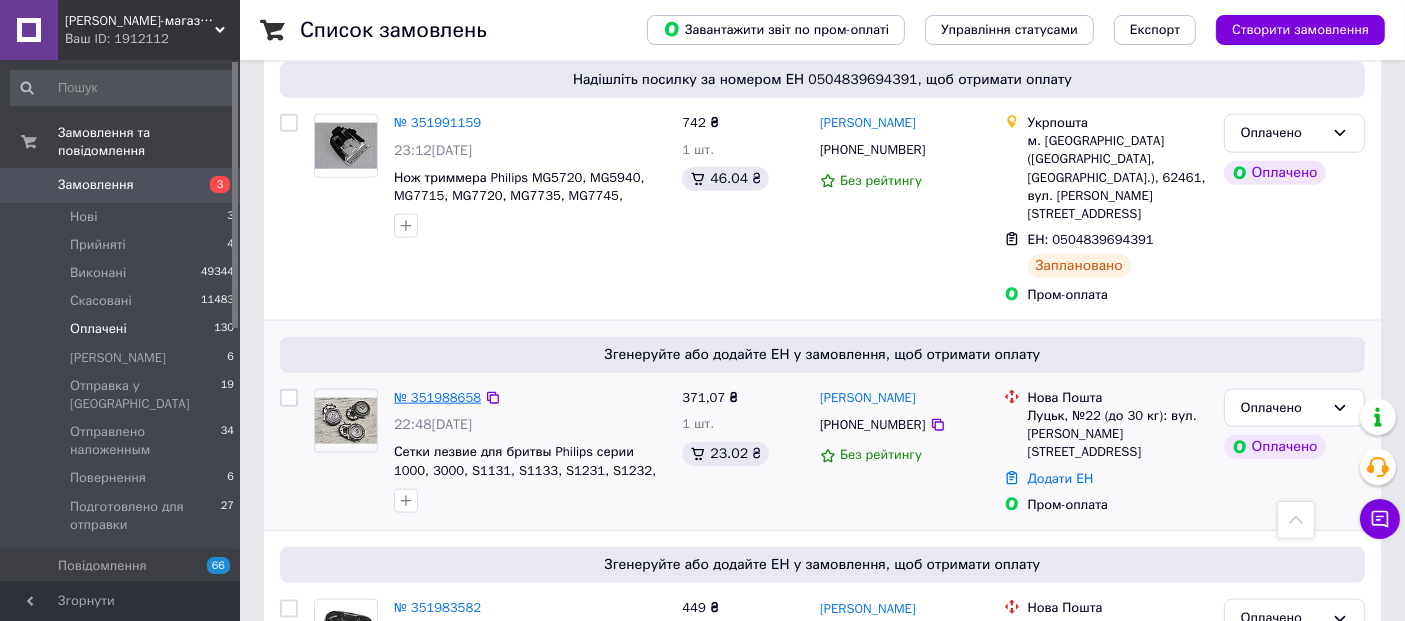 click on "№ 351988658" at bounding box center (437, 397) 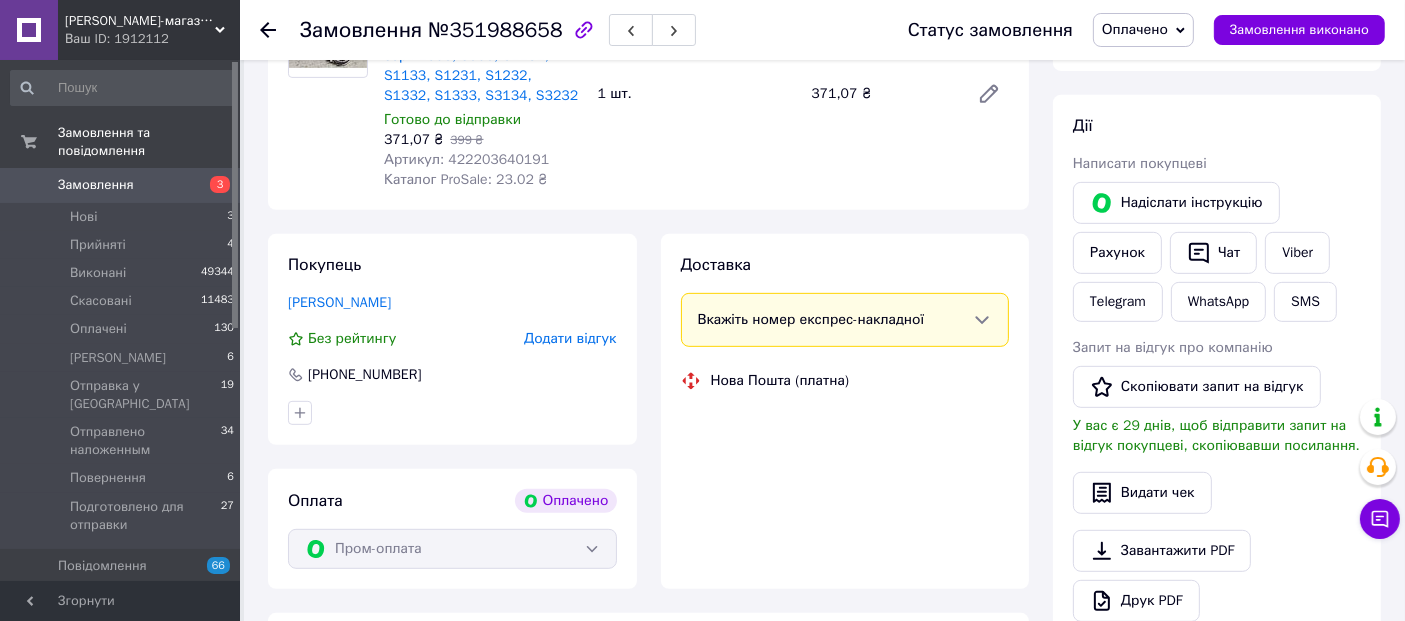 scroll, scrollTop: 1388, scrollLeft: 0, axis: vertical 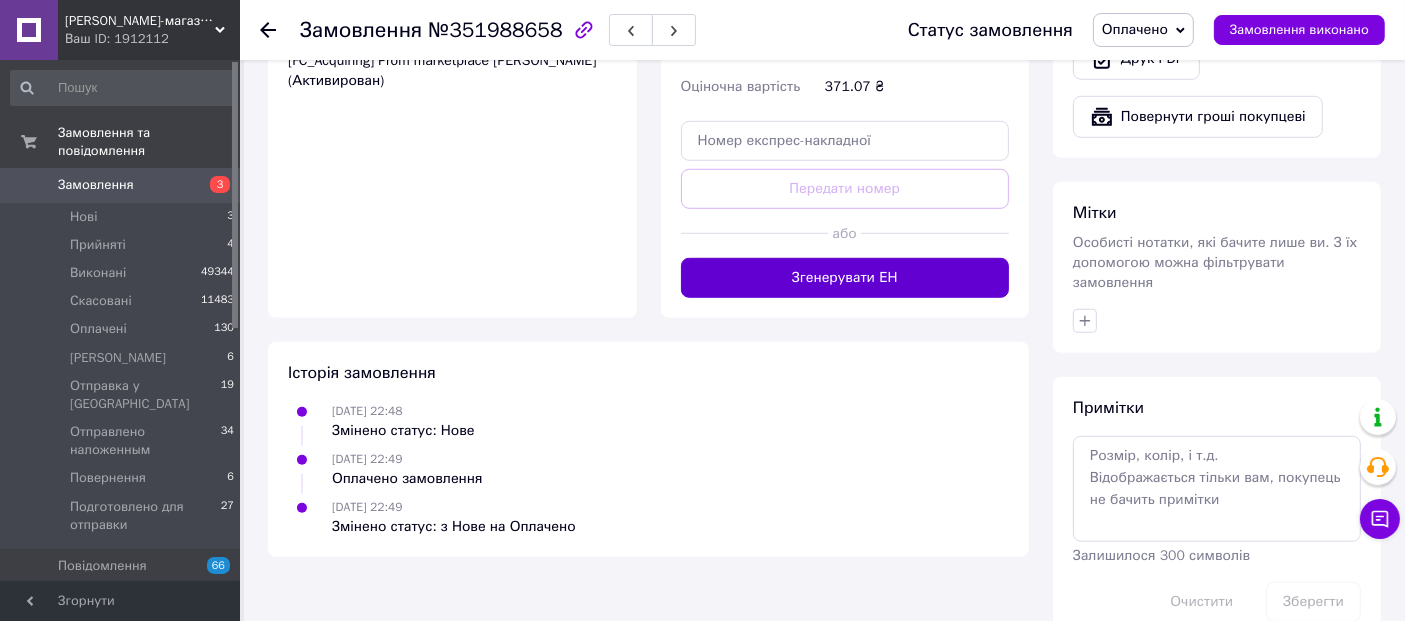 click on "Згенерувати ЕН" at bounding box center (845, 278) 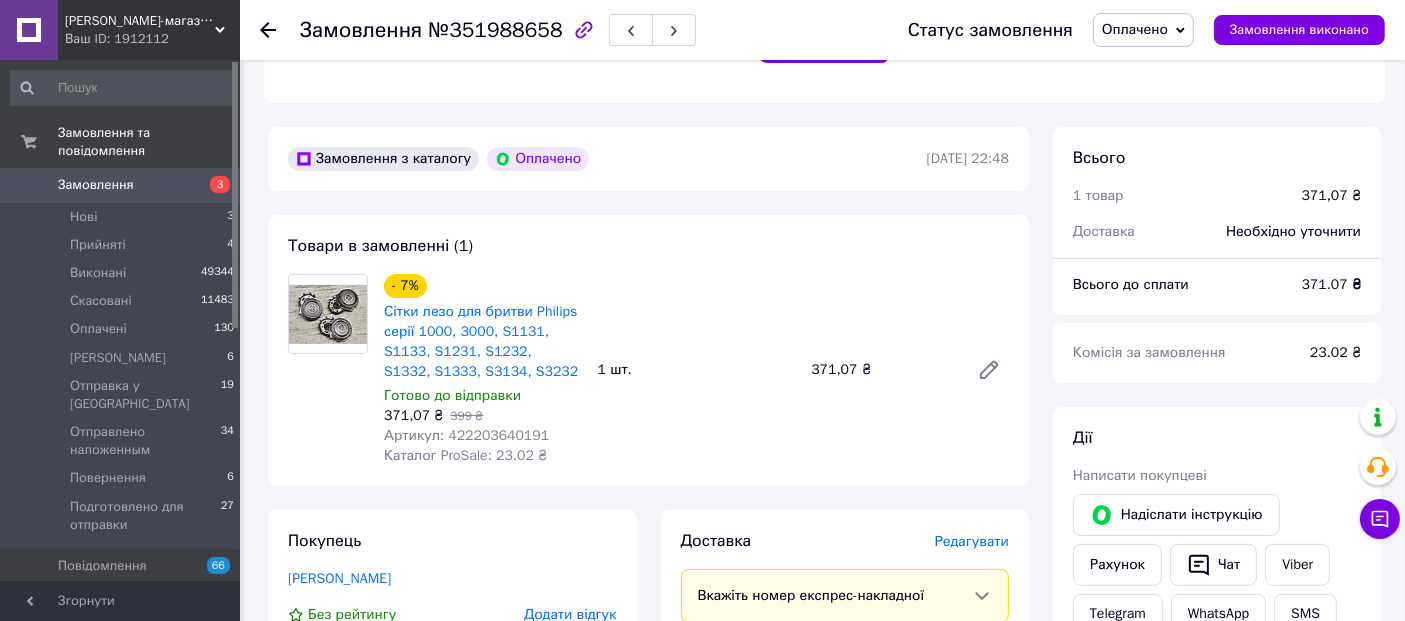scroll, scrollTop: 500, scrollLeft: 0, axis: vertical 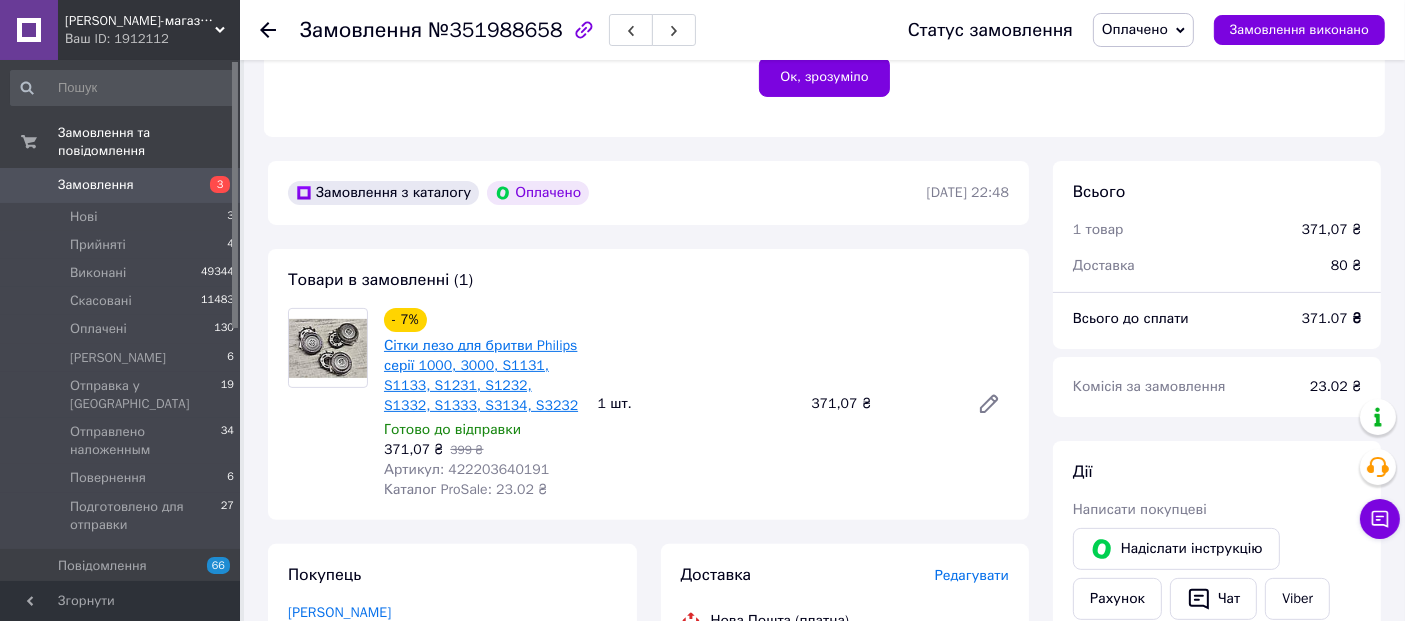 click on "Сітки лезо для бритви Philips серії 1000, 3000, S1131, S1133, S1231, S1232, S1332, S1333, S3134, S3232" at bounding box center (481, 375) 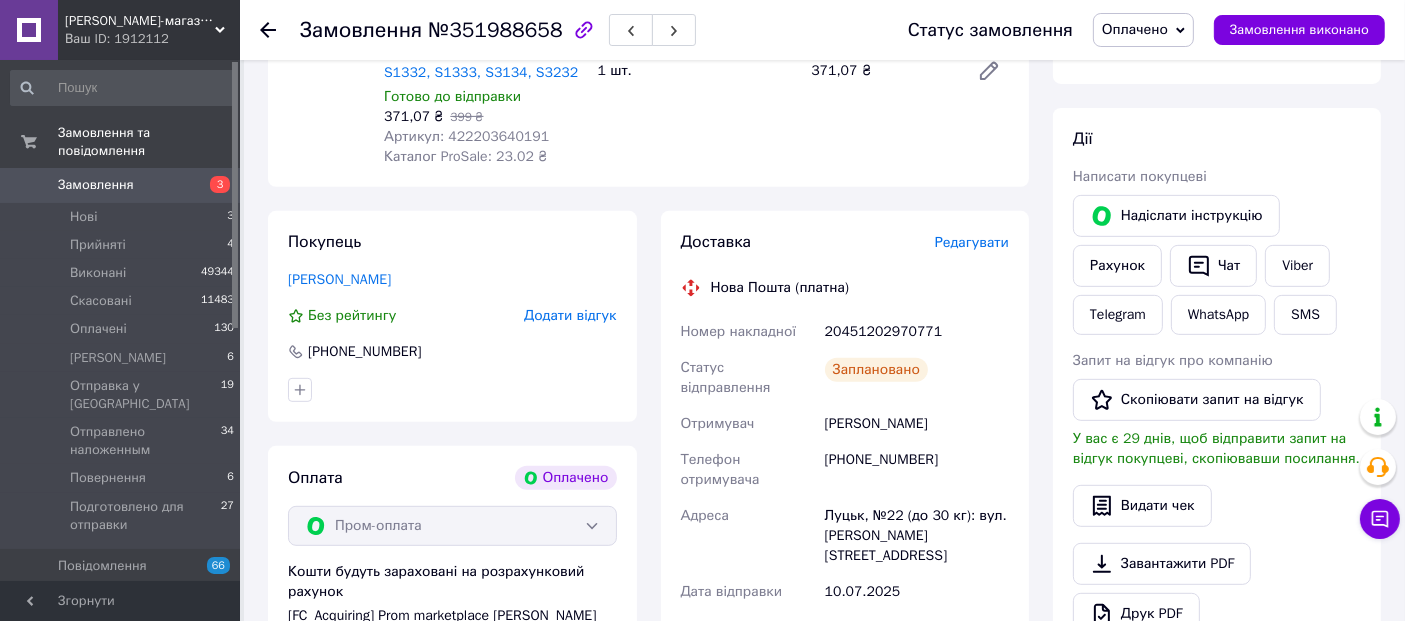 scroll, scrollTop: 944, scrollLeft: 0, axis: vertical 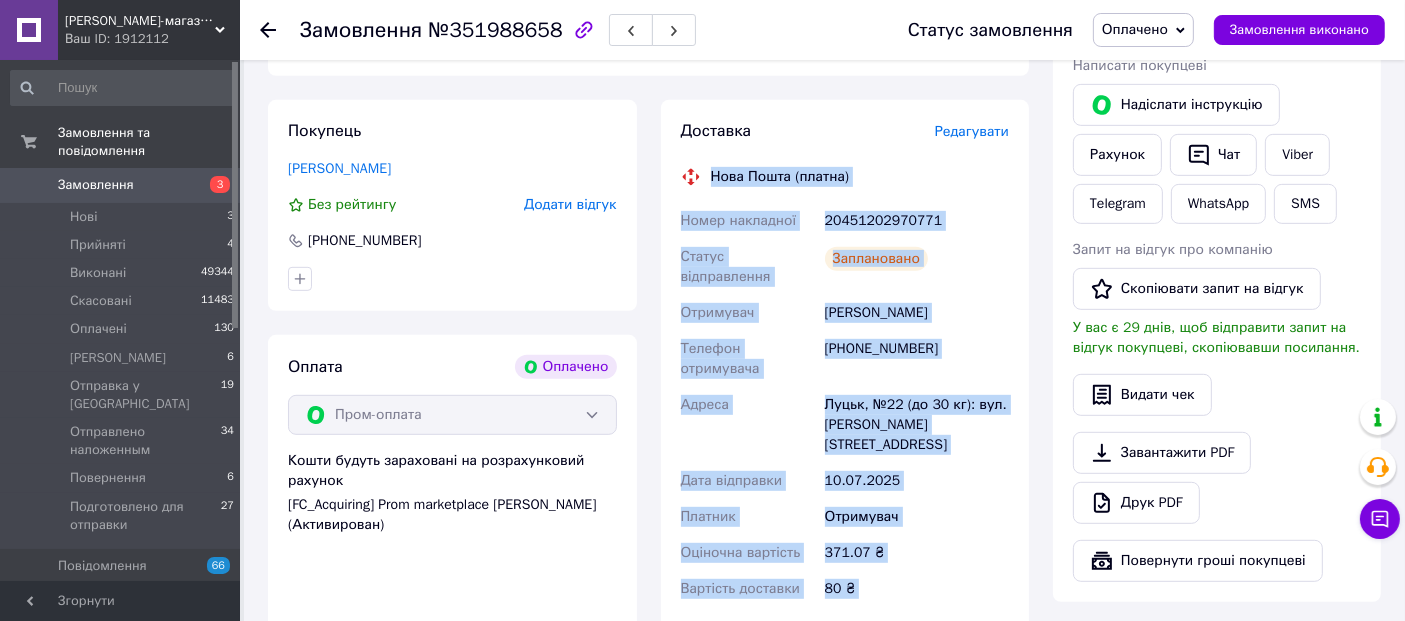 drag, startPoint x: 708, startPoint y: 155, endPoint x: 893, endPoint y: 532, distance: 419.94522 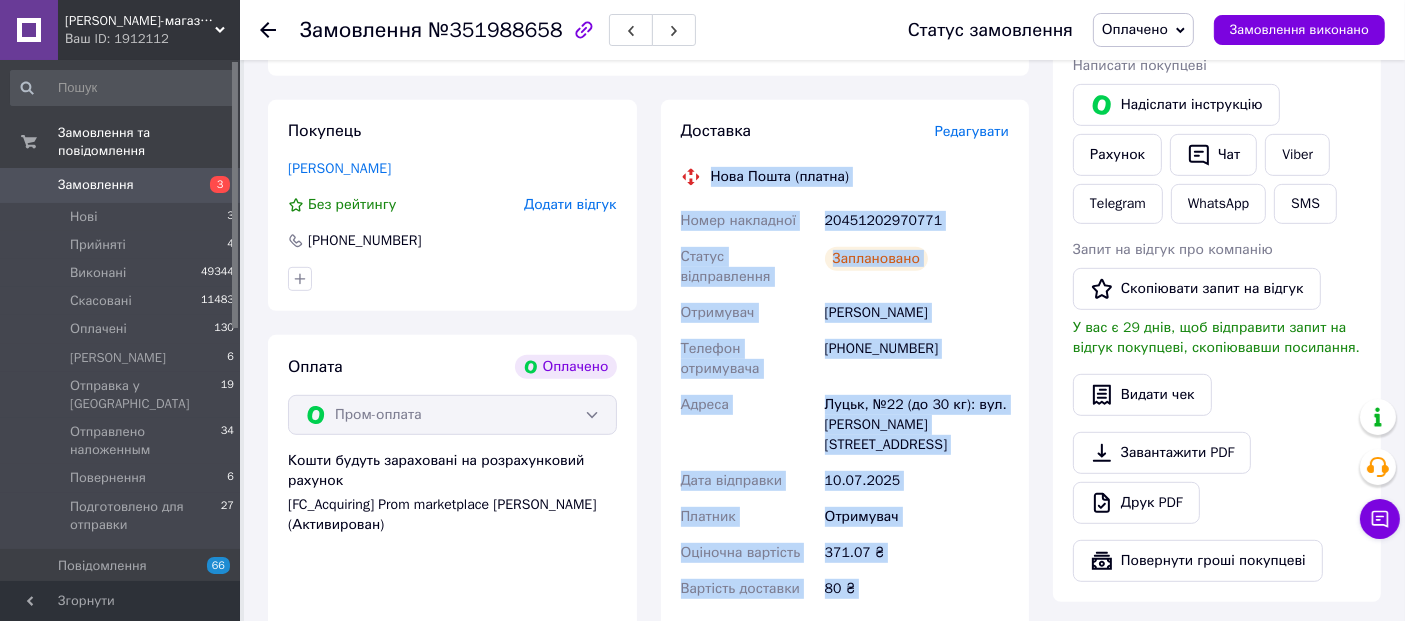 copy on "Нова Пошта (платна) Номер накладної 20451202970771 Статус відправлення Заплановано Отримувач Гребенюк Вікторія Телефон отримувача +380961039743 Адреса Луцьк, №22 (до 30 кг): вул. Кравчука, 17 Дата відправки 10.07.2025 Платник Отримувач Оціночна вартість 371.07 ₴ Вартість доставки 80 ₴ Роздрукувати ЕН Платник Отримувач Відправник Прізвище отримувача Ім'я отримувача По батькові отримувача Телефон отримувача Тип доставки У відділенні Кур'єром В поштоматі Місто -- Не обрано -- Відділення №22 (до 30 кг): вул. Кравчука, 17 Місце відправки м. Київ (Київська обл.): №249 (до 30 кг): вул. Михайла Максимовича, 28Б, прим. 205 Немає збігів. Спробуйте змінити умови пошуку Додати ще місце відправки Тип посилки Вантаж Документи Номер упаковки (не обов'язково) Оціночна вартість Дата відправки < 2025 > < Июль > Пн Вт Ср Чт Пт Сб Вс 30 1 2 3 4 5 6 7 8 9 10 11 12 13 14 15 16 17 18 19 20 21 22 23 24 25 26 27 28 29 30 31 1 2 3 4 5 6 7 8 9 10   Опис та додаткова інформація Повний опис Сітки лезо для бритви Philips серії 1000, 30..." 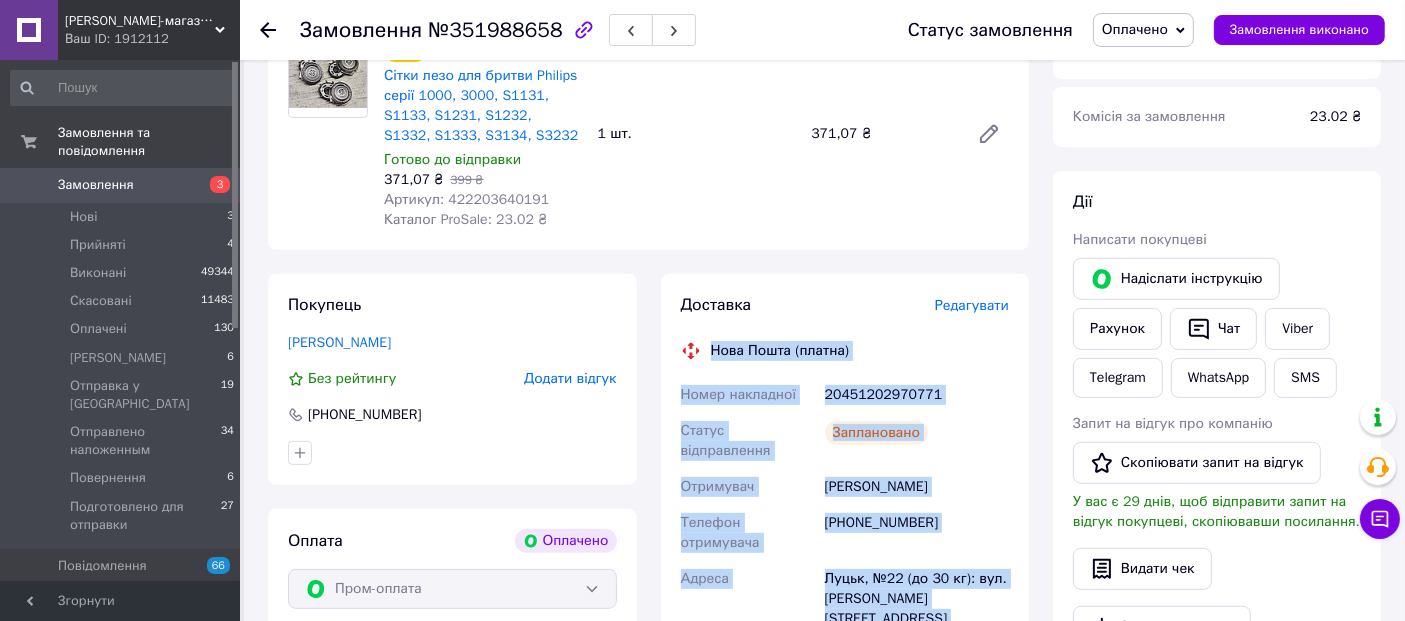 scroll, scrollTop: 611, scrollLeft: 0, axis: vertical 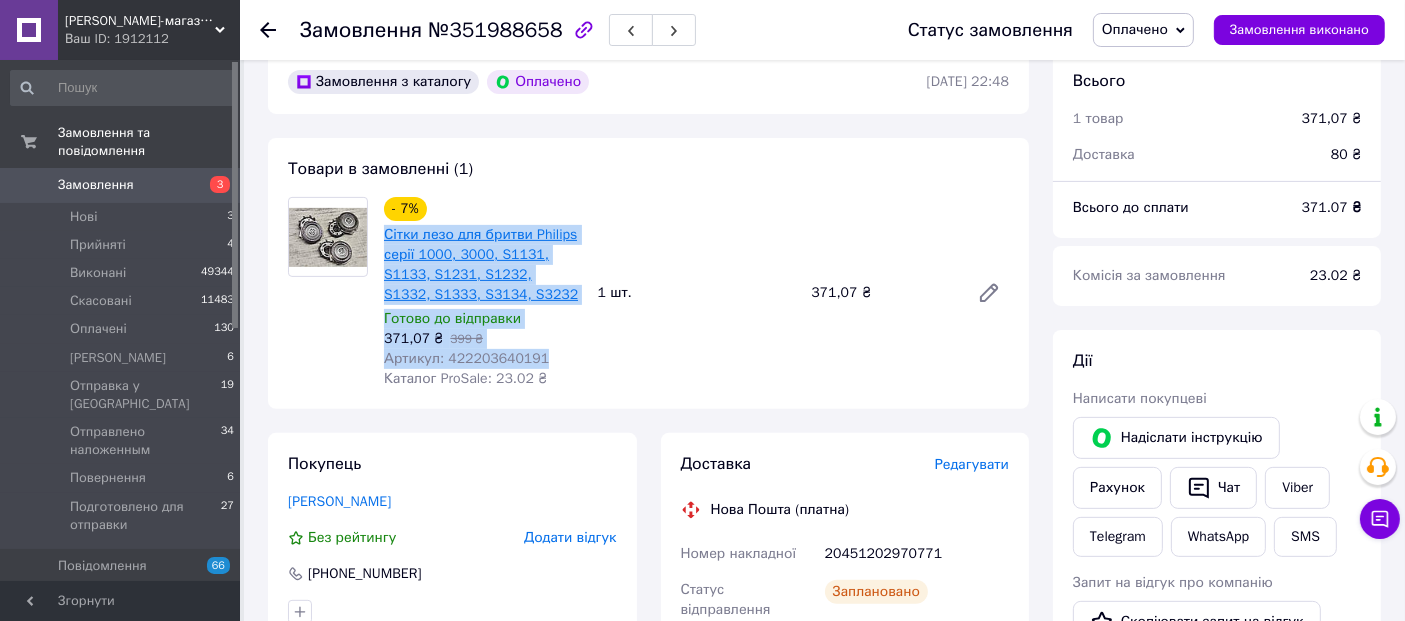 drag, startPoint x: 537, startPoint y: 346, endPoint x: 385, endPoint y: 224, distance: 194.9051 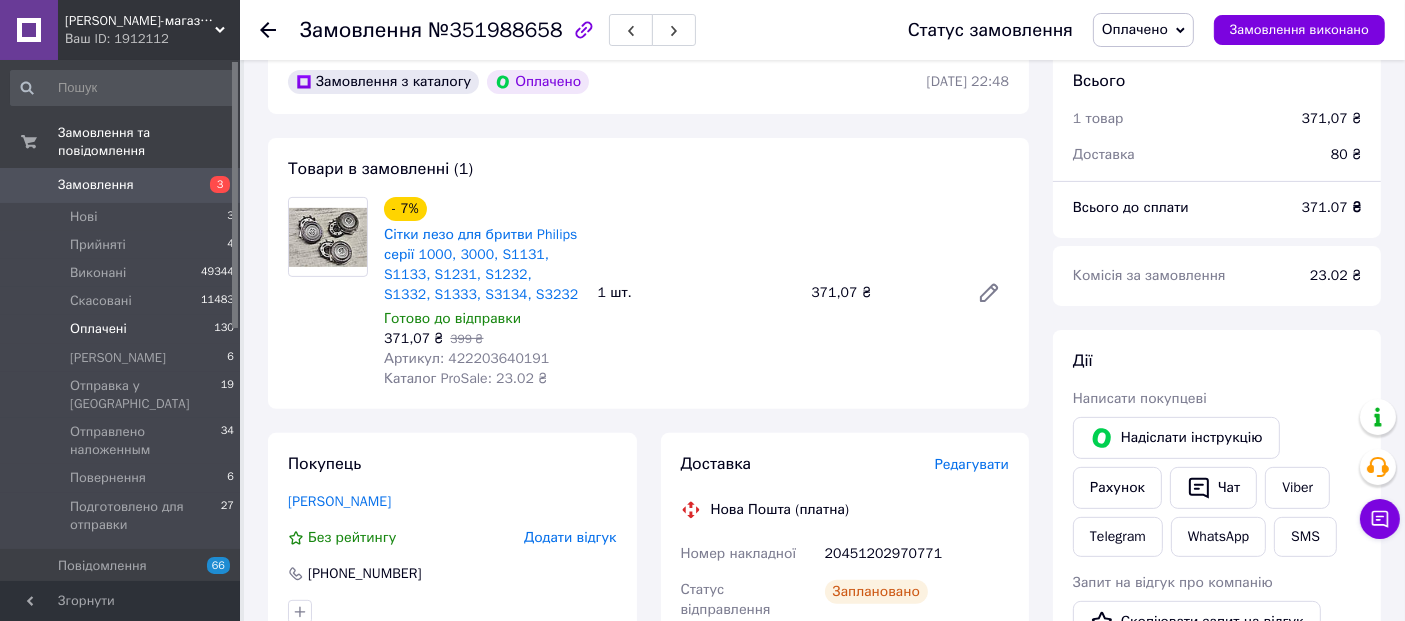 click on "Оплачені" at bounding box center (98, 329) 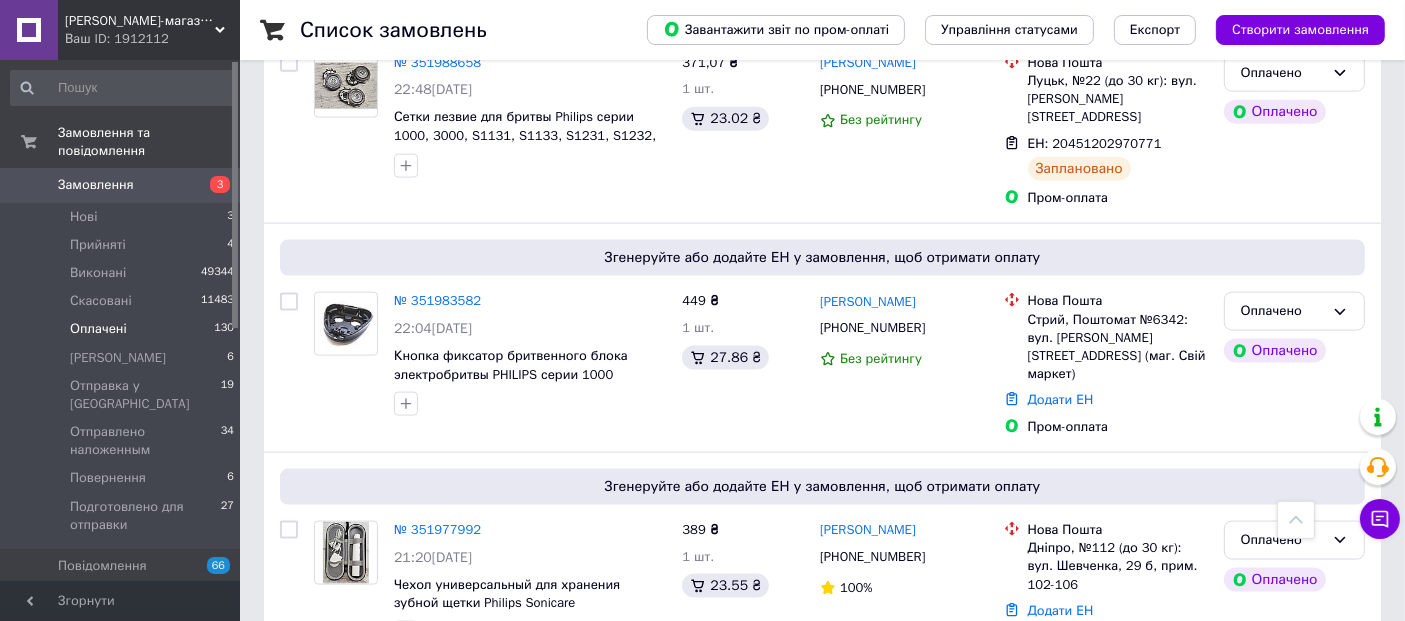 scroll, scrollTop: 2666, scrollLeft: 0, axis: vertical 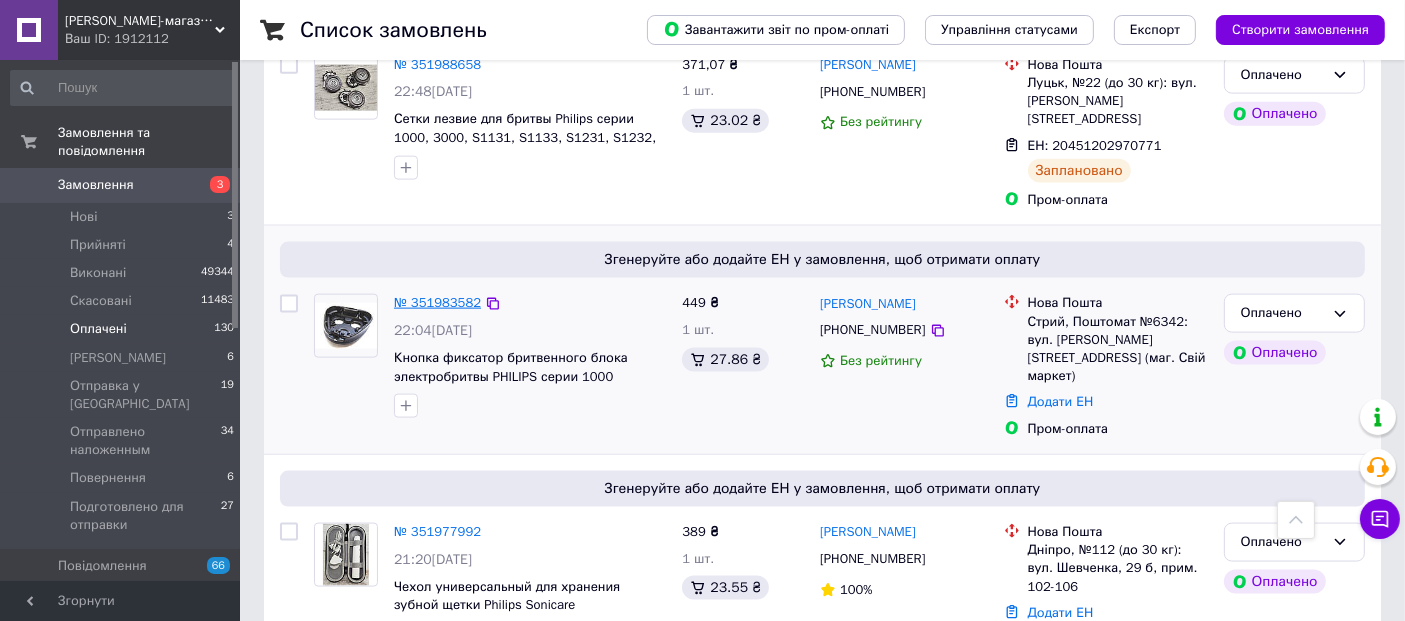 click on "№ 351983582" at bounding box center [437, 302] 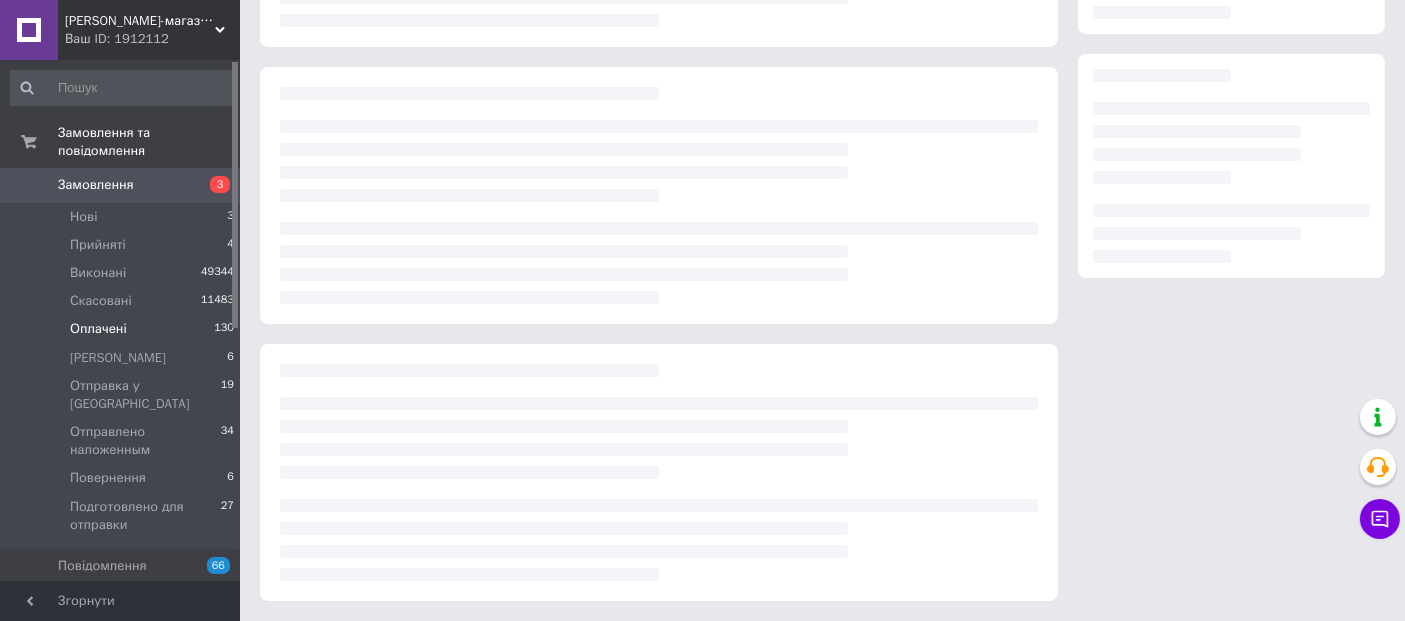 scroll, scrollTop: 291, scrollLeft: 0, axis: vertical 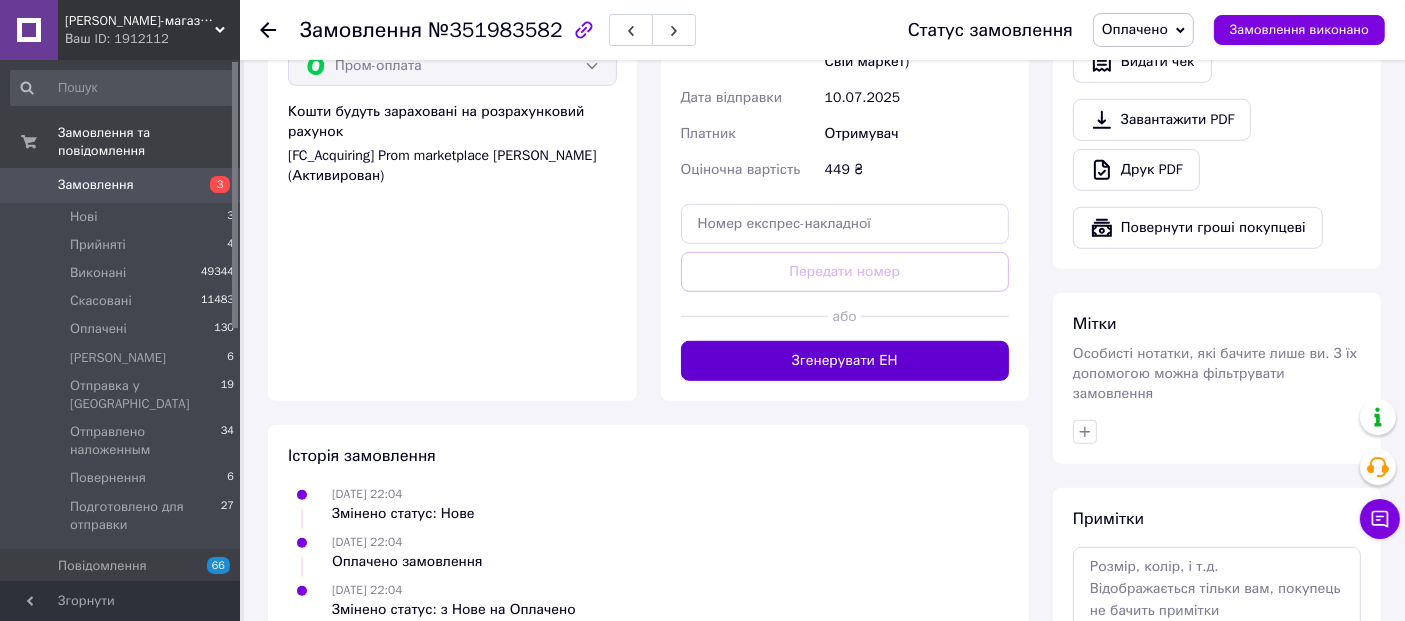 click on "Згенерувати ЕН" at bounding box center (845, 361) 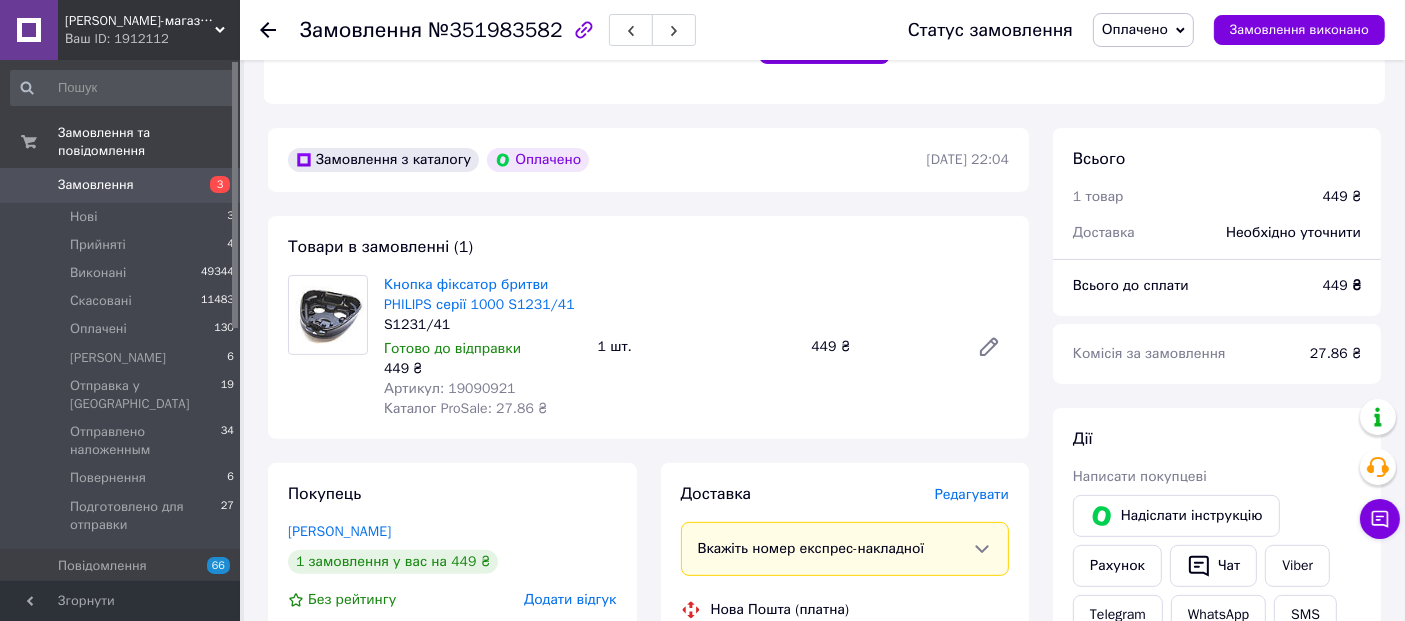 scroll, scrollTop: 500, scrollLeft: 0, axis: vertical 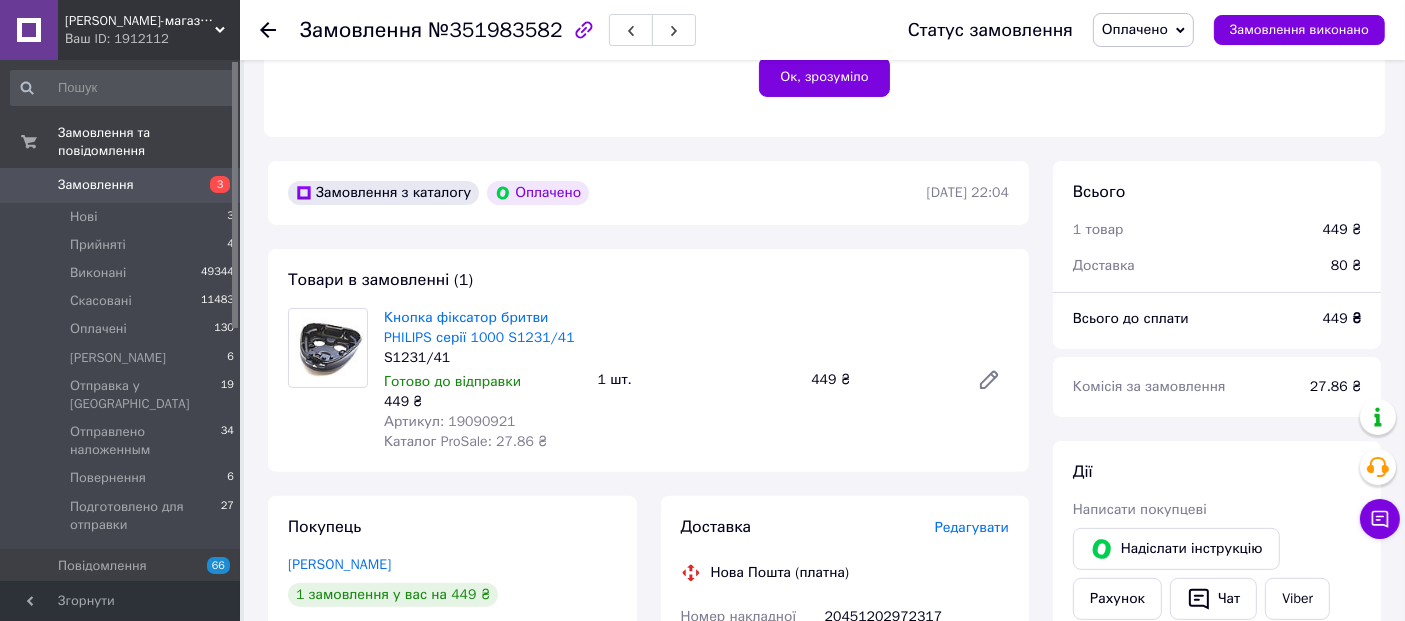 click on "S1231/41" at bounding box center [483, 358] 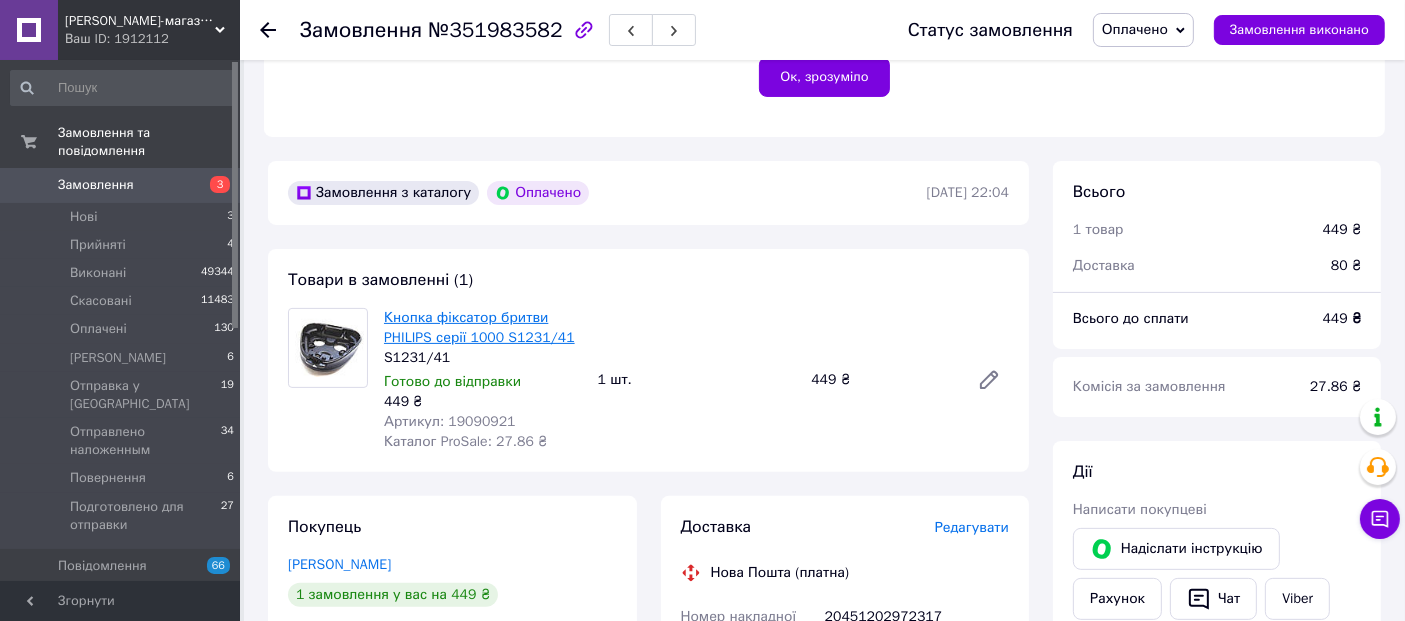 click on "Кнопка фіксатор бритви PHILIPS серії 1000 S1231/41" at bounding box center [479, 327] 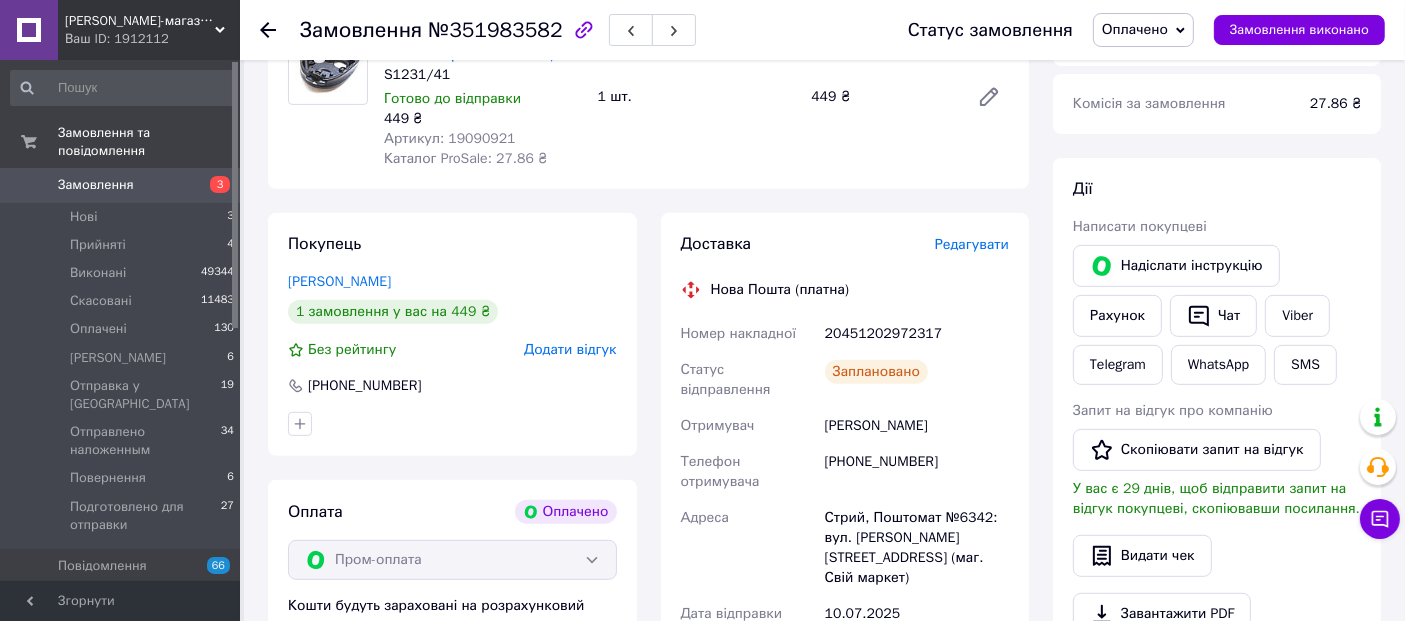 scroll, scrollTop: 833, scrollLeft: 0, axis: vertical 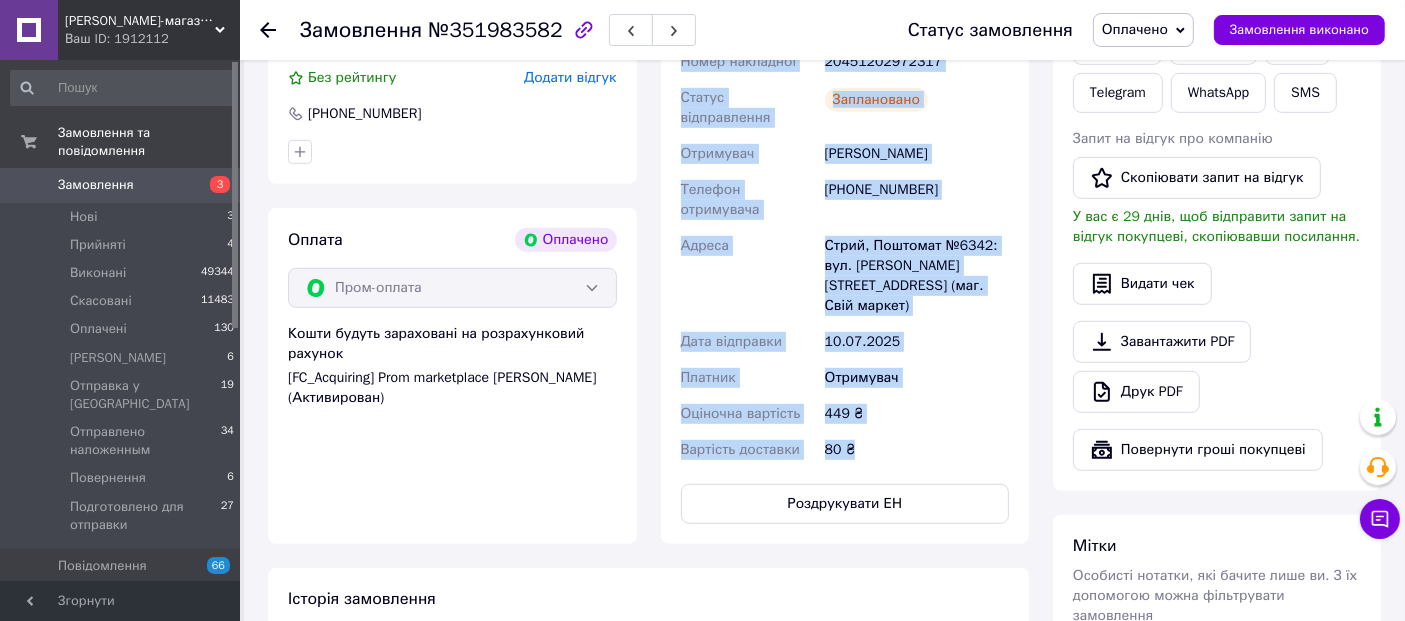 drag, startPoint x: 700, startPoint y: 223, endPoint x: 885, endPoint y: 390, distance: 249.2268 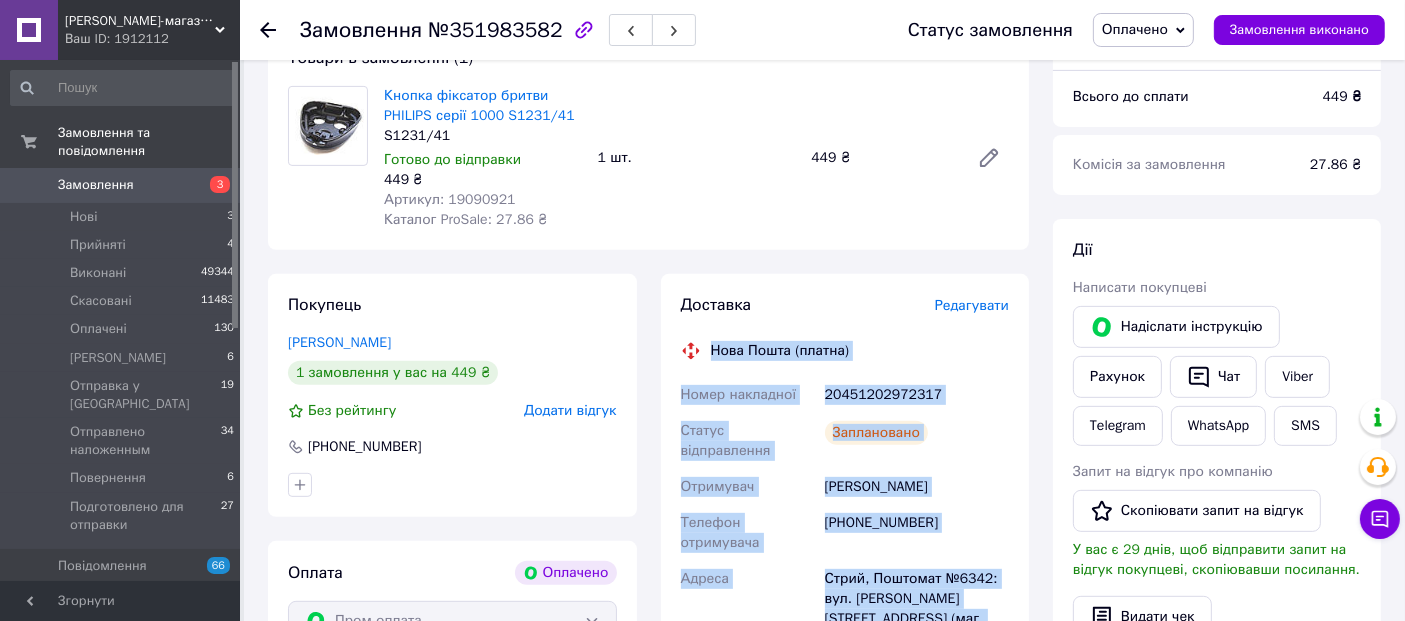 scroll, scrollTop: 611, scrollLeft: 0, axis: vertical 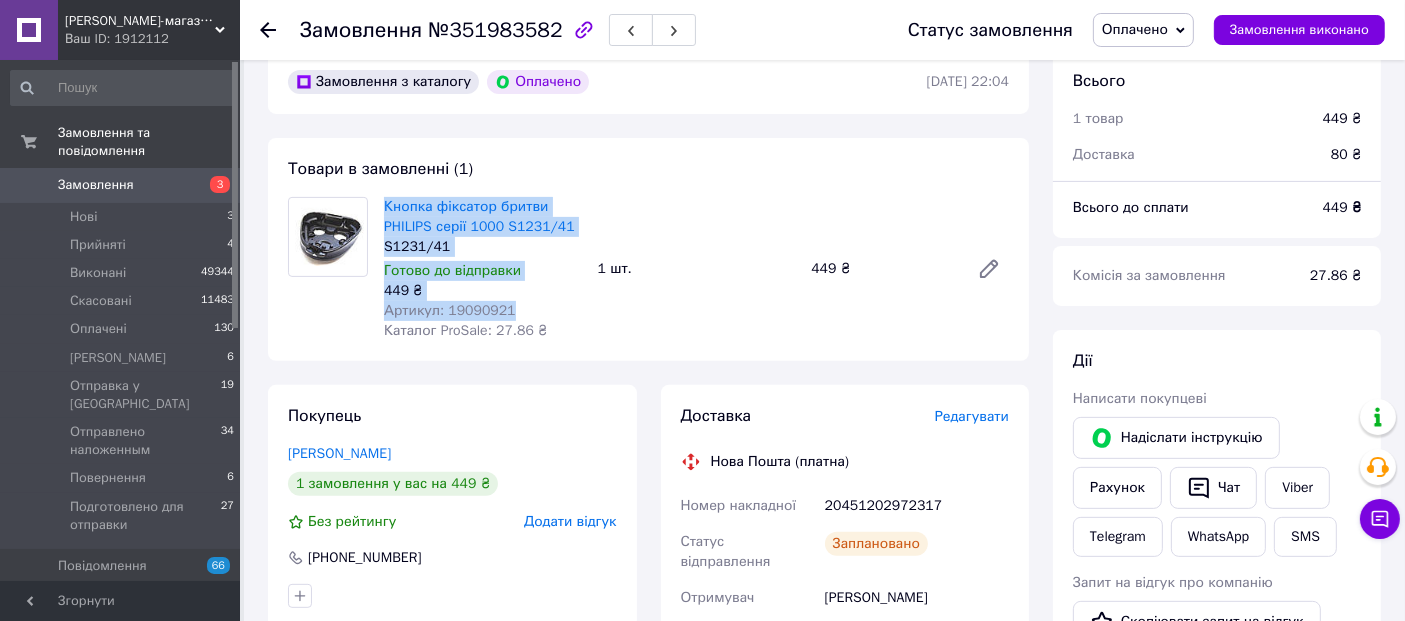 drag, startPoint x: 515, startPoint y: 294, endPoint x: 382, endPoint y: 189, distance: 169.45206 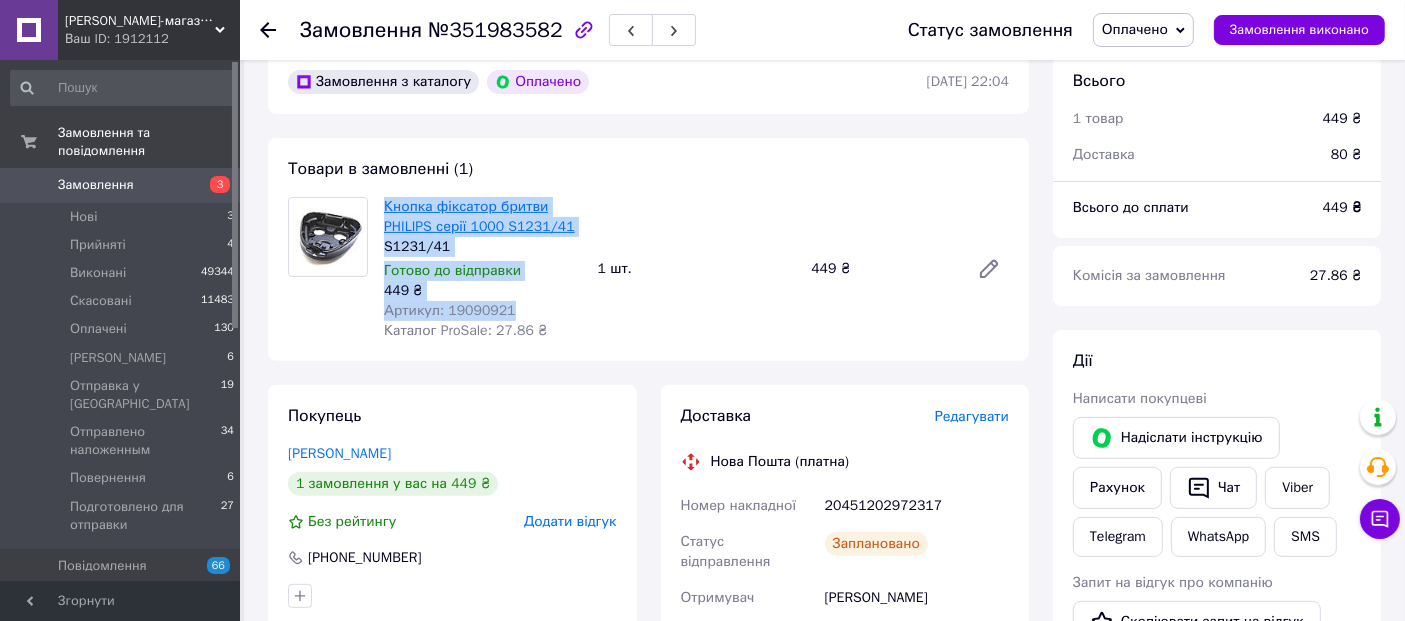 copy on "Кнопка фіксатор бритви PHILIPS серії 1000 S1231/41 S1231/41 Готово до відправки 449 ₴ Артикул: 19090921" 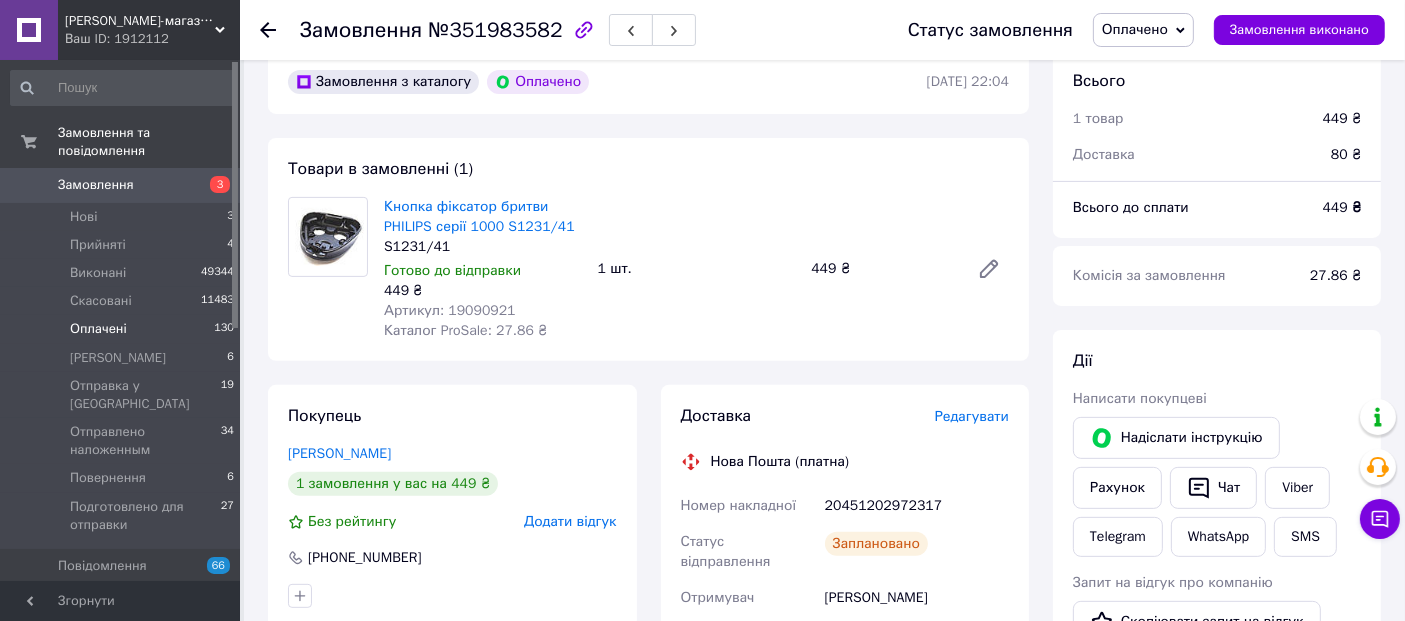 click on "Оплачені" at bounding box center [98, 329] 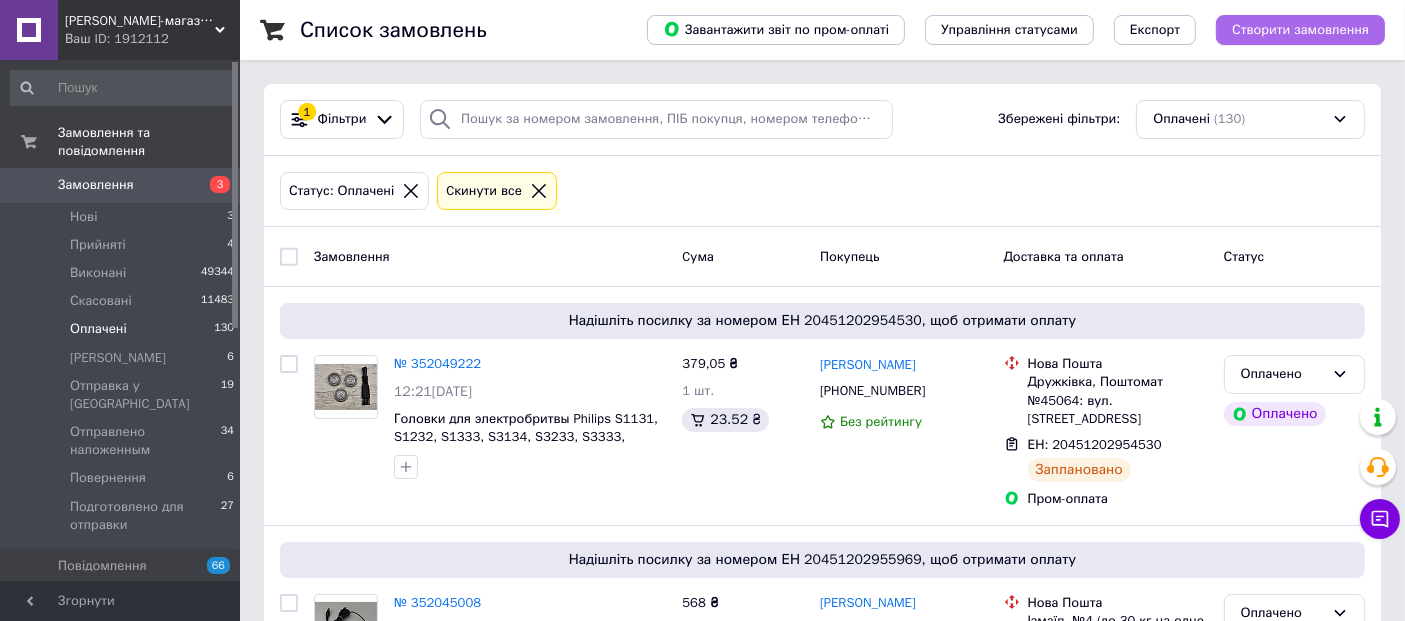 click on "Створити замовлення" at bounding box center (1300, 30) 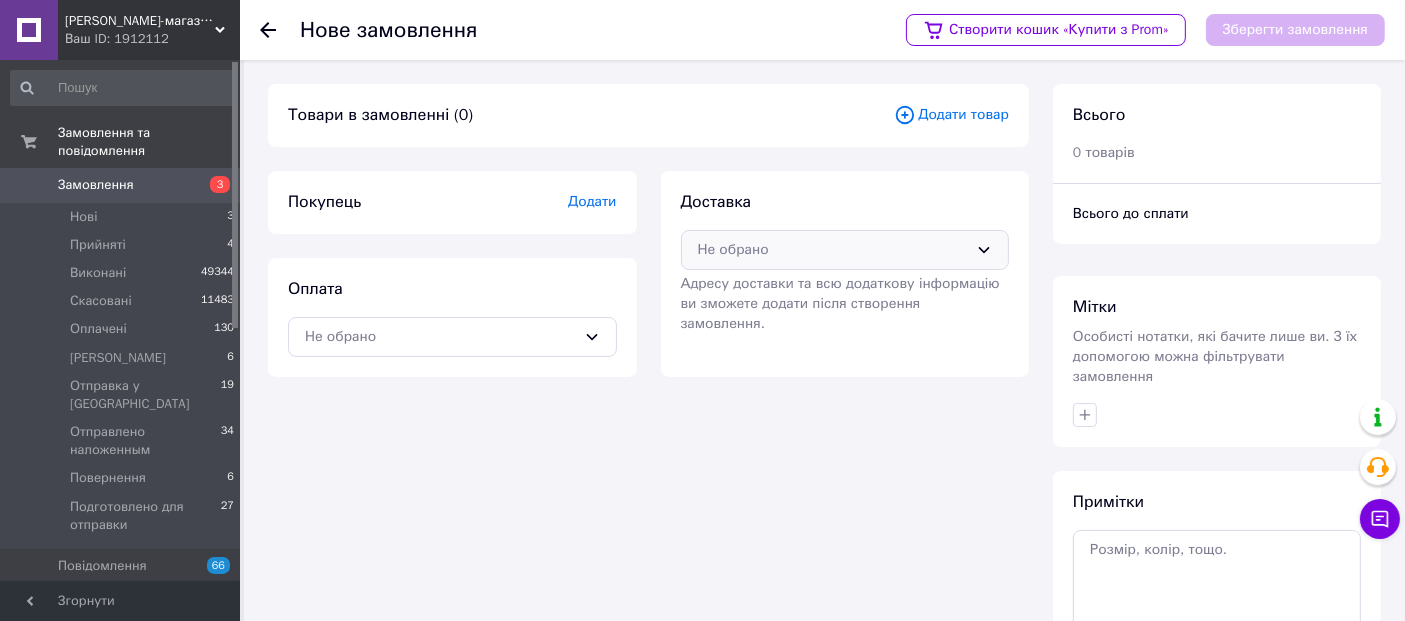 click on "Не обрано" at bounding box center [833, 250] 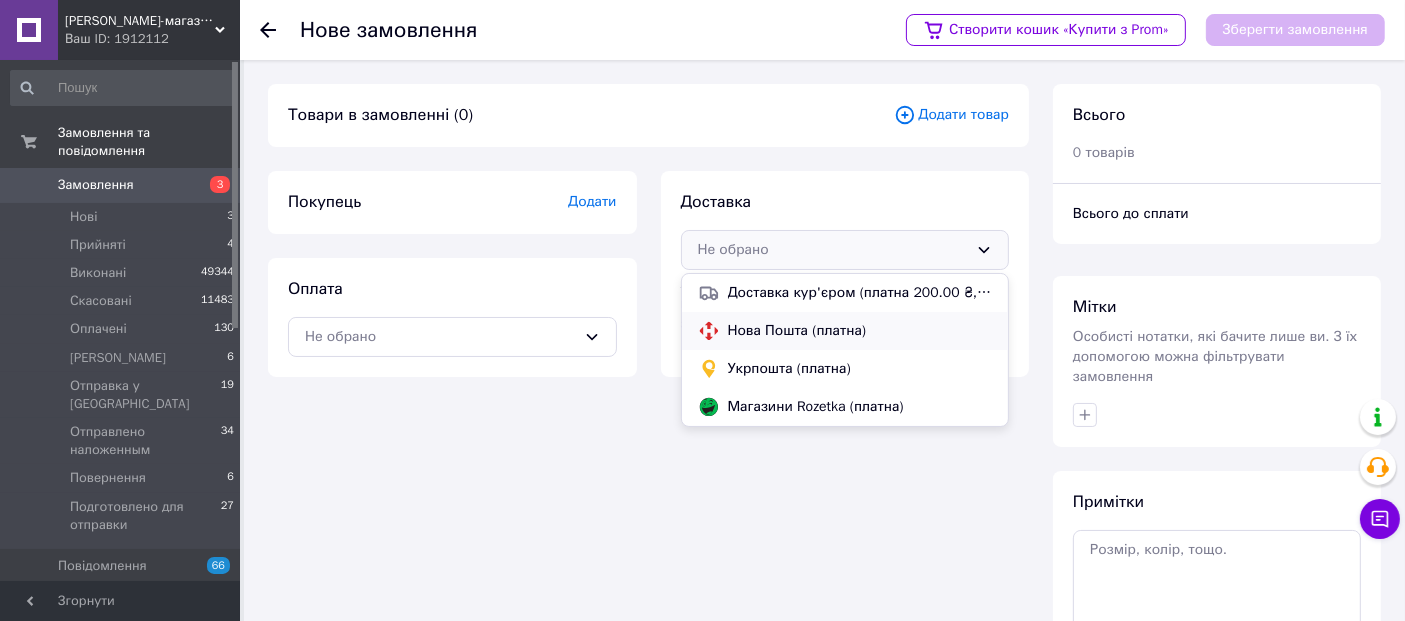 click on "Нова Пошта (платна)" at bounding box center (860, 331) 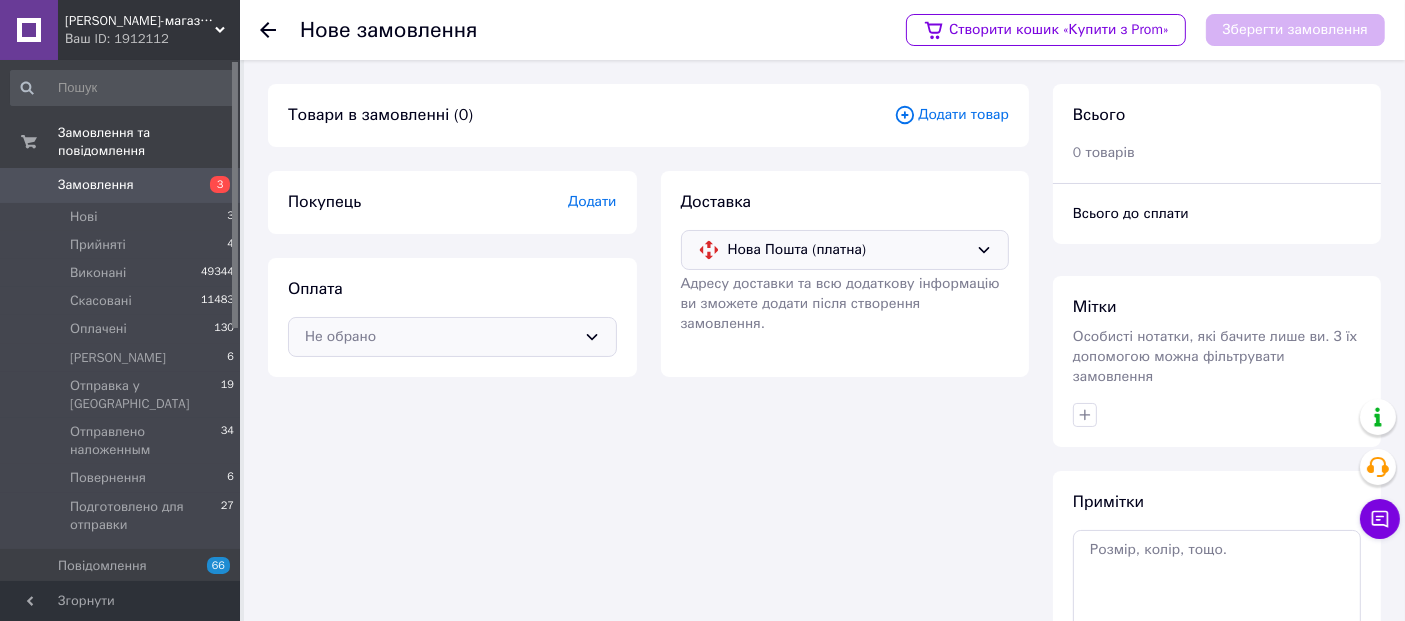 click on "Не обрано" at bounding box center [440, 337] 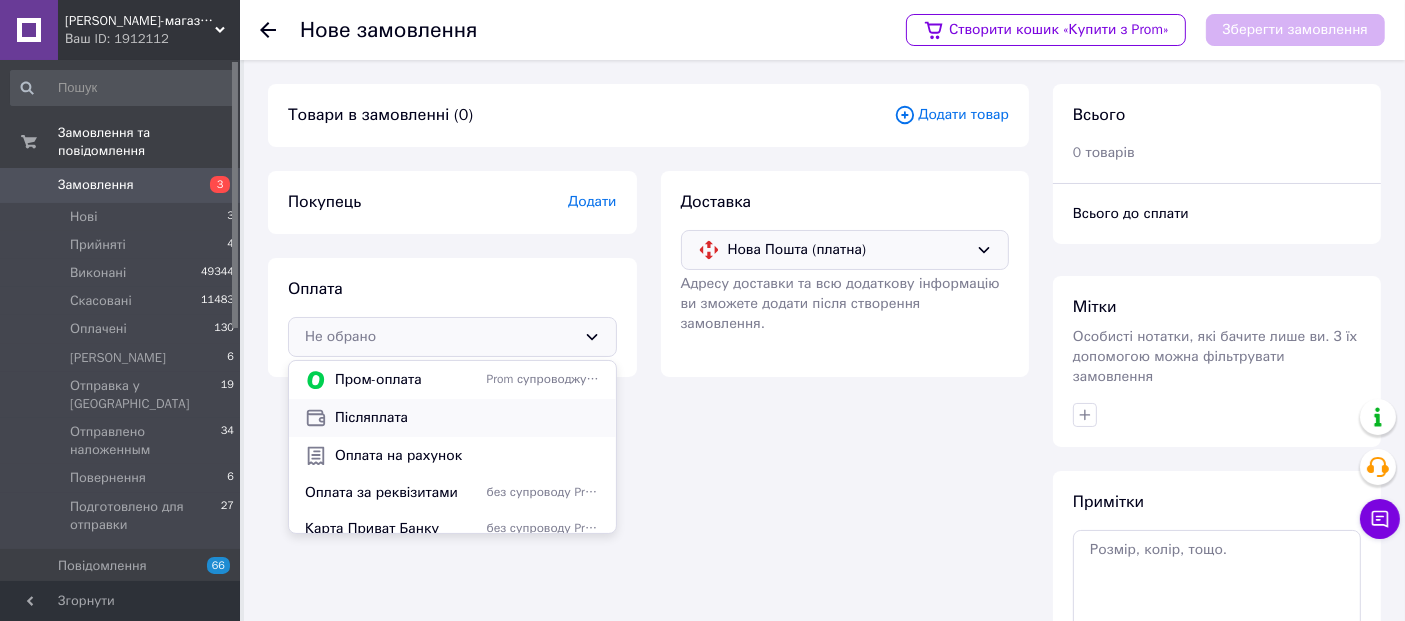 click on "Післяплата" at bounding box center (467, 418) 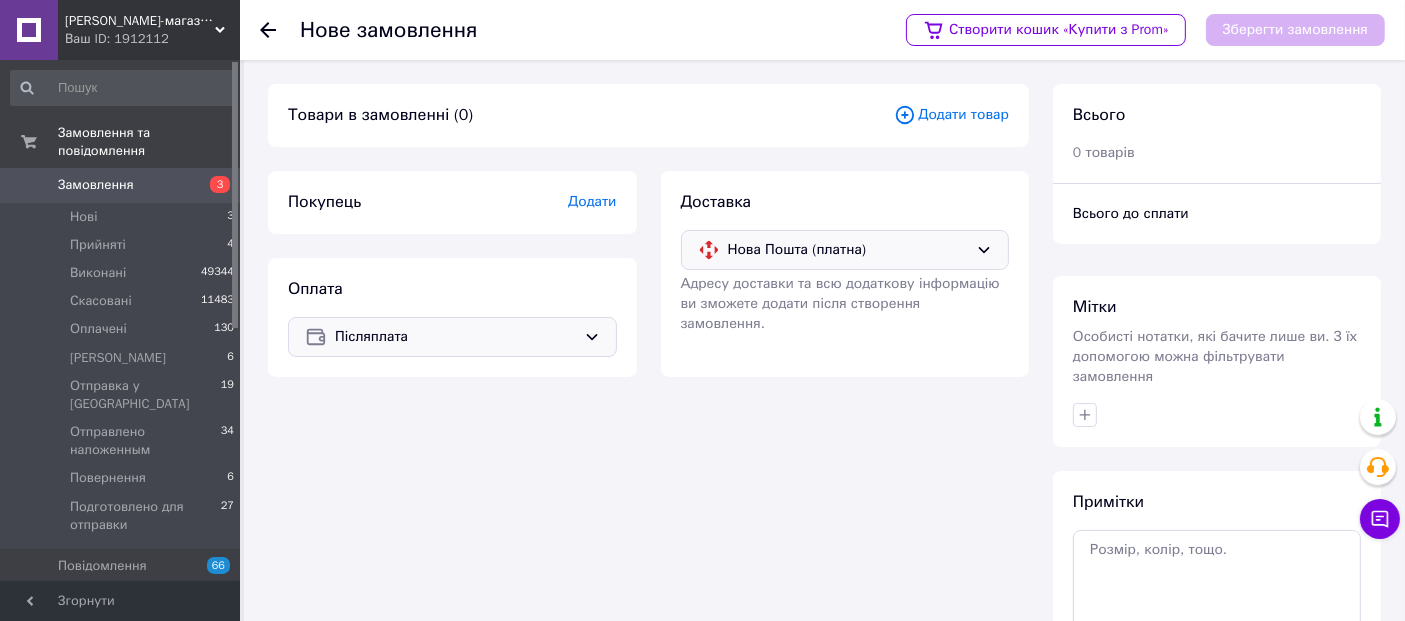 click on "Додати" at bounding box center (592, 201) 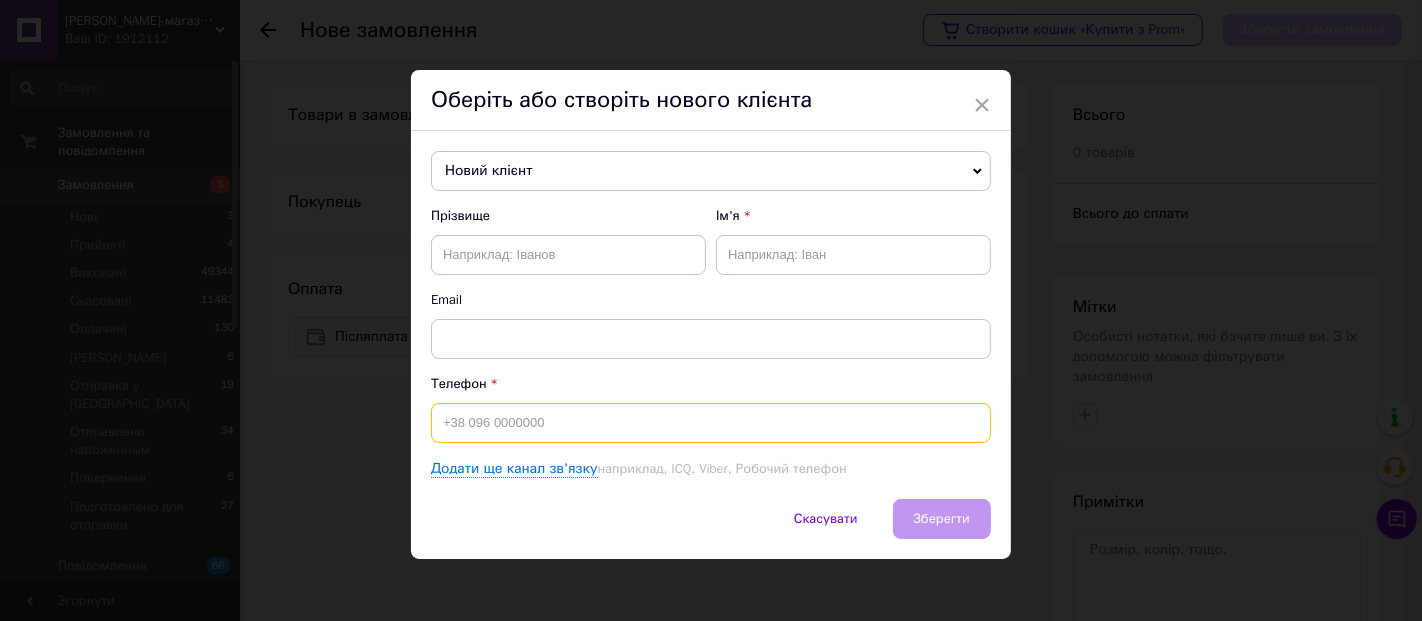 click at bounding box center (711, 423) 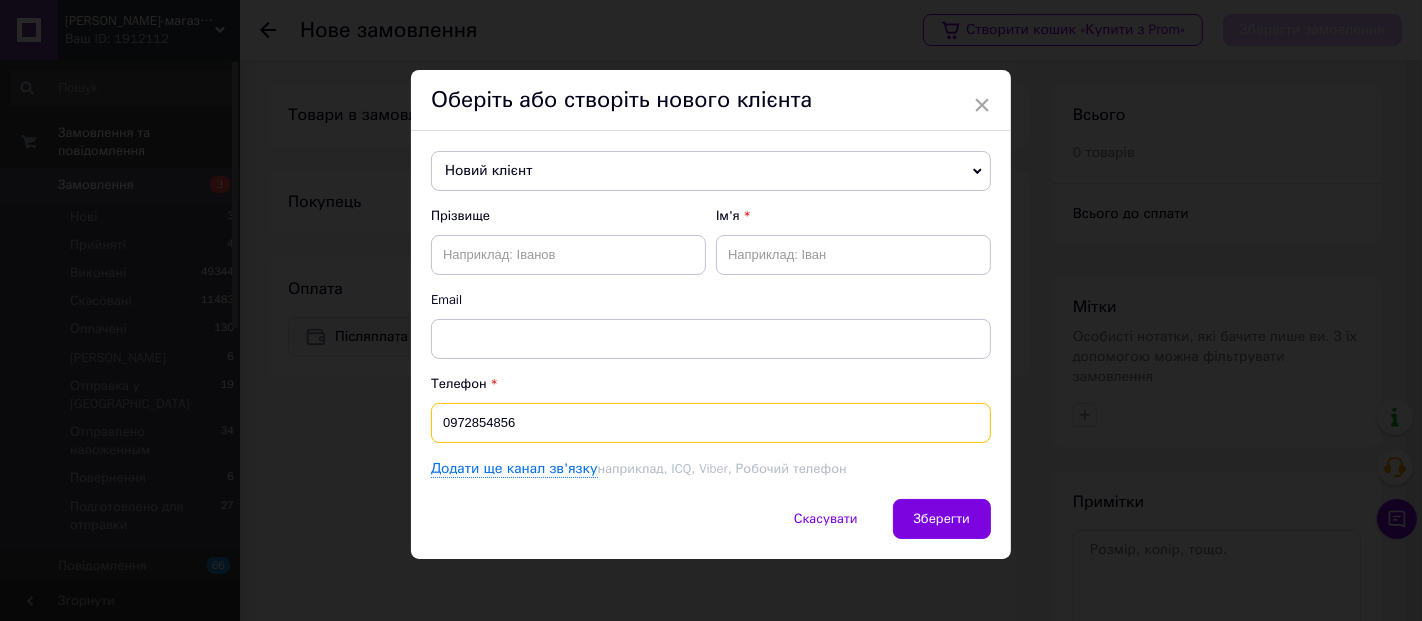 click on "0972854856" at bounding box center (711, 423) 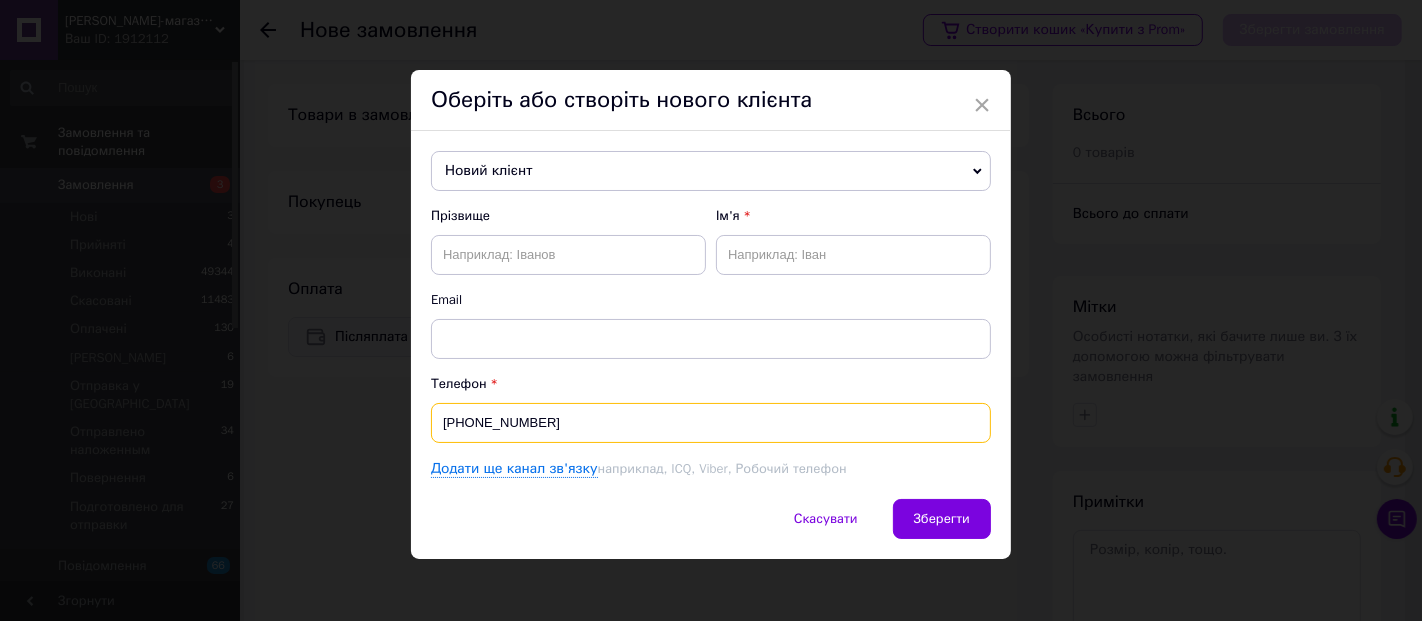 type on "+380972854856" 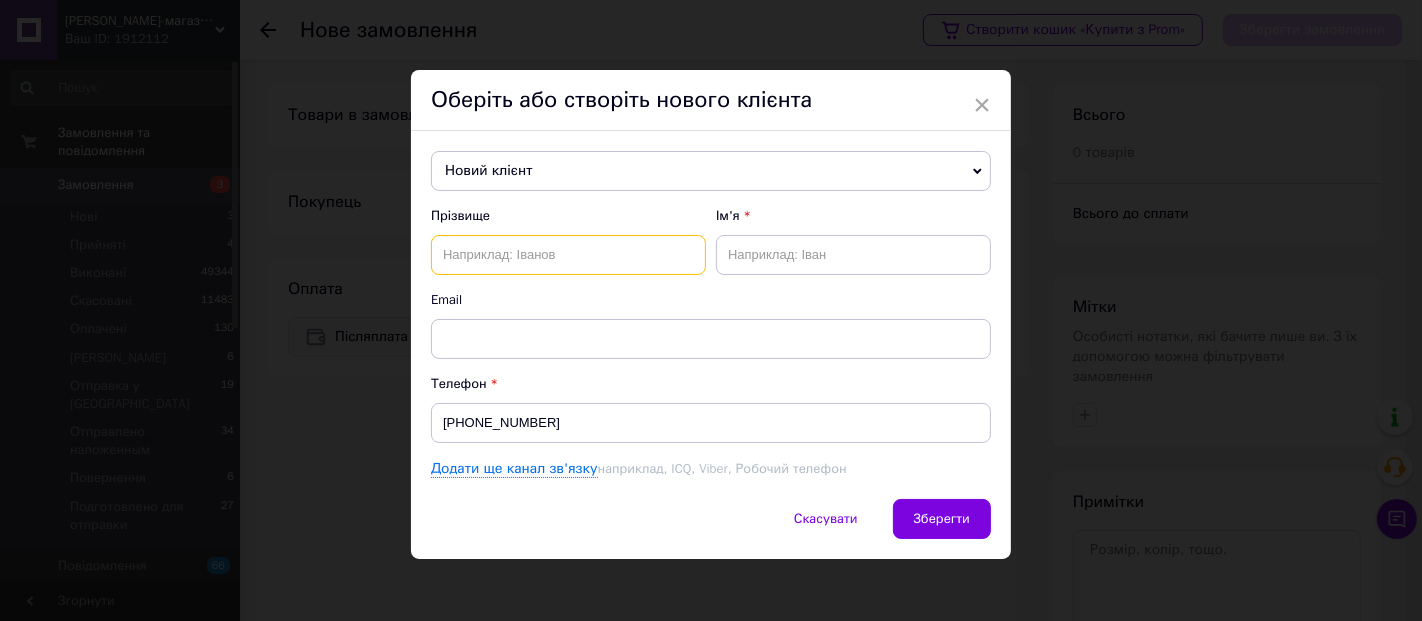 click at bounding box center [568, 255] 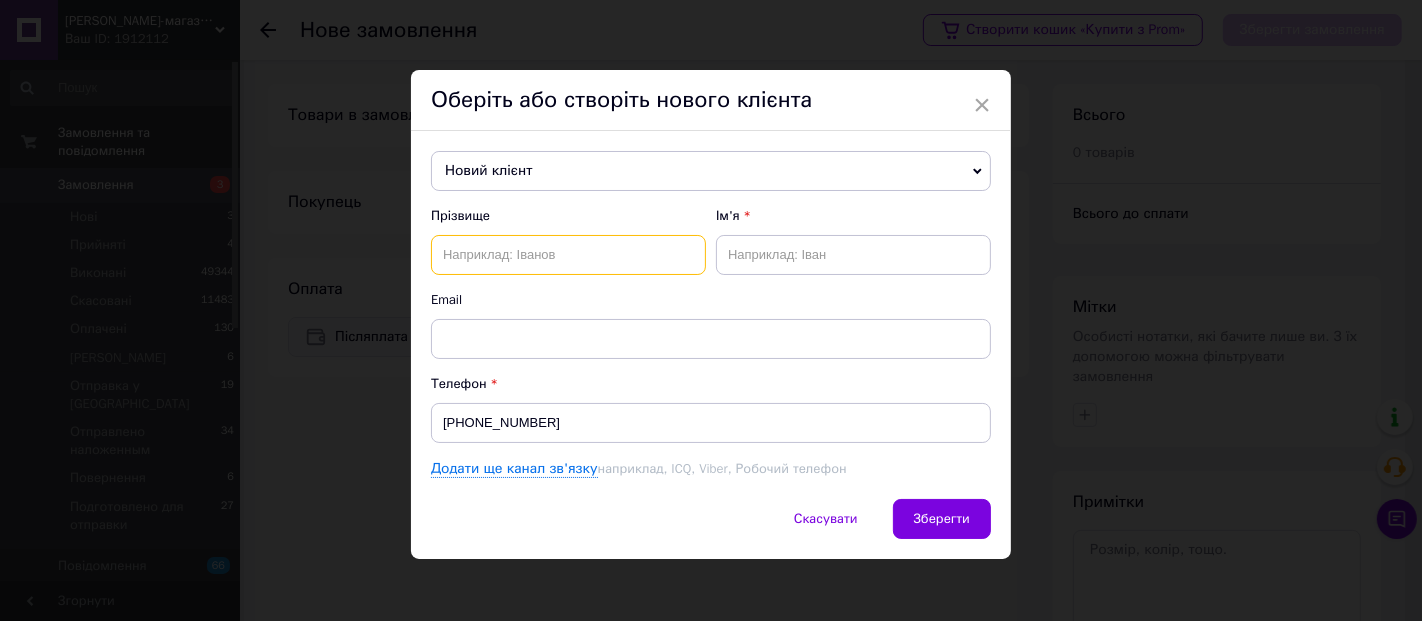 paste on "Чобану Анатолий" 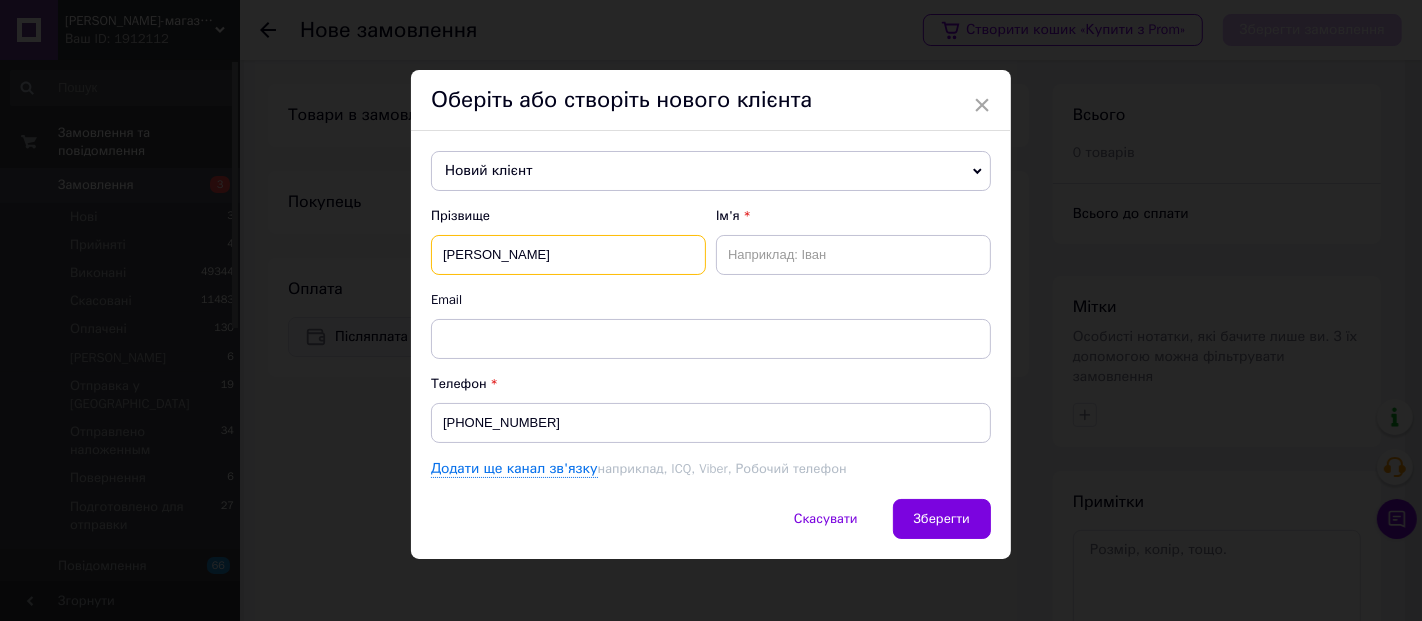 drag, startPoint x: 527, startPoint y: 247, endPoint x: 486, endPoint y: 243, distance: 41.19466 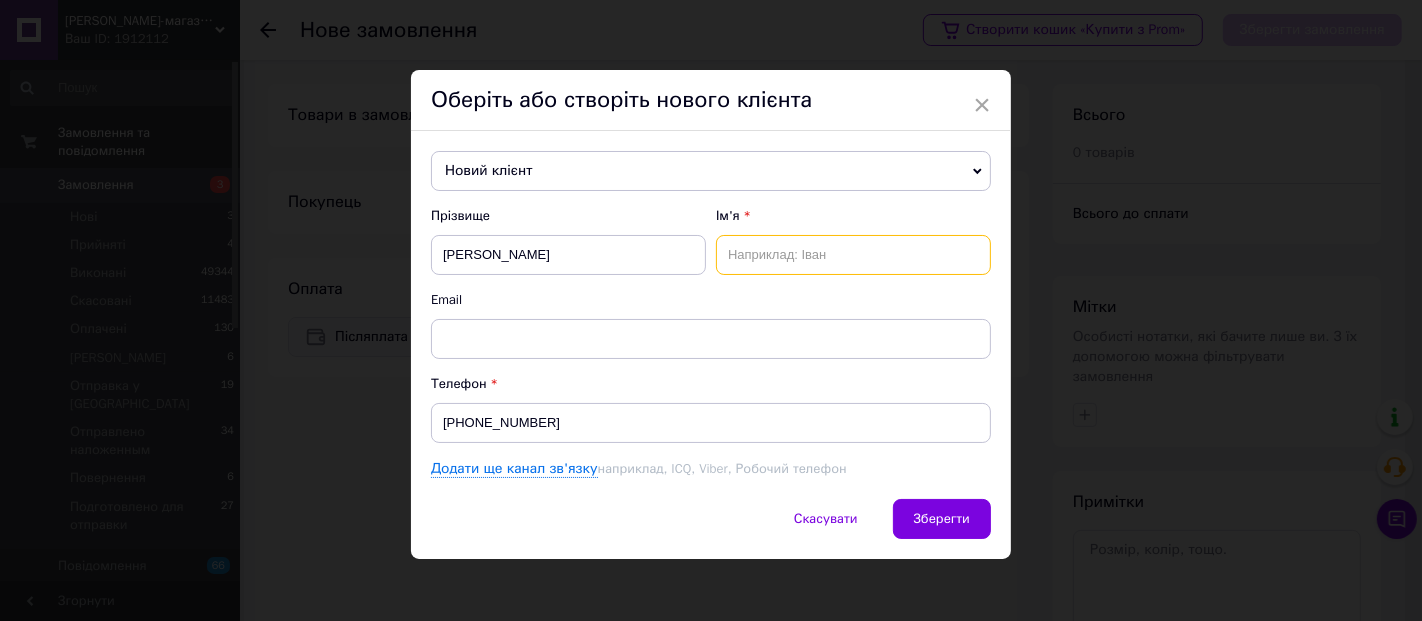click at bounding box center (853, 255) 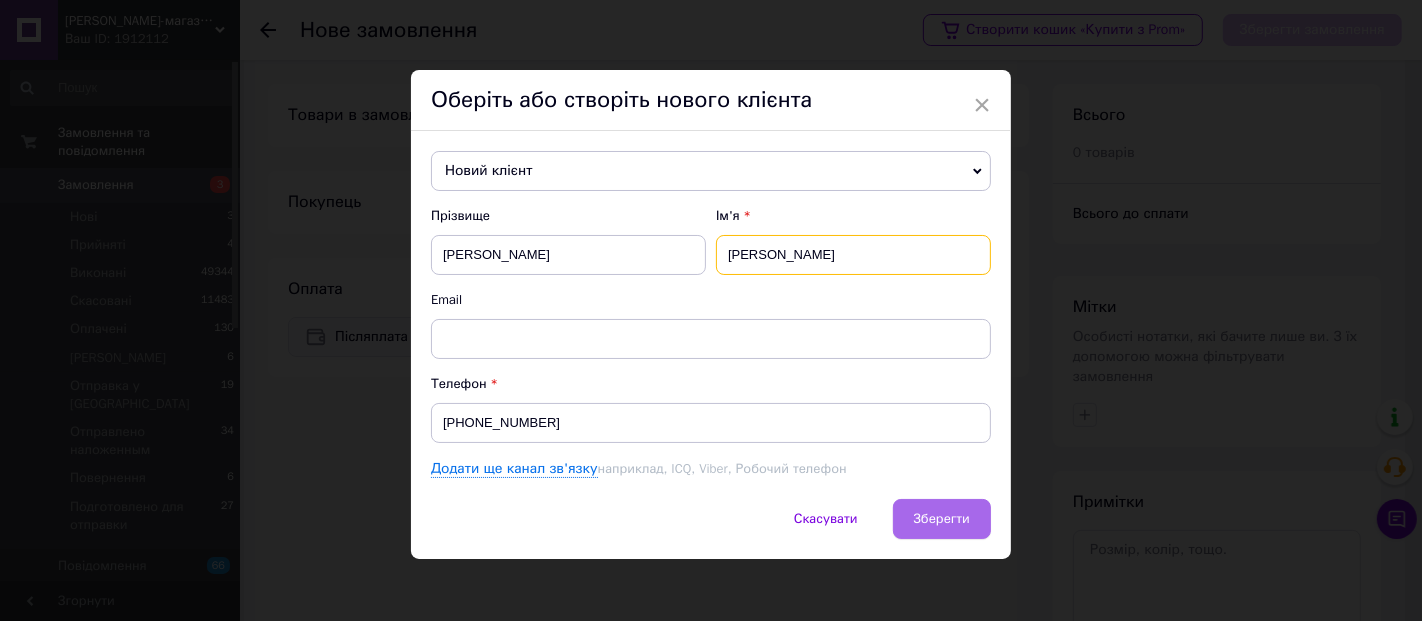 type on "Анатолий" 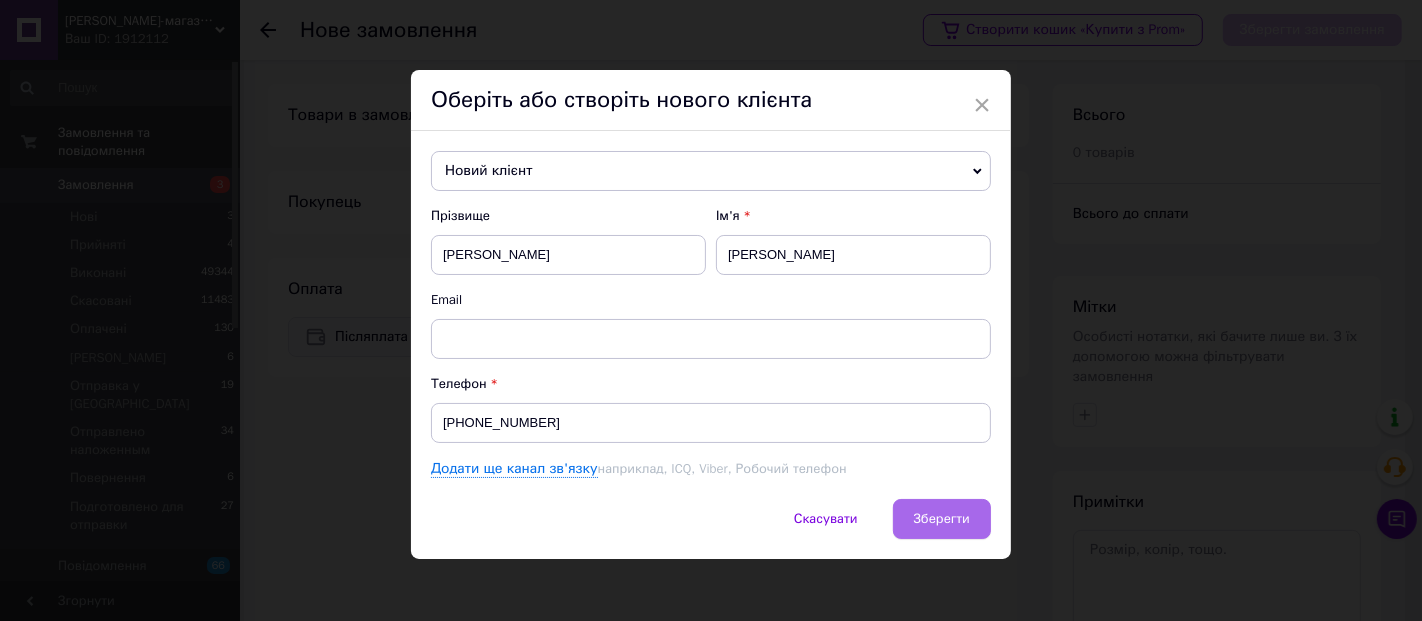 click on "Зберегти" at bounding box center [942, 518] 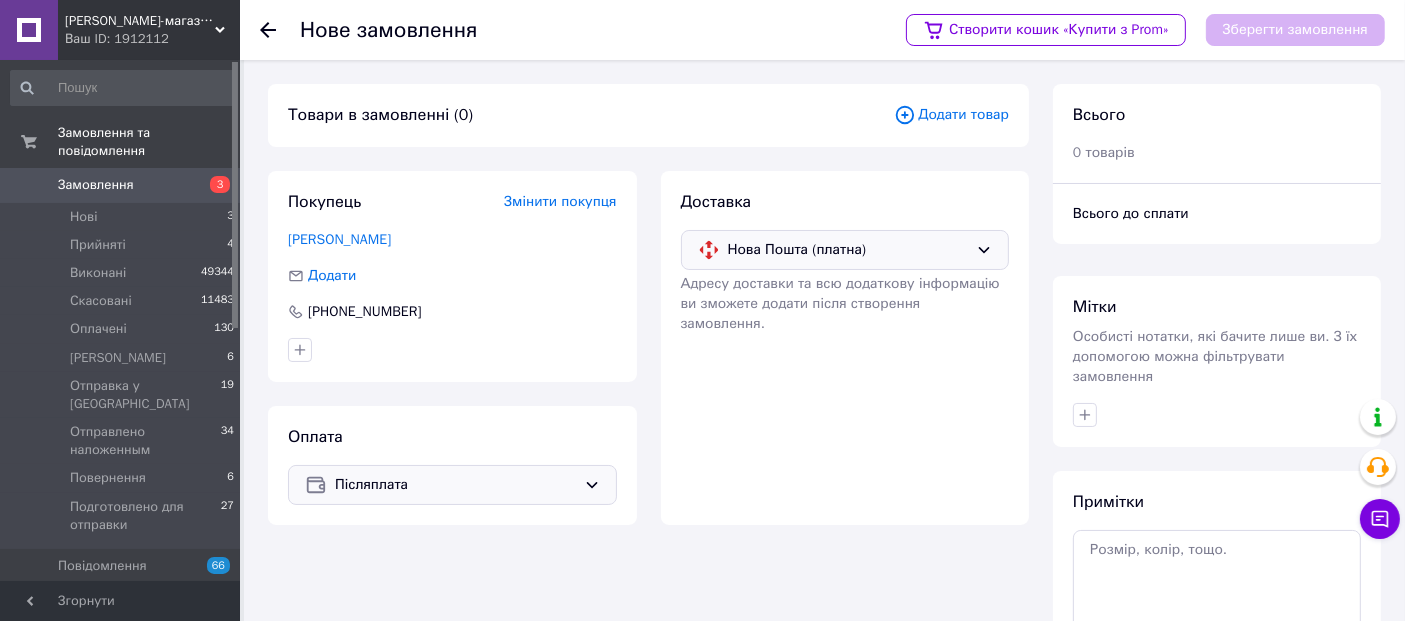 click on "Зберегти замовлення" at bounding box center [1295, 30] 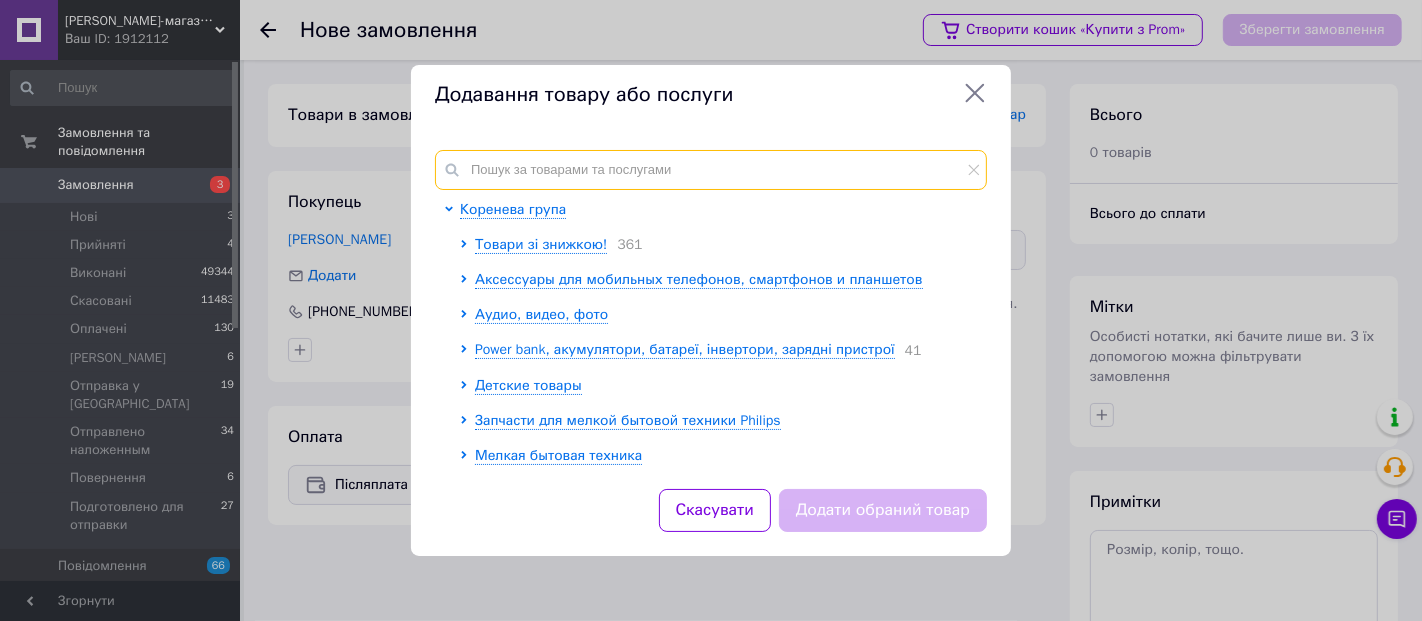 click at bounding box center (711, 170) 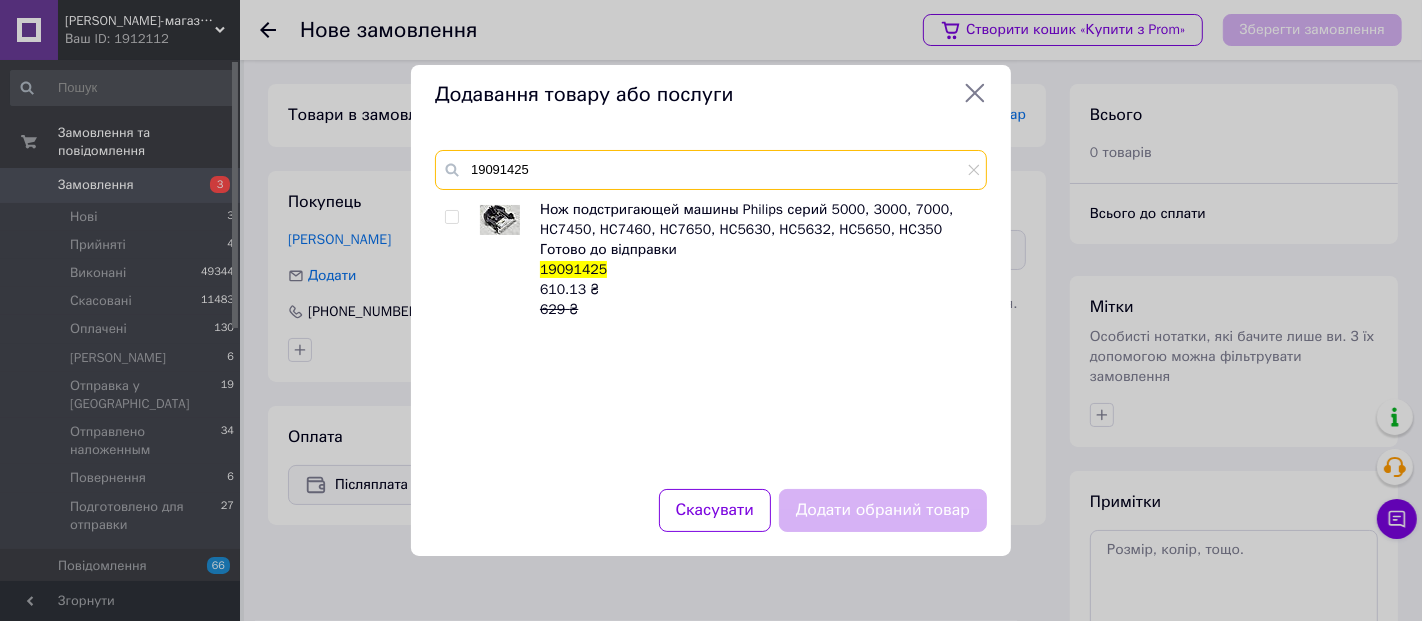 type on "19091425" 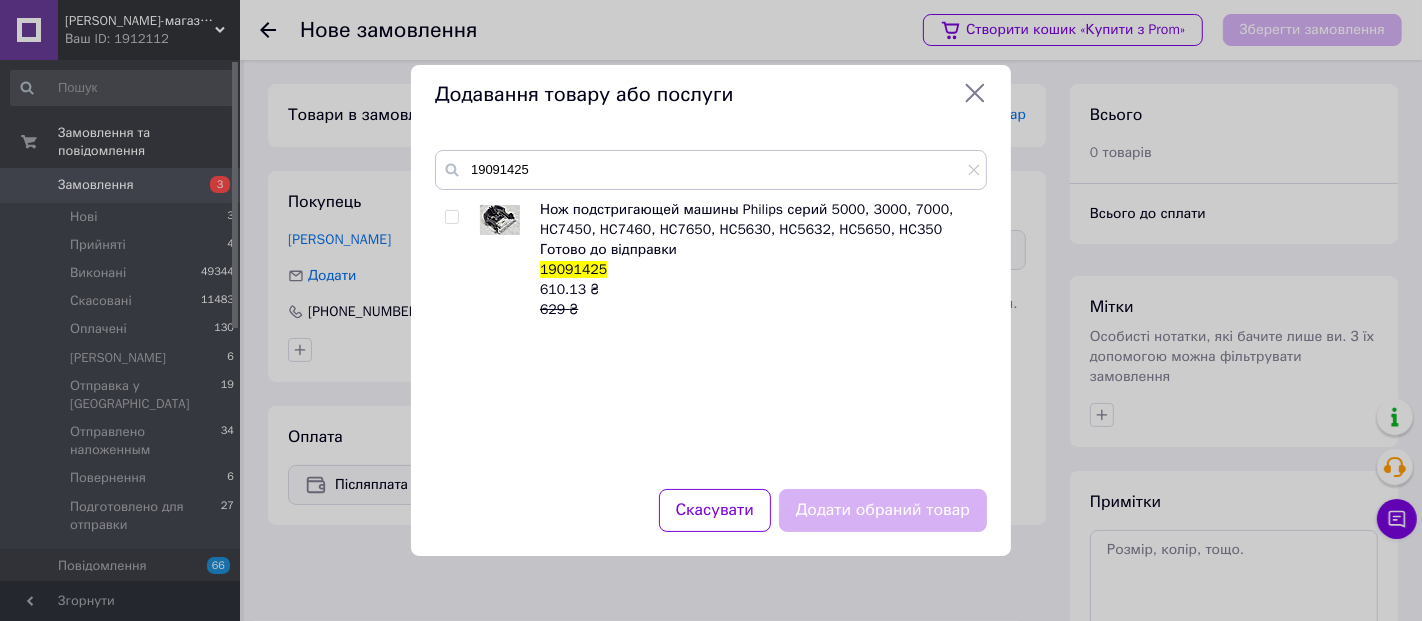 click at bounding box center (451, 217) 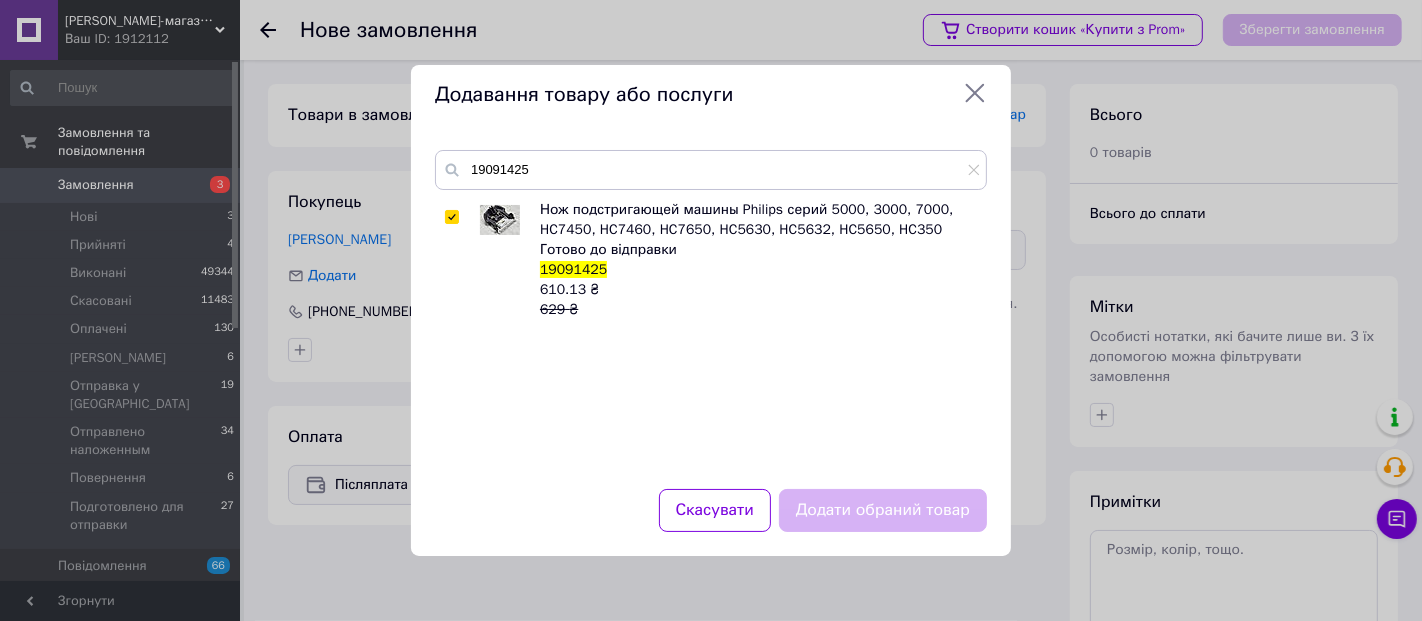 checkbox on "true" 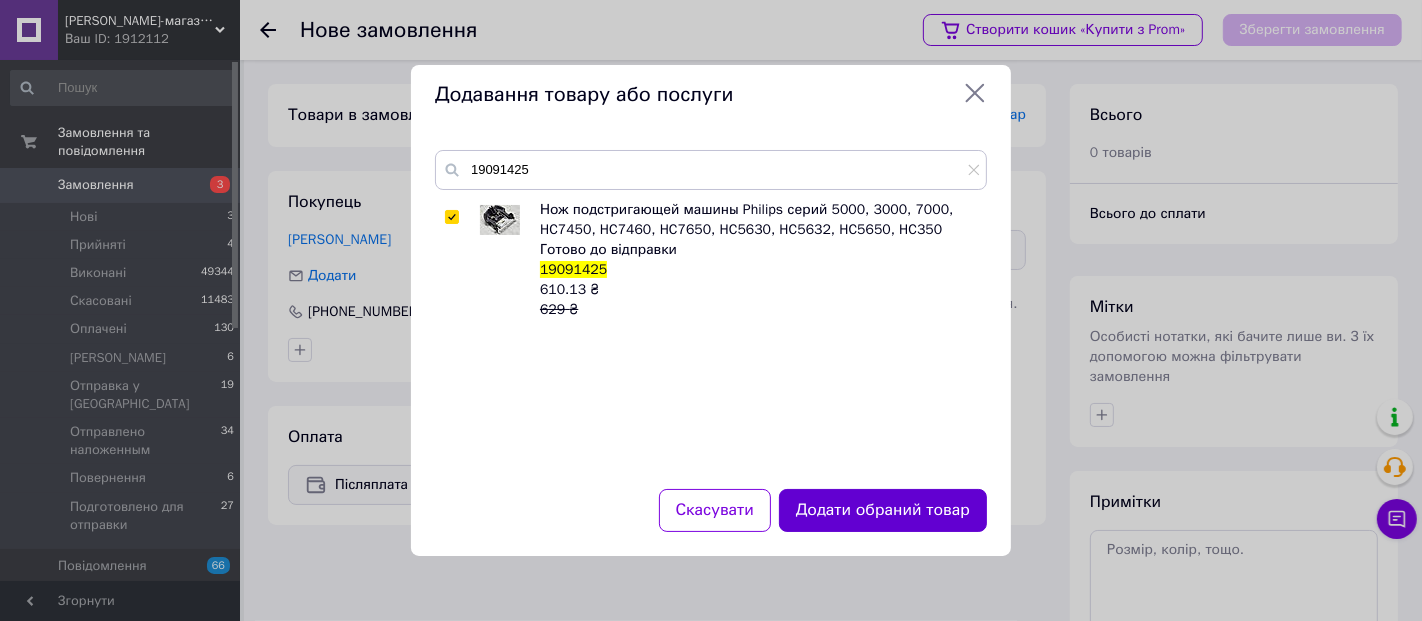 click on "Додати обраний товар" at bounding box center [883, 510] 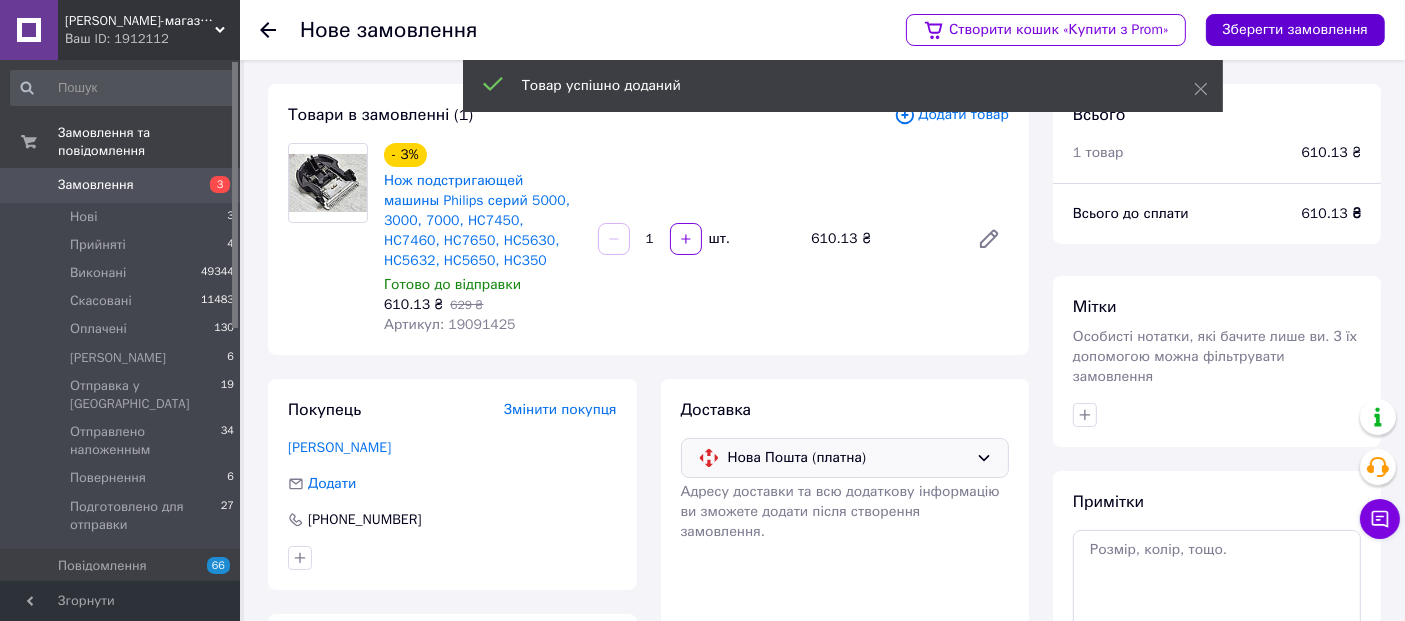 click on "Зберегти замовлення" at bounding box center (1295, 30) 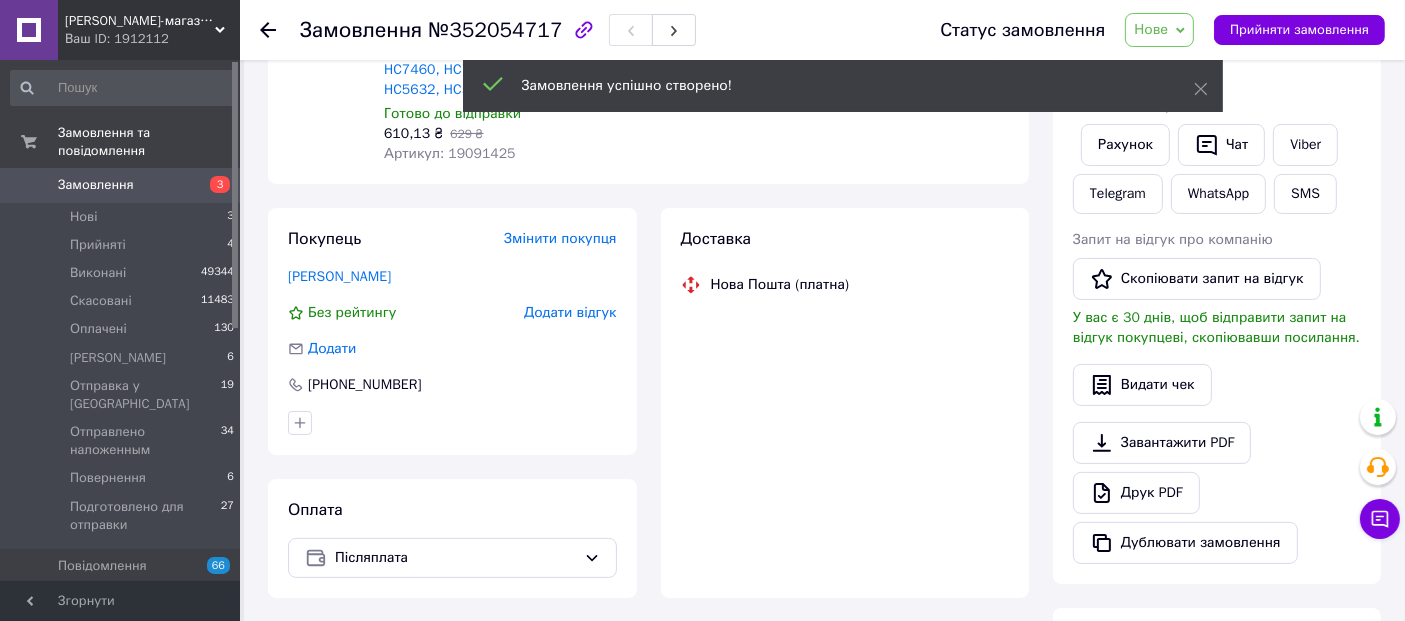 scroll, scrollTop: 286, scrollLeft: 0, axis: vertical 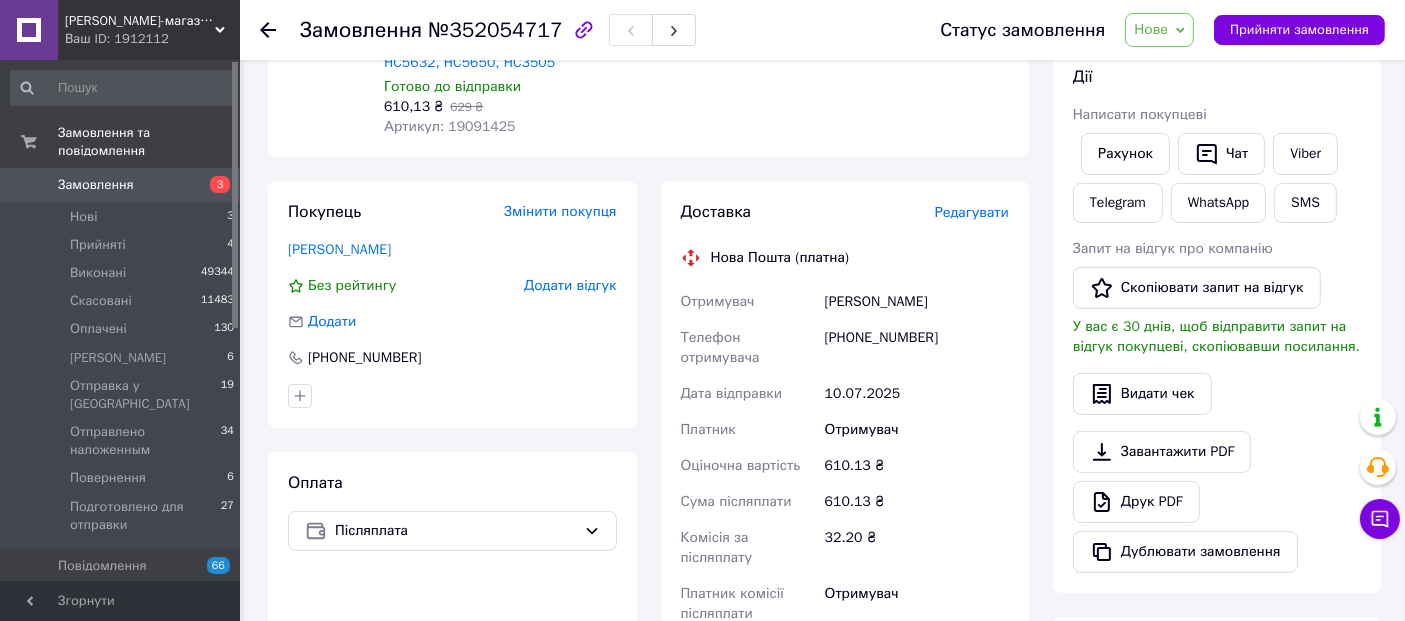 click on "Нове" at bounding box center [1151, 29] 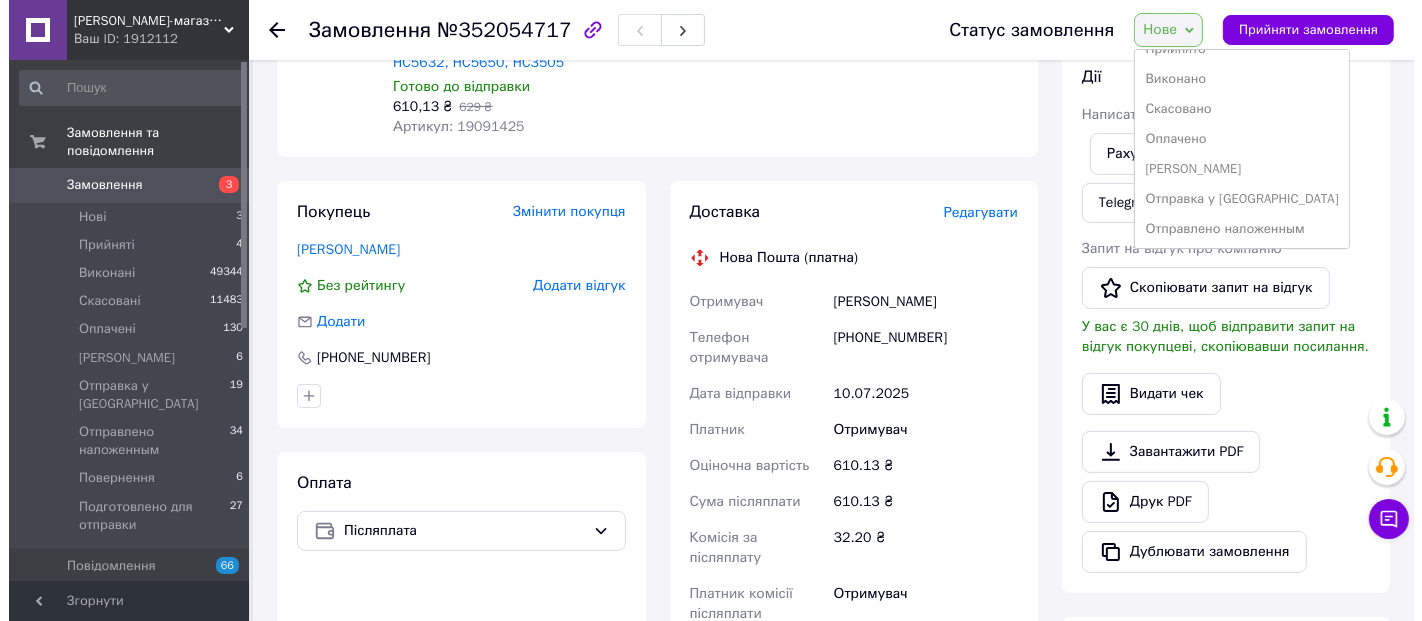 scroll, scrollTop: 81, scrollLeft: 0, axis: vertical 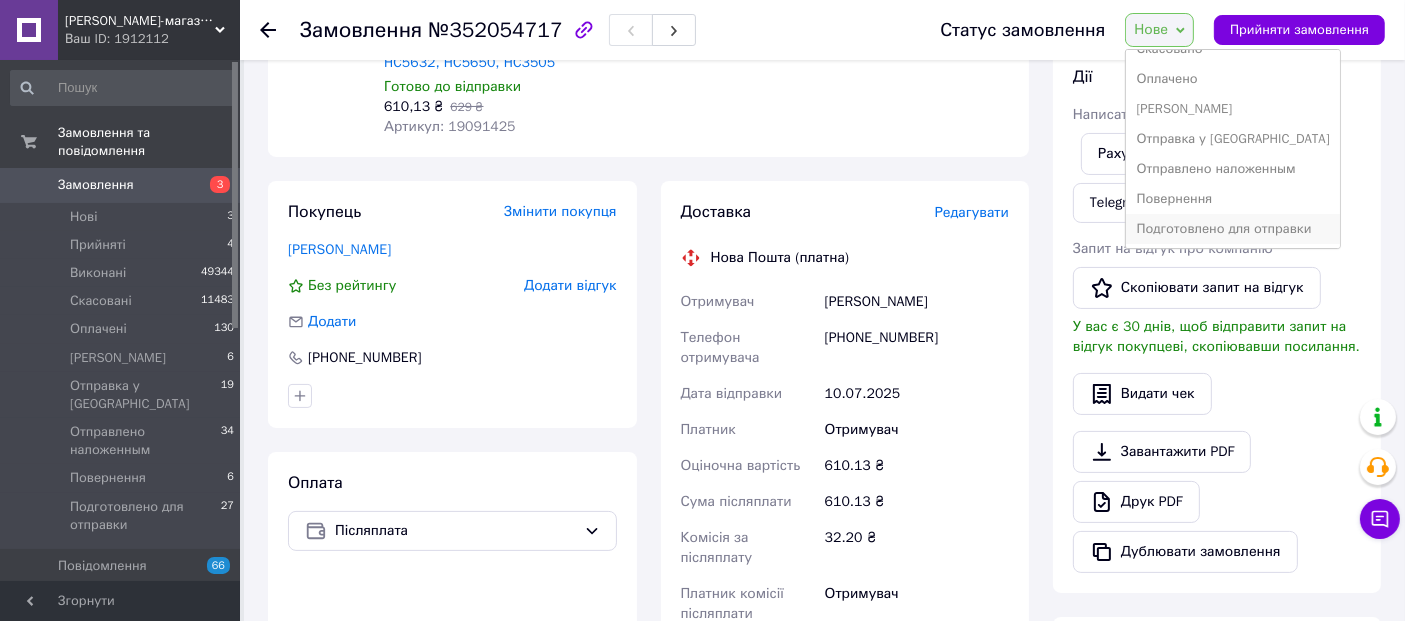 click on "Подготовлено для отправки" at bounding box center (1232, 229) 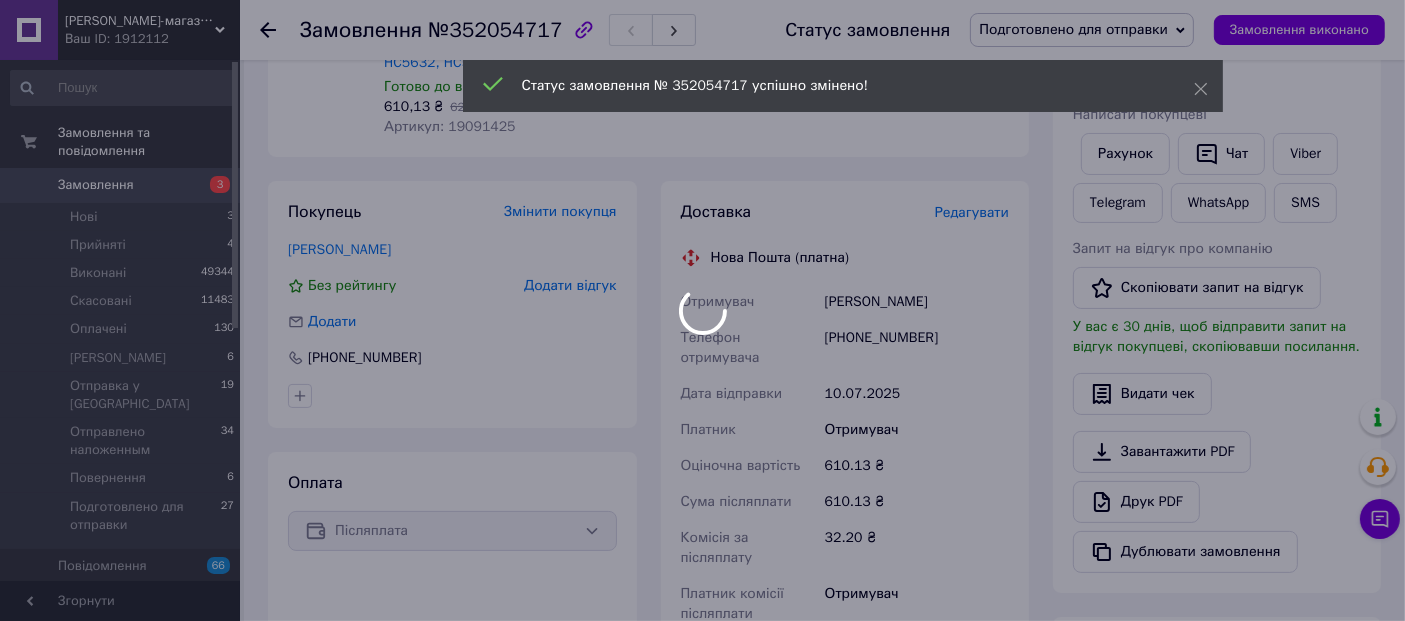 click on "Редагувати" at bounding box center (972, 212) 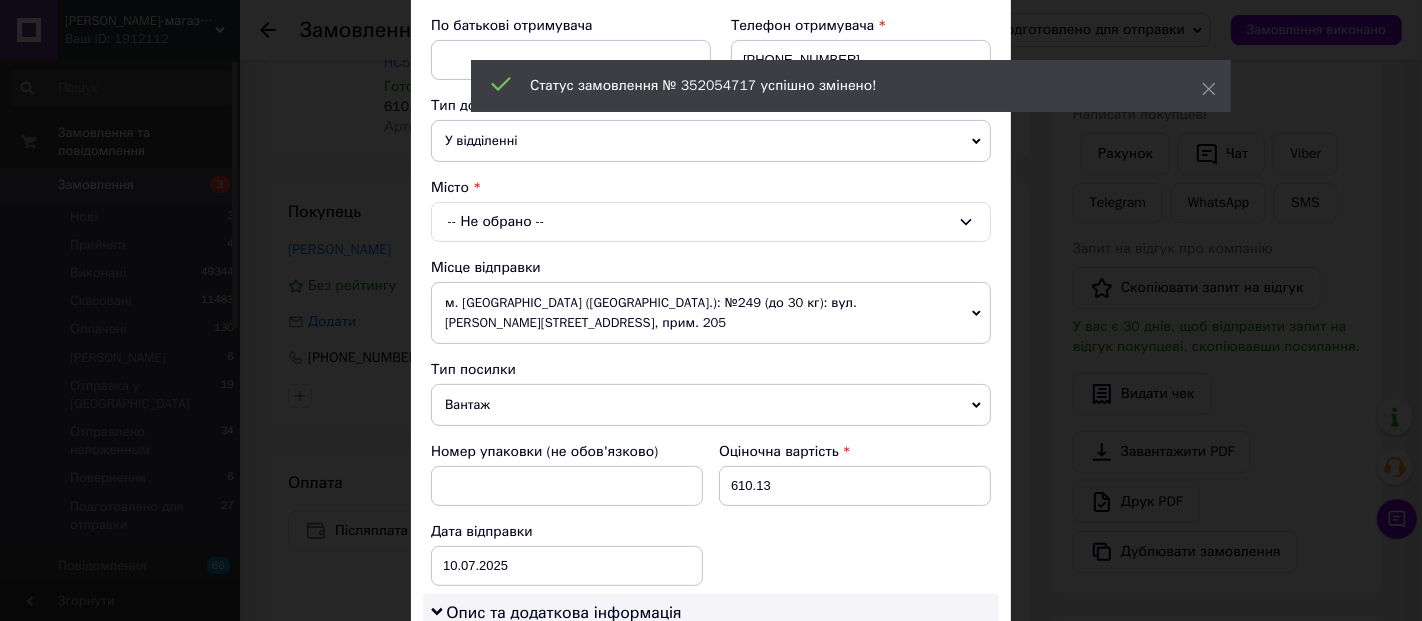 scroll, scrollTop: 333, scrollLeft: 0, axis: vertical 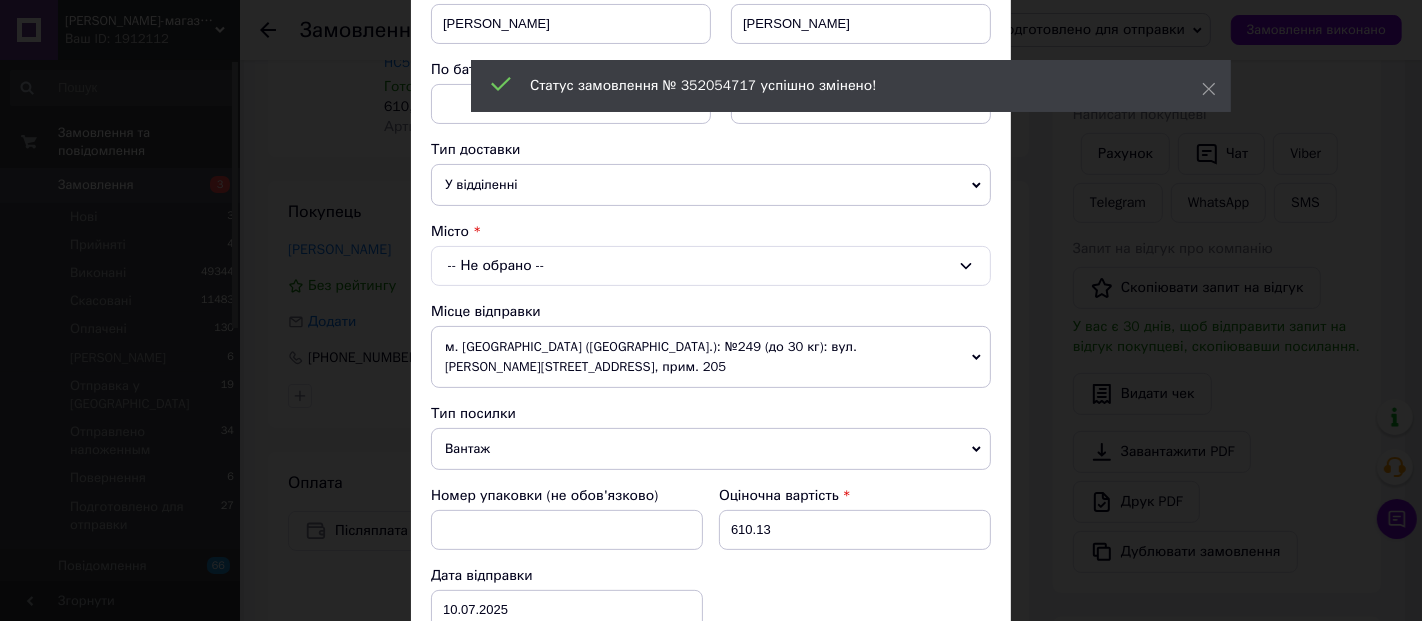 click on "-- Не обрано --" at bounding box center [711, 266] 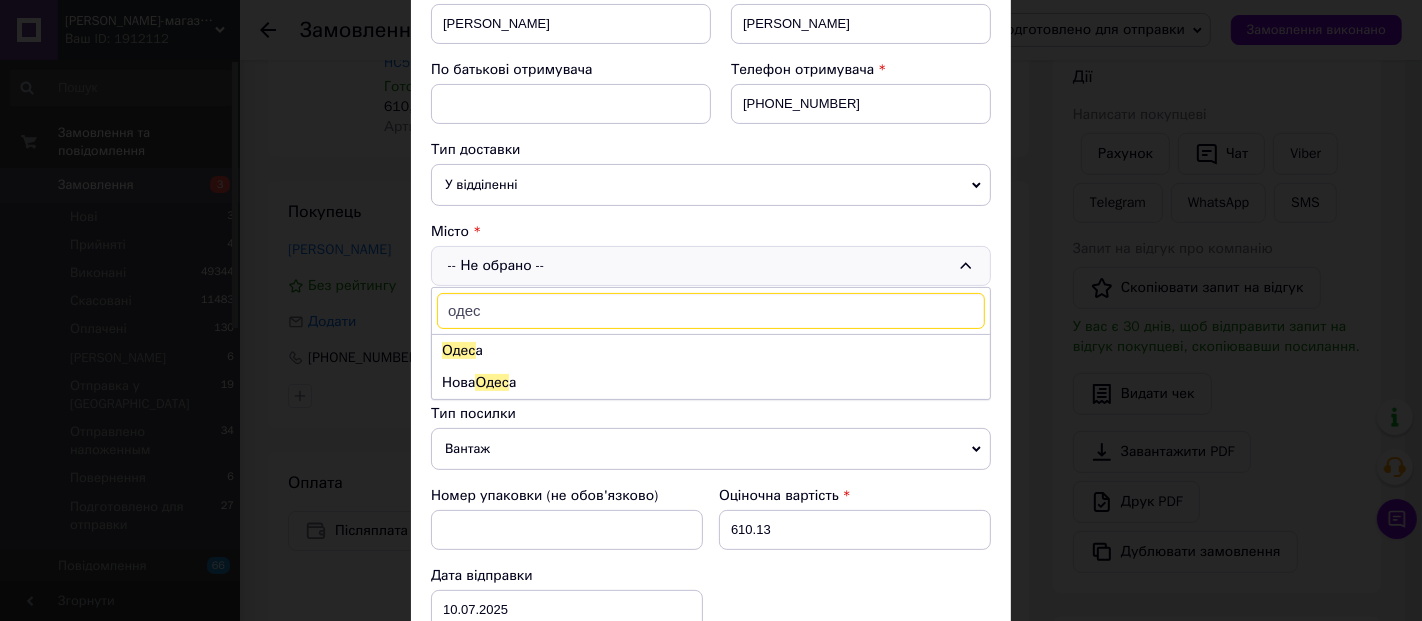 type on "одес" 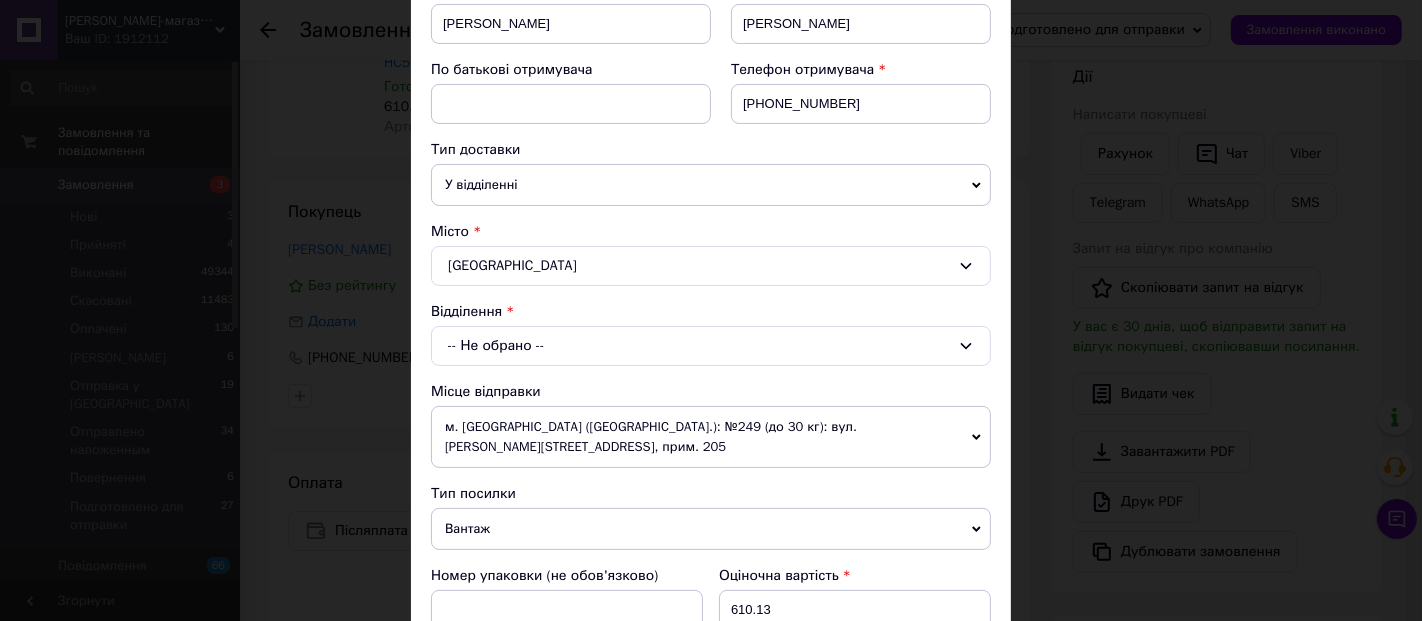 click on "-- Не обрано --" at bounding box center [711, 346] 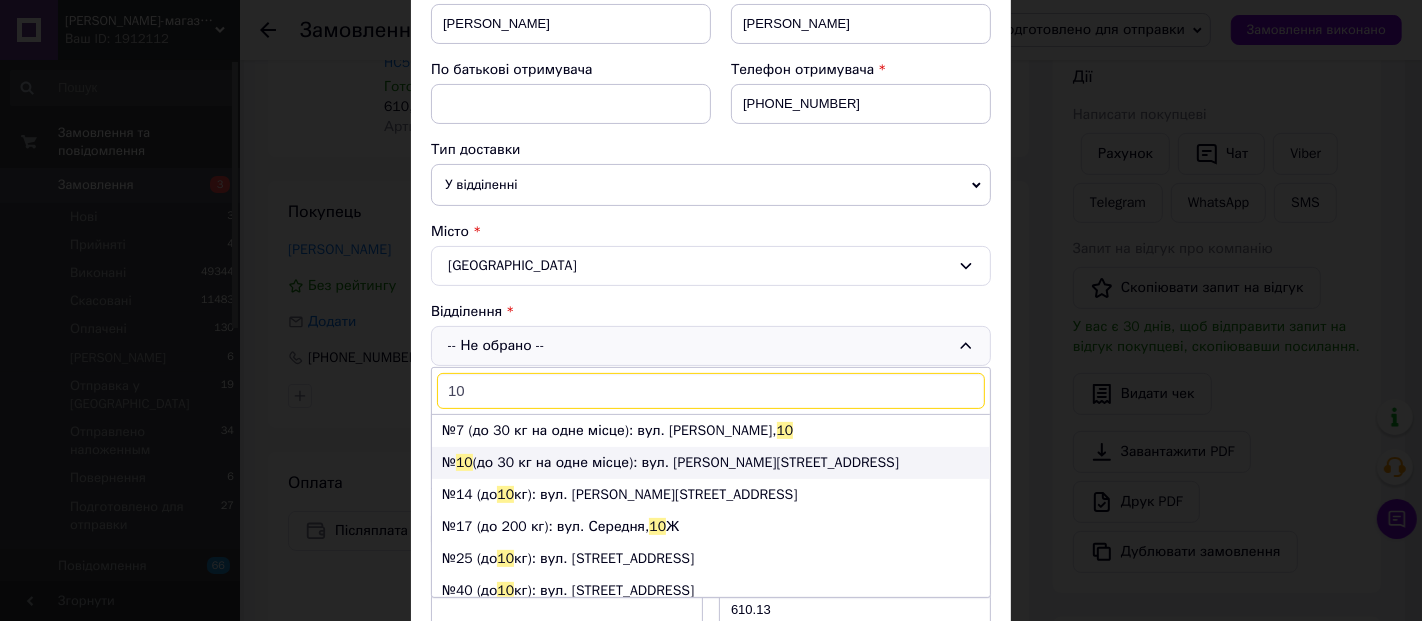 type on "10" 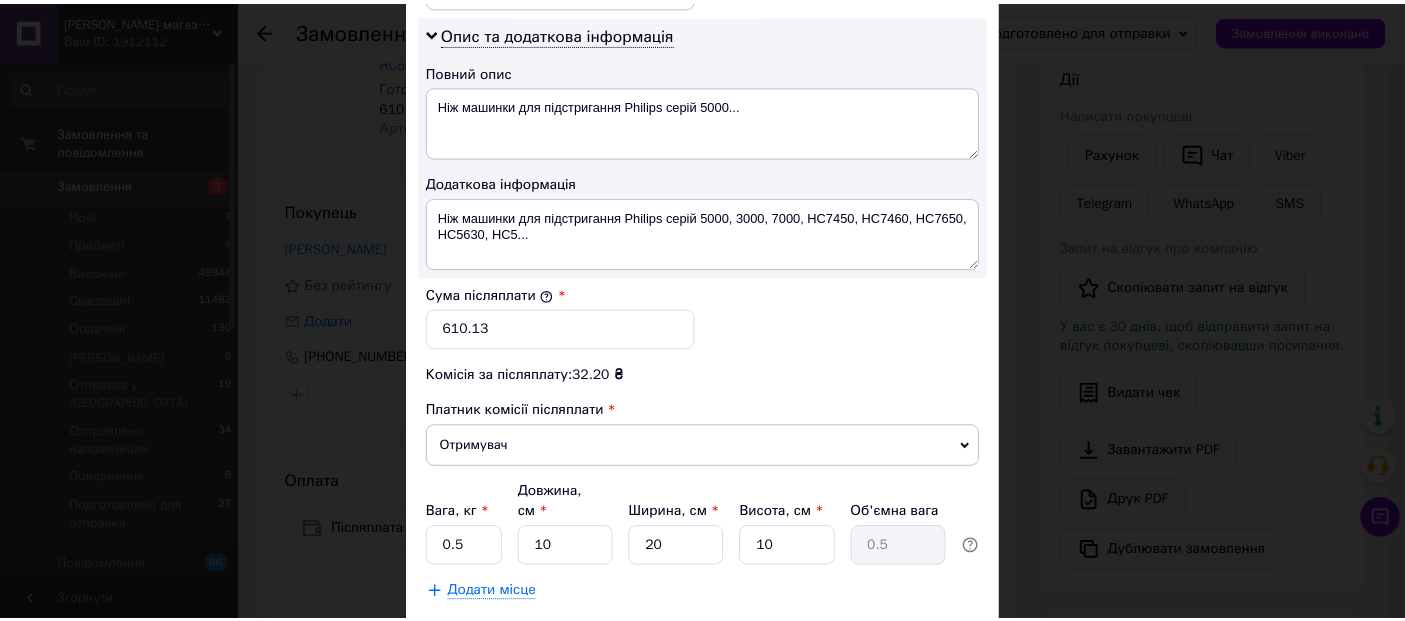 scroll, scrollTop: 1119, scrollLeft: 0, axis: vertical 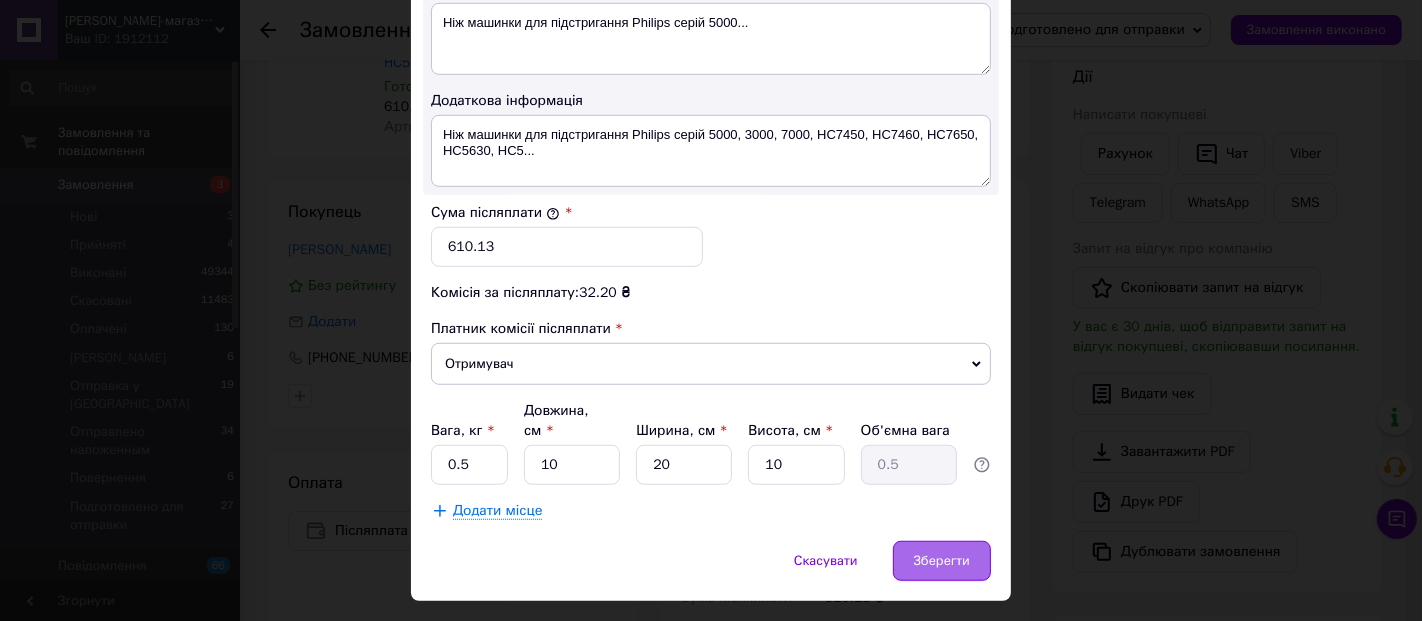 click on "Зберегти" at bounding box center (942, 561) 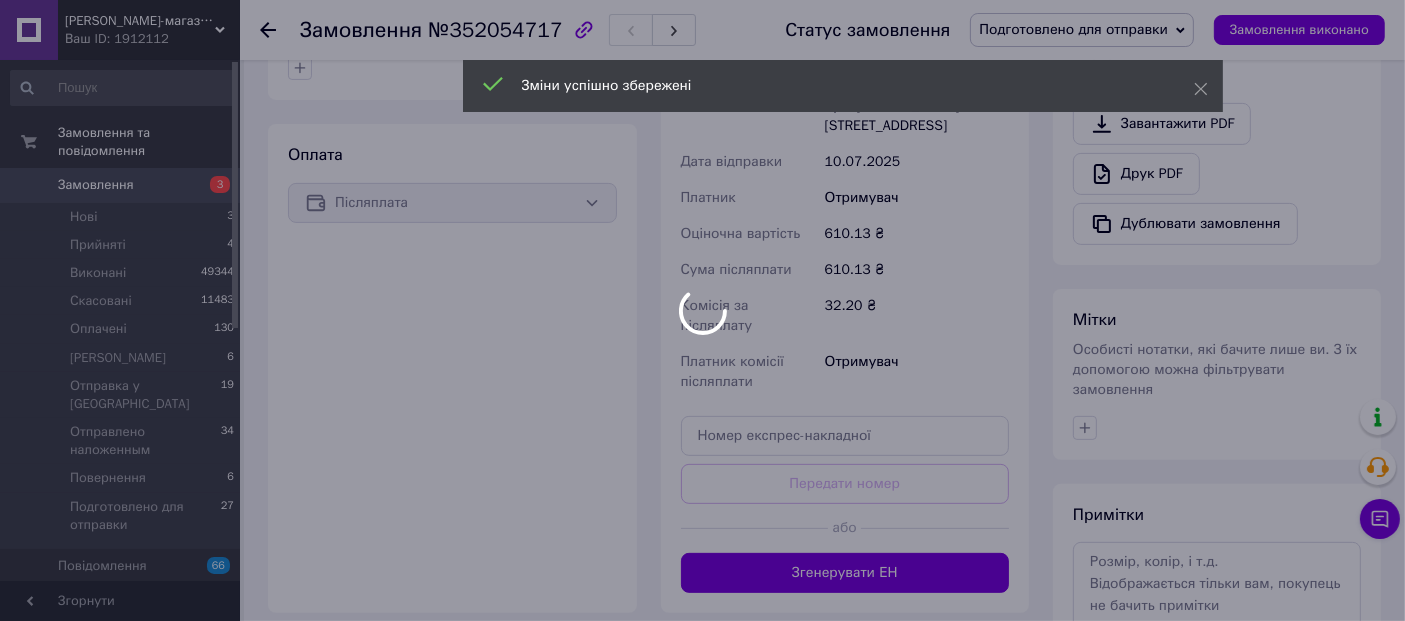 scroll, scrollTop: 620, scrollLeft: 0, axis: vertical 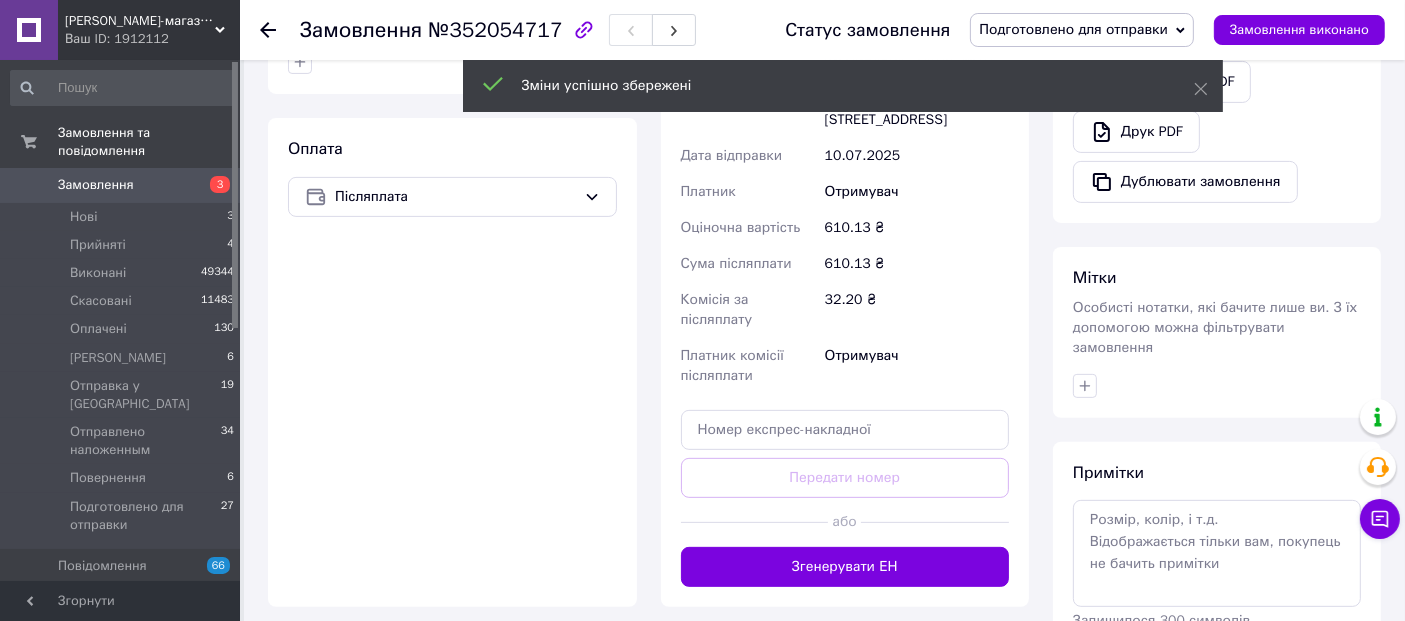 click on "Згенерувати ЕН" at bounding box center [845, 567] 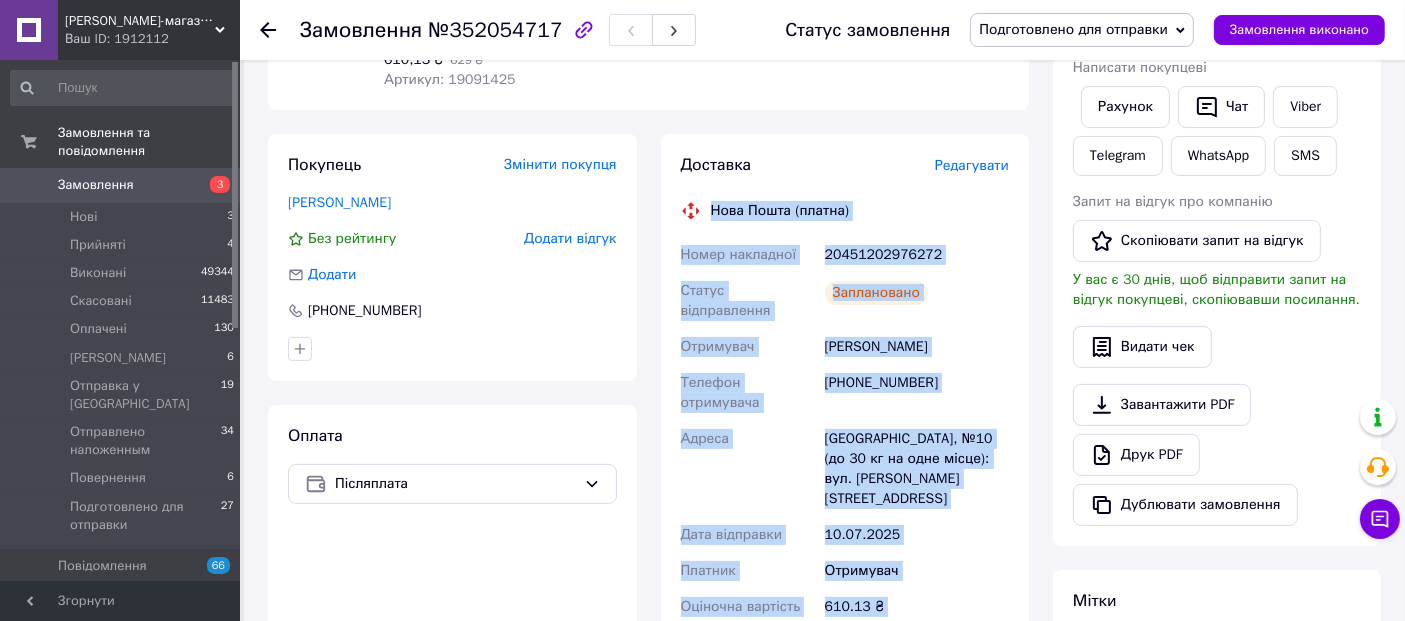 scroll, scrollTop: 555, scrollLeft: 0, axis: vertical 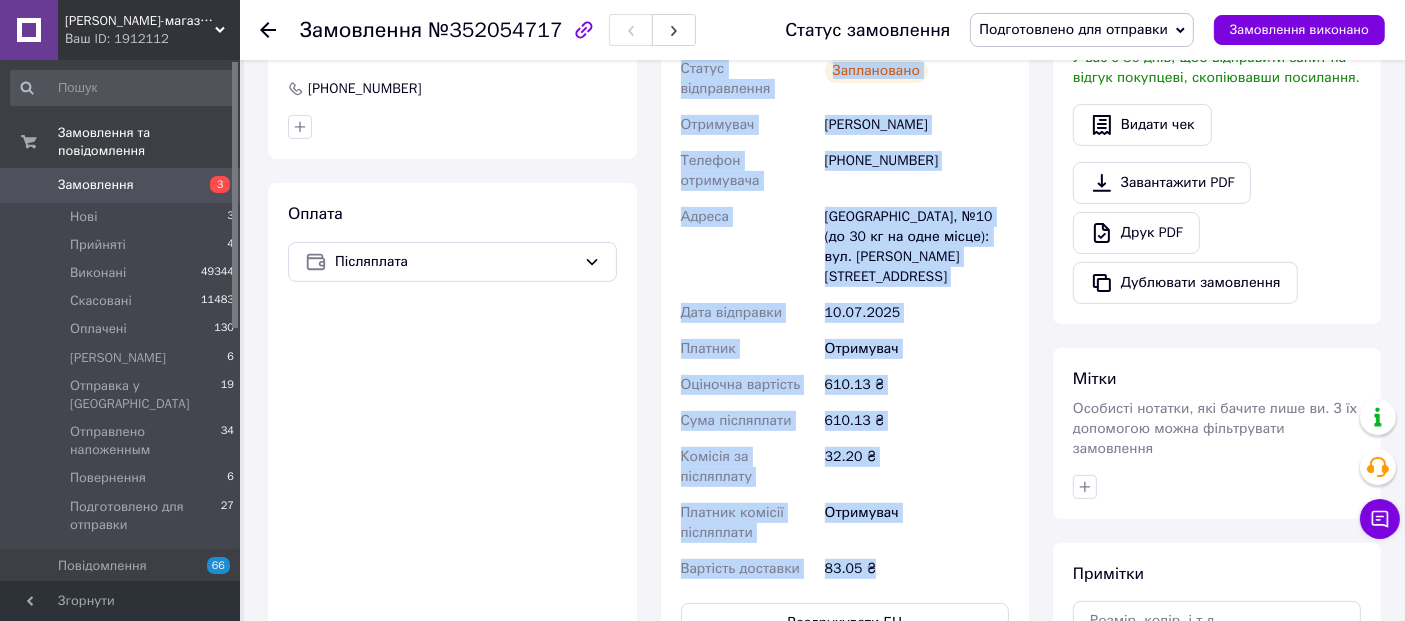 drag, startPoint x: 707, startPoint y: 317, endPoint x: 901, endPoint y: 480, distance: 253.38705 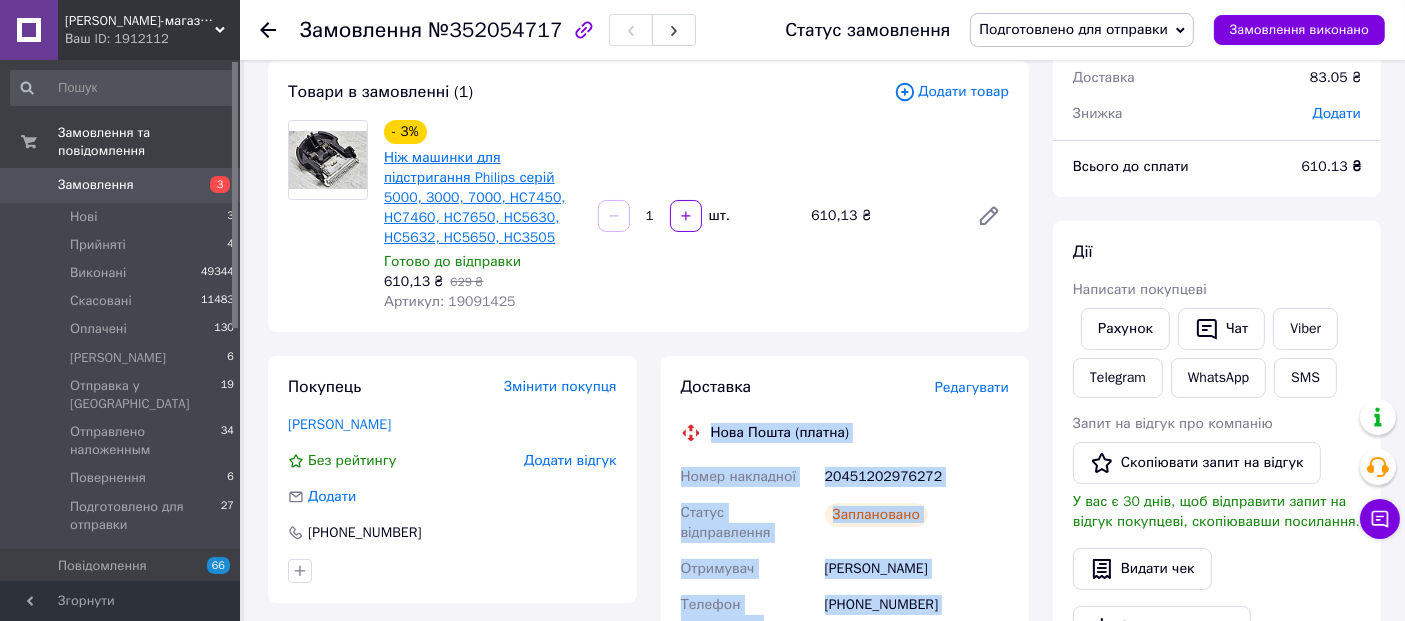 click on "Ніж машинки для підстригання Philips серій 5000, 3000, 7000, HC7450, HC7460, HC7650, HC5630, HC5632, HC5650, HC3505" at bounding box center (475, 197) 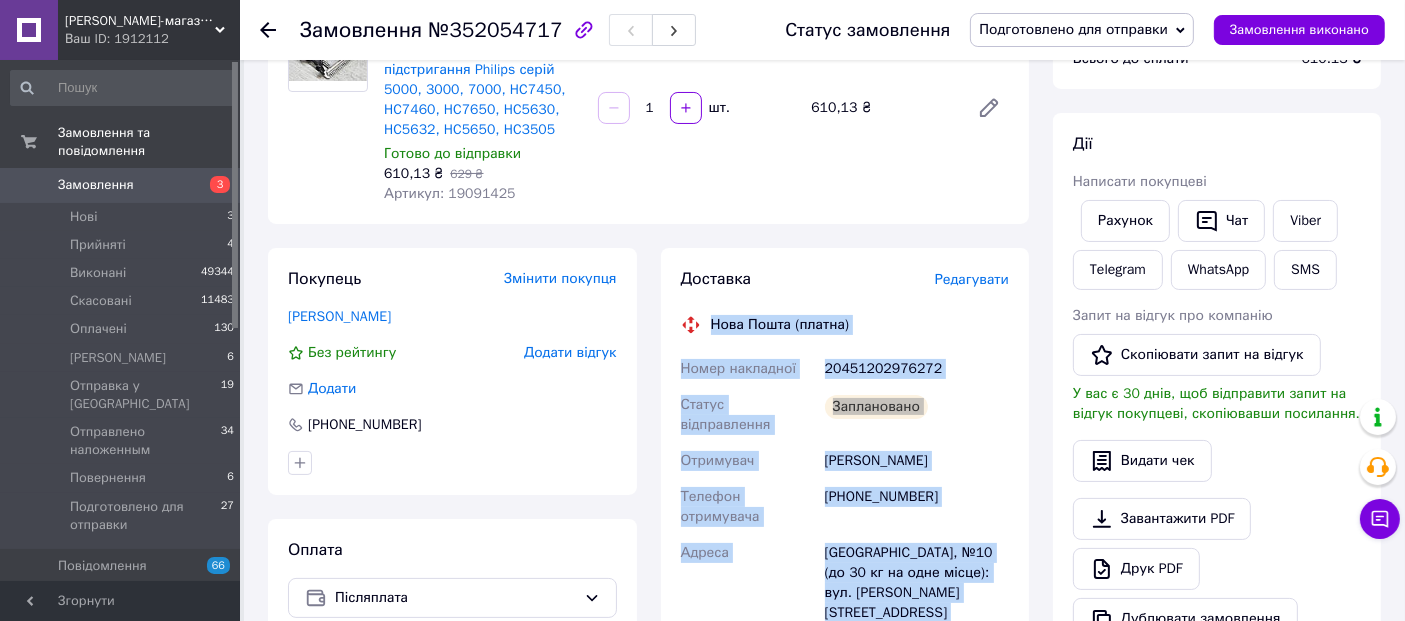 scroll, scrollTop: 333, scrollLeft: 0, axis: vertical 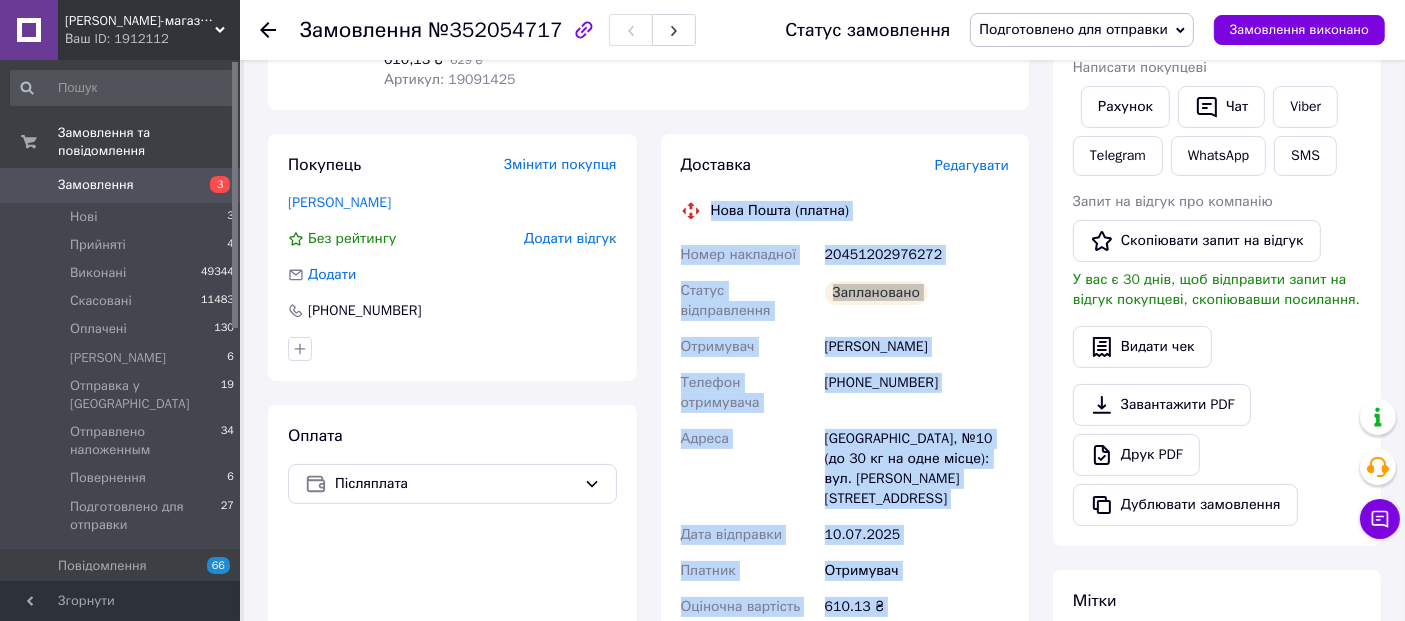 copy on "Нова Пошта (платна) Номер накладної 20451202976272 Статус відправлення Заплановано Отримувач Чобану Анатолий Телефон отримувача +380972854856 Адреса Одеса, №10 (до 30 кг на одне місце): вул. Владислава Бувалкіна, 28 Дата відправки 10.07.2025 Платник Отримувач Оціночна вартість 610.13 ₴ Сума післяплати 610.13 ₴ Комісія за післяплату 32.20 ₴ Платник комісії післяплати Отримувач Вартість доставки 83.05 ₴" 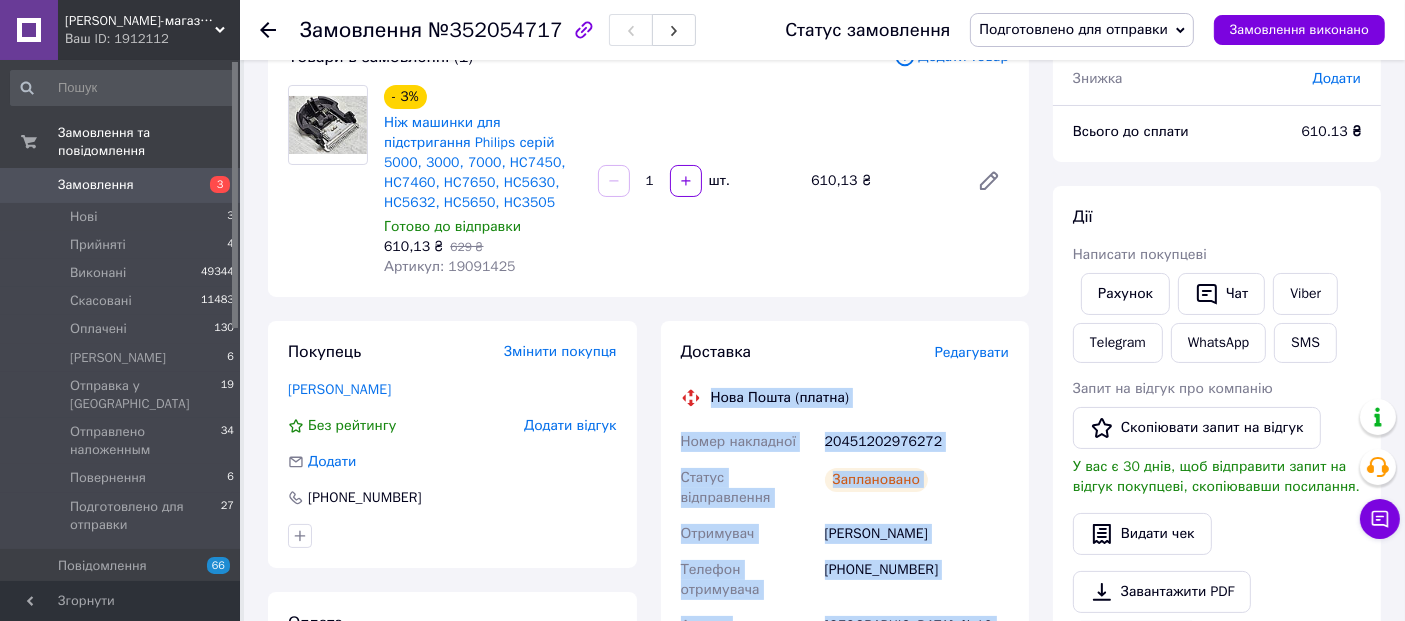 scroll, scrollTop: 0, scrollLeft: 0, axis: both 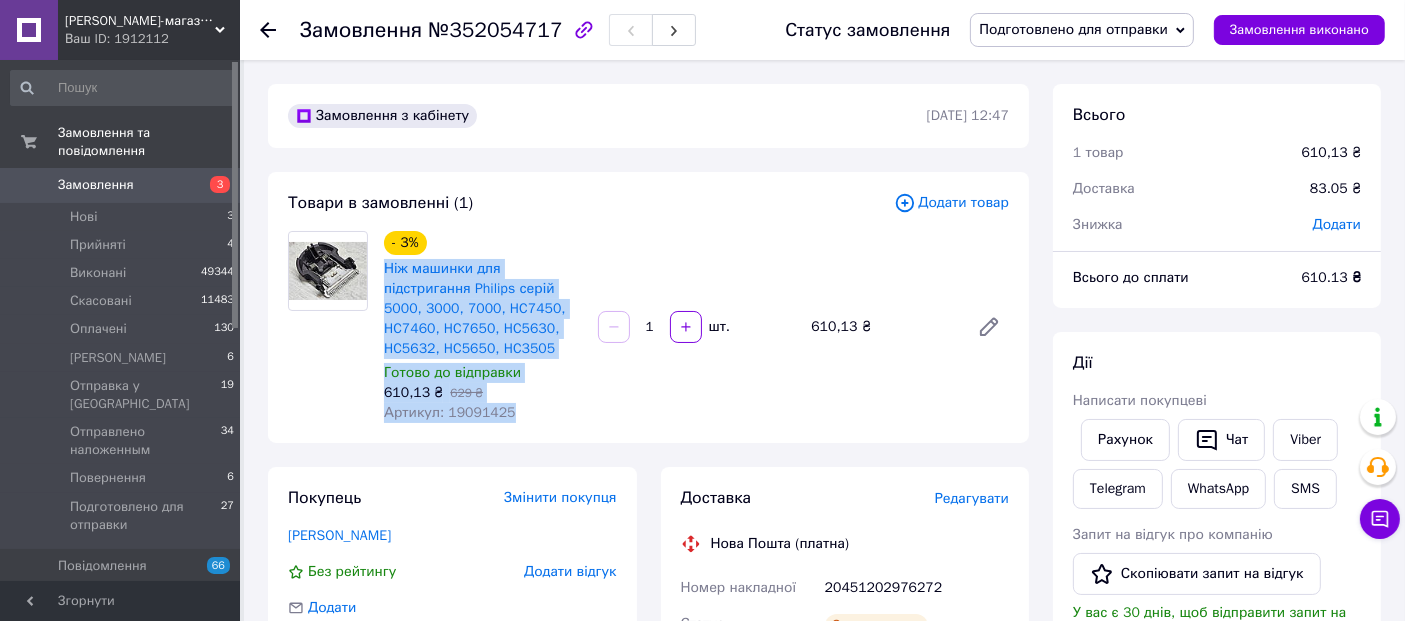 drag, startPoint x: 520, startPoint y: 412, endPoint x: 377, endPoint y: 267, distance: 203.65166 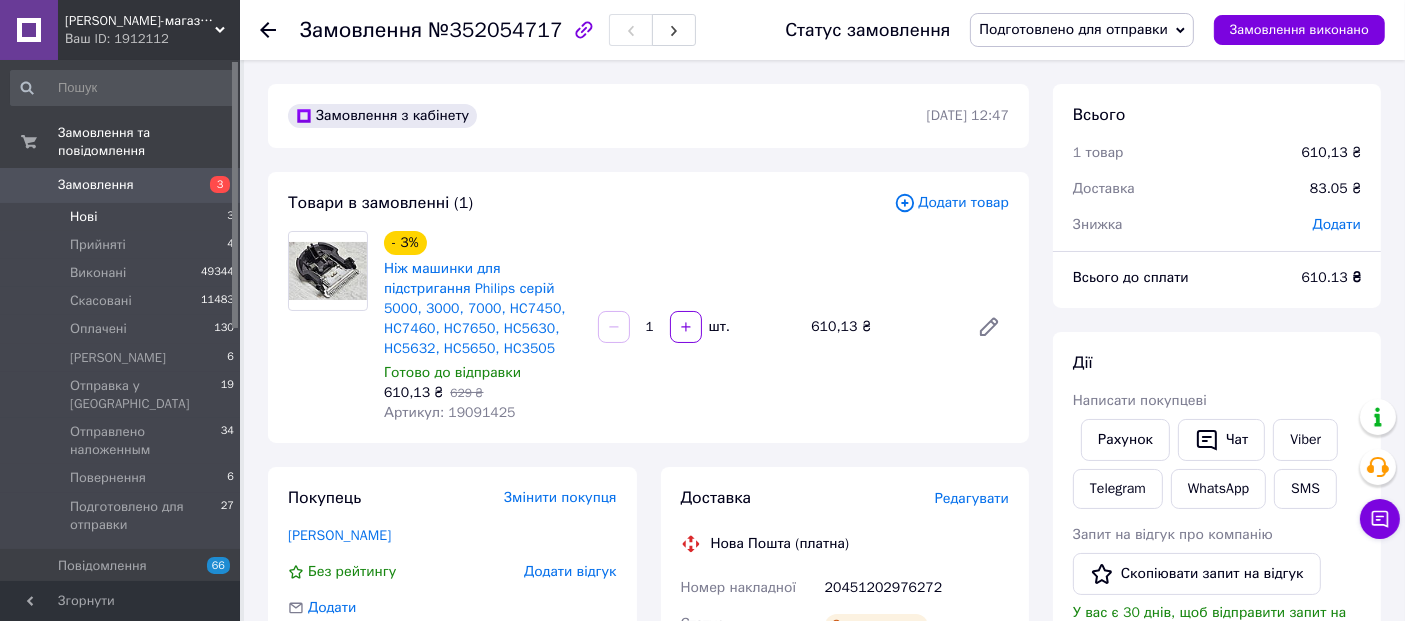 click on "Нові" at bounding box center (83, 217) 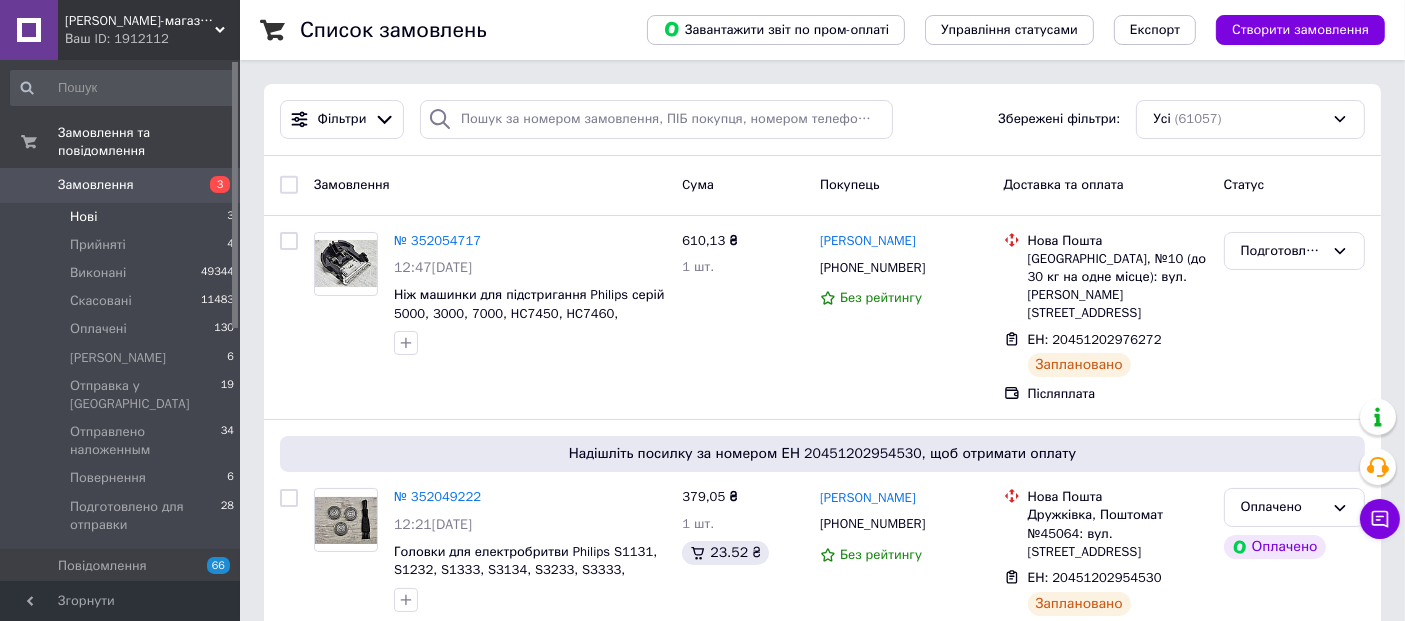 click on "Нові" at bounding box center (83, 217) 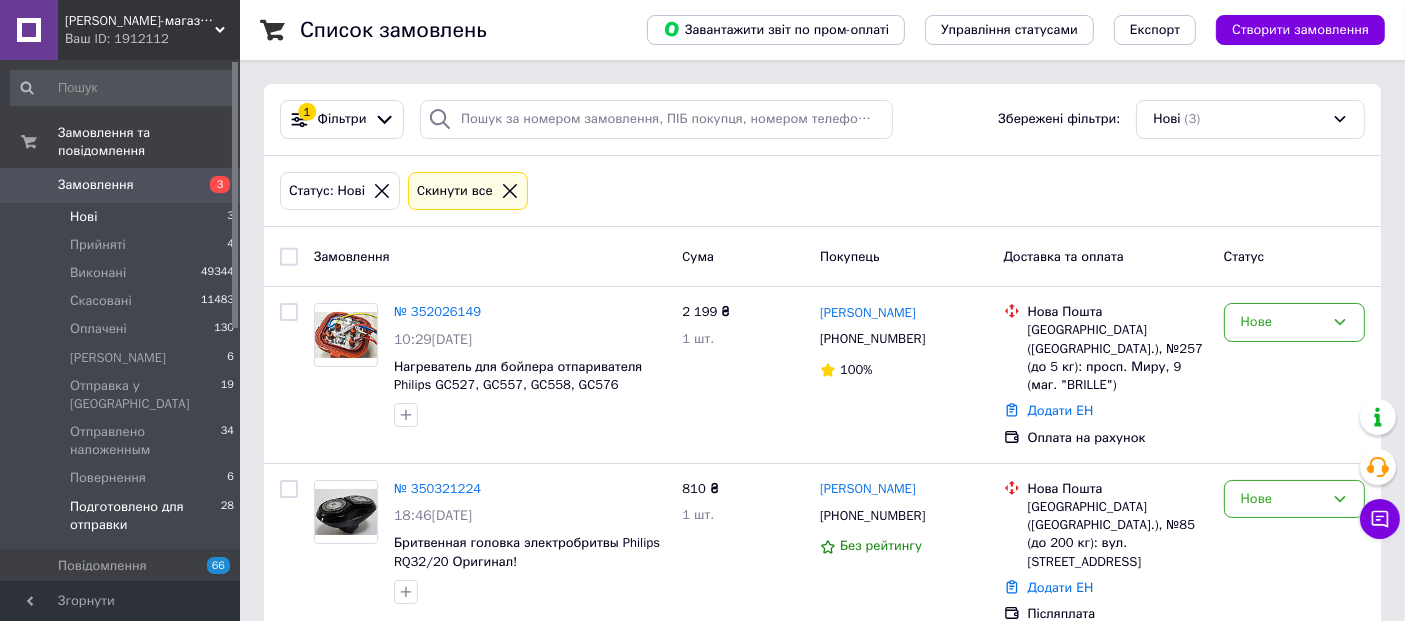 click on "Подготовлено для отправки" at bounding box center (145, 516) 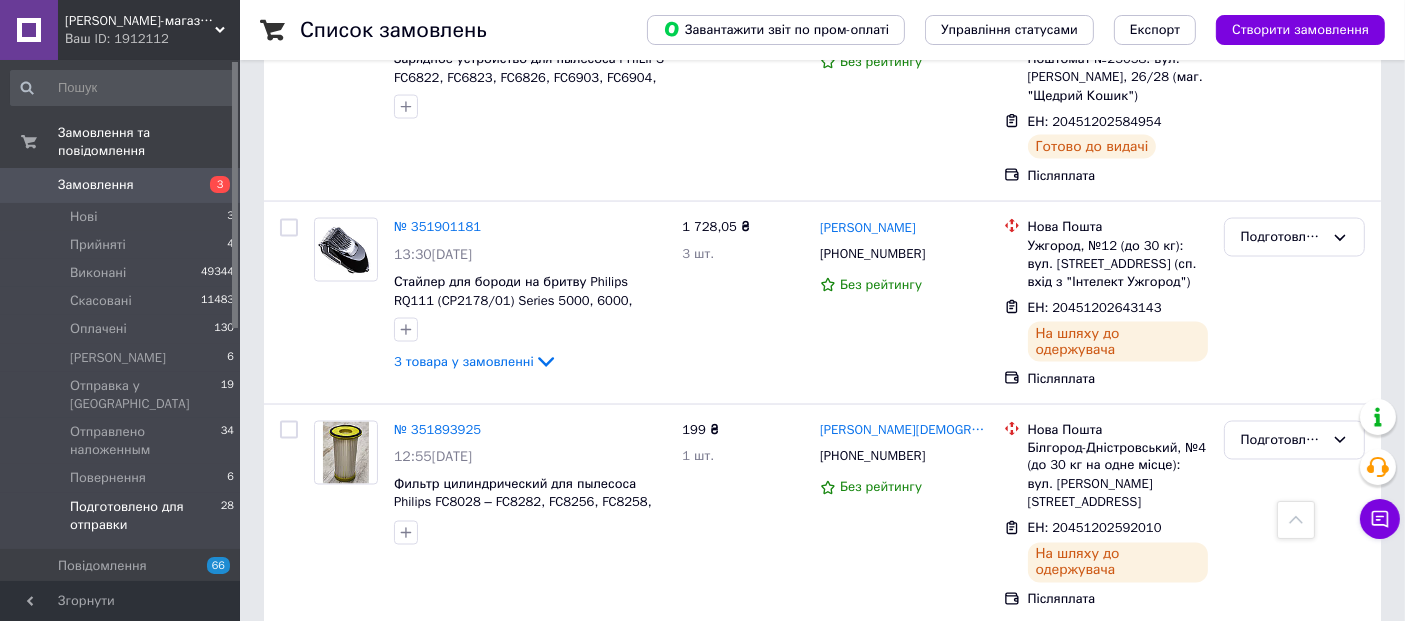 scroll, scrollTop: 3483, scrollLeft: 0, axis: vertical 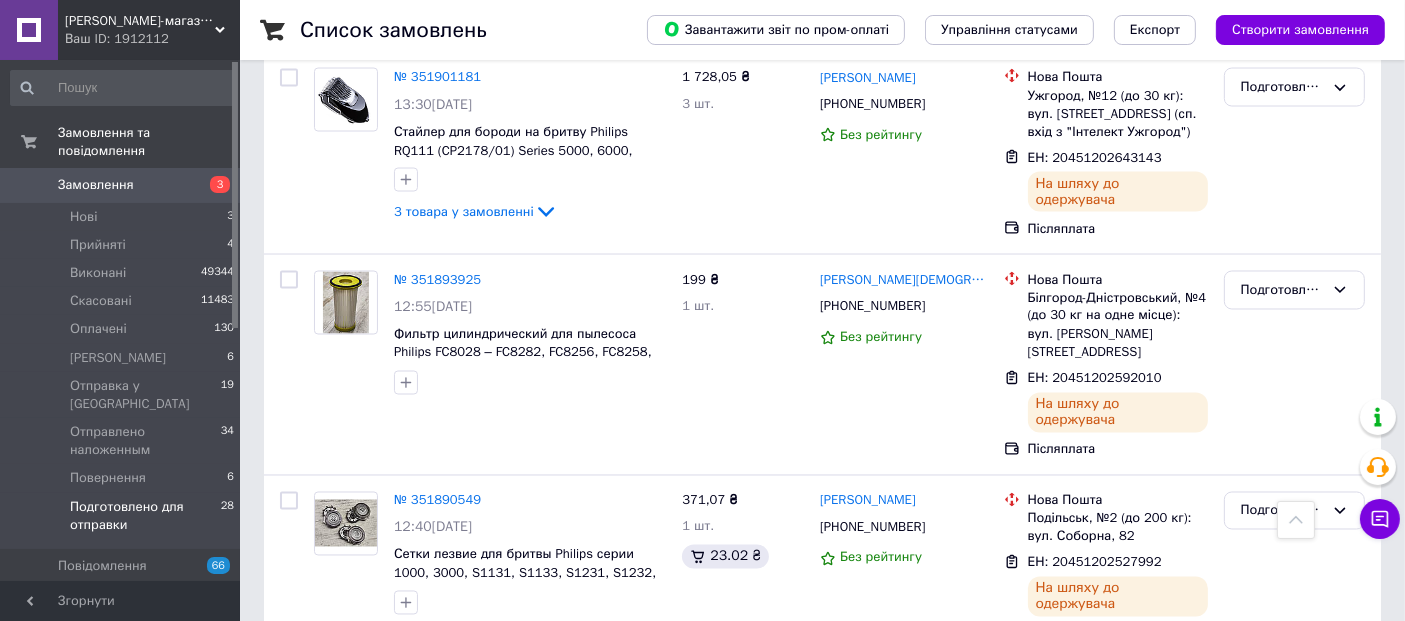 click on "Подготовлено для отправки" at bounding box center (1282, 695) 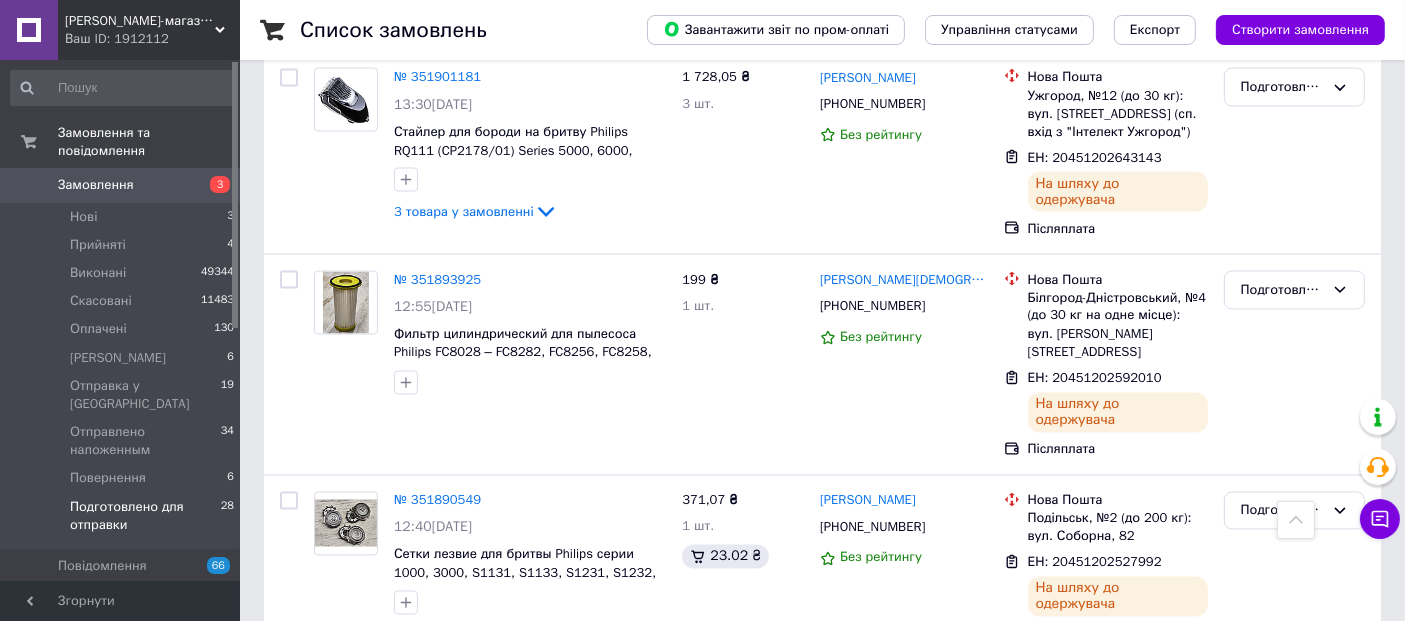 scroll, scrollTop: 168, scrollLeft: 0, axis: vertical 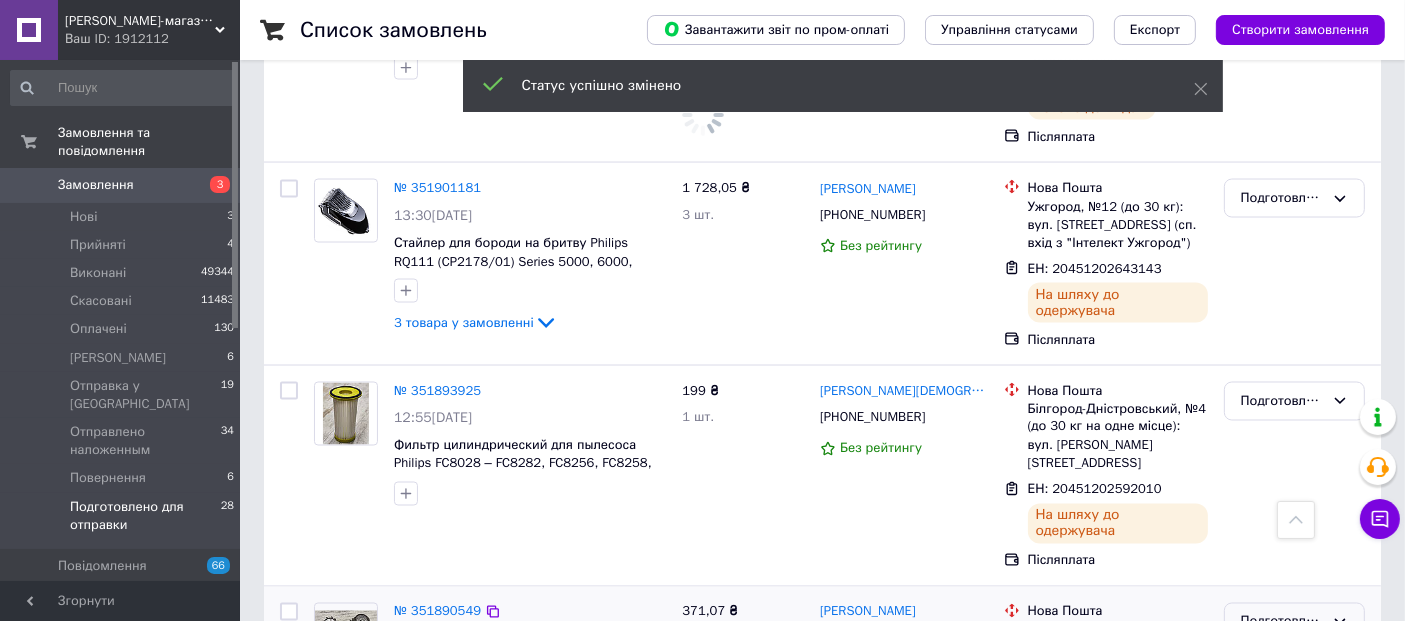 click on "Подготовлено для отправки" at bounding box center (1282, 622) 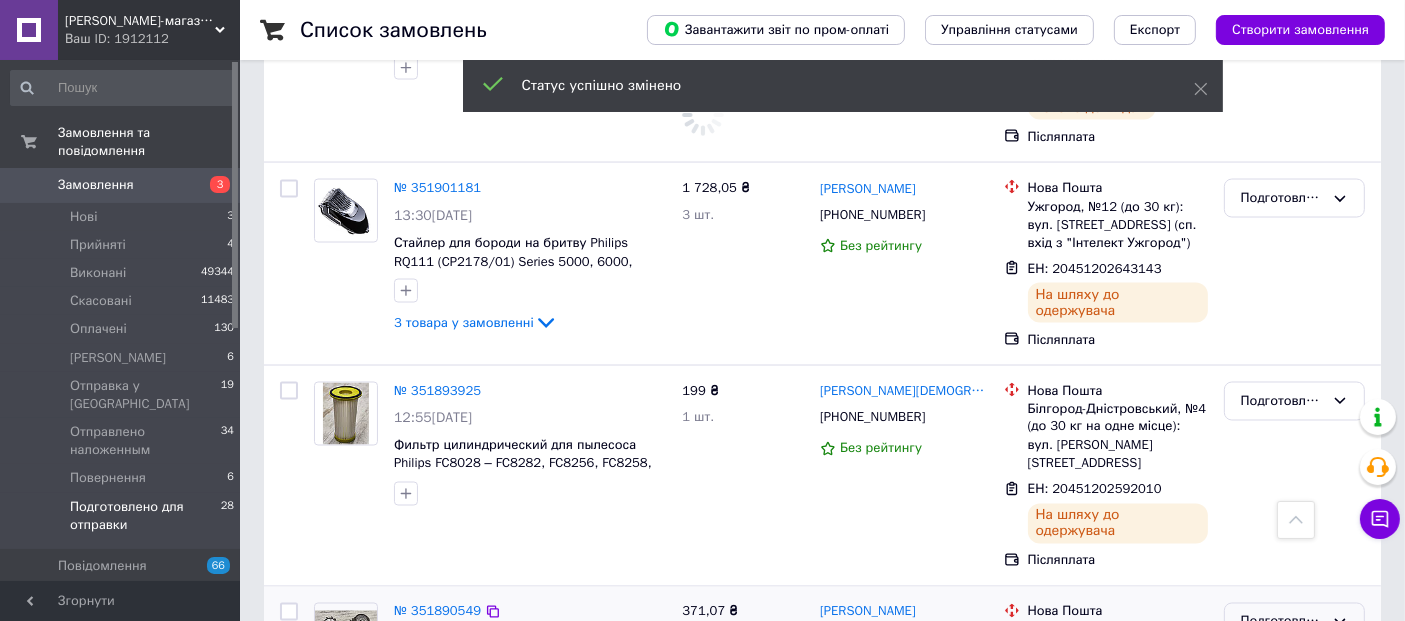 scroll, scrollTop: 168, scrollLeft: 0, axis: vertical 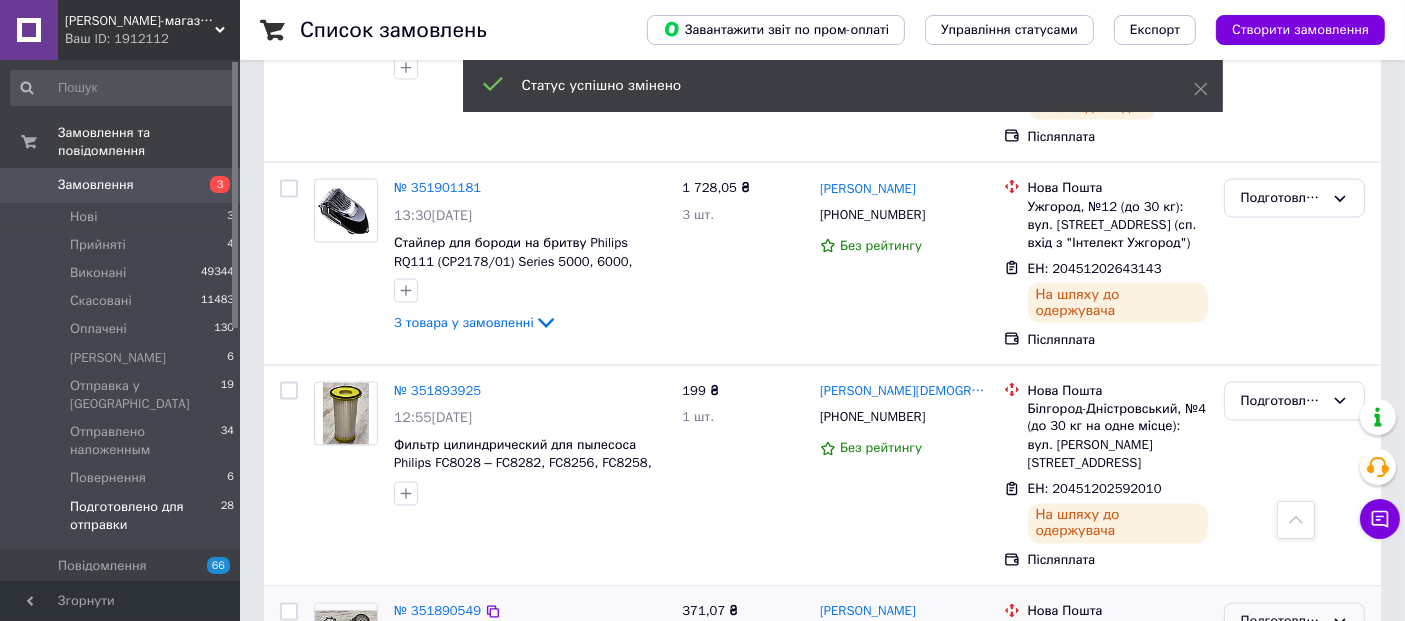 click on "Отправлено наложенным" at bounding box center [1294, 766] 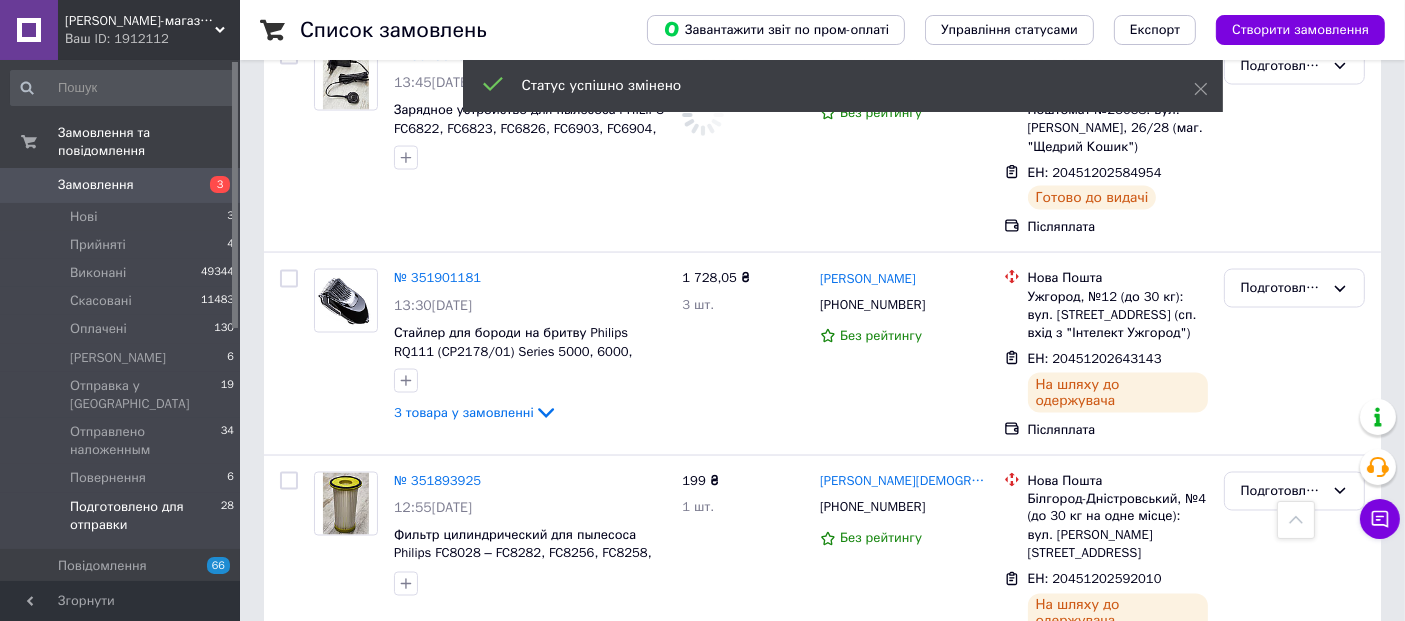 scroll, scrollTop: 3261, scrollLeft: 0, axis: vertical 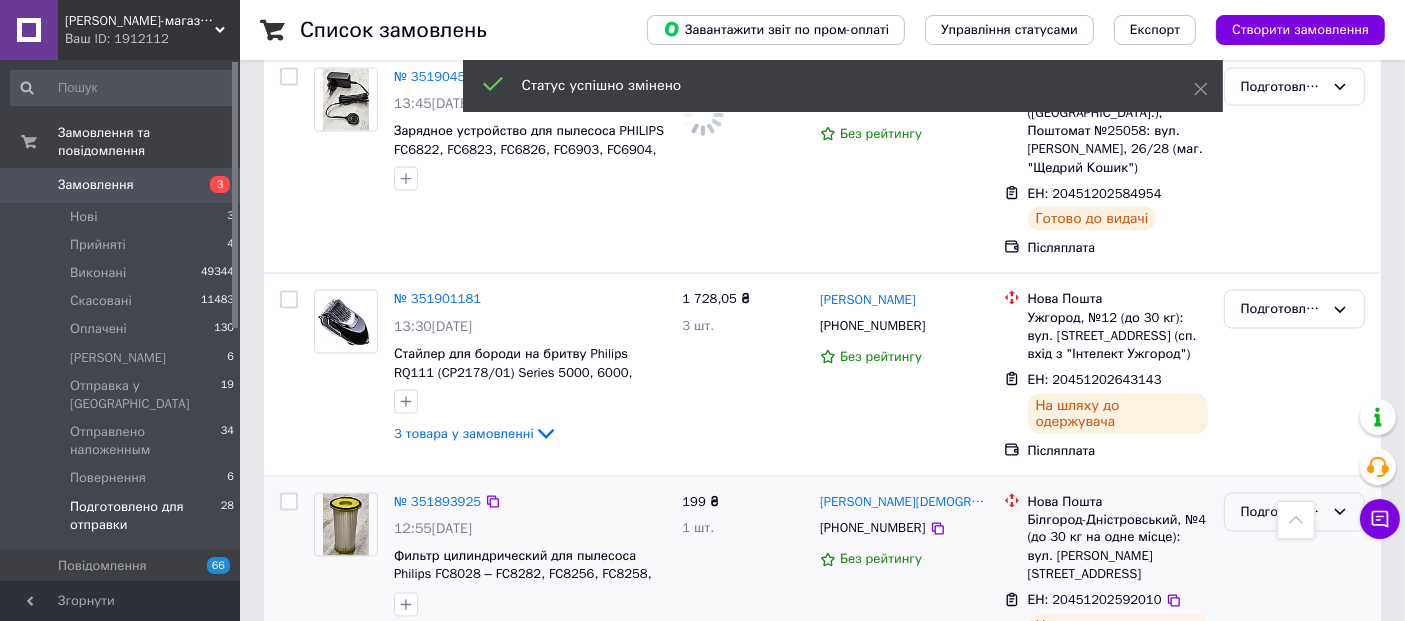 click on "Подготовлено для отправки" at bounding box center (1282, 512) 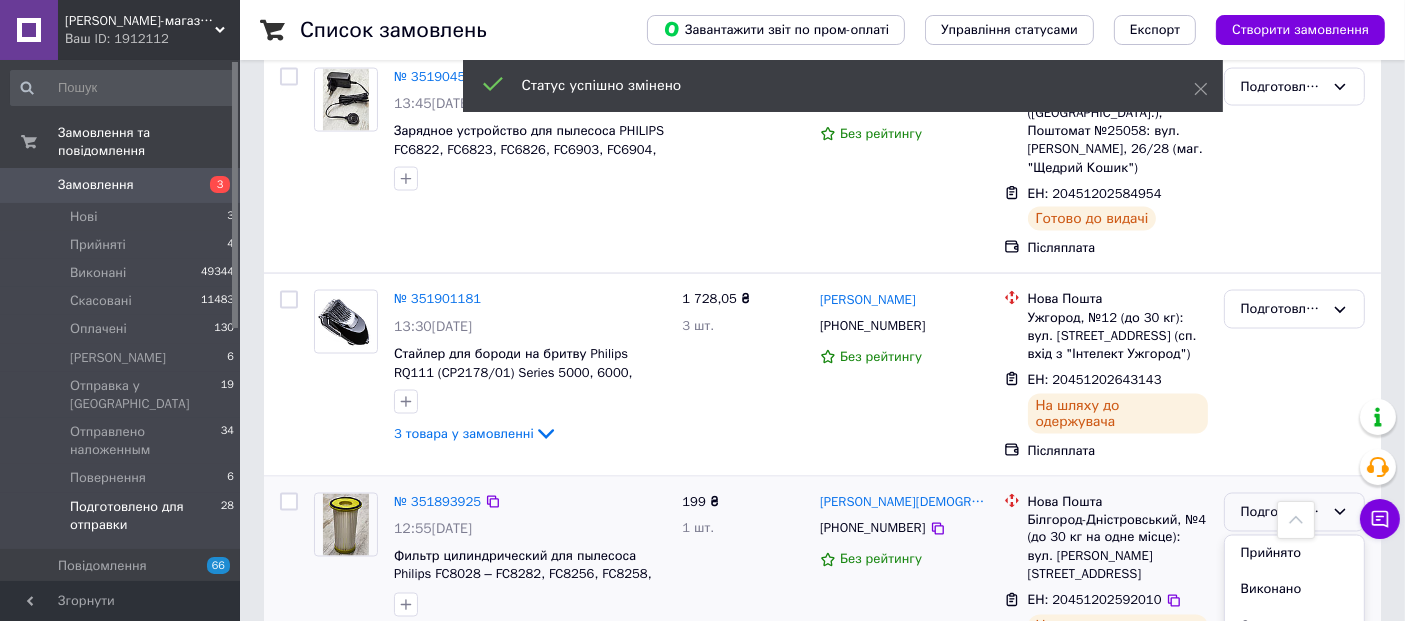 scroll, scrollTop: 168, scrollLeft: 0, axis: vertical 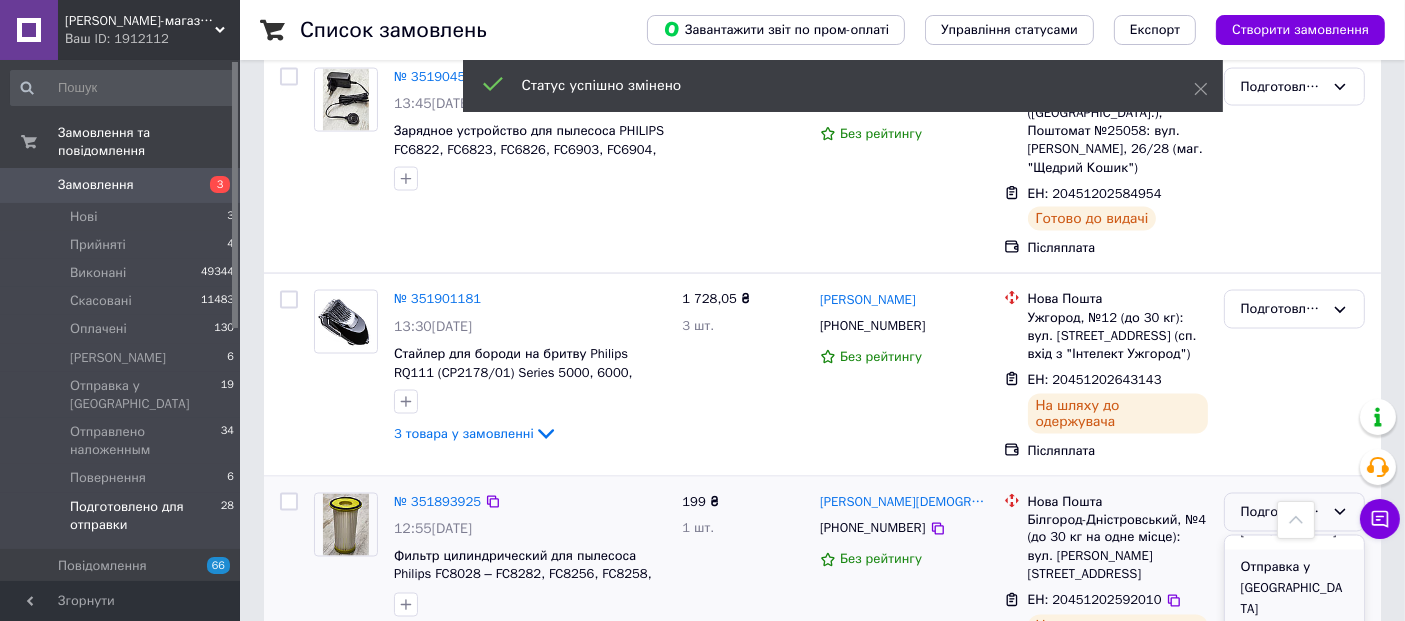 click on "Отправлено наложенным" at bounding box center [1294, 656] 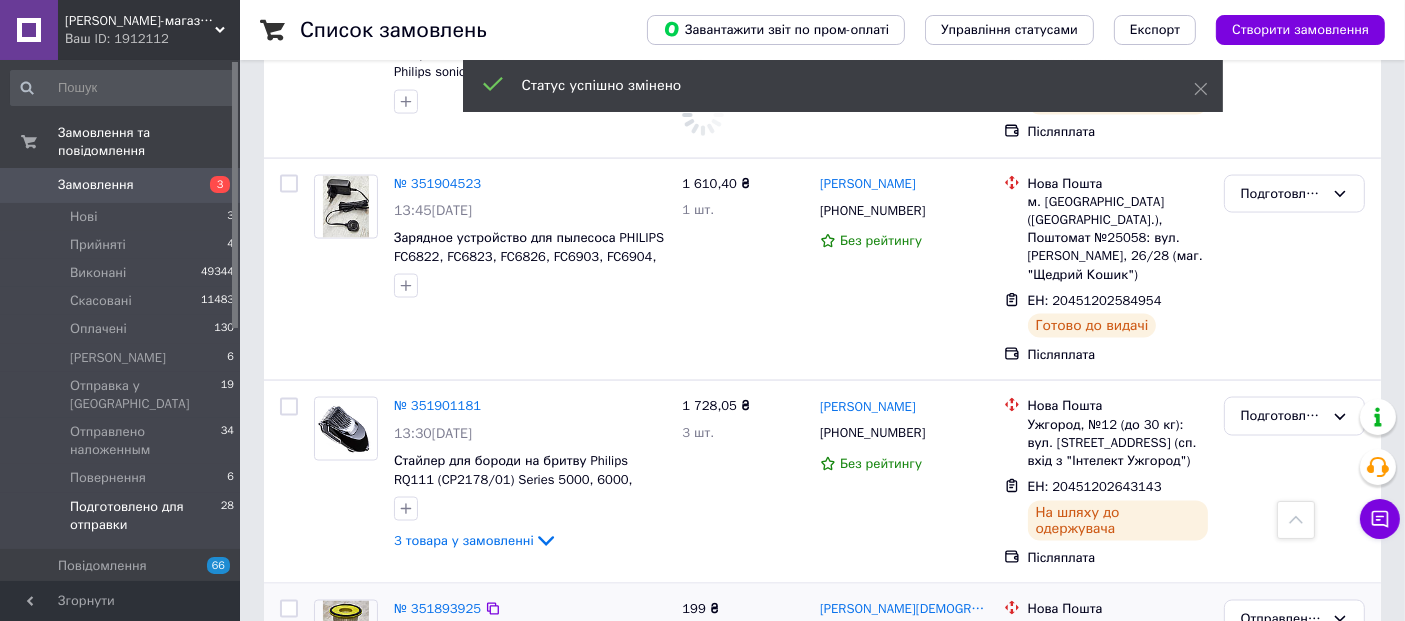 scroll, scrollTop: 3039, scrollLeft: 0, axis: vertical 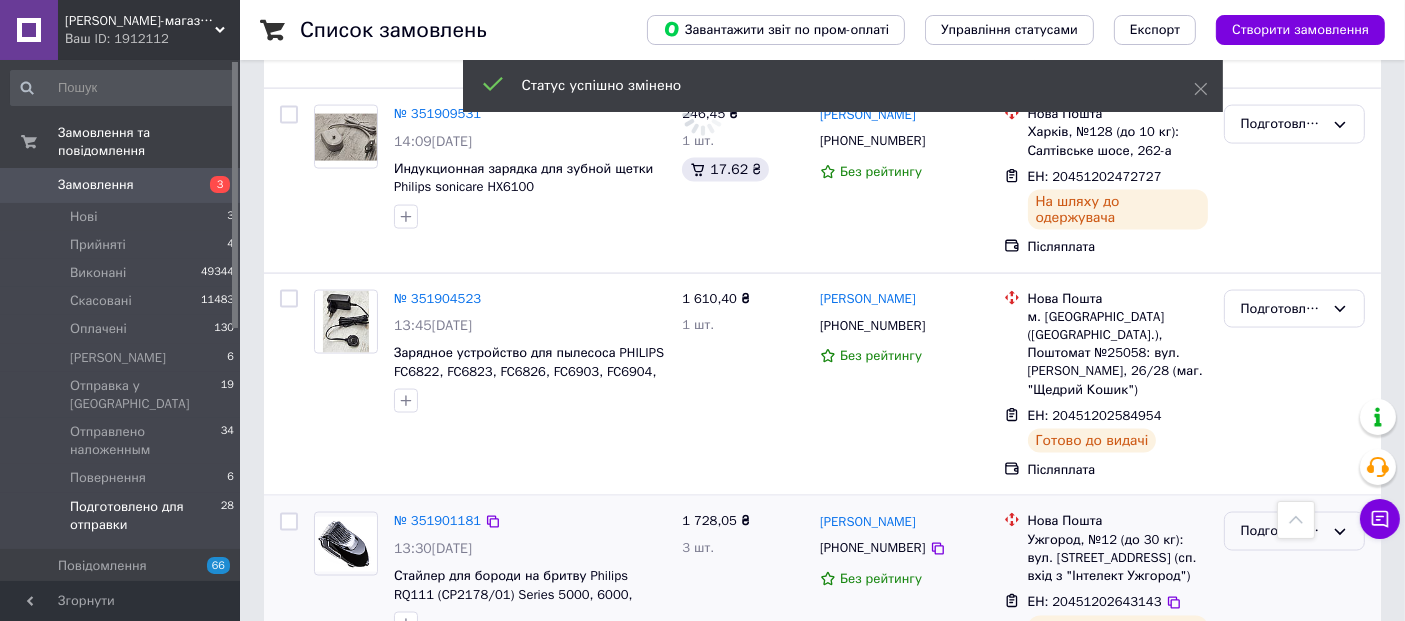 click on "Подготовлено для отправки" at bounding box center (1282, 531) 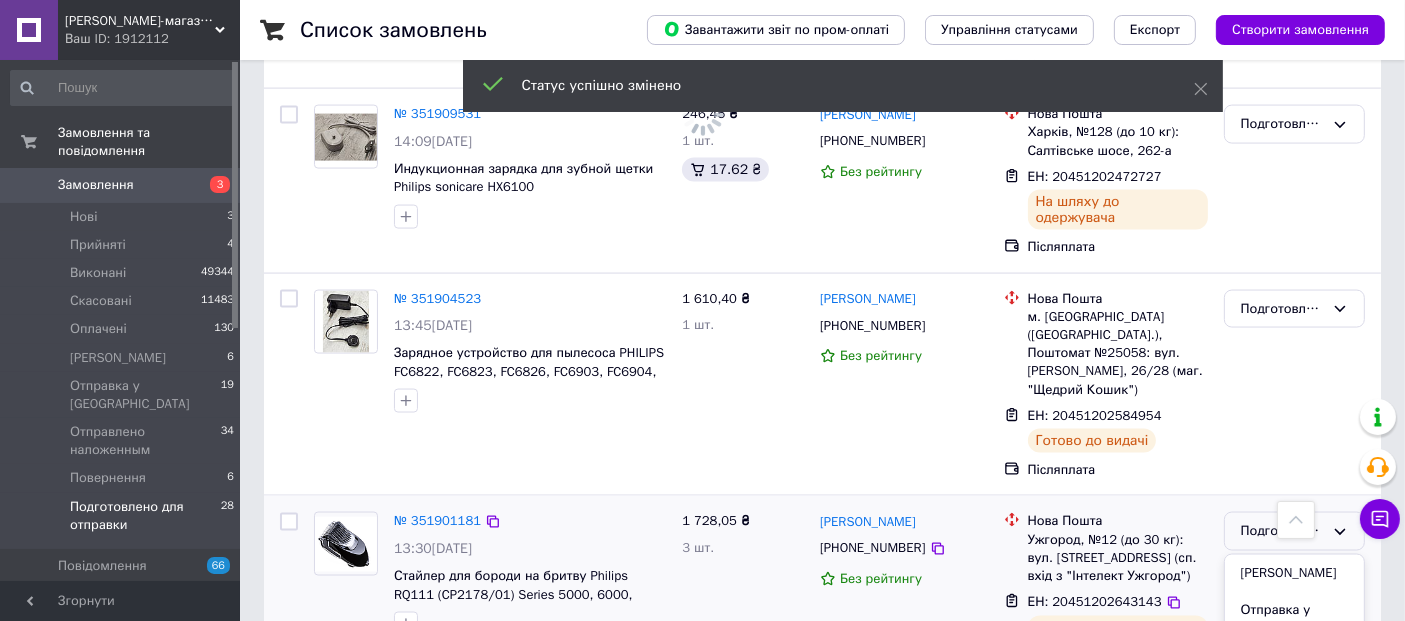 scroll, scrollTop: 167, scrollLeft: 0, axis: vertical 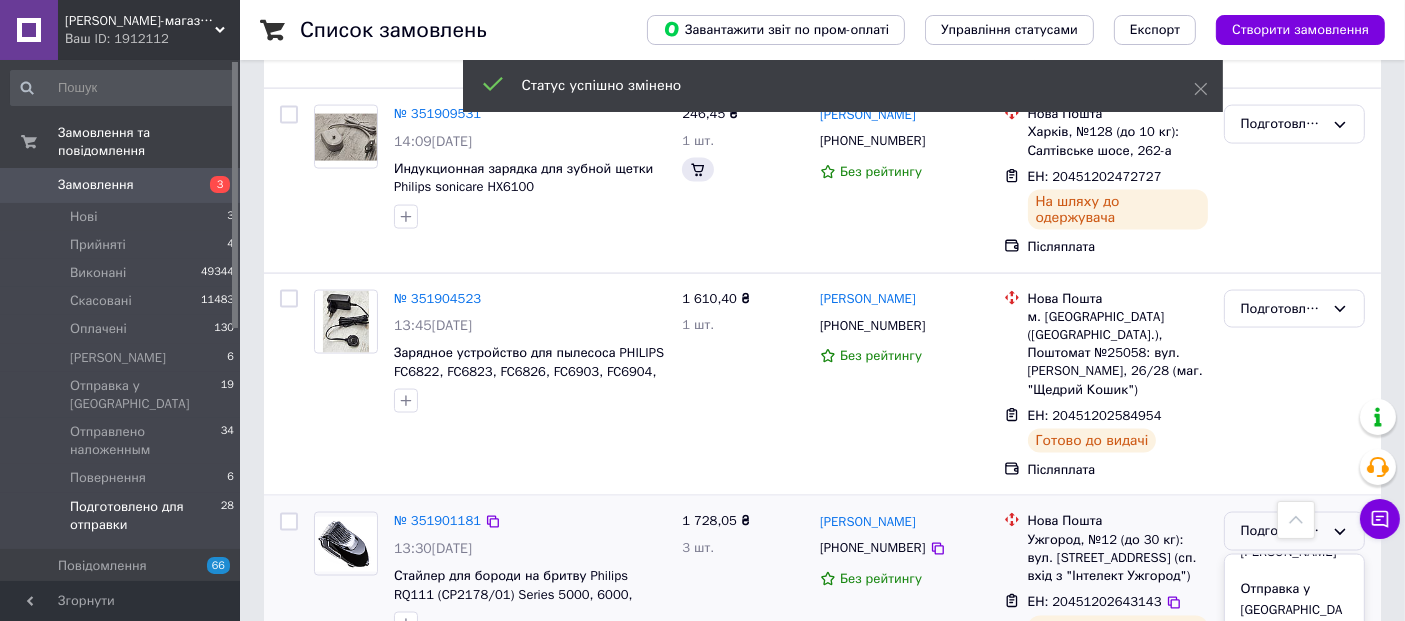 click on "Отправлено наложенным" at bounding box center (1294, 677) 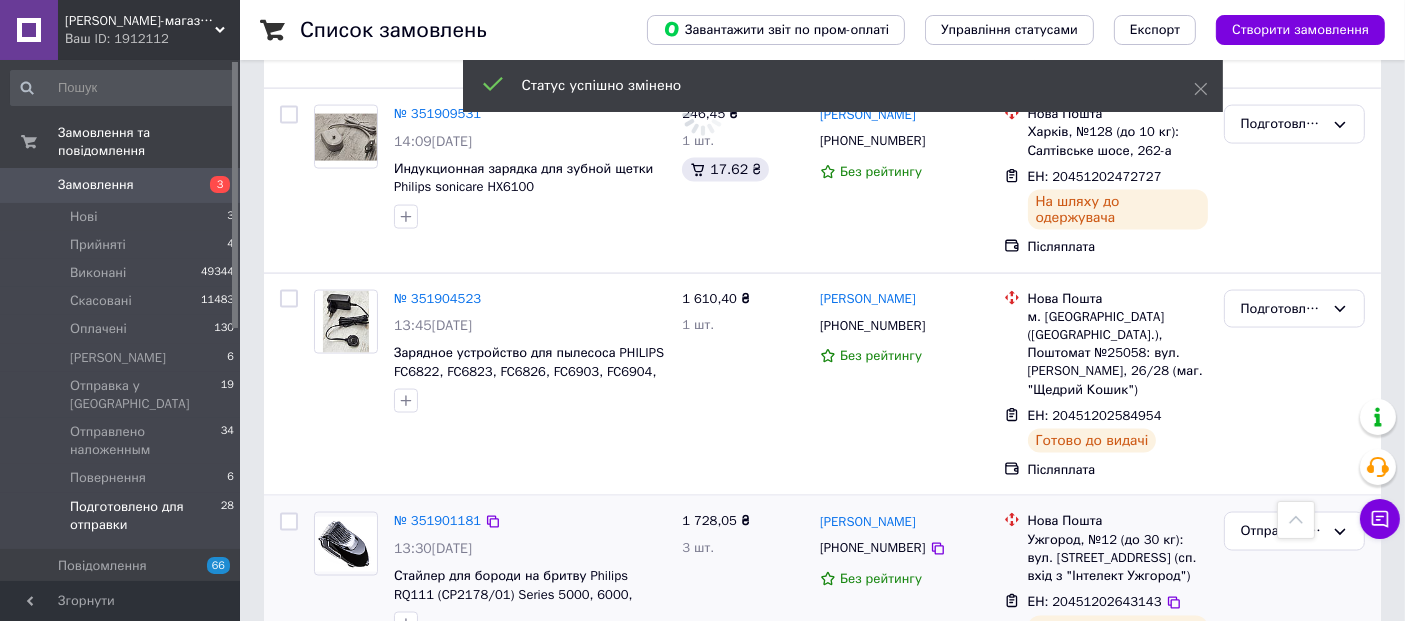 scroll, scrollTop: 2928, scrollLeft: 0, axis: vertical 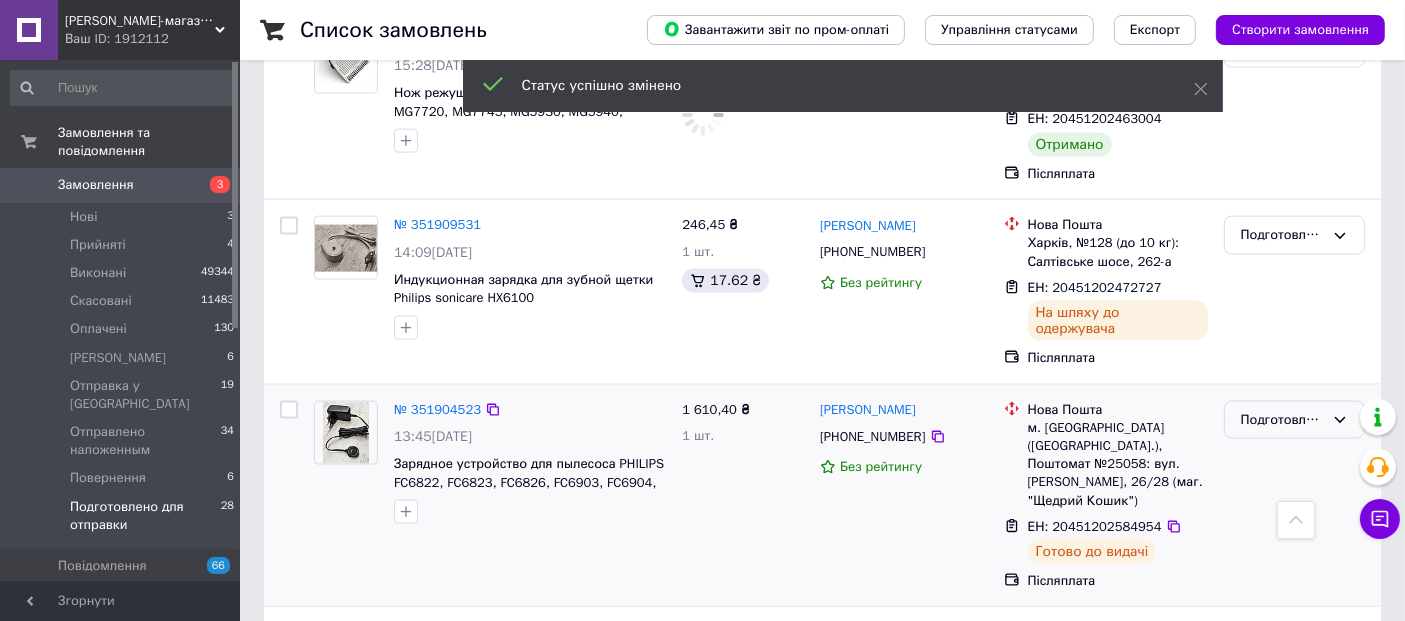 click on "Подготовлено для отправки" at bounding box center [1282, 420] 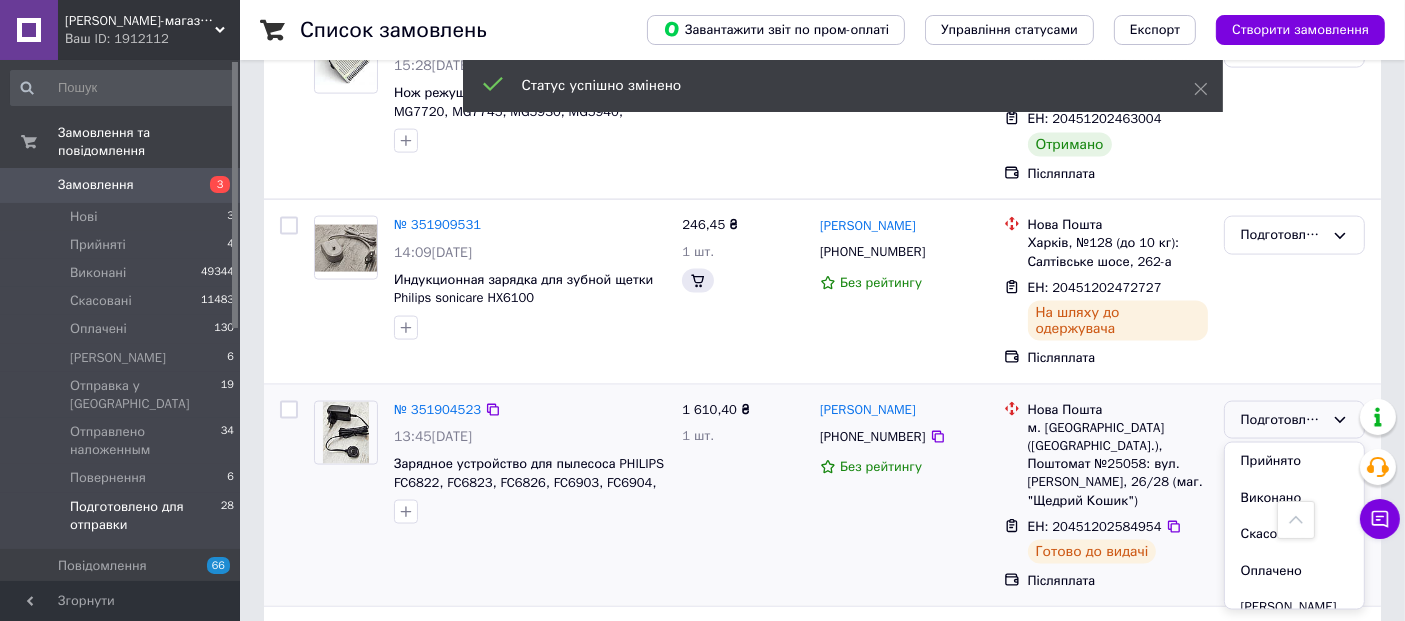 scroll, scrollTop: 168, scrollLeft: 0, axis: vertical 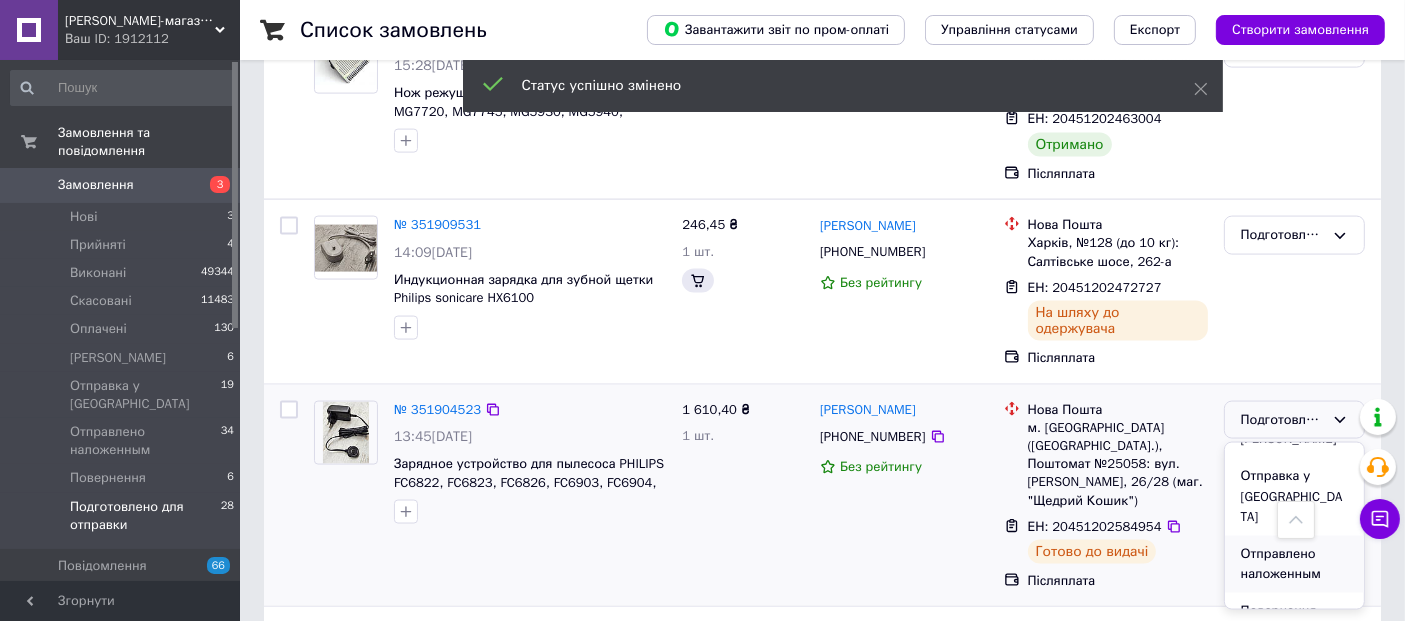 click on "Отправлено наложенным" at bounding box center [1294, 564] 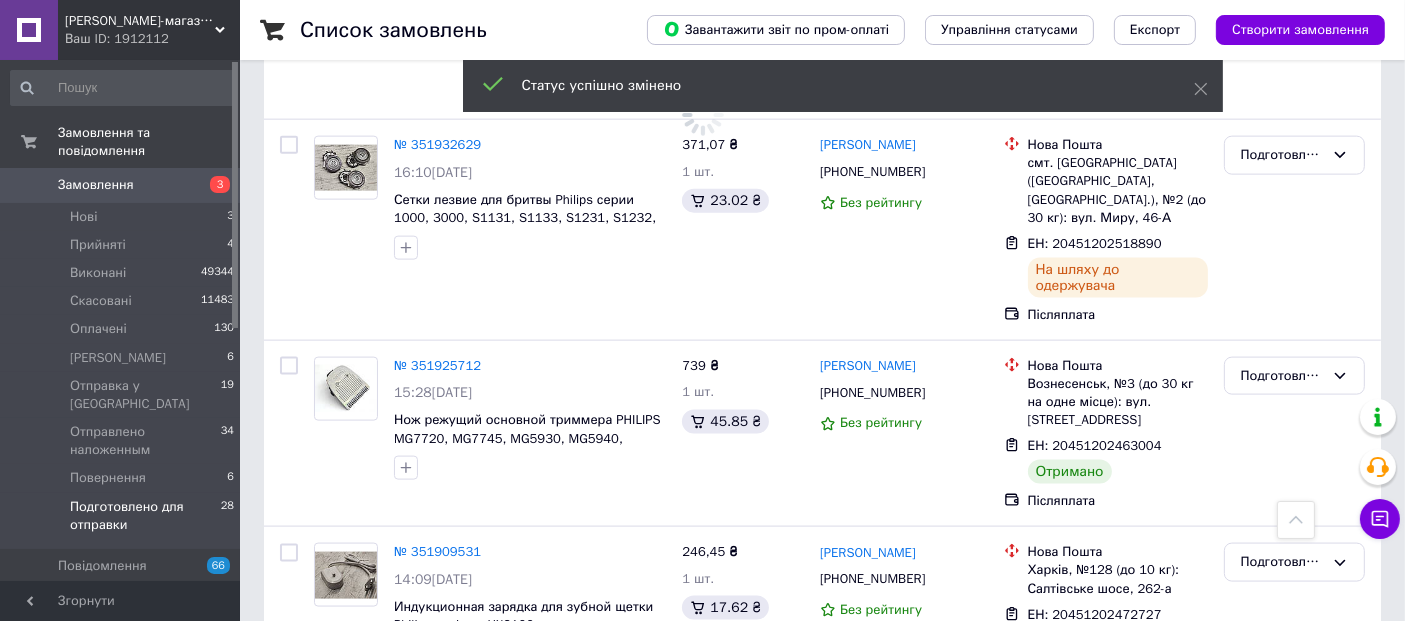 scroll, scrollTop: 2594, scrollLeft: 0, axis: vertical 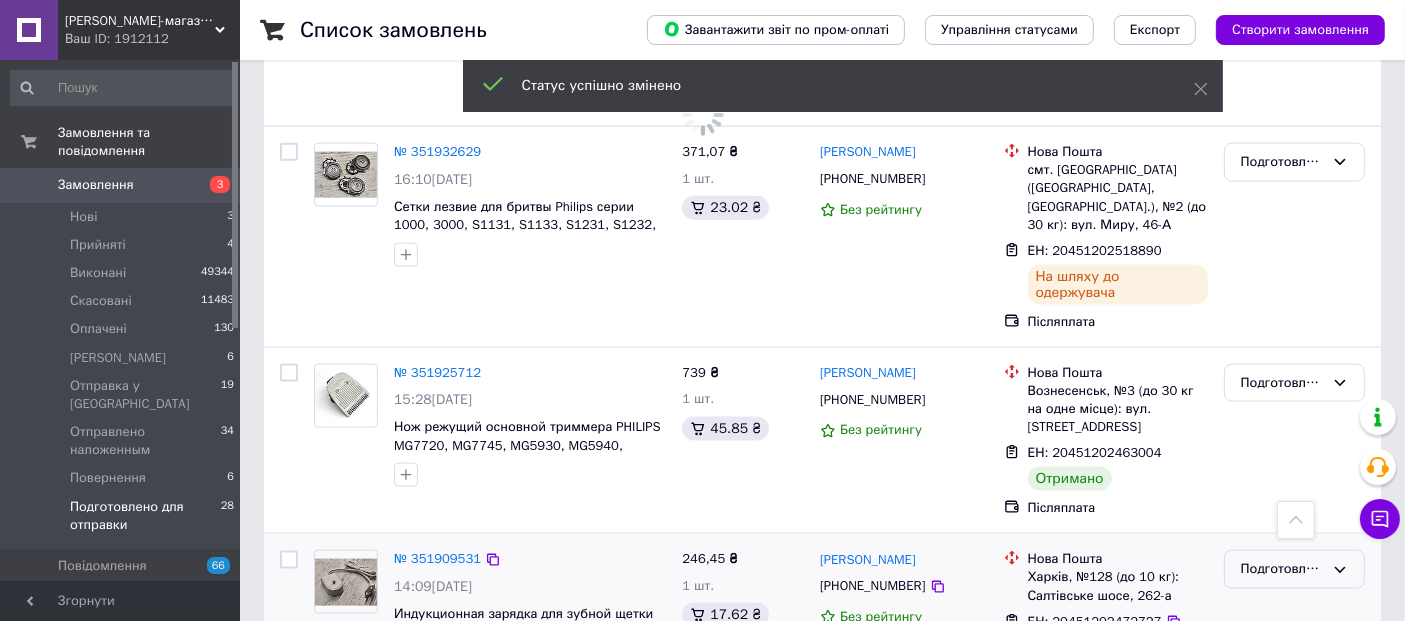 click on "Подготовлено для отправки" at bounding box center (1282, 569) 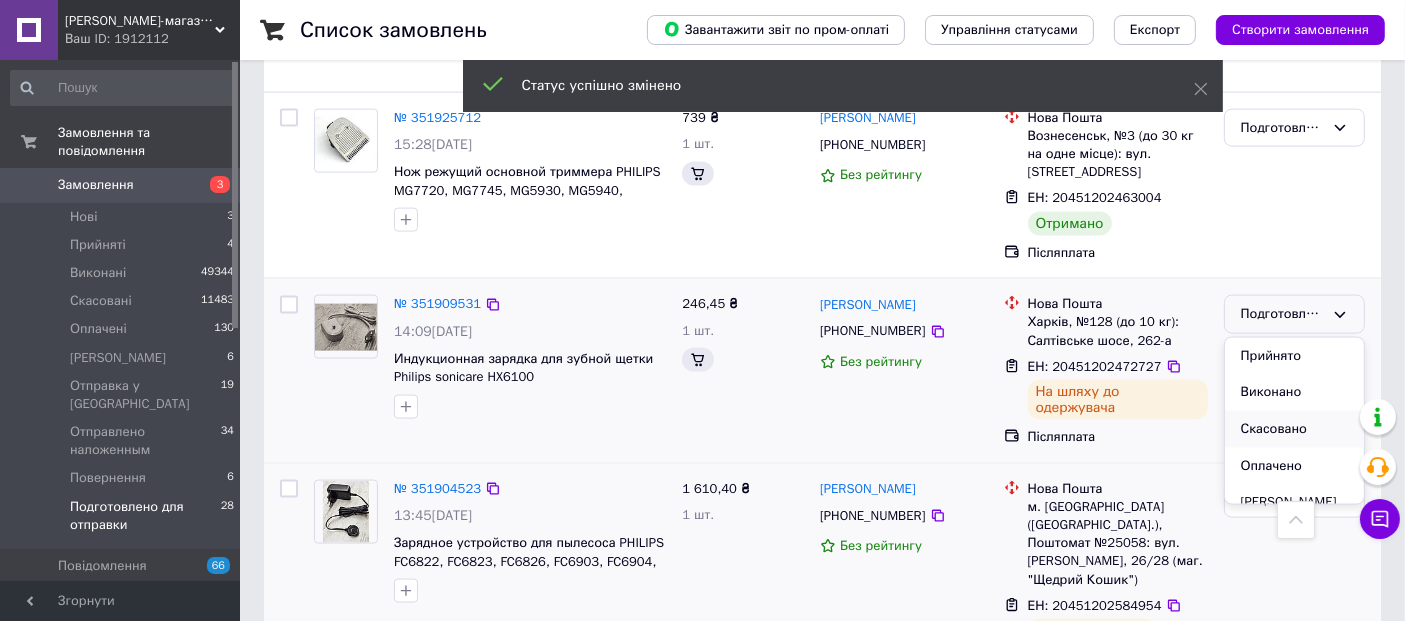 scroll, scrollTop: 2705, scrollLeft: 0, axis: vertical 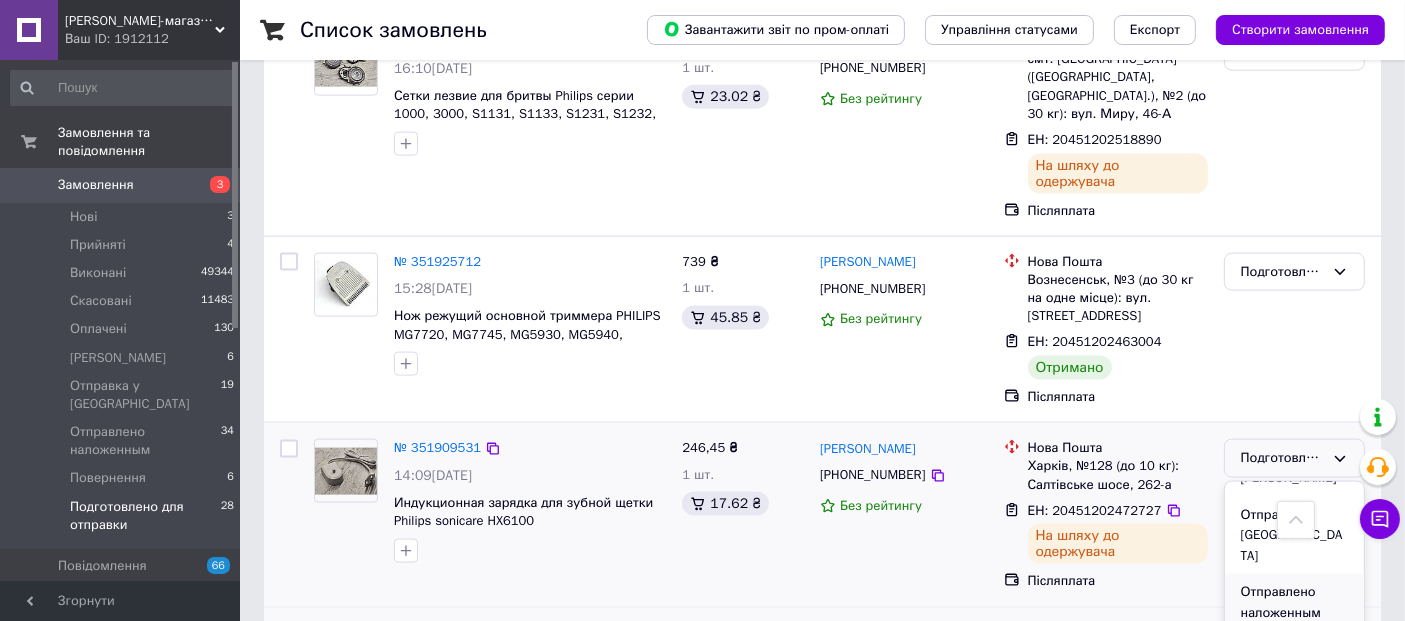 click on "Отправлено наложенным" at bounding box center [1294, 602] 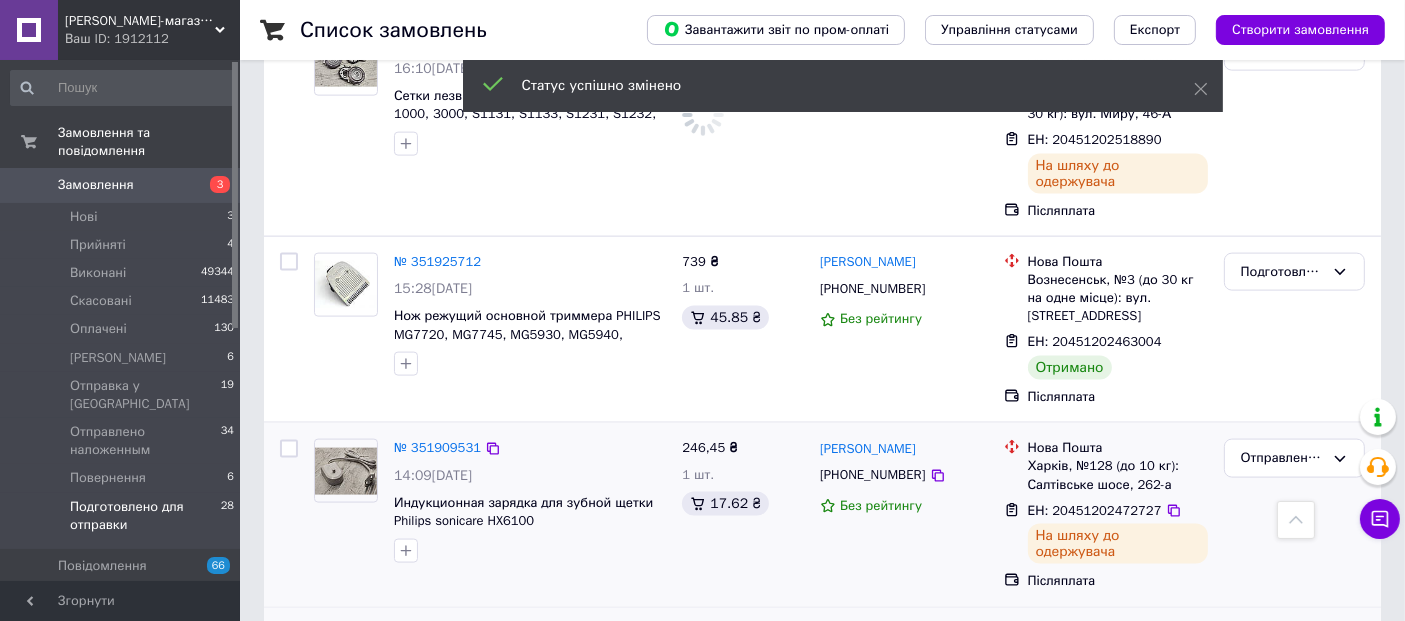 scroll, scrollTop: 2483, scrollLeft: 0, axis: vertical 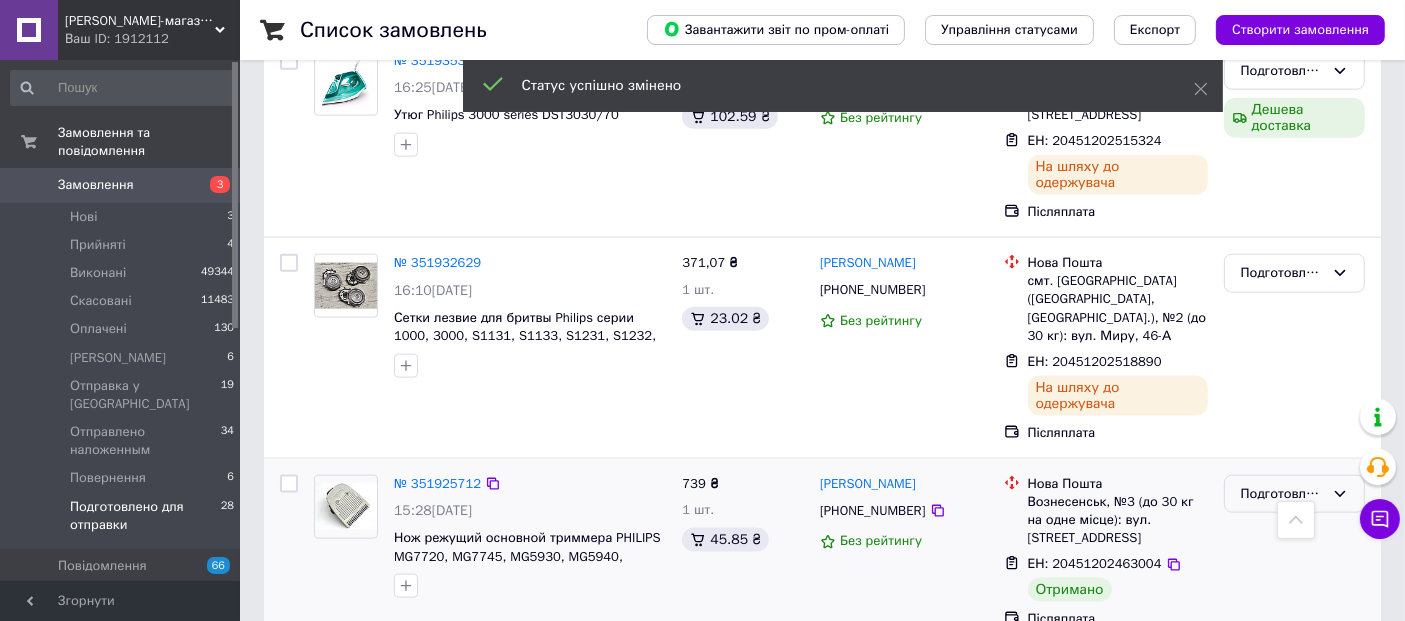 click on "Подготовлено для отправки" at bounding box center (1282, 494) 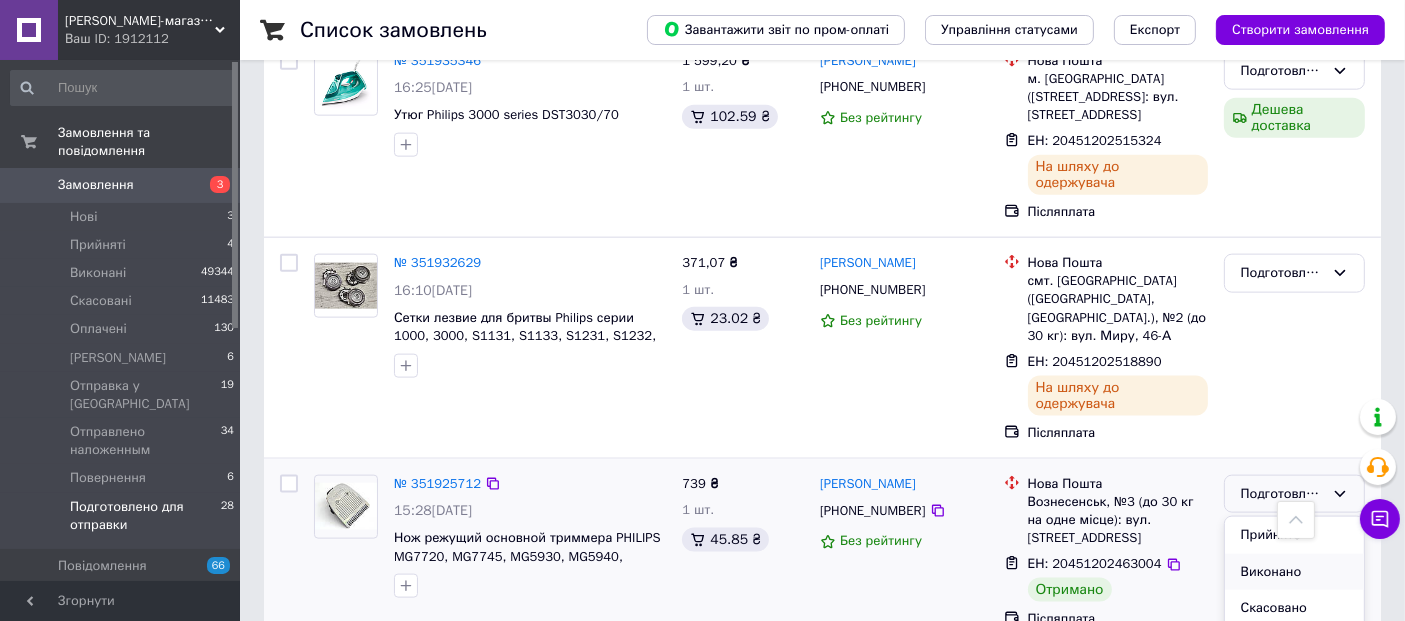 click on "Виконано" at bounding box center [1294, 572] 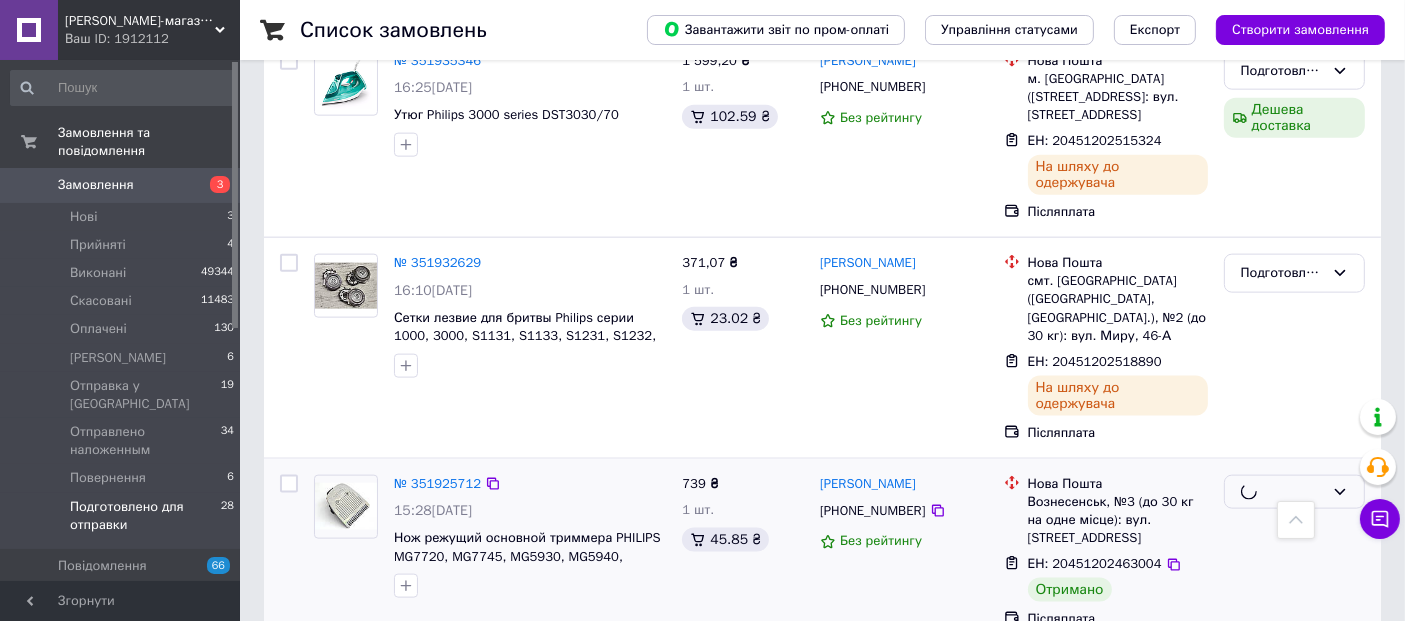 scroll, scrollTop: 2261, scrollLeft: 0, axis: vertical 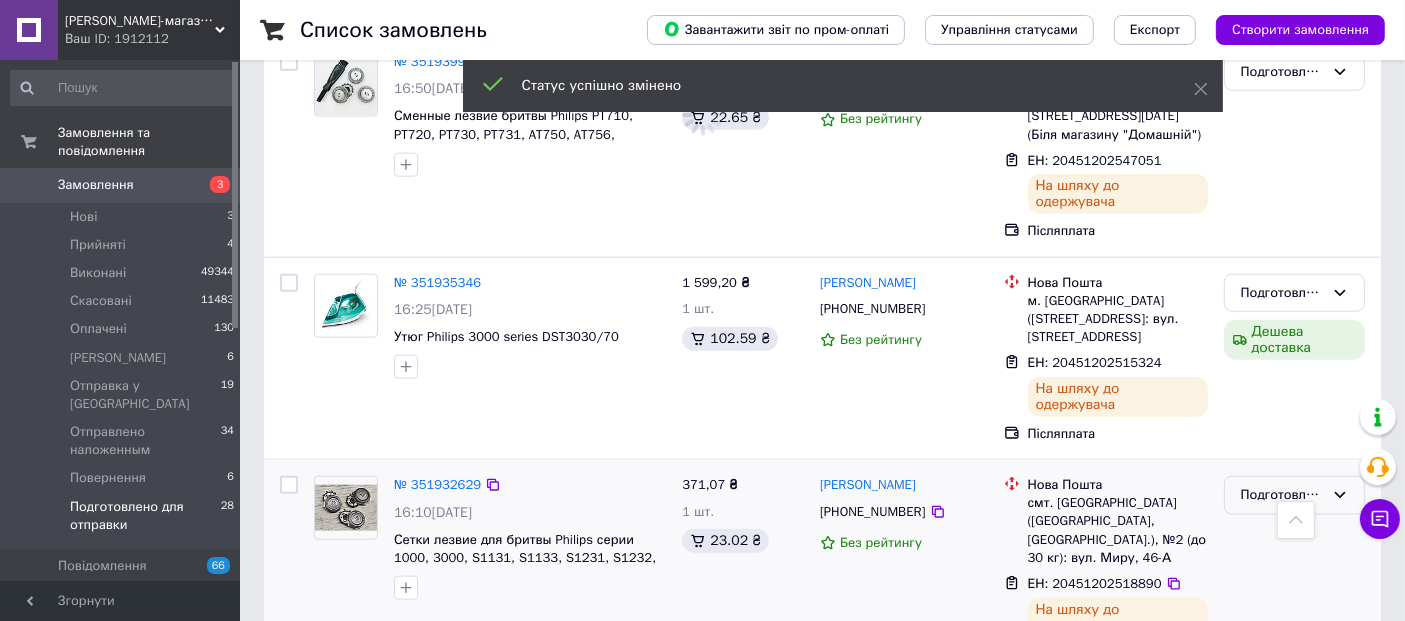 click on "Подготовлено для отправки" at bounding box center [1282, 495] 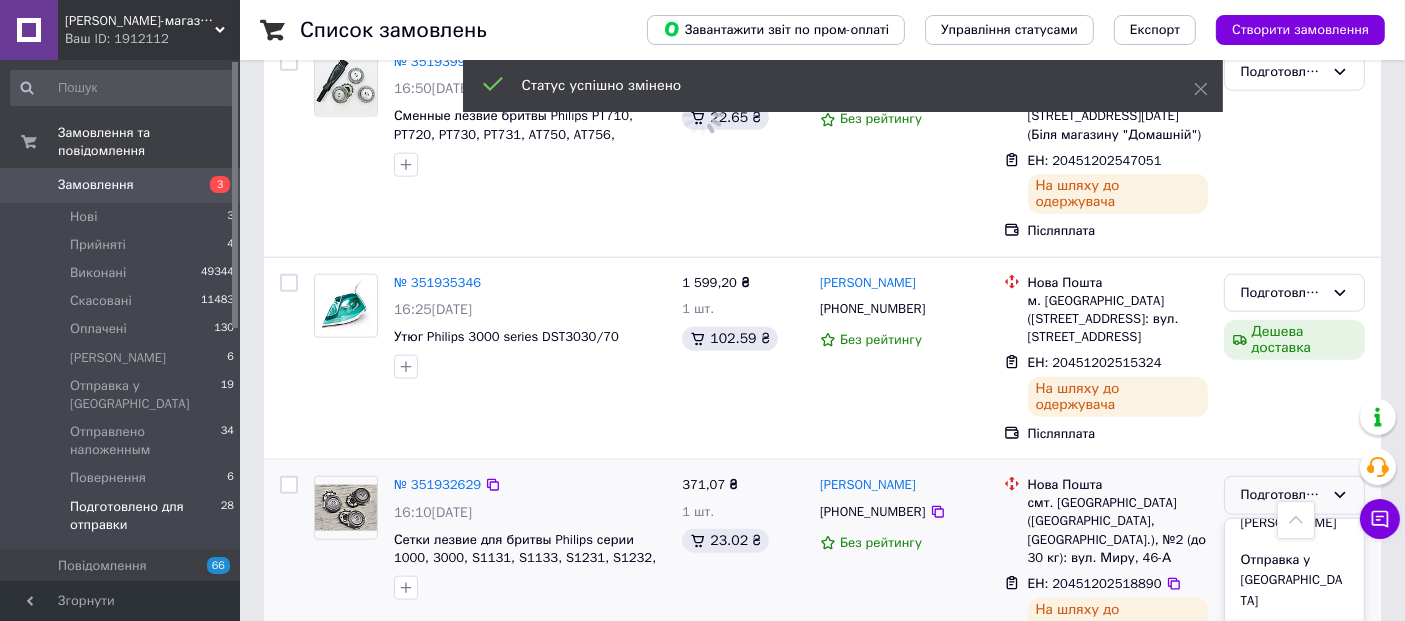 scroll, scrollTop: 168, scrollLeft: 0, axis: vertical 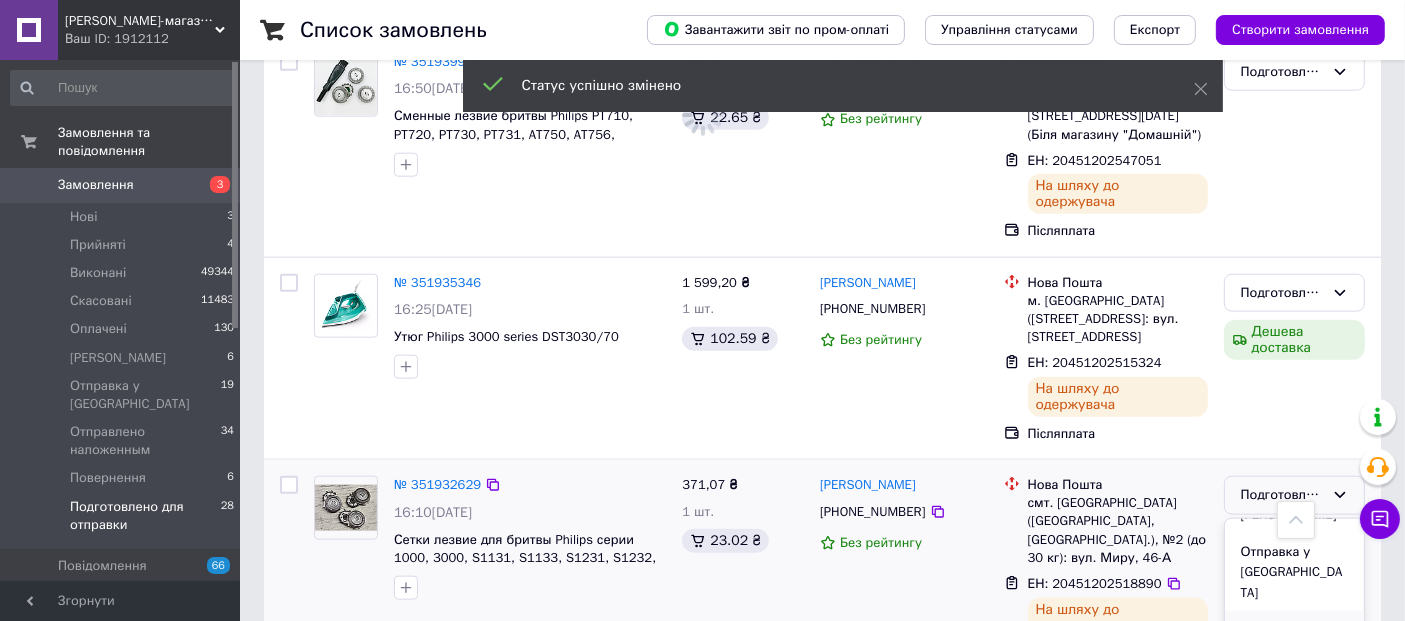 click on "Отправлено наложенным" at bounding box center [1294, 639] 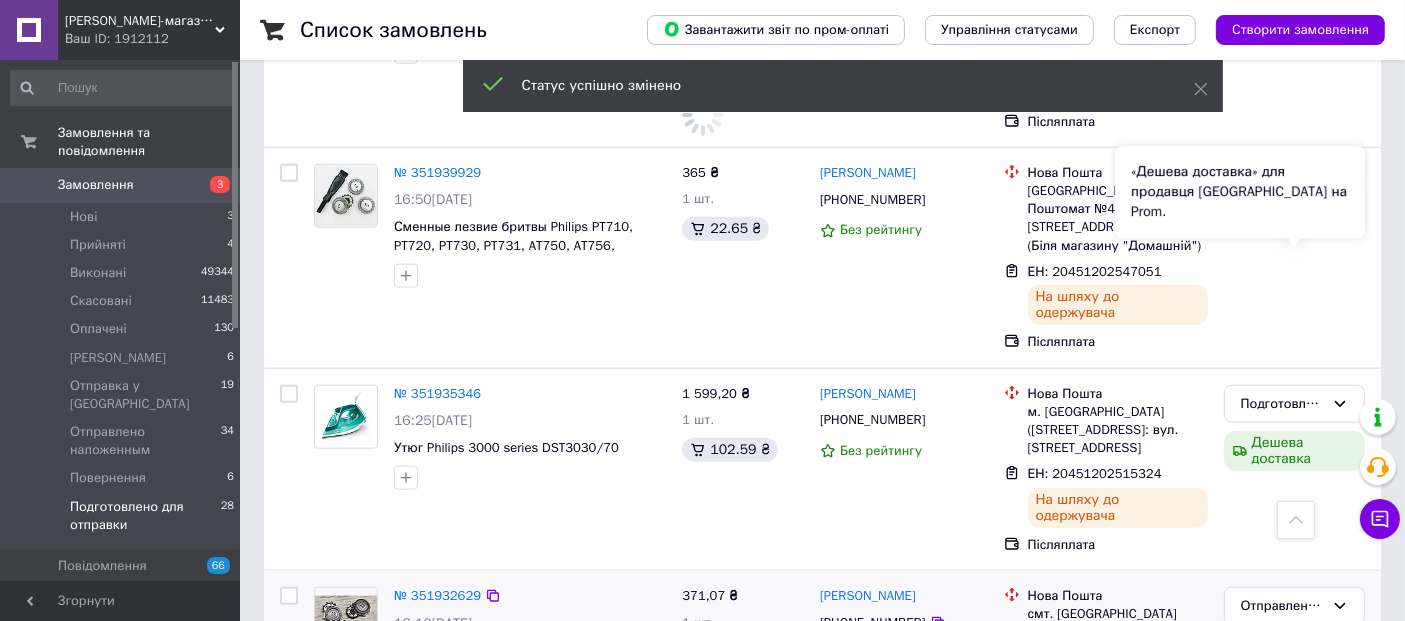 scroll, scrollTop: 2039, scrollLeft: 0, axis: vertical 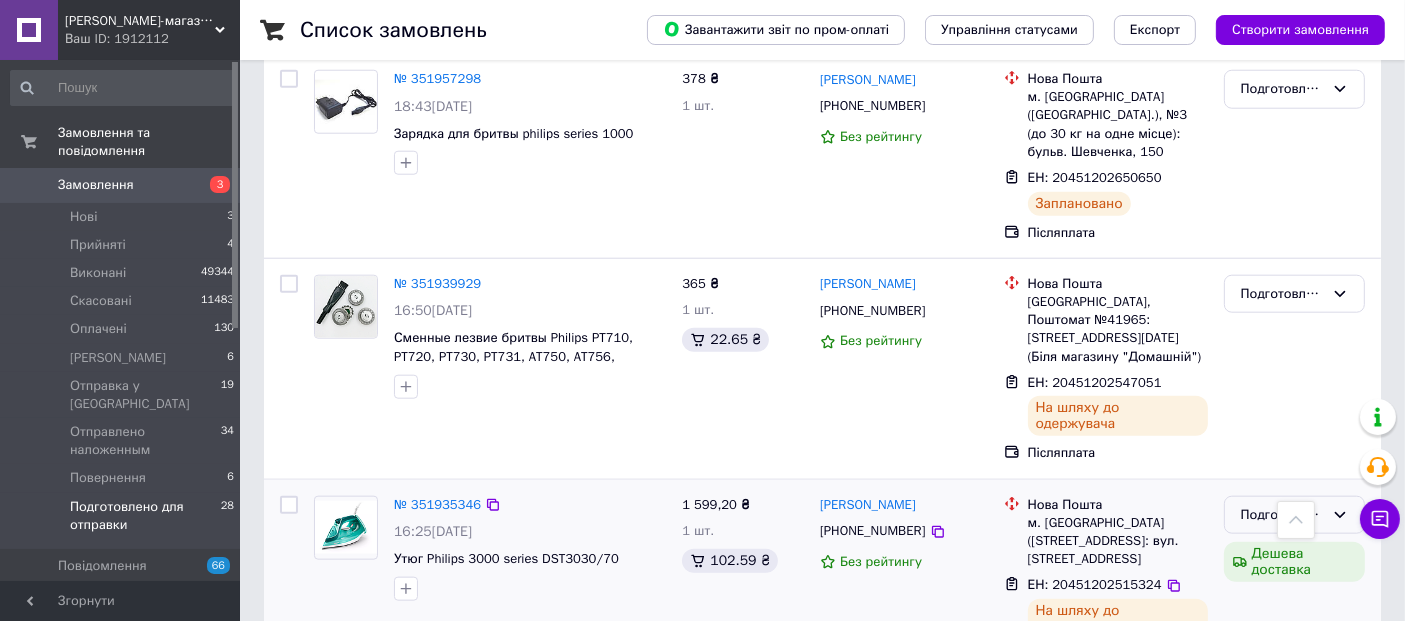 click on "Подготовлено для отправки" at bounding box center (1282, 515) 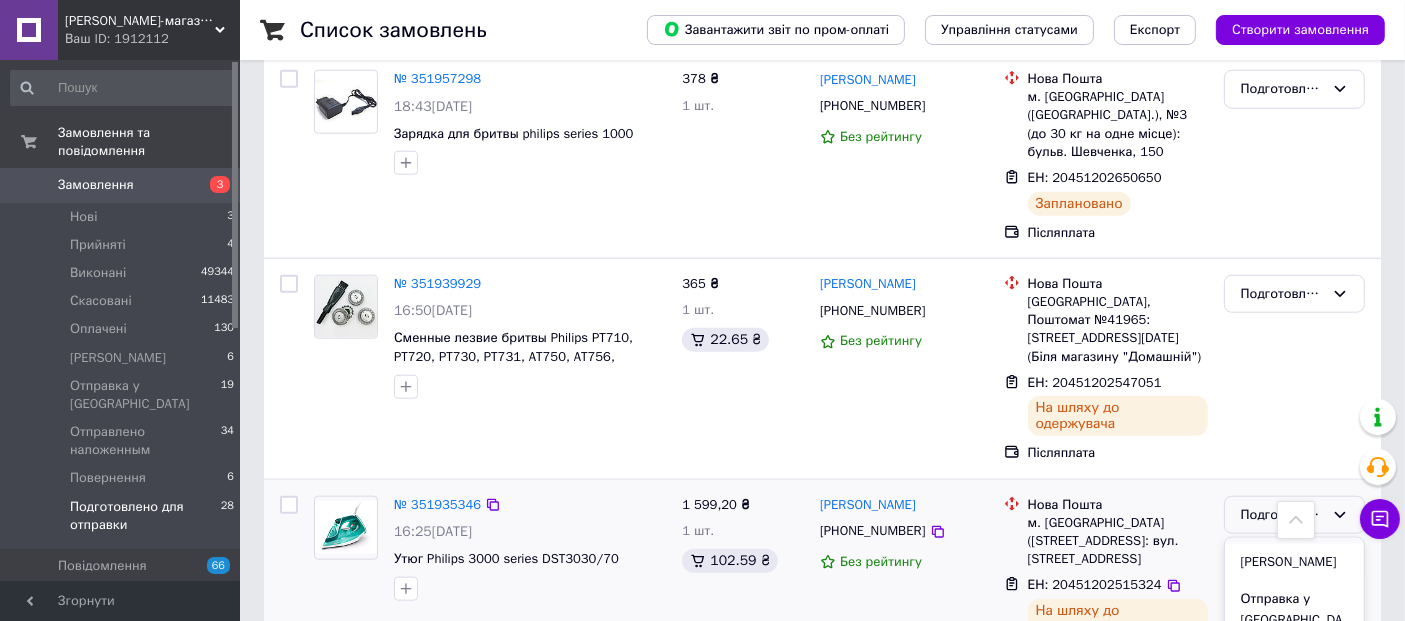scroll, scrollTop: 168, scrollLeft: 0, axis: vertical 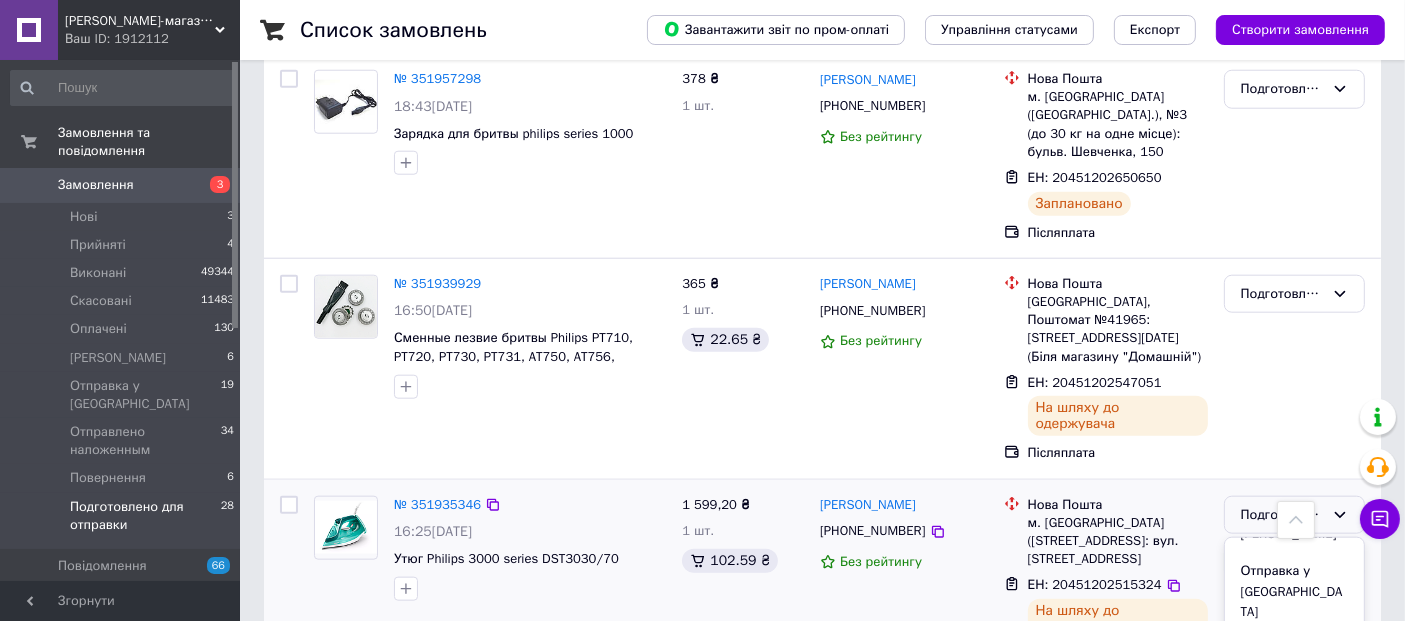 click on "Отправлено наложенным" at bounding box center [1294, 659] 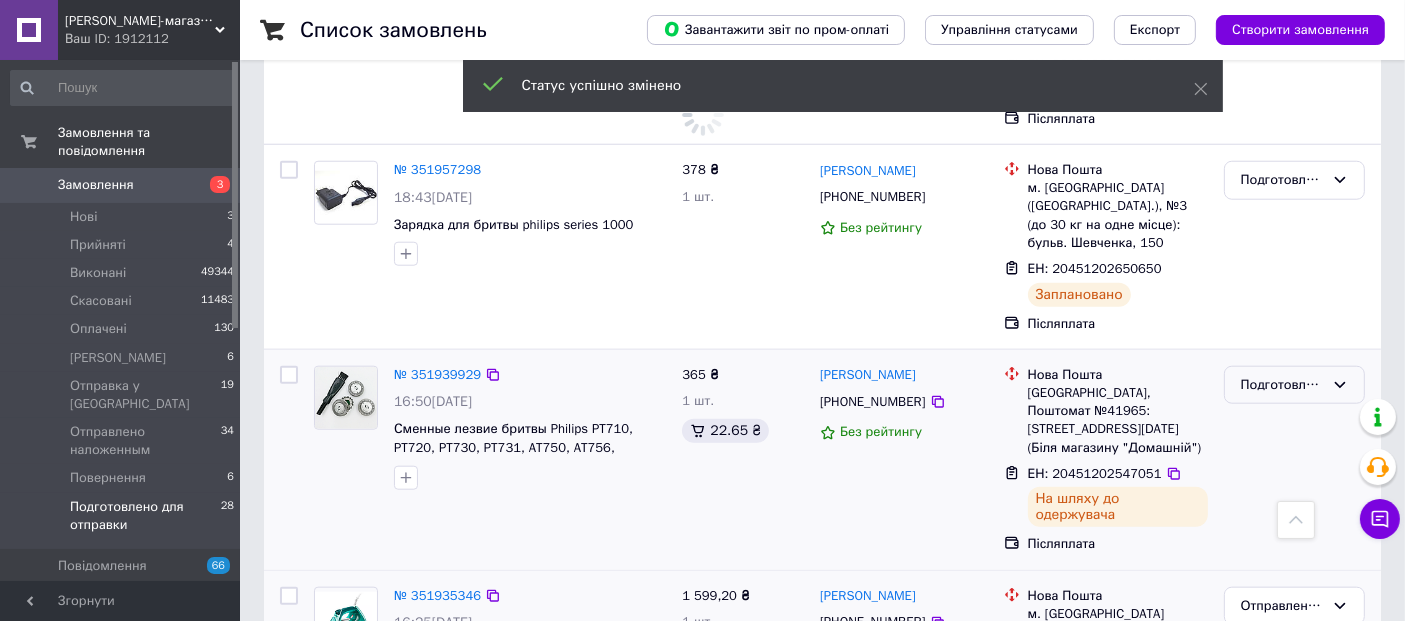 scroll, scrollTop: 1928, scrollLeft: 0, axis: vertical 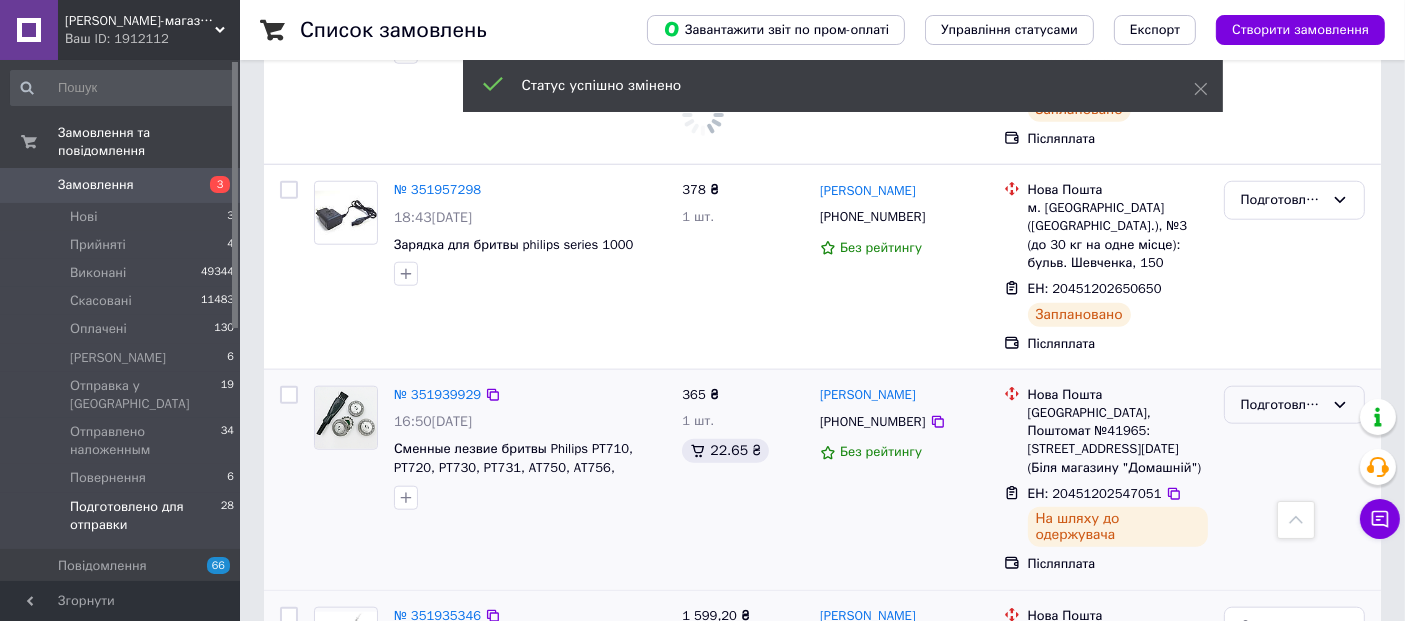 click on "Подготовлено для отправки" at bounding box center [1282, 405] 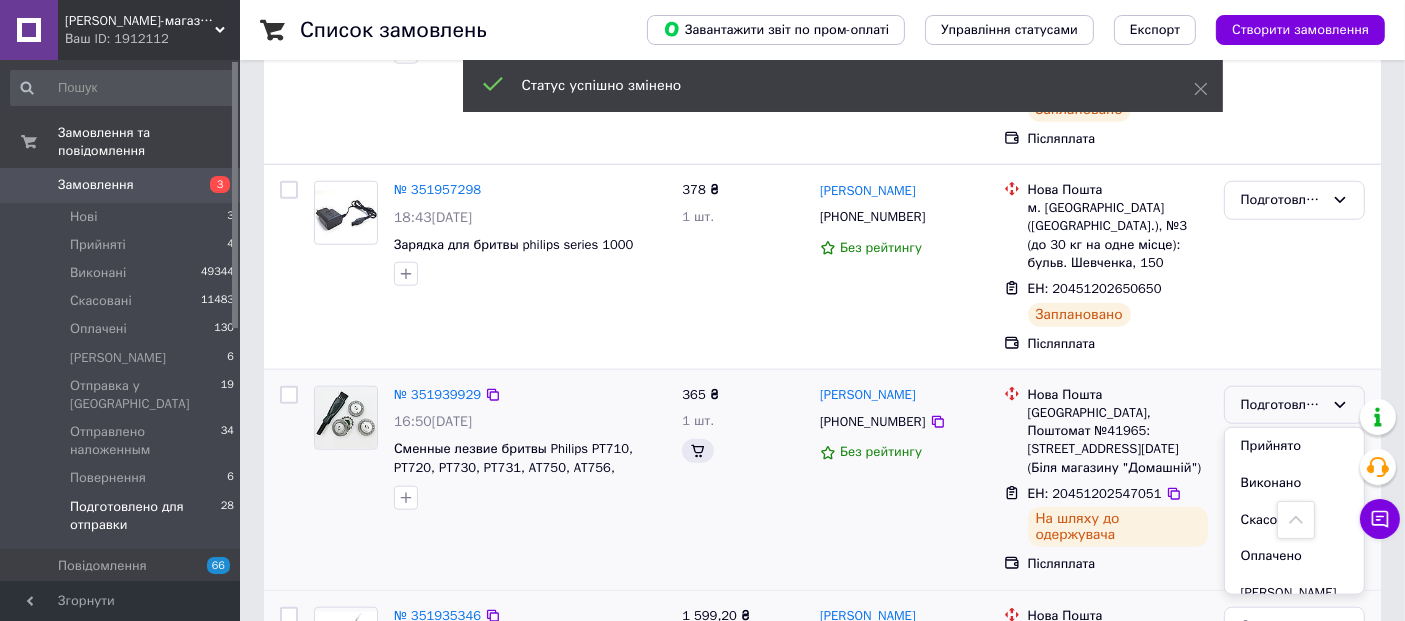 scroll, scrollTop: 167, scrollLeft: 0, axis: vertical 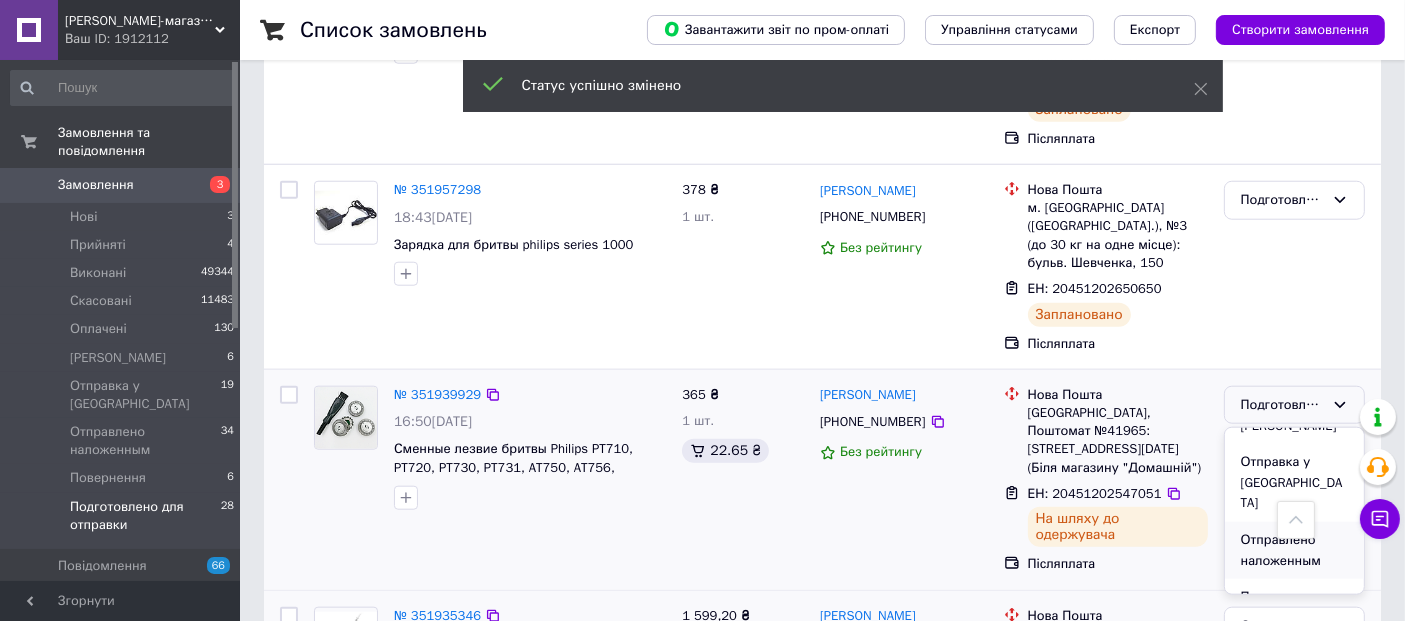click on "Отправлено наложенным" at bounding box center (1294, 550) 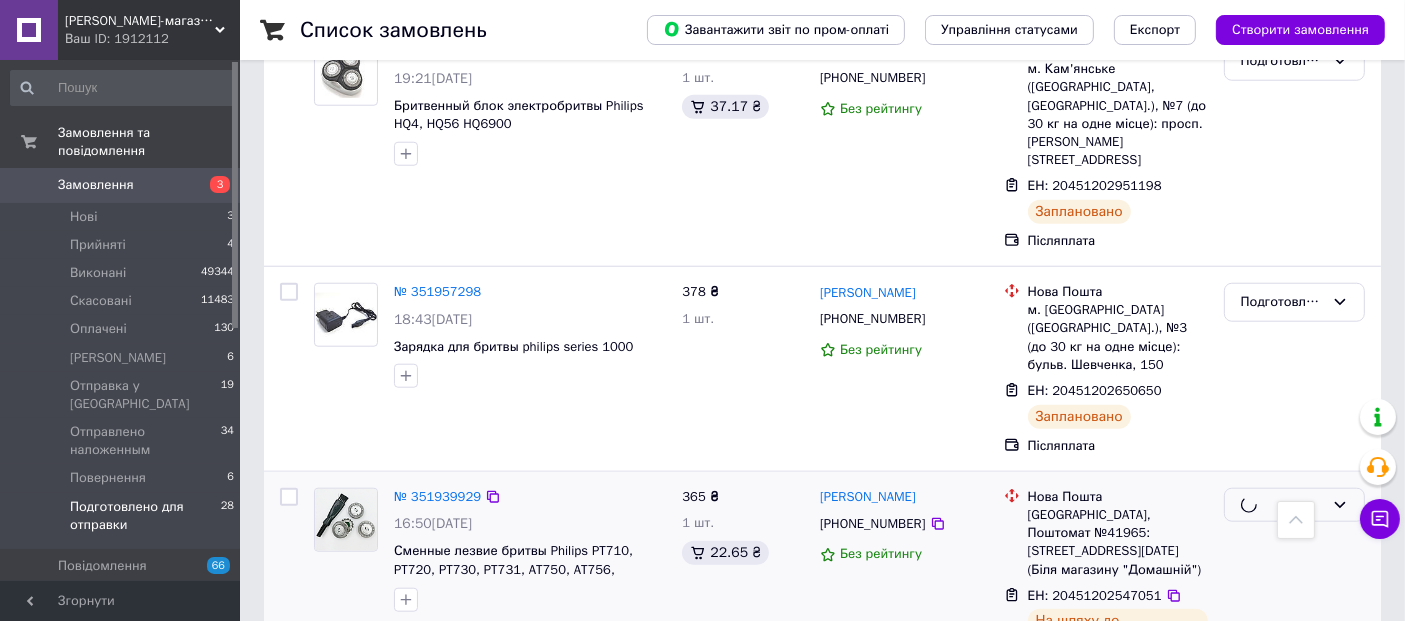 scroll, scrollTop: 1705, scrollLeft: 0, axis: vertical 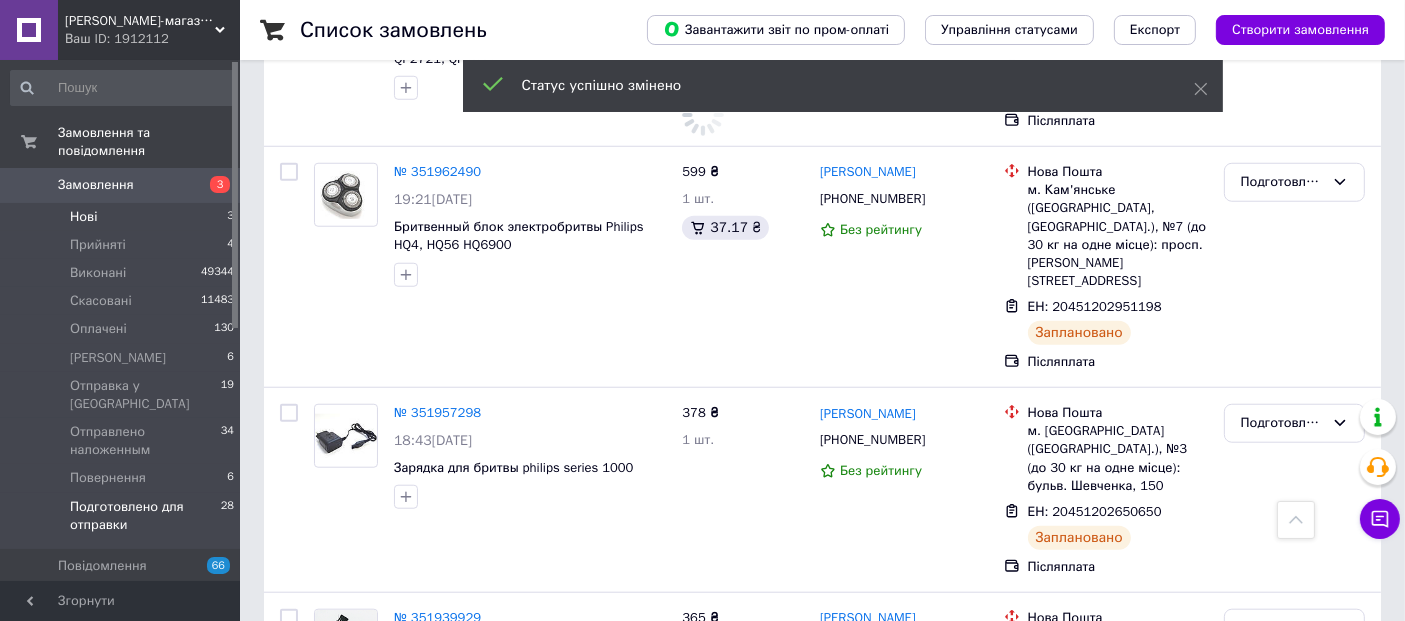 click on "Нові 3" at bounding box center (123, 217) 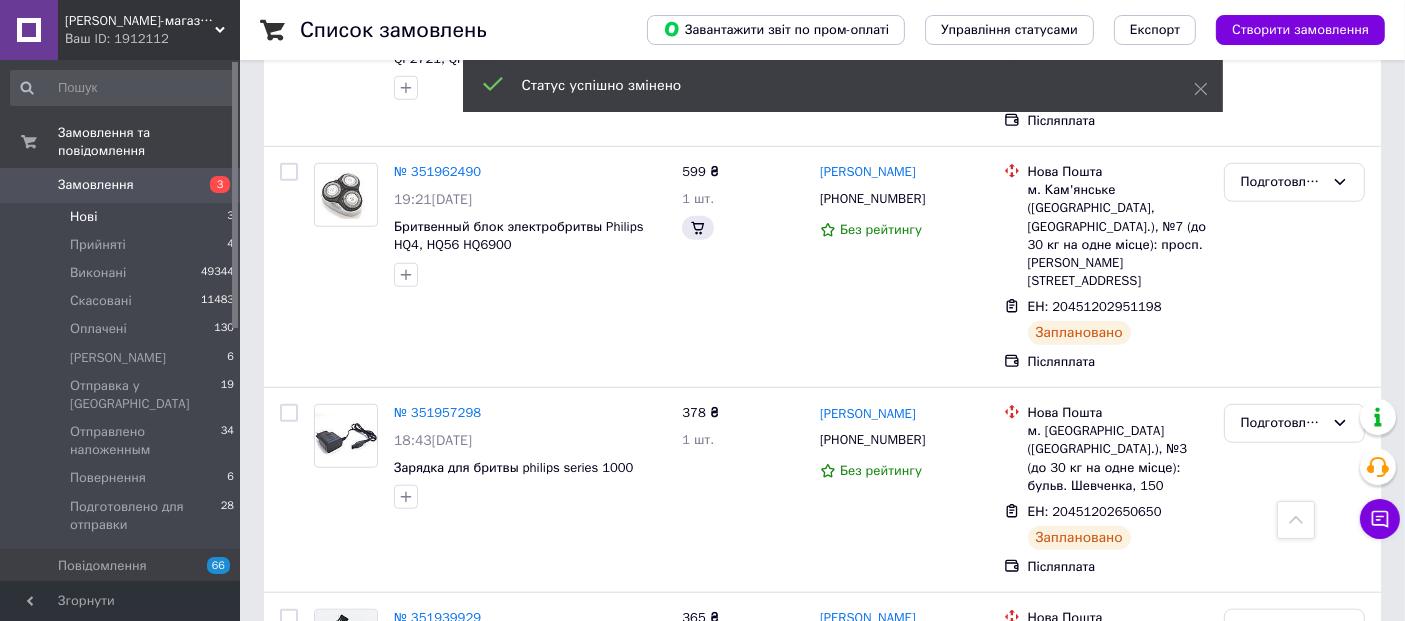 scroll, scrollTop: 0, scrollLeft: 0, axis: both 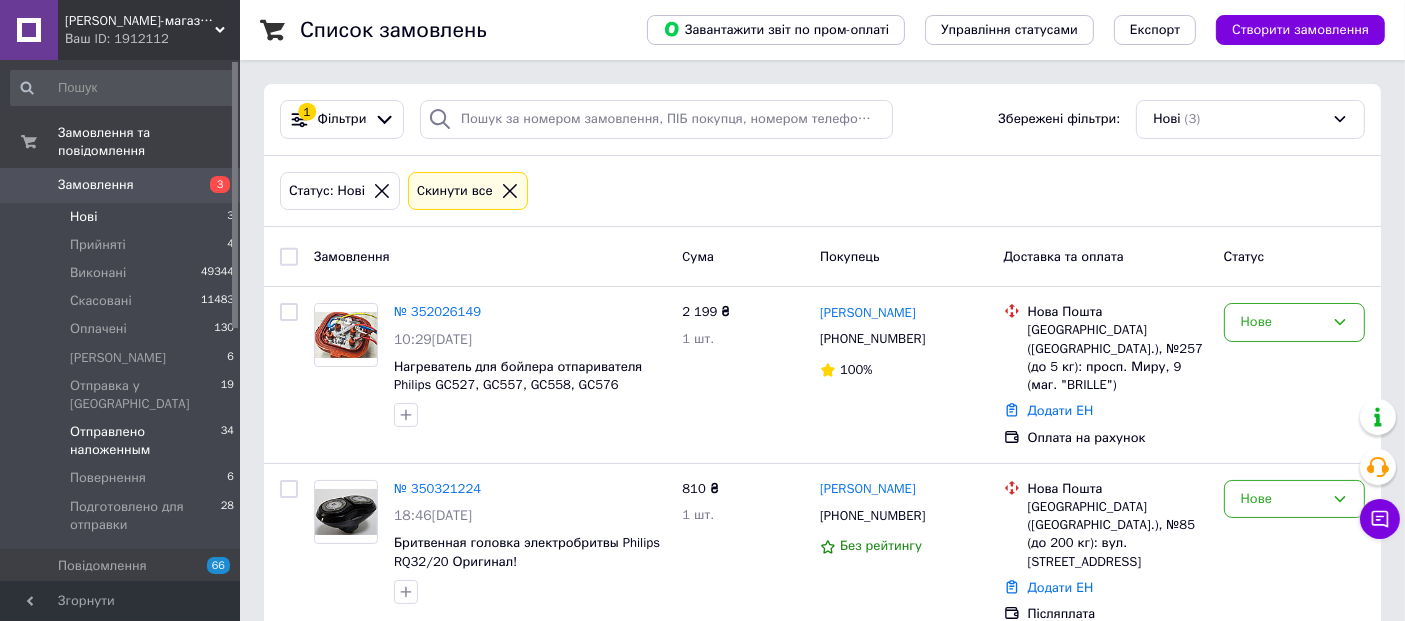 click on "Отправлено наложенным" at bounding box center (145, 441) 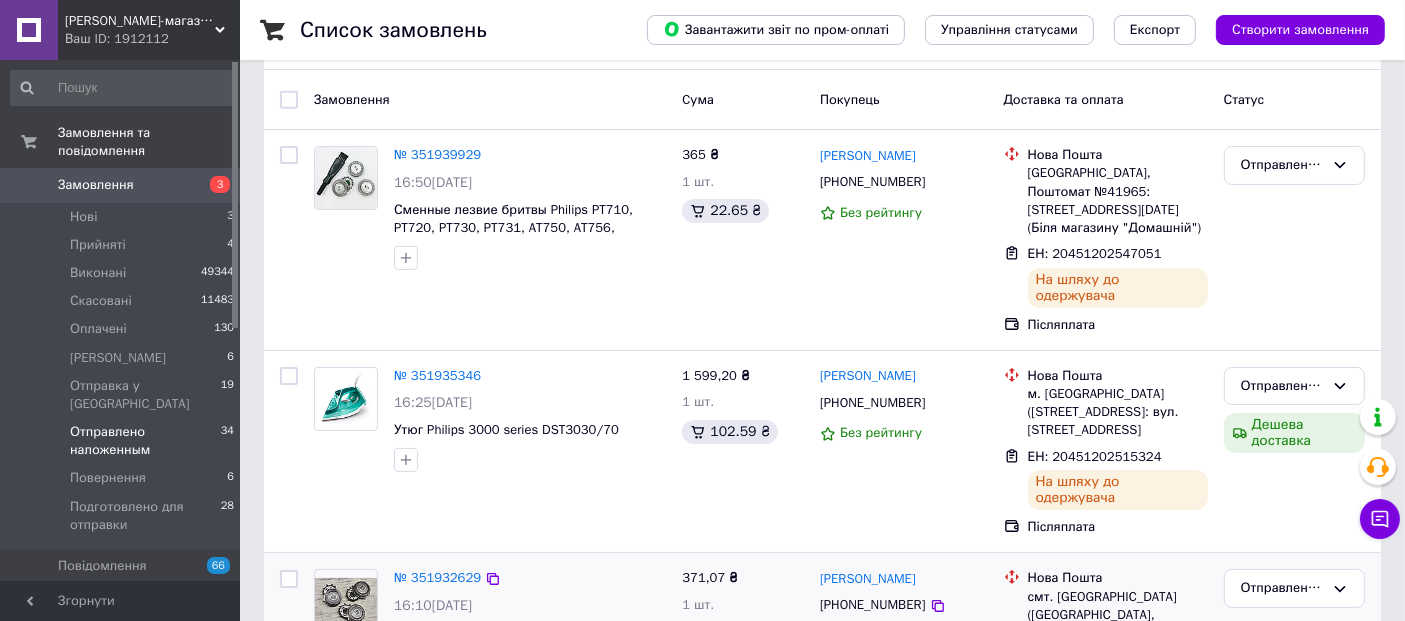 scroll, scrollTop: 111, scrollLeft: 0, axis: vertical 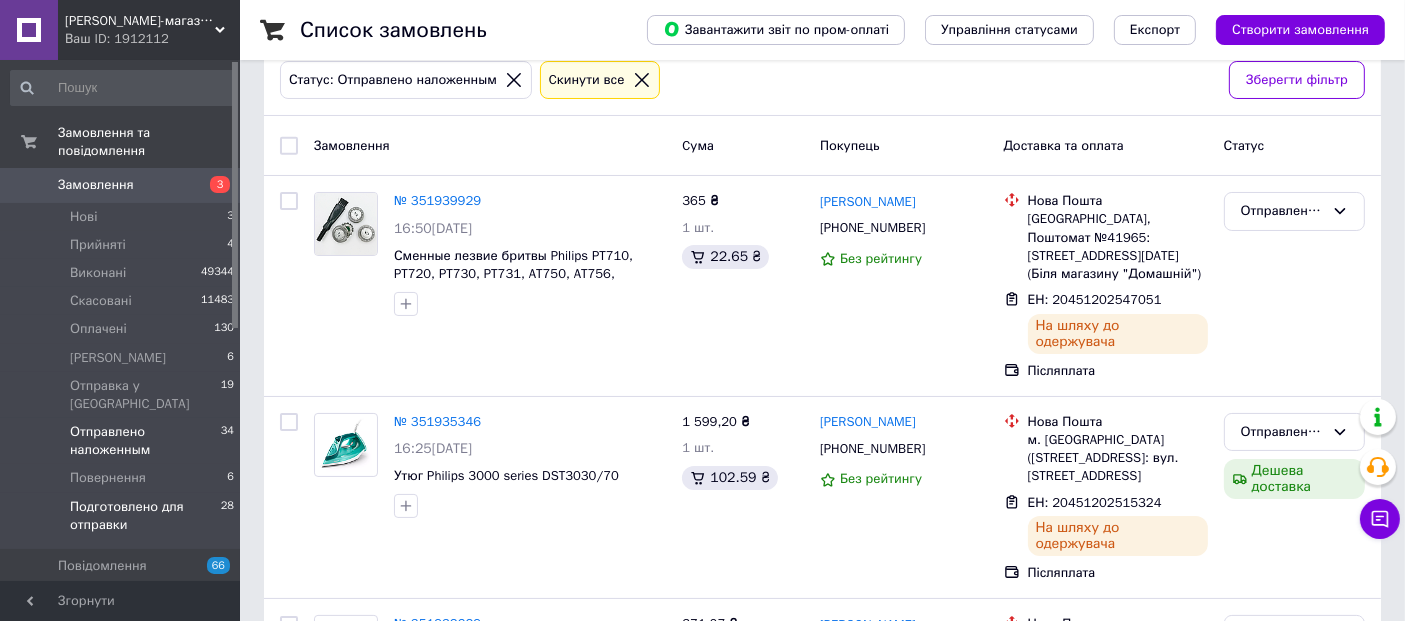 click on "Подготовлено для отправки" at bounding box center (145, 516) 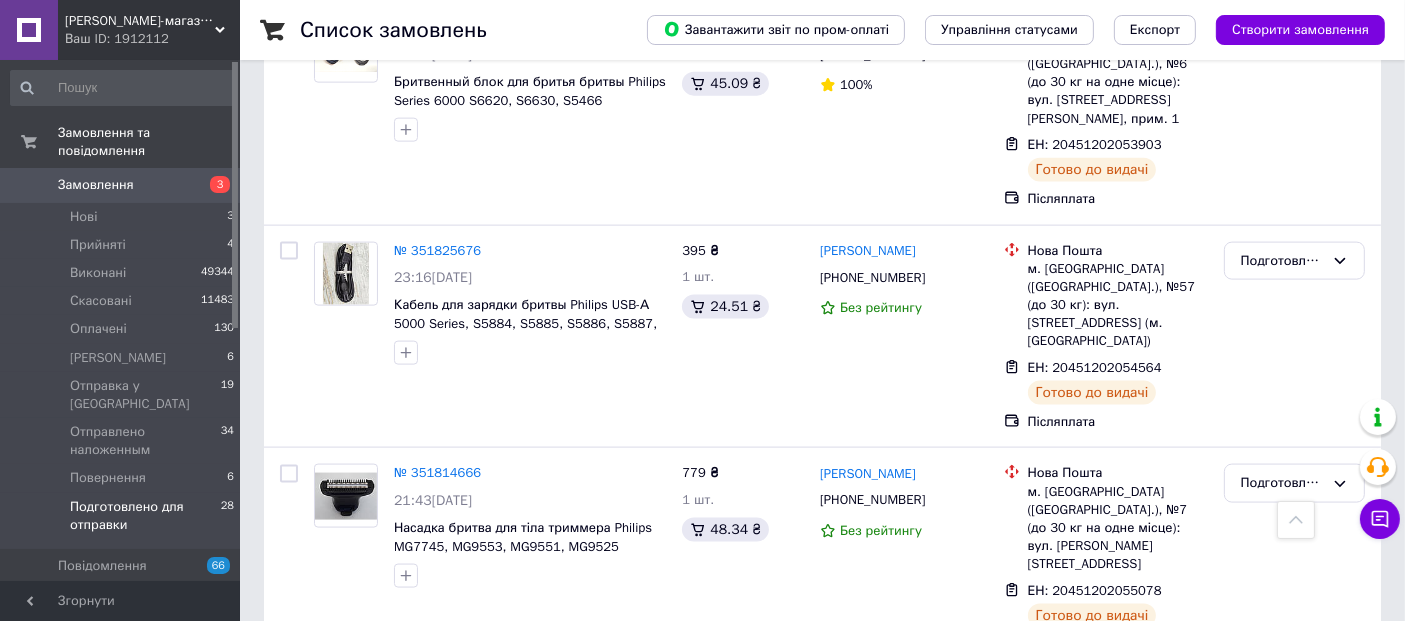 scroll, scrollTop: 3048, scrollLeft: 0, axis: vertical 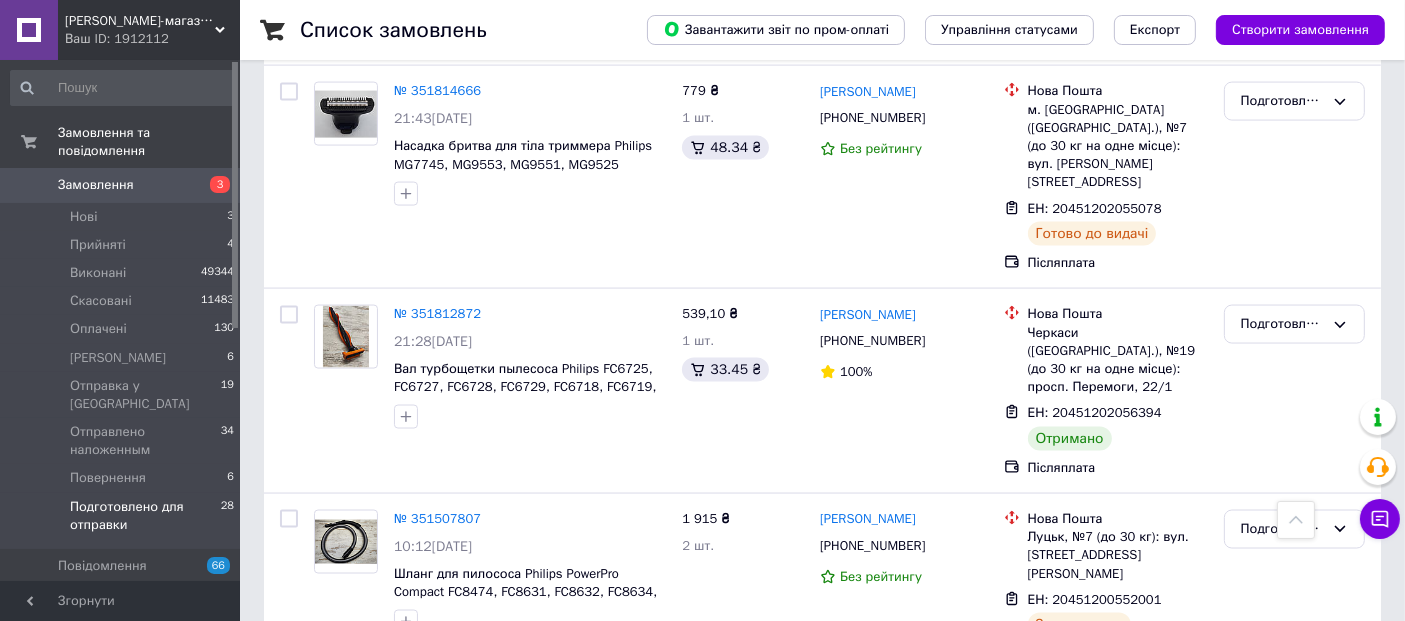 click on "Подготовлено для отправки" at bounding box center [1282, 718] 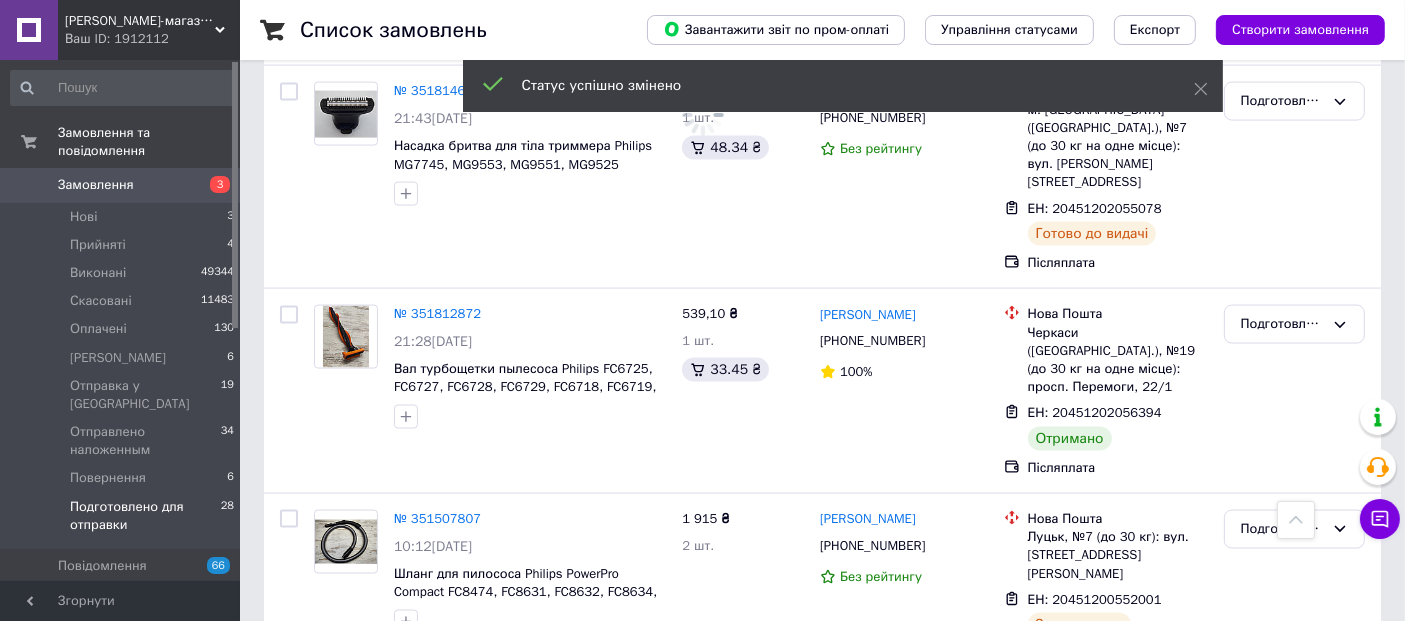 scroll, scrollTop: 2937, scrollLeft: 0, axis: vertical 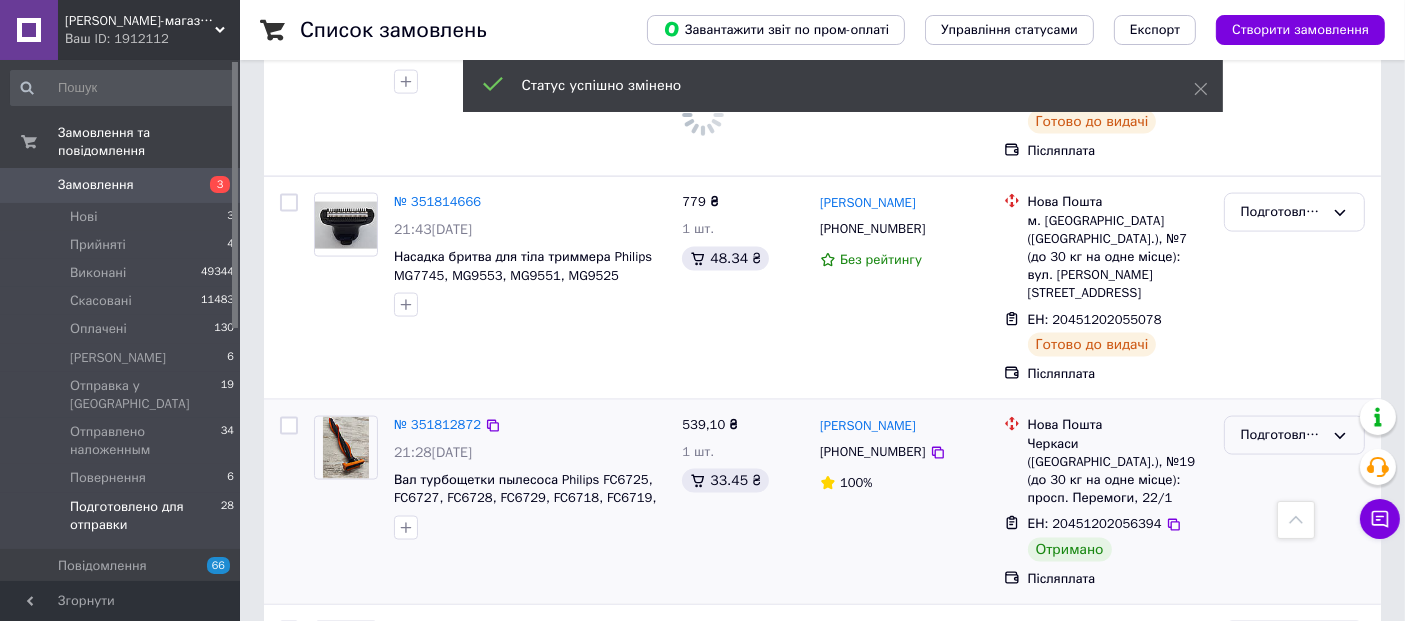 click on "Подготовлено для отправки" at bounding box center (1282, 435) 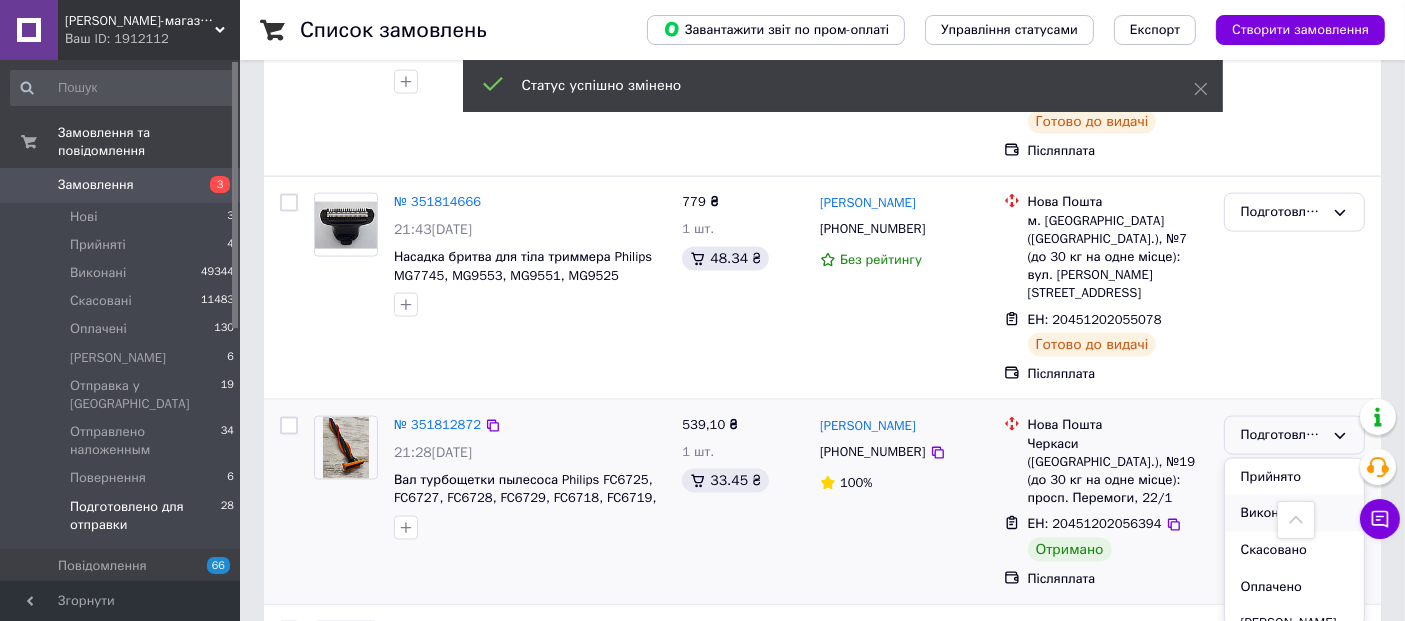 click on "Виконано" at bounding box center (1294, 513) 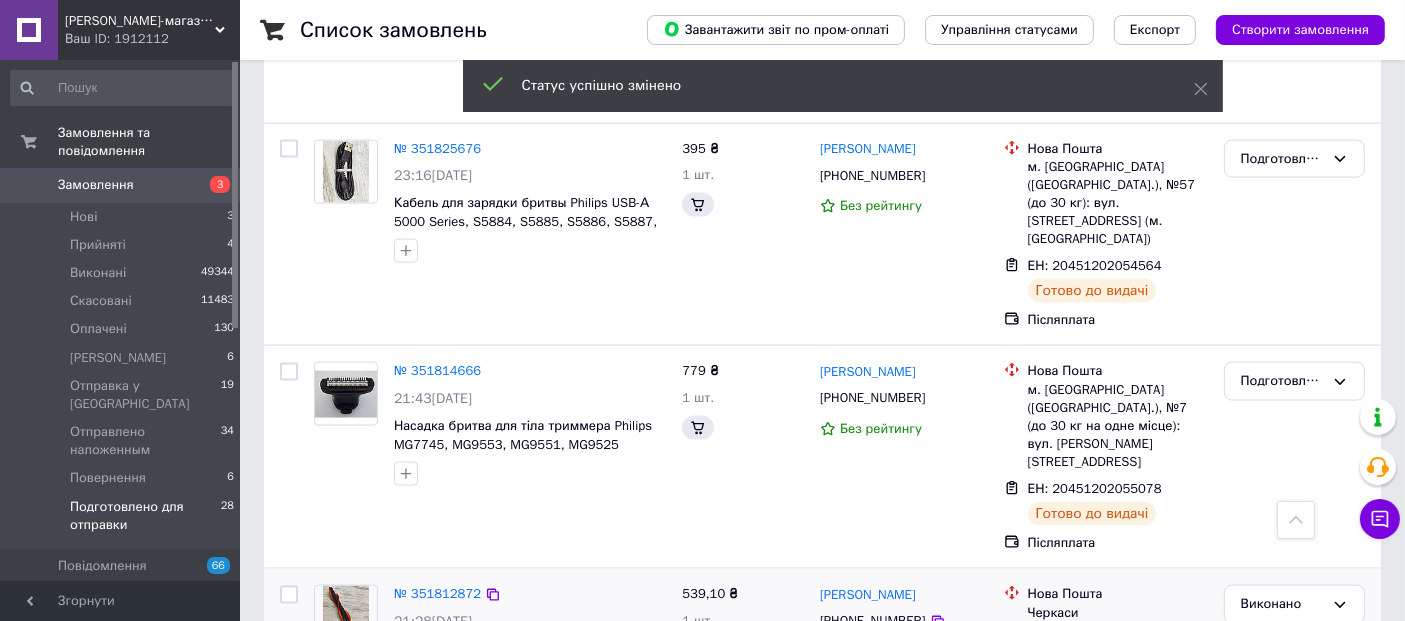 scroll, scrollTop: 2714, scrollLeft: 0, axis: vertical 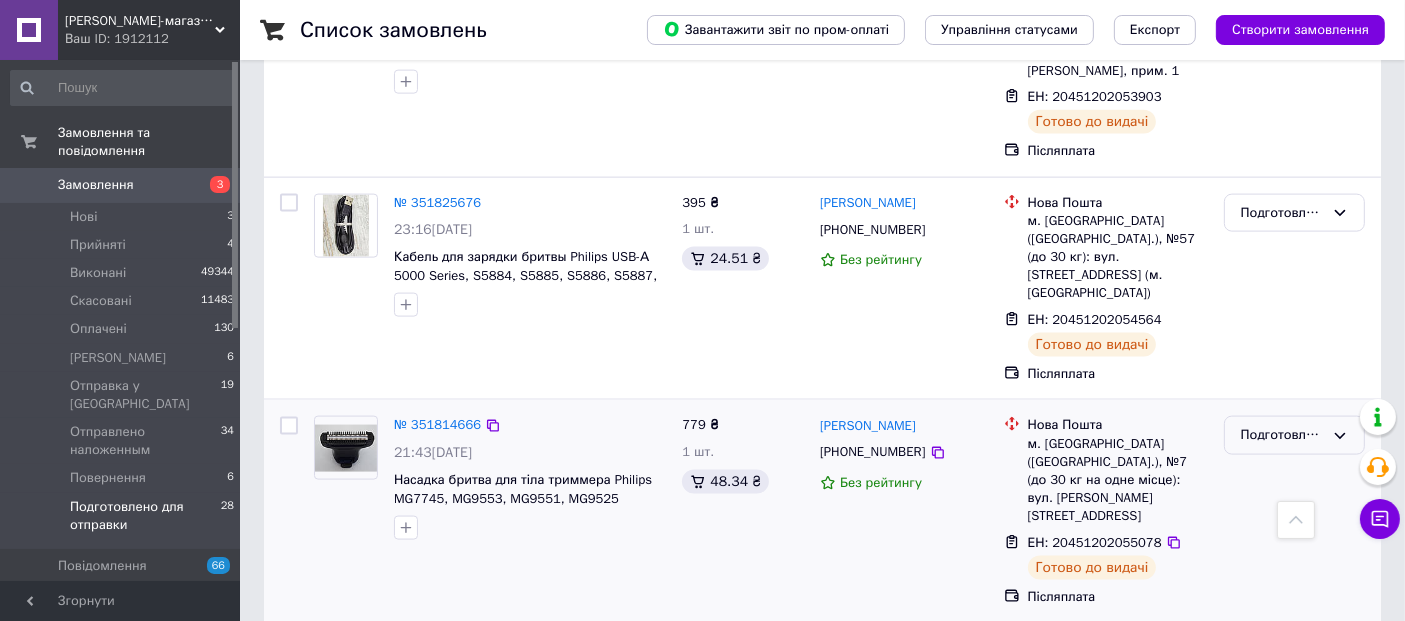 click on "Подготовлено для отправки" at bounding box center (1282, 435) 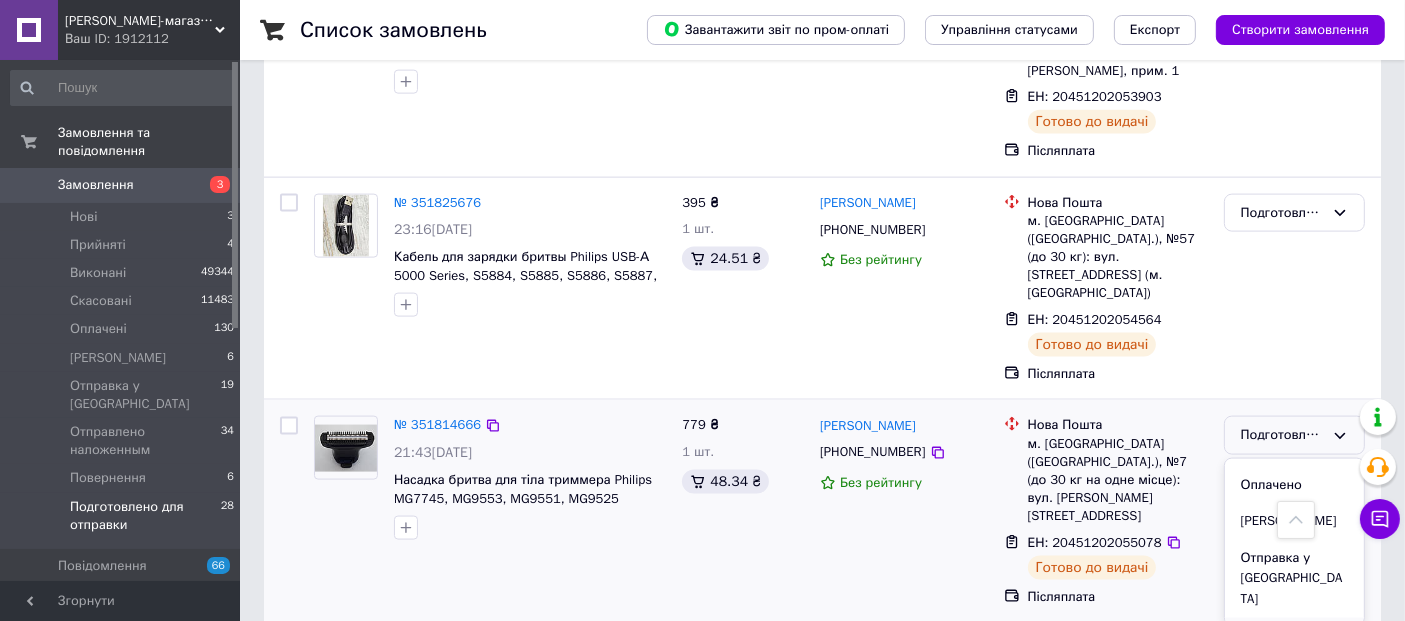 scroll, scrollTop: 168, scrollLeft: 0, axis: vertical 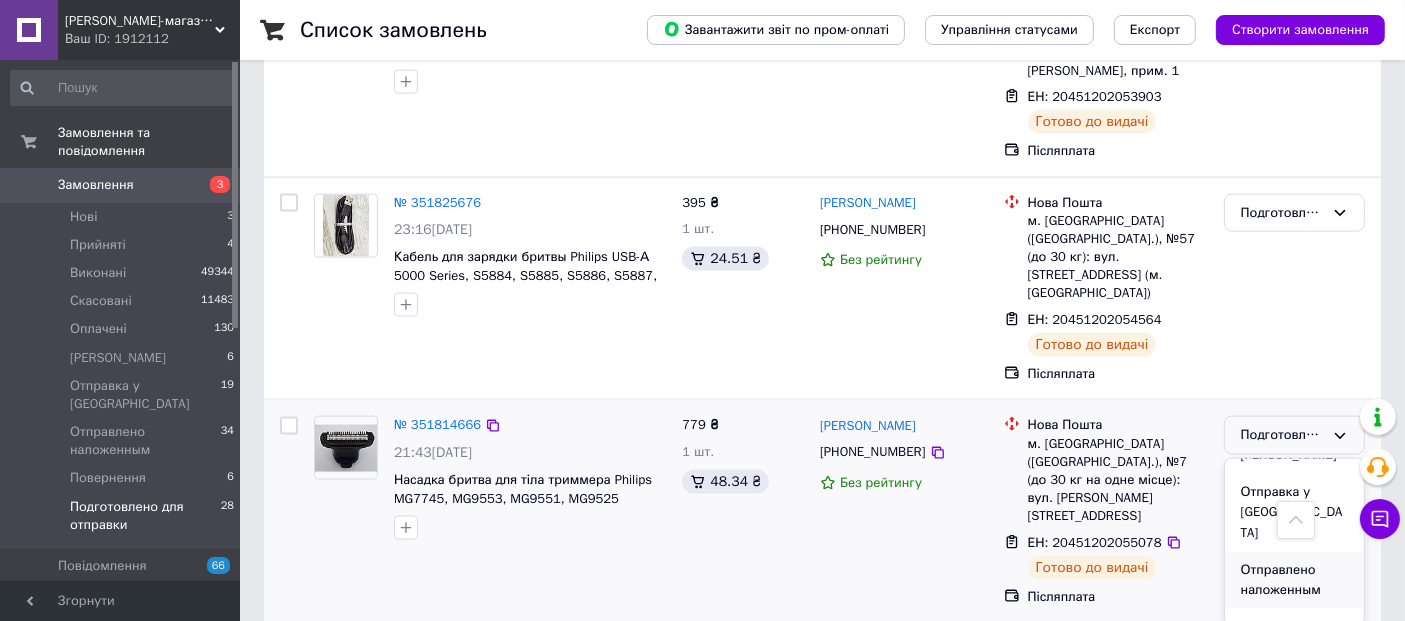 click on "Отправлено наложенным" at bounding box center (1294, 580) 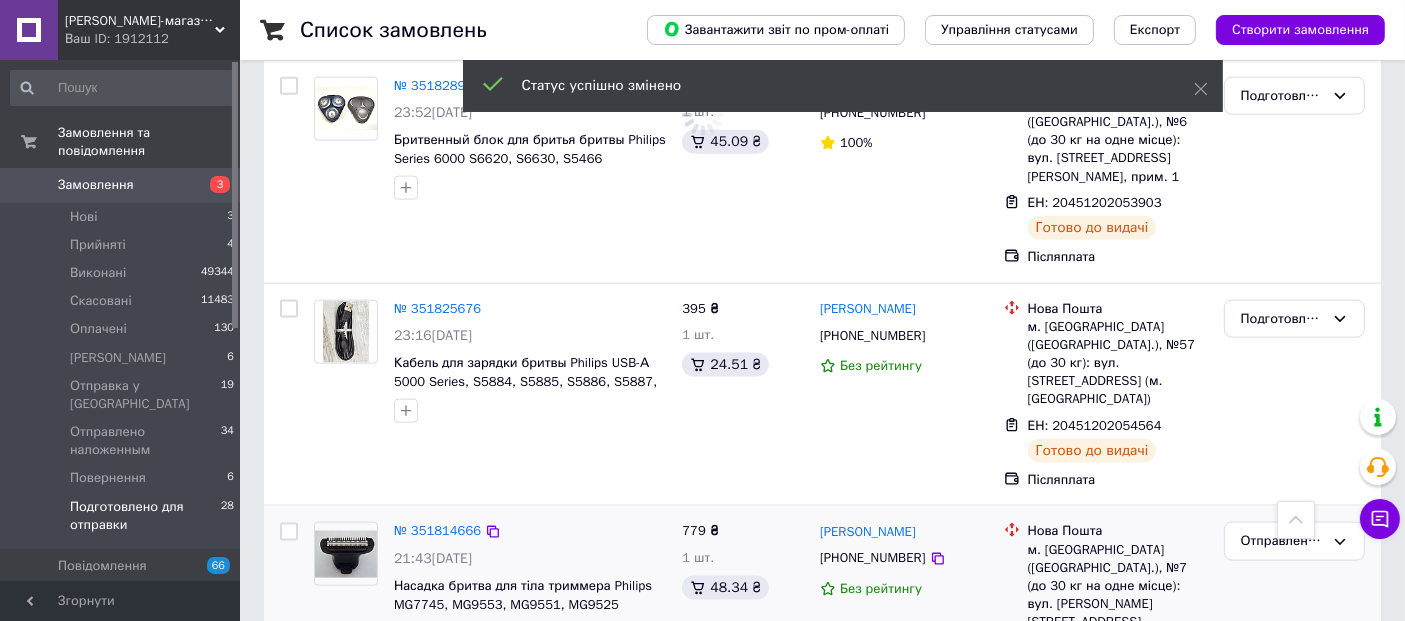scroll, scrollTop: 2492, scrollLeft: 0, axis: vertical 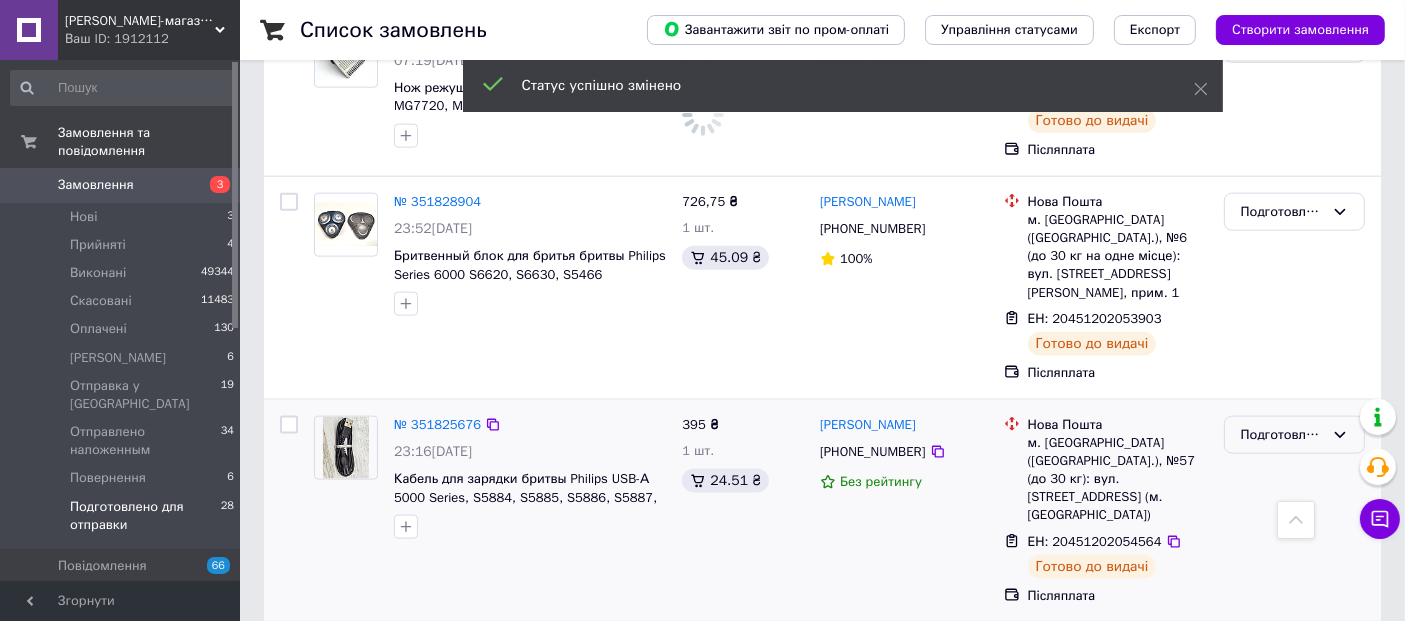 click on "Подготовлено для отправки" at bounding box center [1282, 435] 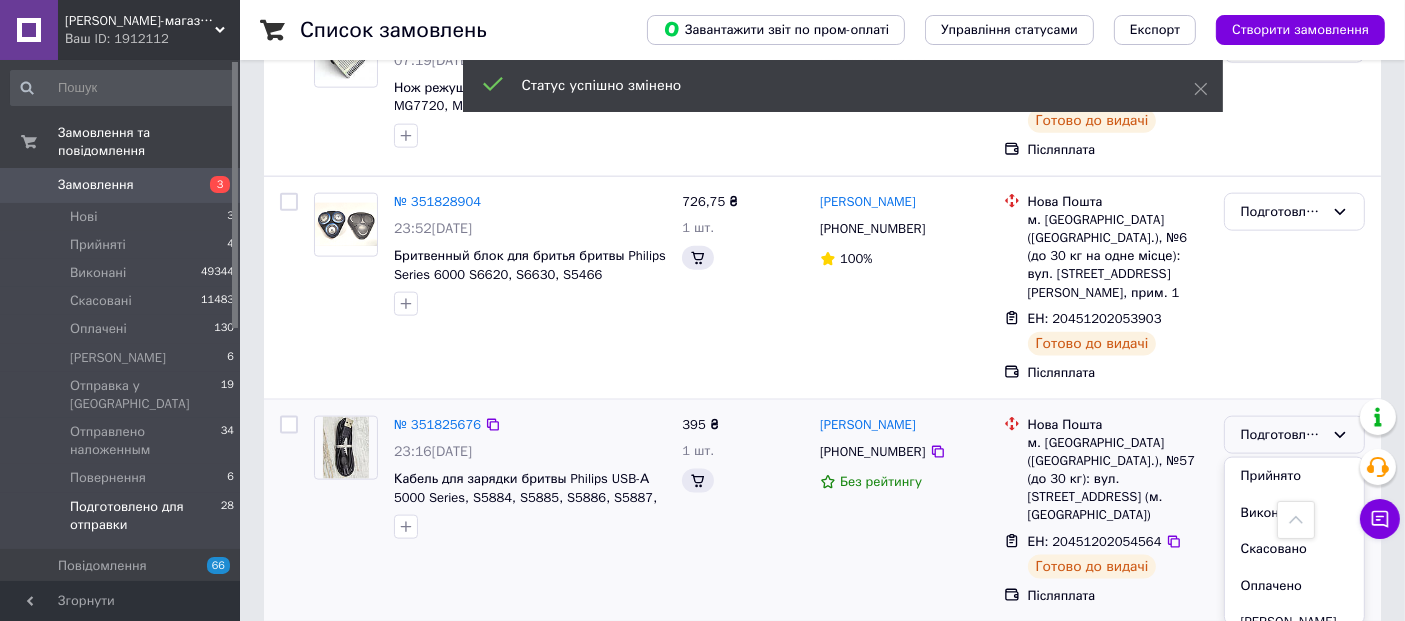 scroll, scrollTop: 168, scrollLeft: 0, axis: vertical 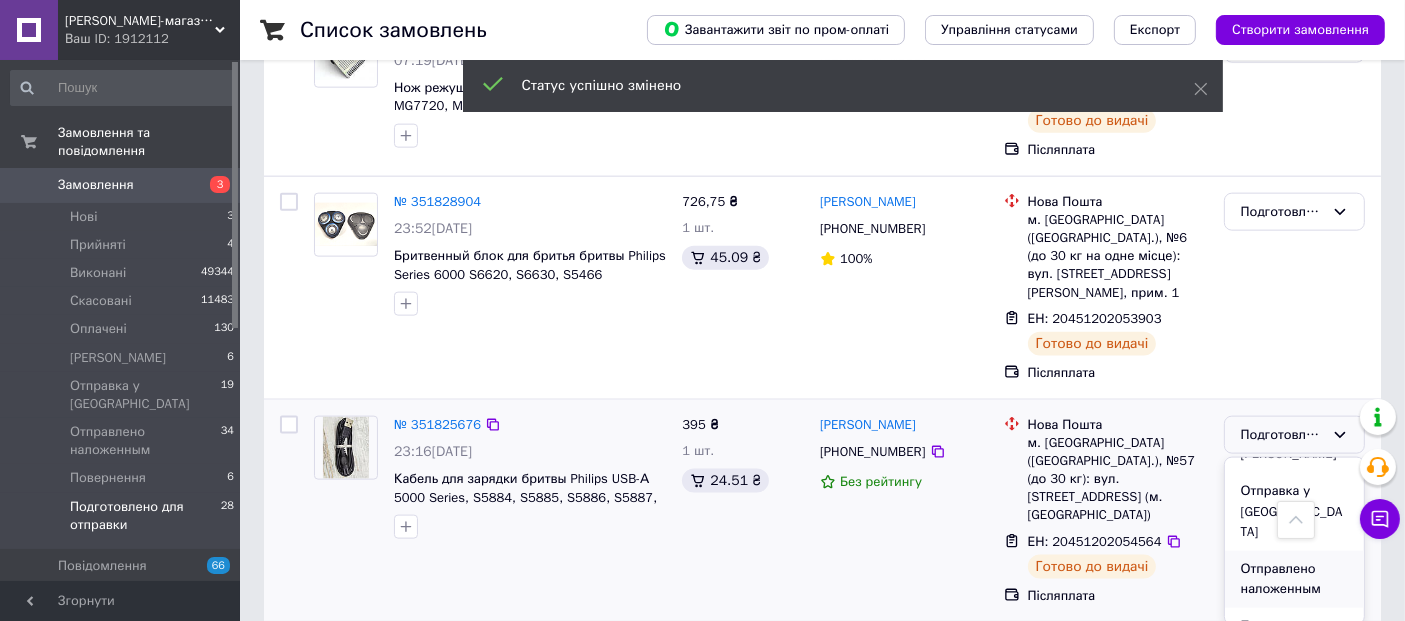 click on "Отправлено наложенным" at bounding box center [1294, 579] 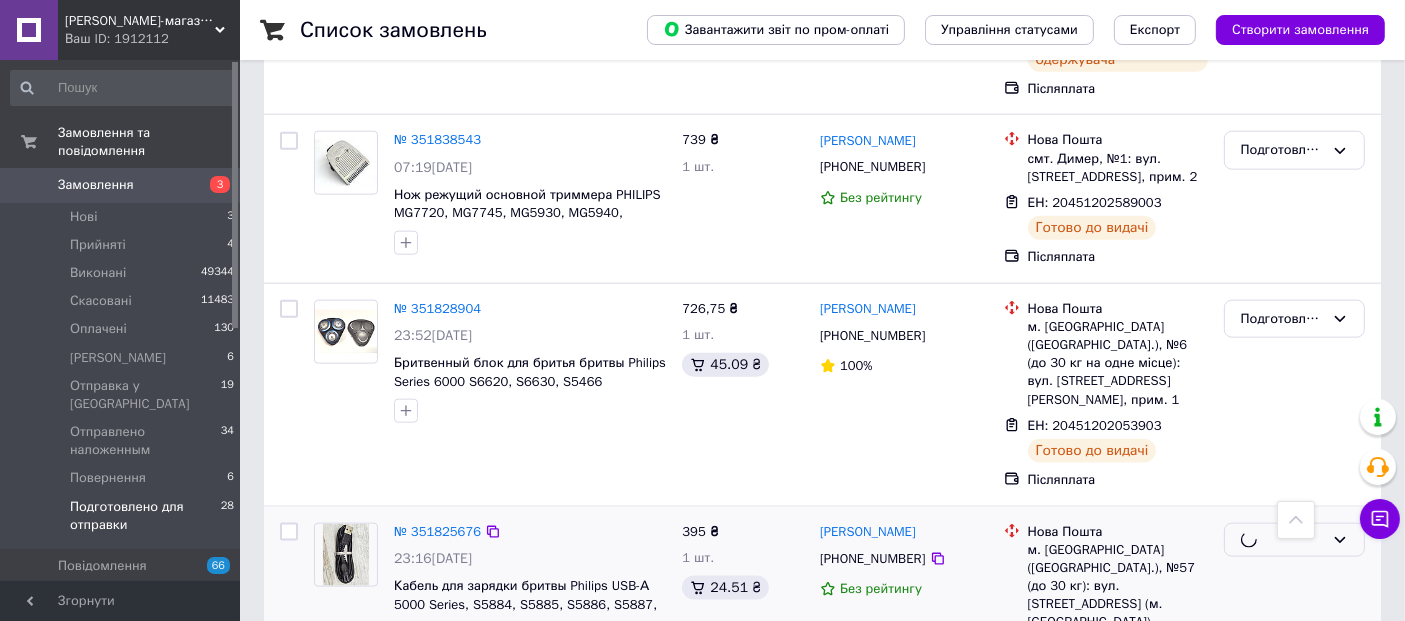 scroll, scrollTop: 2270, scrollLeft: 0, axis: vertical 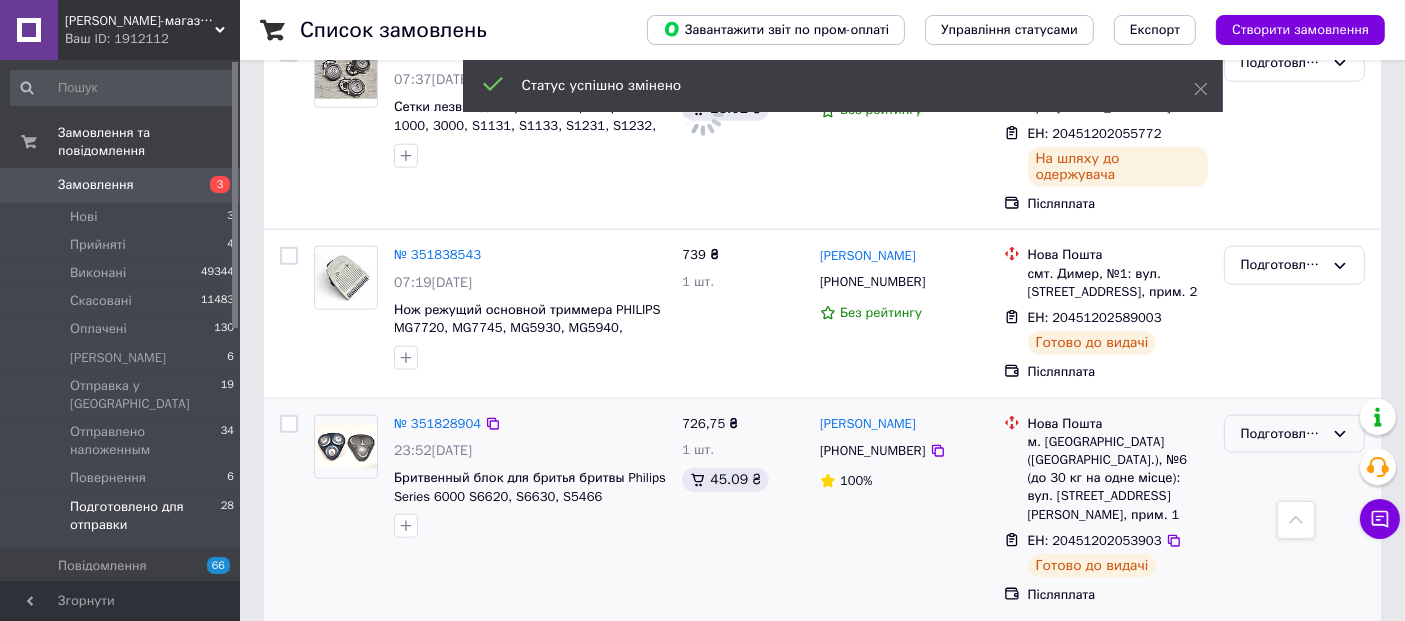 click on "Подготовлено для отправки" at bounding box center (1282, 434) 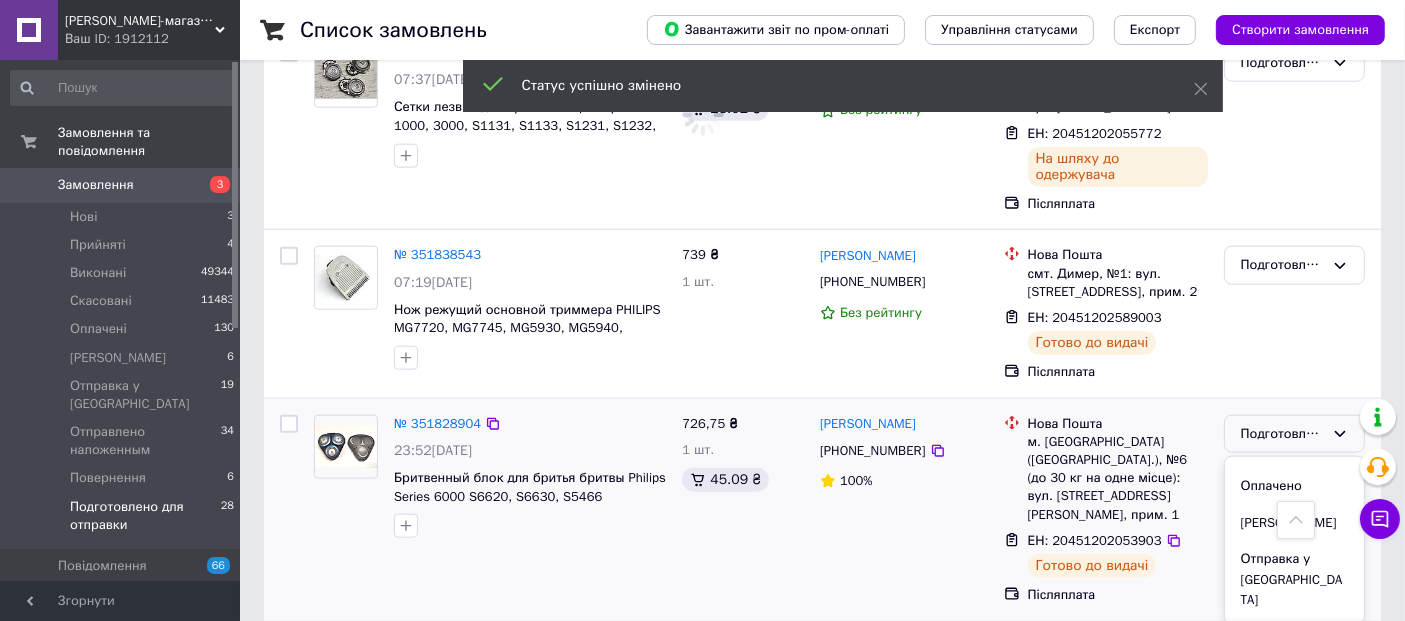 scroll, scrollTop: 168, scrollLeft: 0, axis: vertical 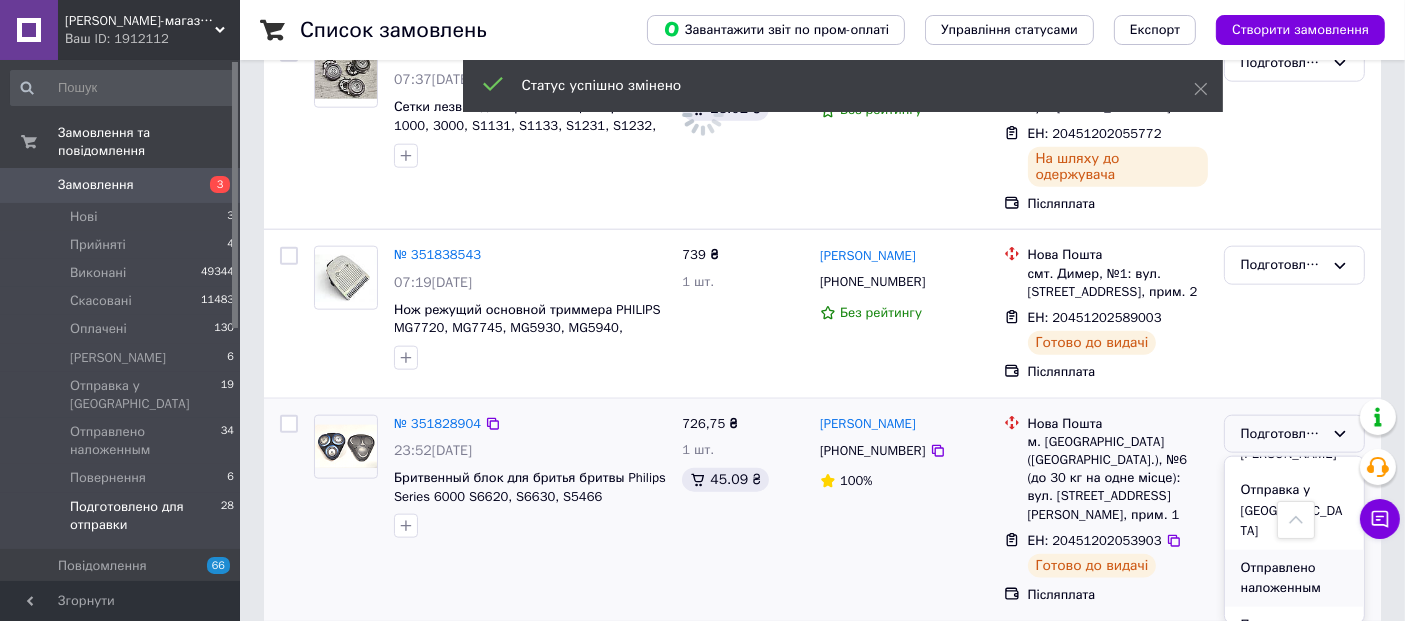 click on "Отправлено наложенным" at bounding box center (1294, 578) 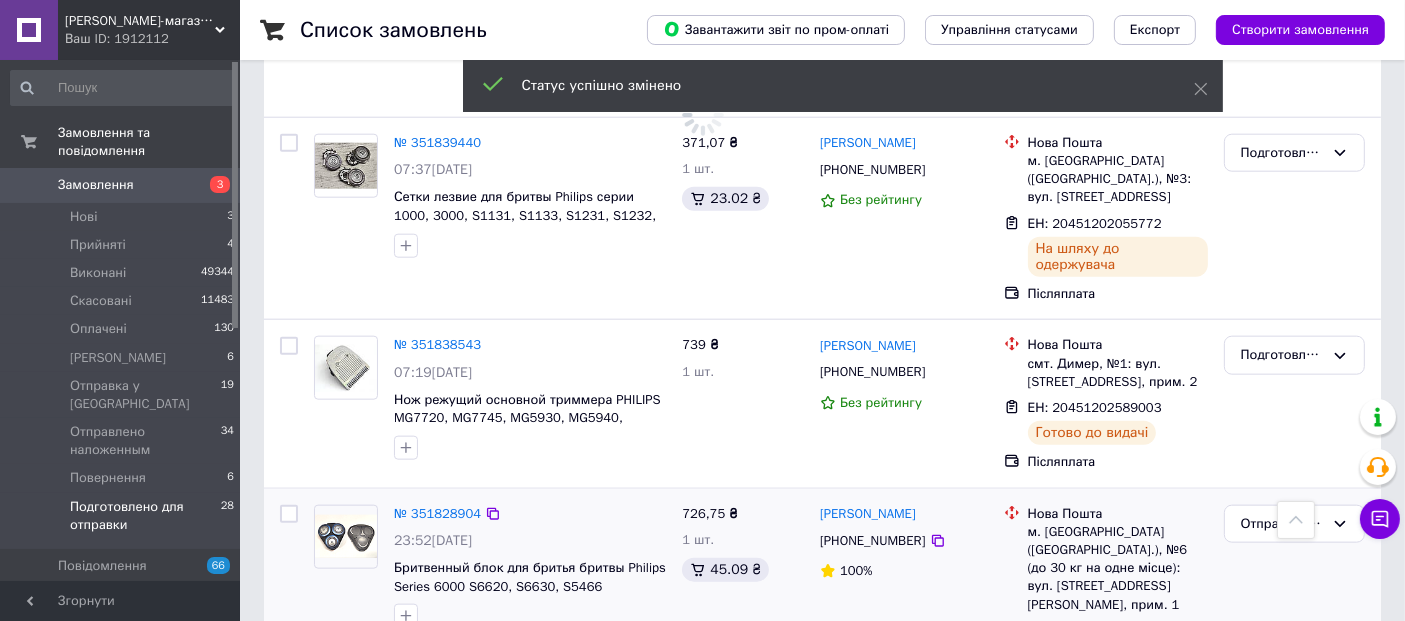 scroll, scrollTop: 2159, scrollLeft: 0, axis: vertical 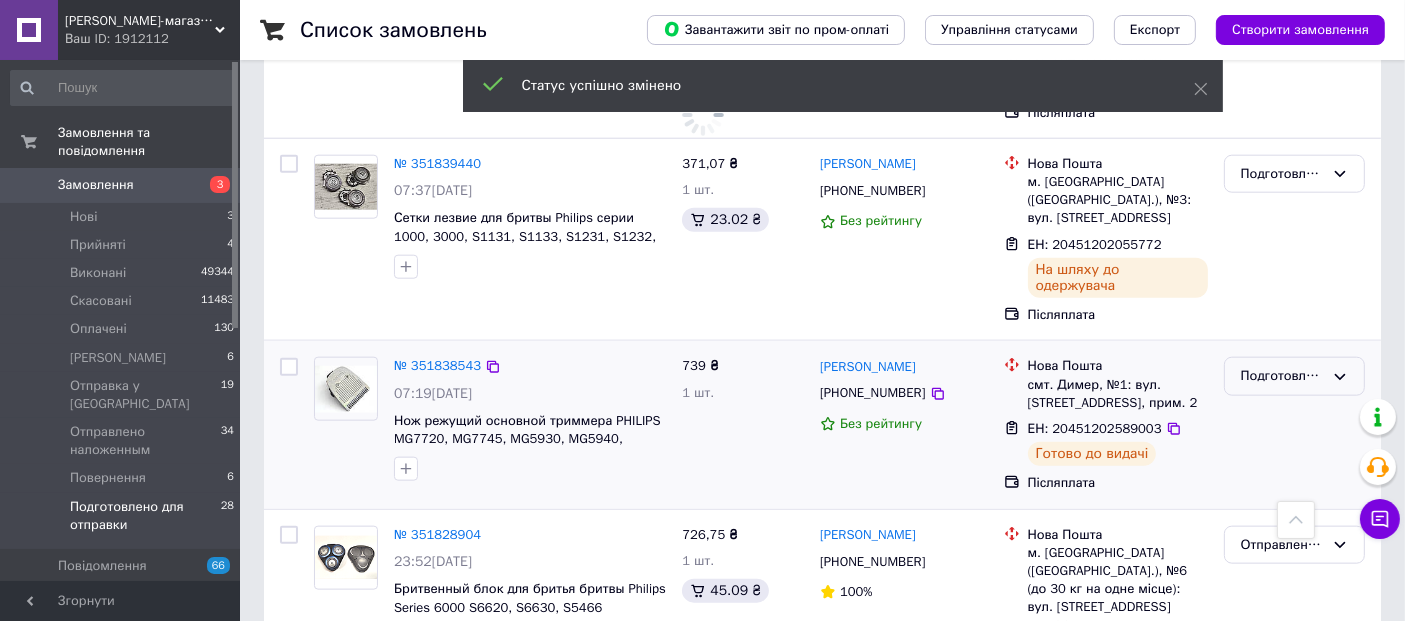 click on "Подготовлено для отправки" at bounding box center [1282, 376] 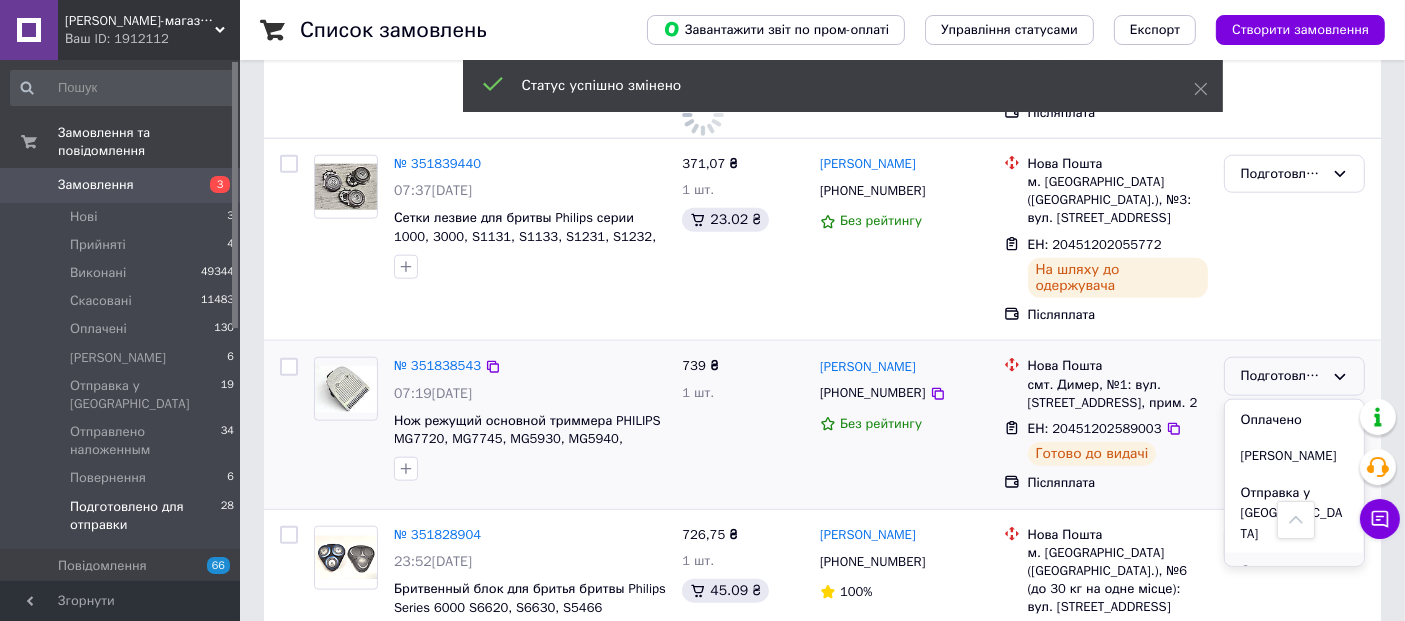 scroll, scrollTop: 168, scrollLeft: 0, axis: vertical 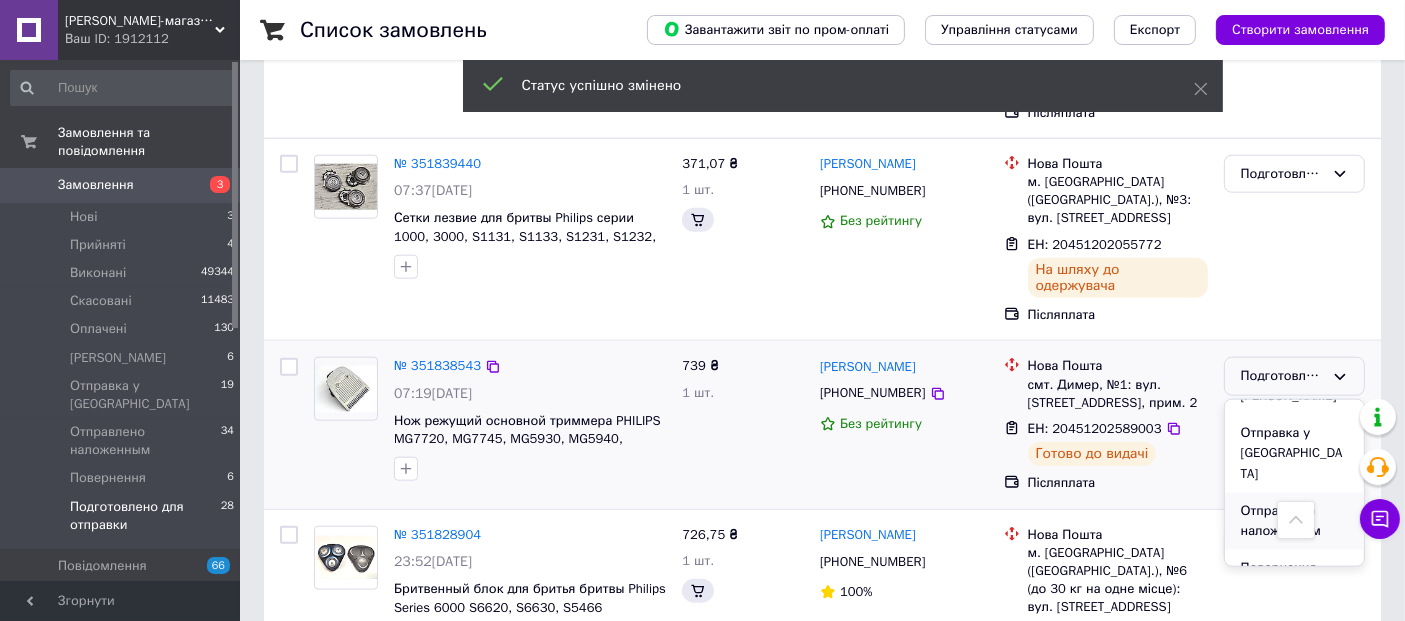 click on "Отправлено наложенным" at bounding box center [1294, 521] 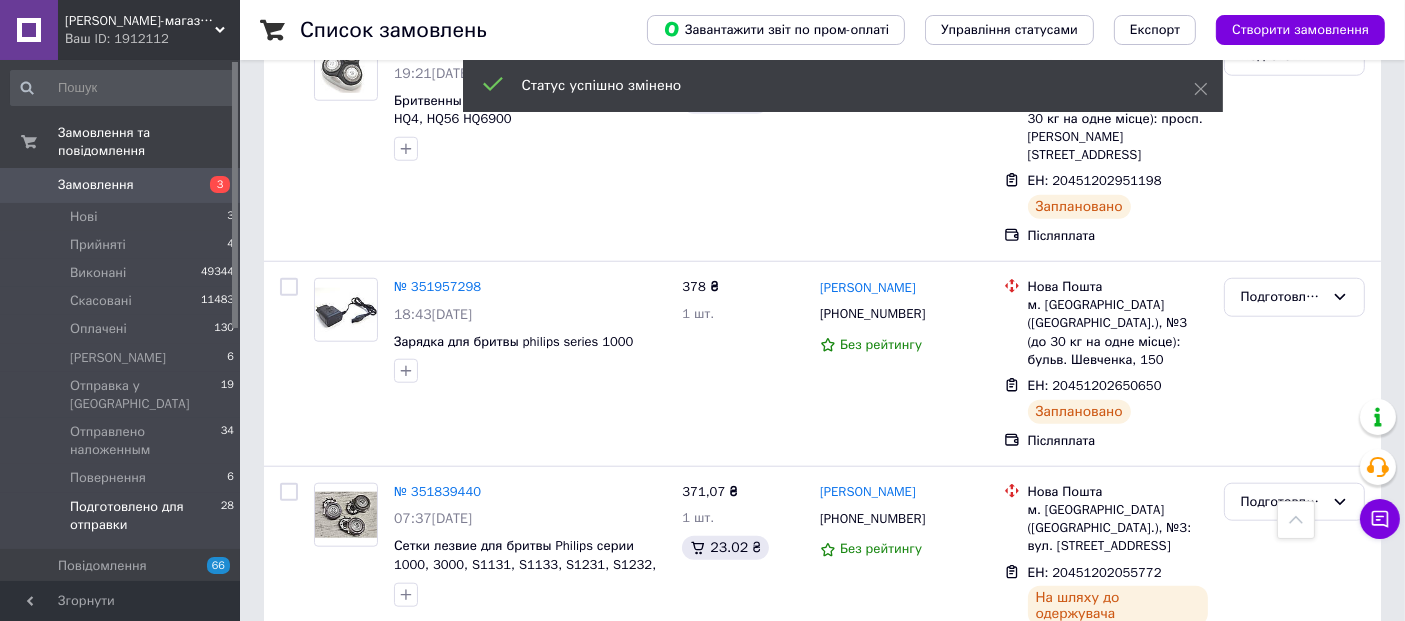 scroll, scrollTop: 1825, scrollLeft: 0, axis: vertical 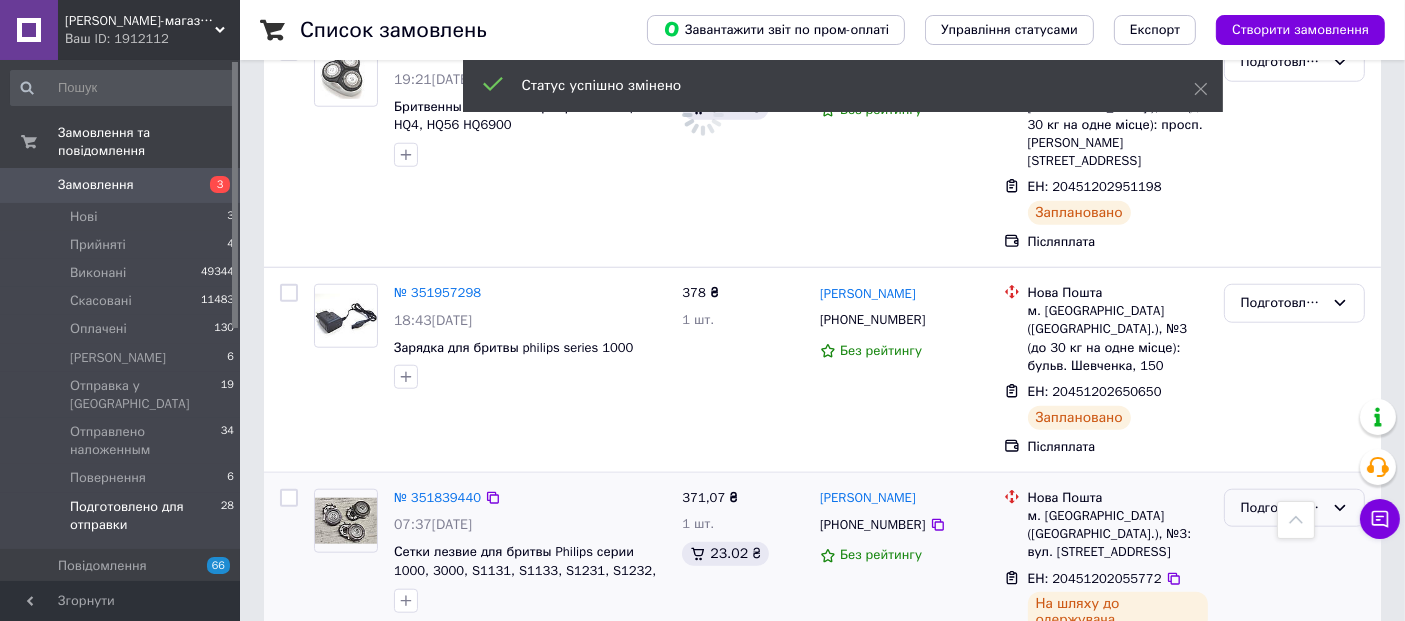 click on "Подготовлено для отправки" at bounding box center (1282, 508) 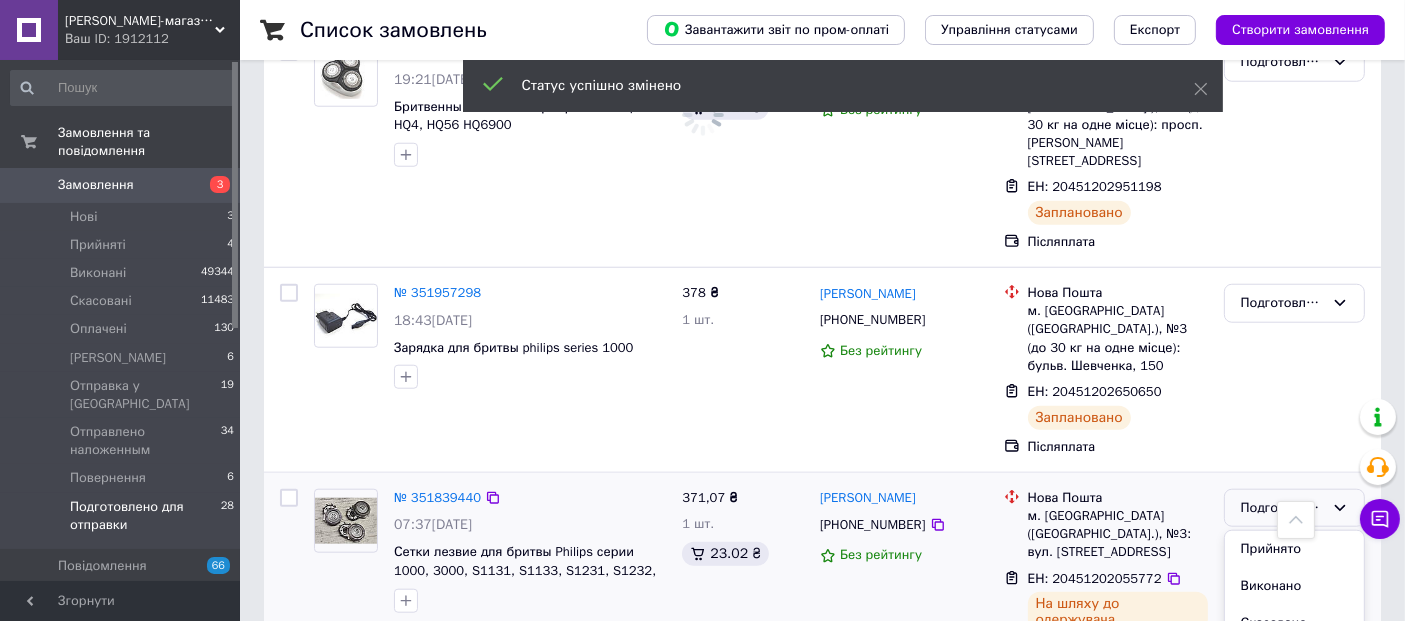 scroll, scrollTop: 167, scrollLeft: 0, axis: vertical 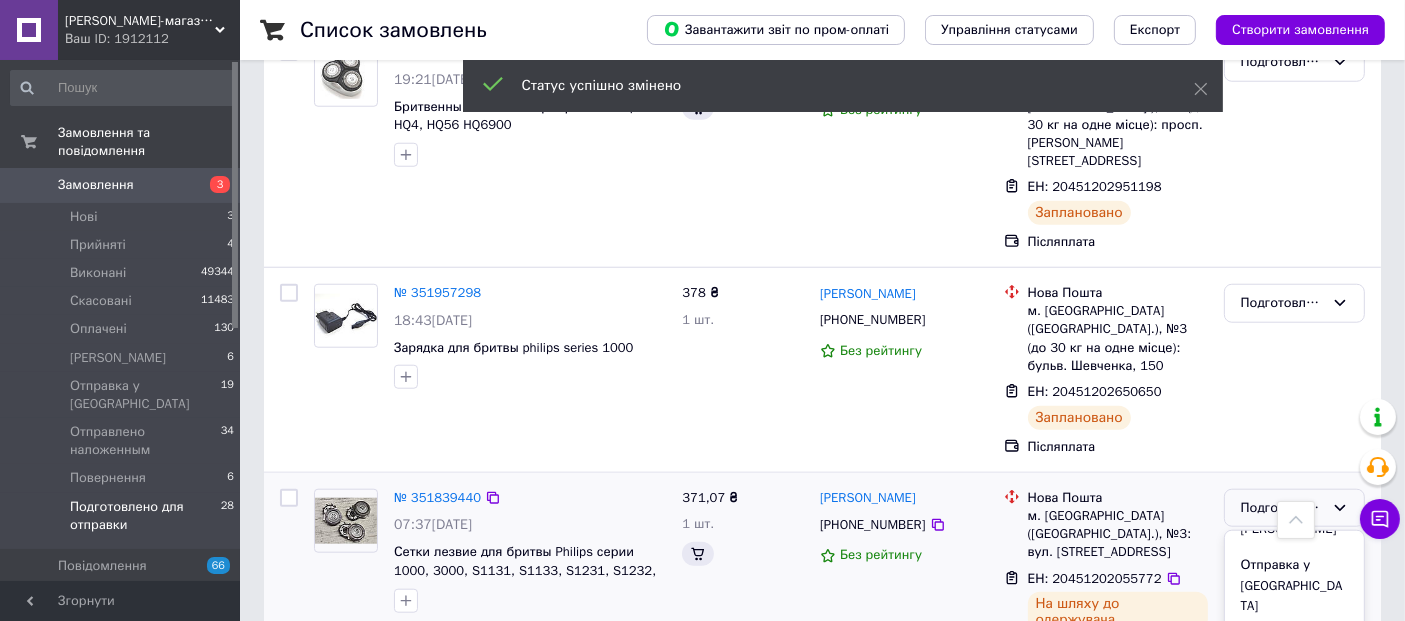 click on "Отправлено наложенным" at bounding box center (1294, 653) 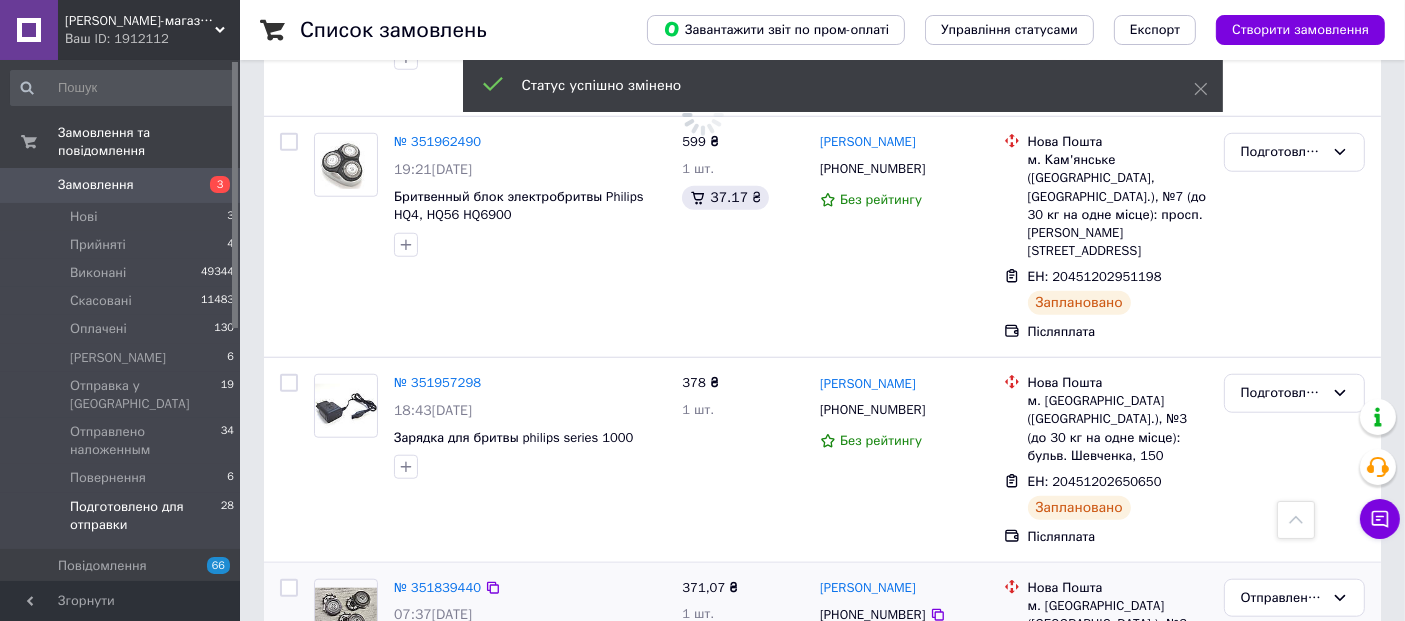 scroll, scrollTop: 1714, scrollLeft: 0, axis: vertical 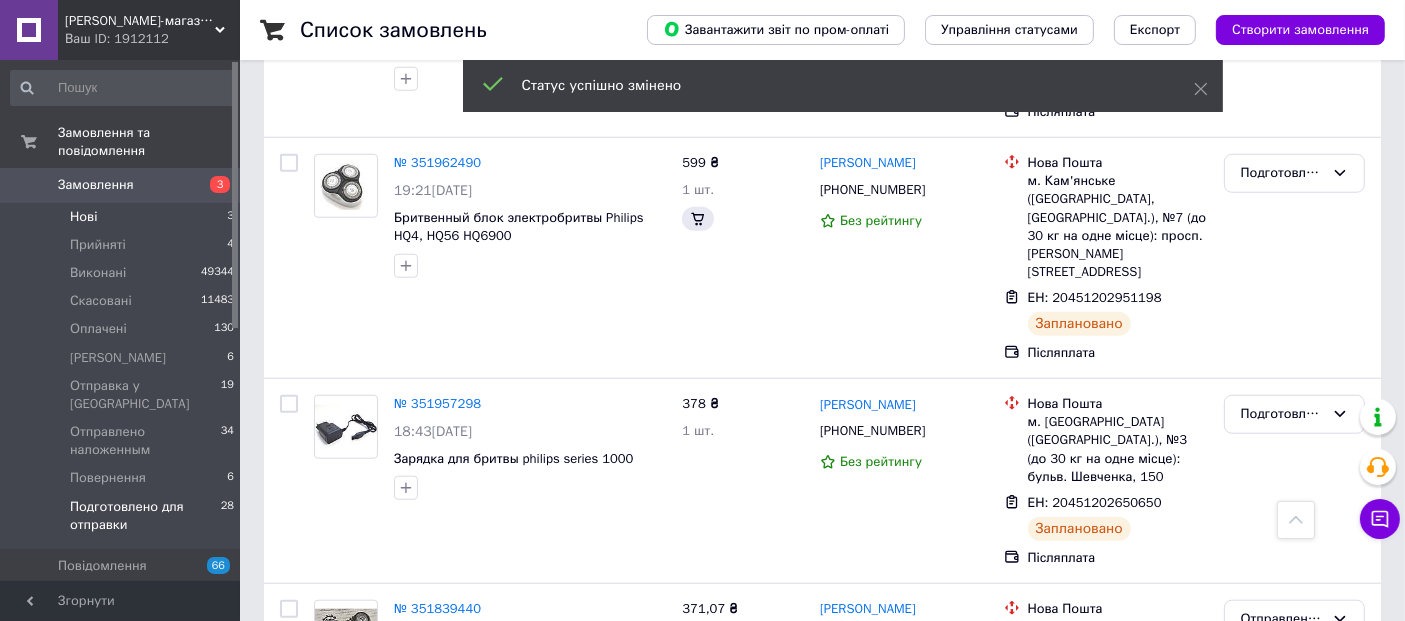 click on "Нові" at bounding box center (83, 217) 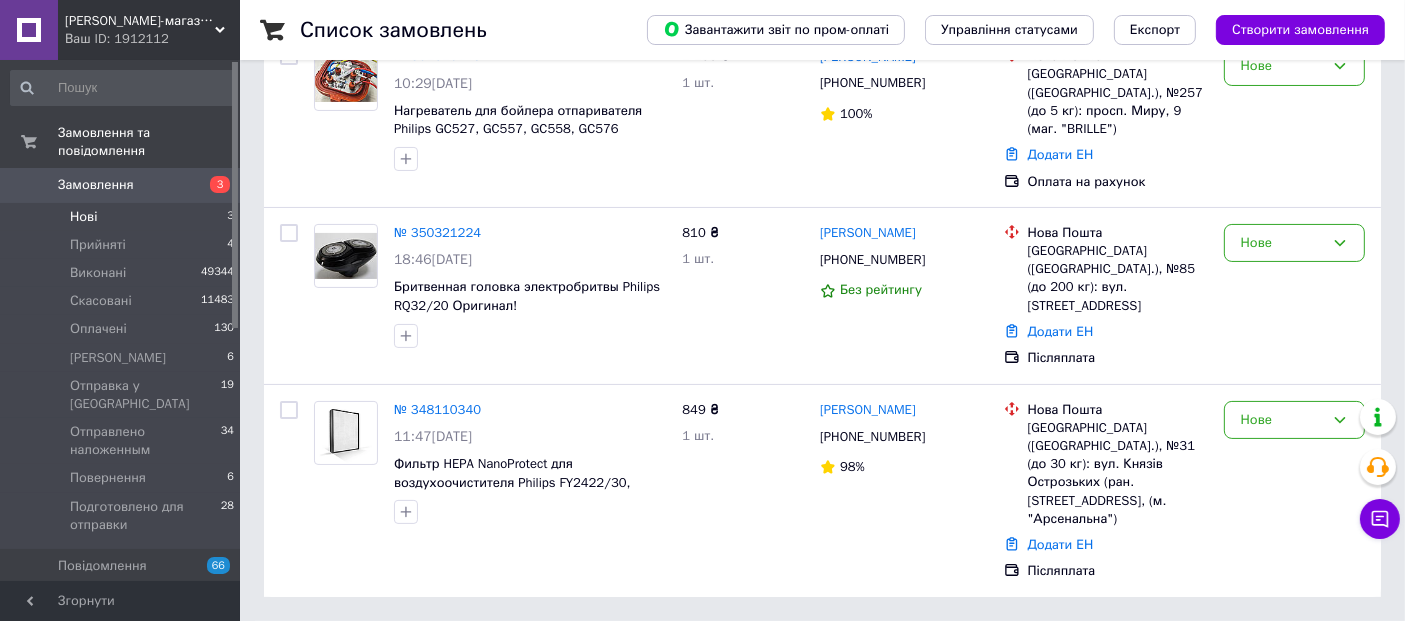 scroll, scrollTop: 0, scrollLeft: 0, axis: both 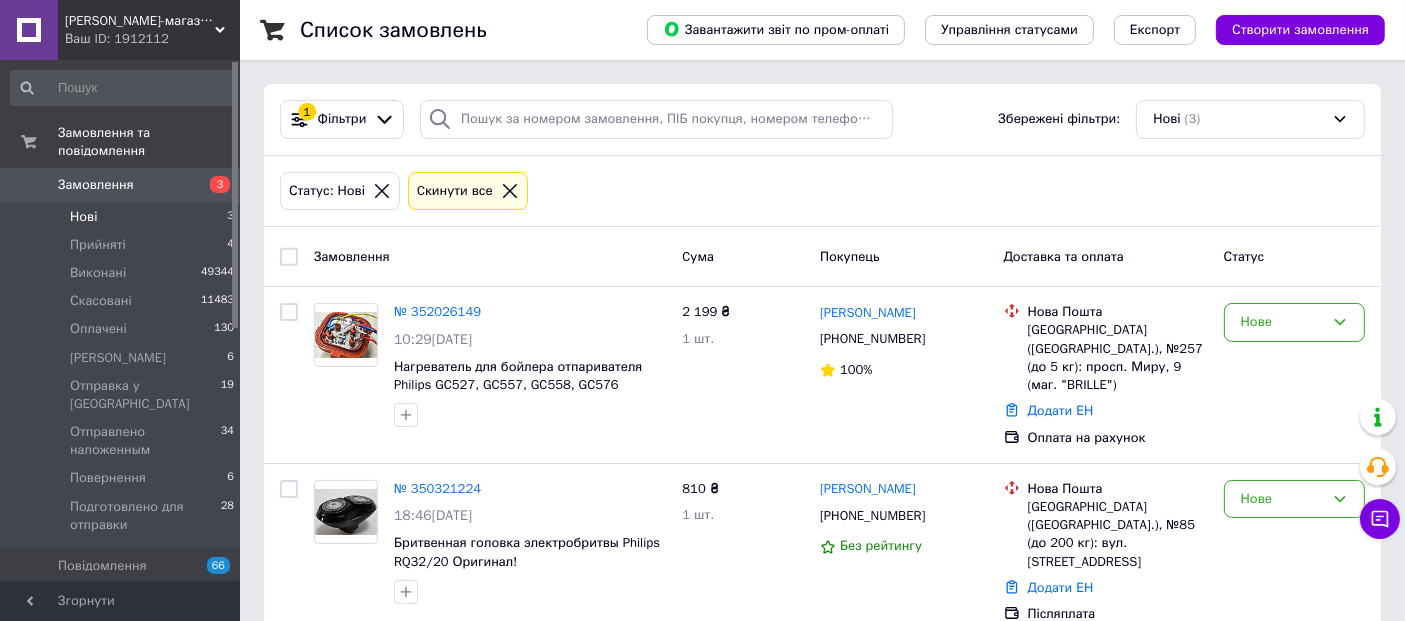 click 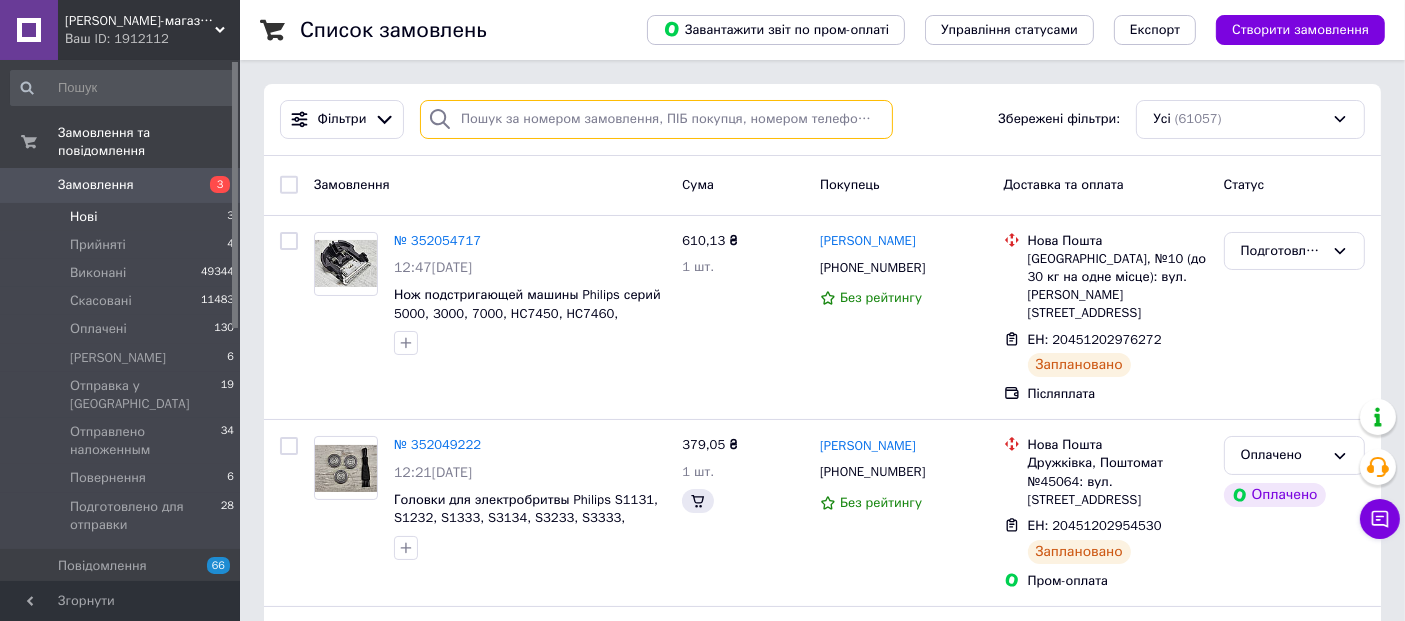 click at bounding box center (656, 119) 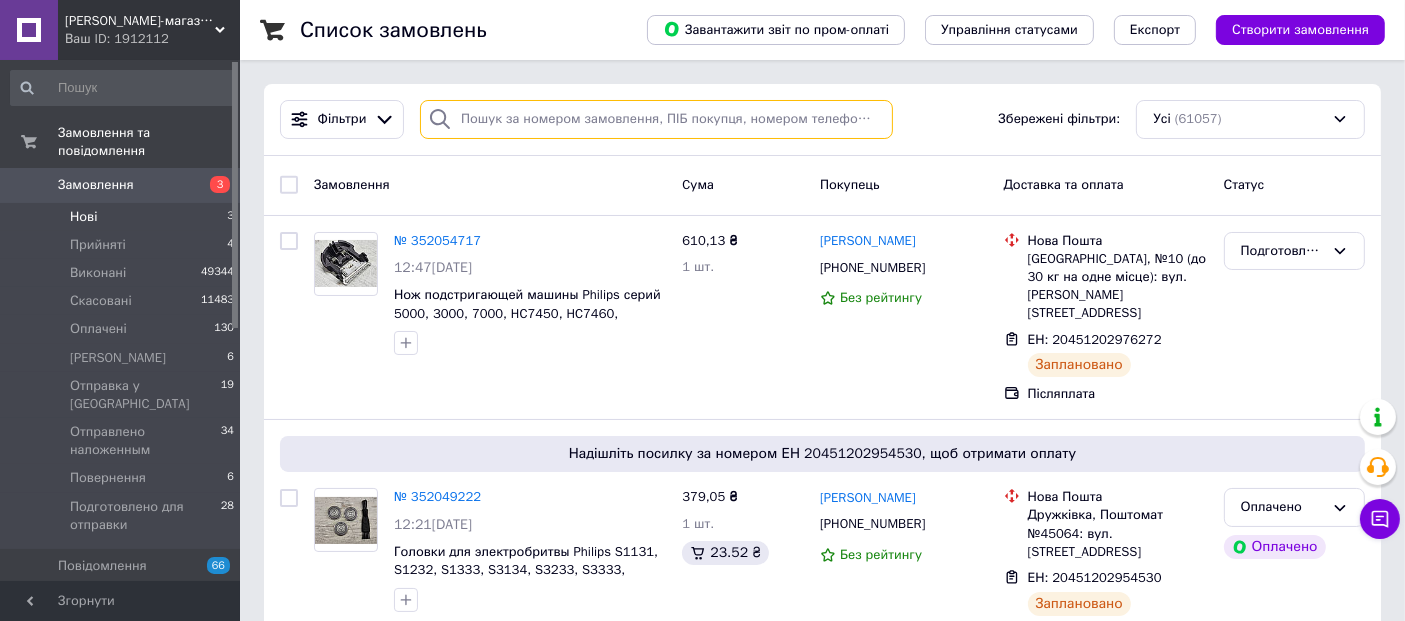 paste on "347302075" 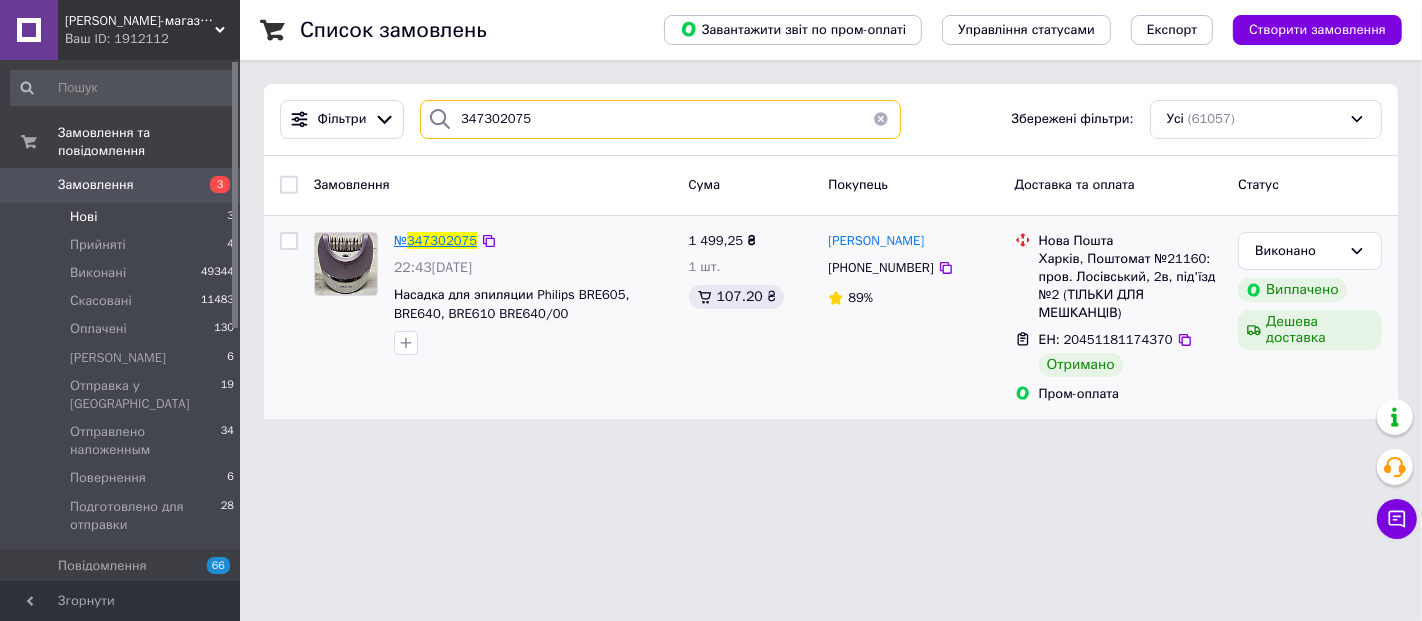 type on "347302075" 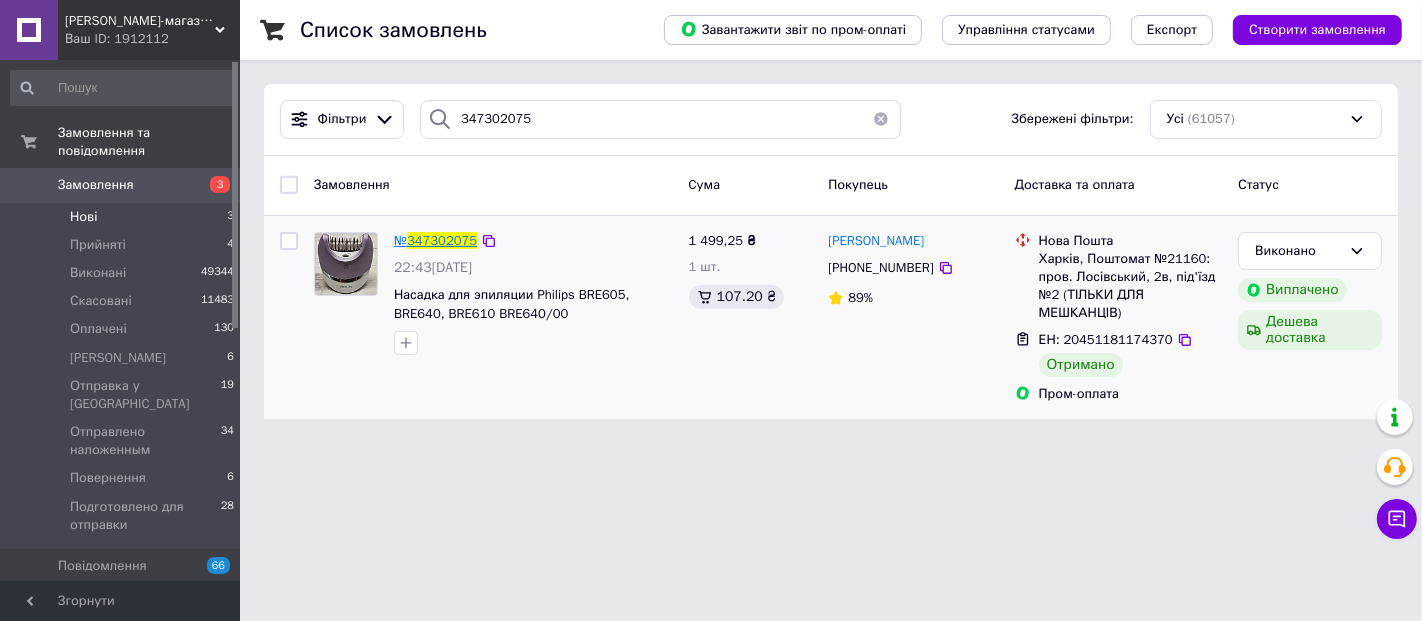 click on "347302075" at bounding box center [442, 240] 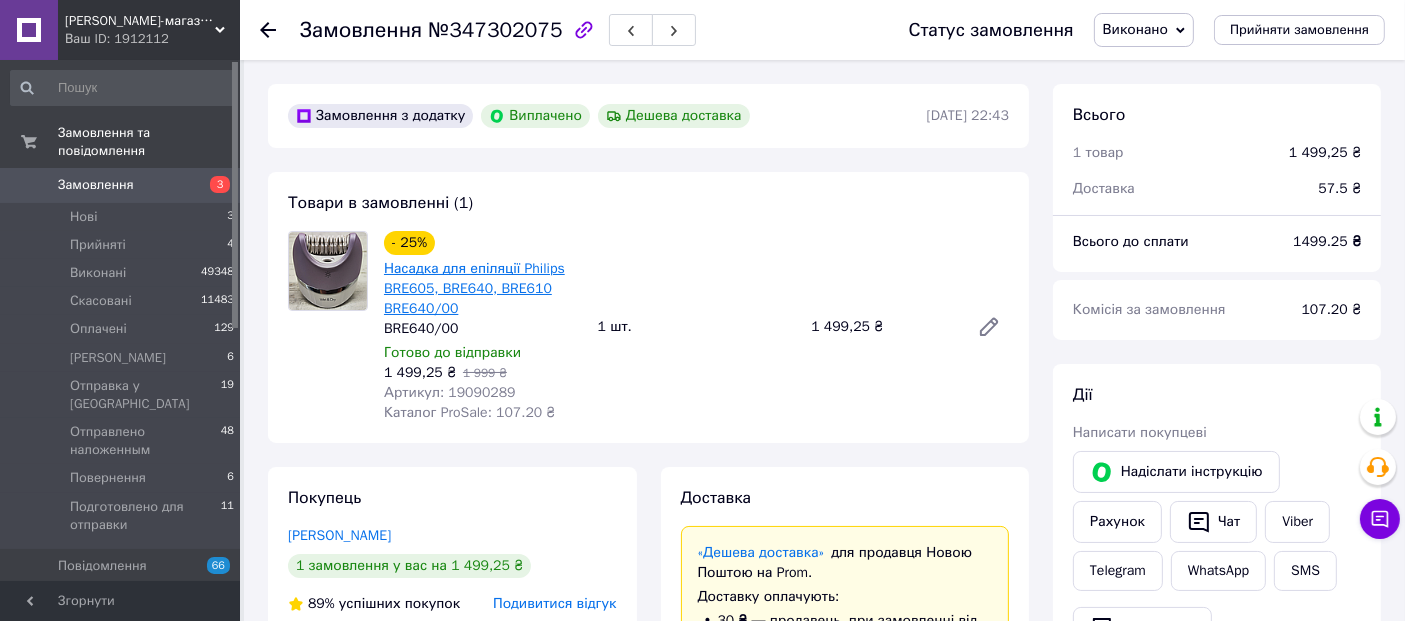 scroll, scrollTop: 116, scrollLeft: 0, axis: vertical 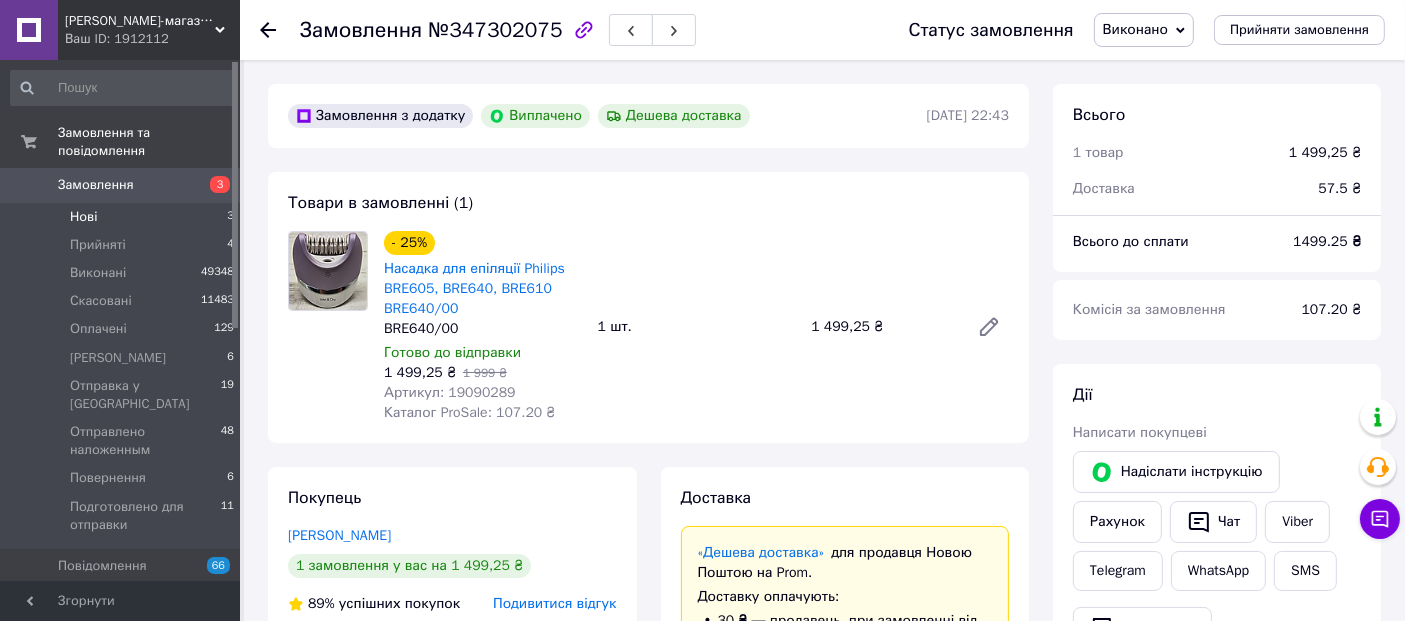 click on "Нові" at bounding box center (83, 217) 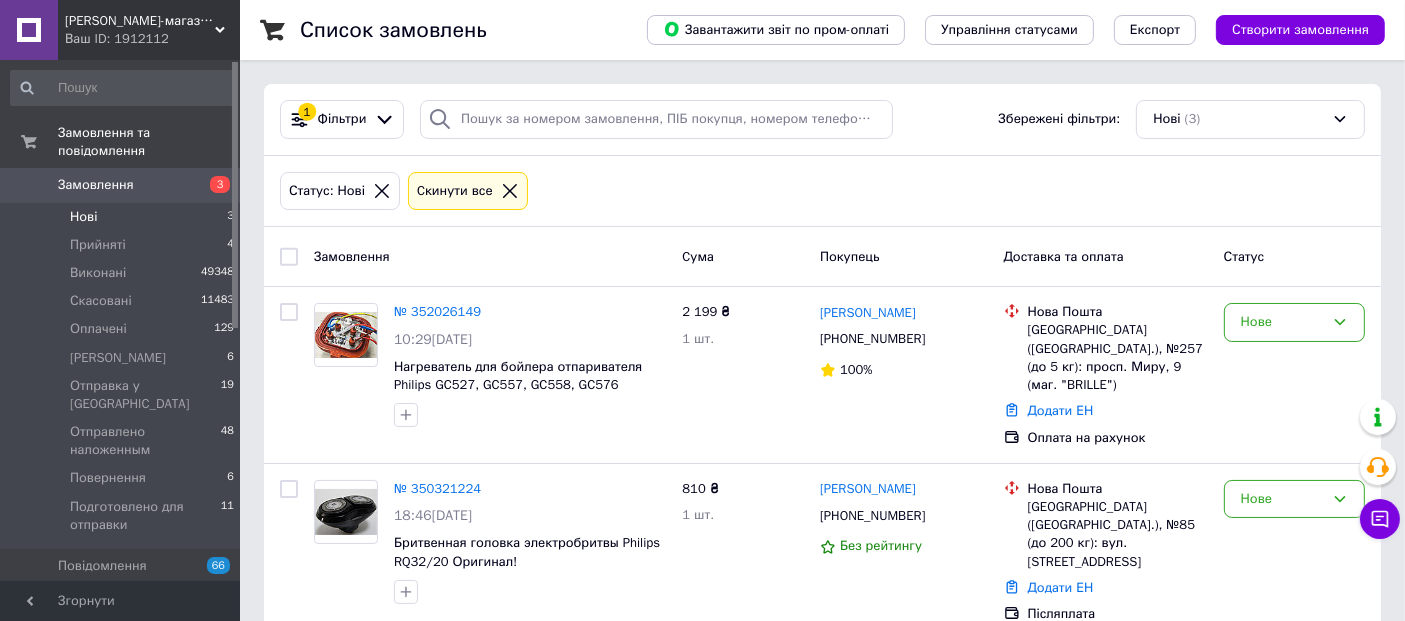 click on "Нові" at bounding box center [83, 217] 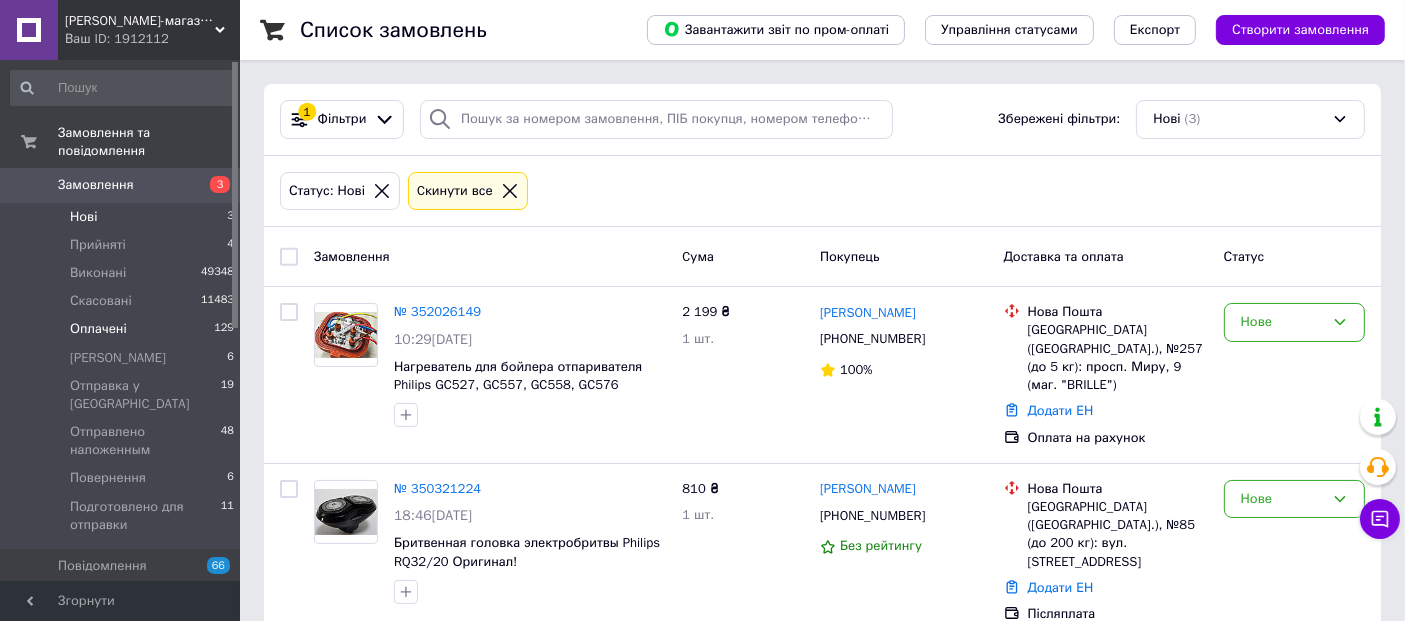 click on "Оплачені" at bounding box center [98, 329] 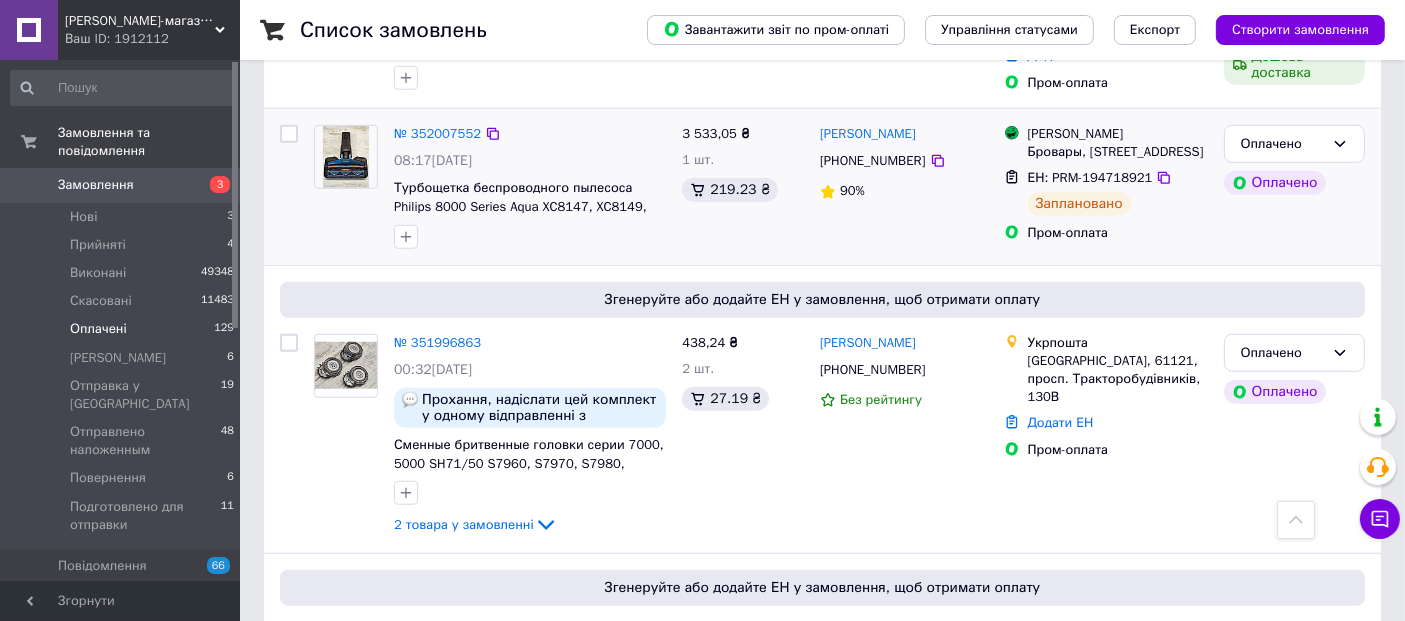 scroll, scrollTop: 1555, scrollLeft: 0, axis: vertical 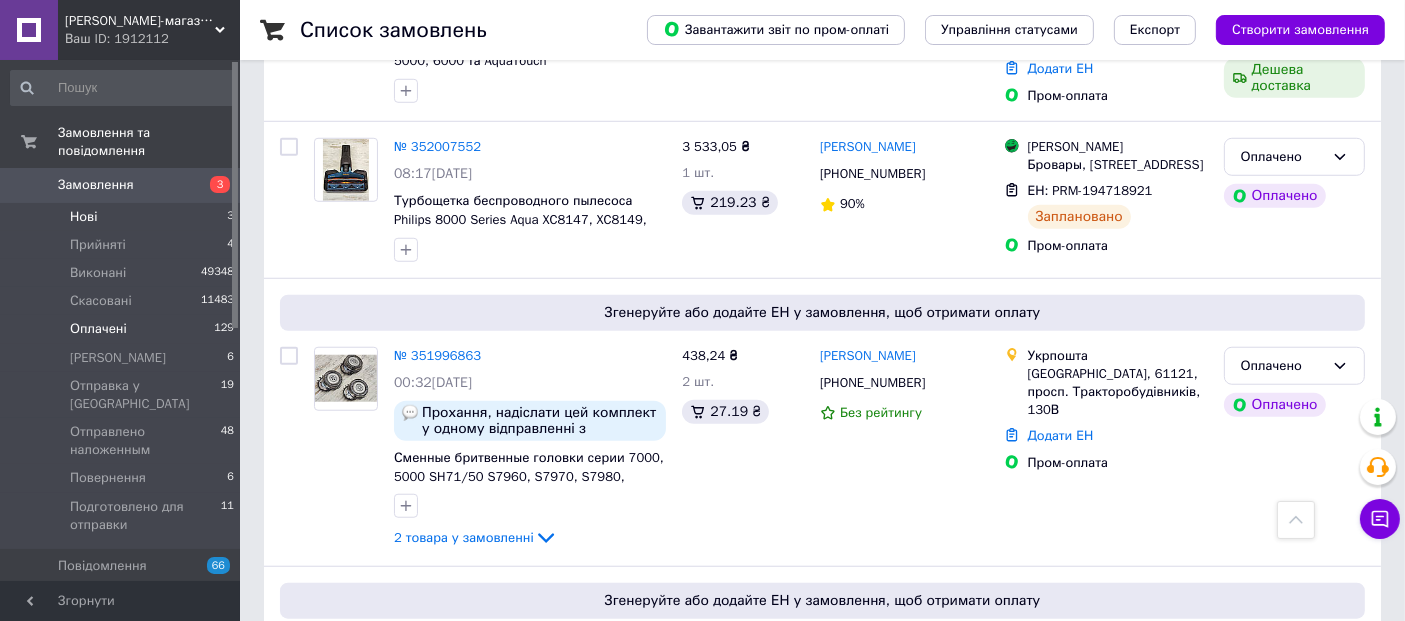 click on "Нові 3" at bounding box center [123, 217] 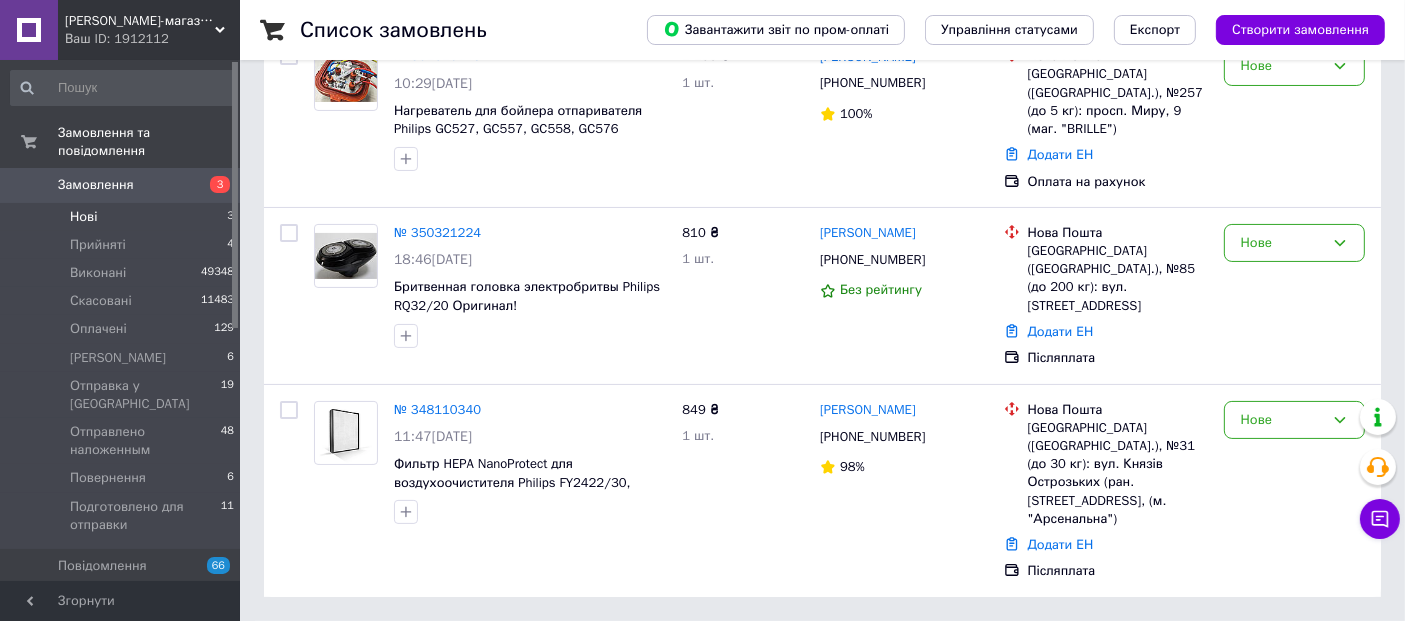 scroll, scrollTop: 0, scrollLeft: 0, axis: both 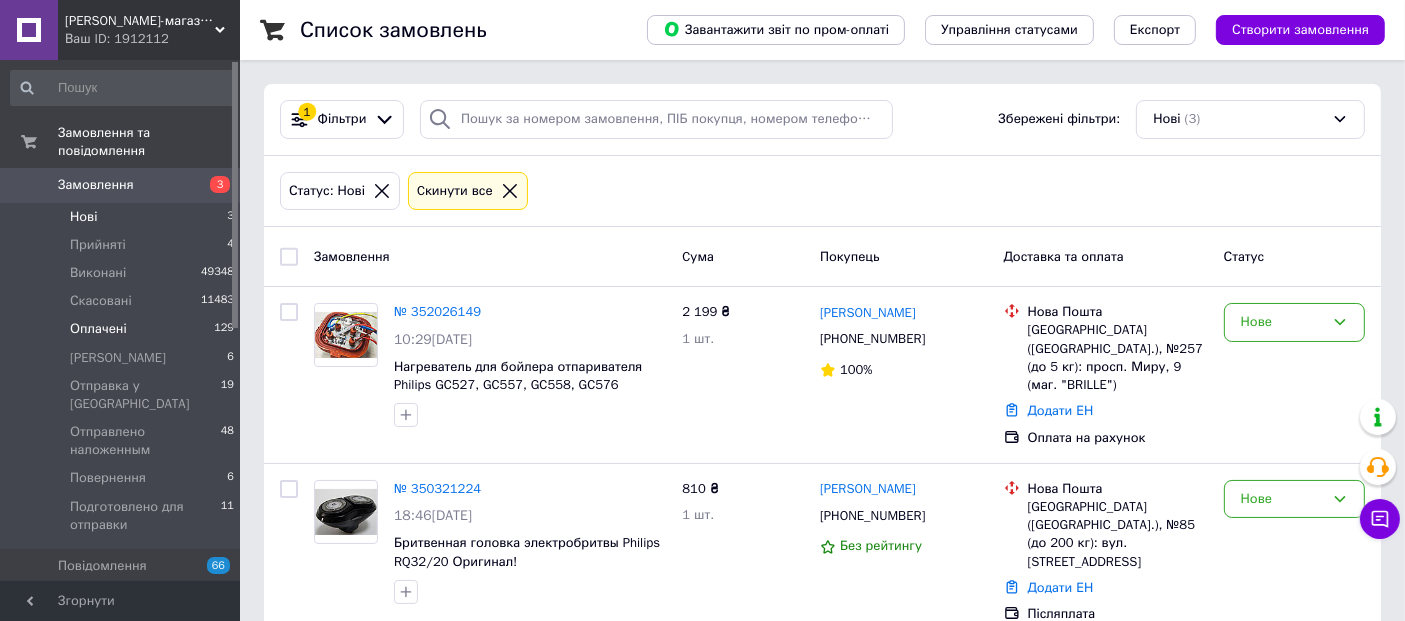 click on "Оплачені" at bounding box center (98, 329) 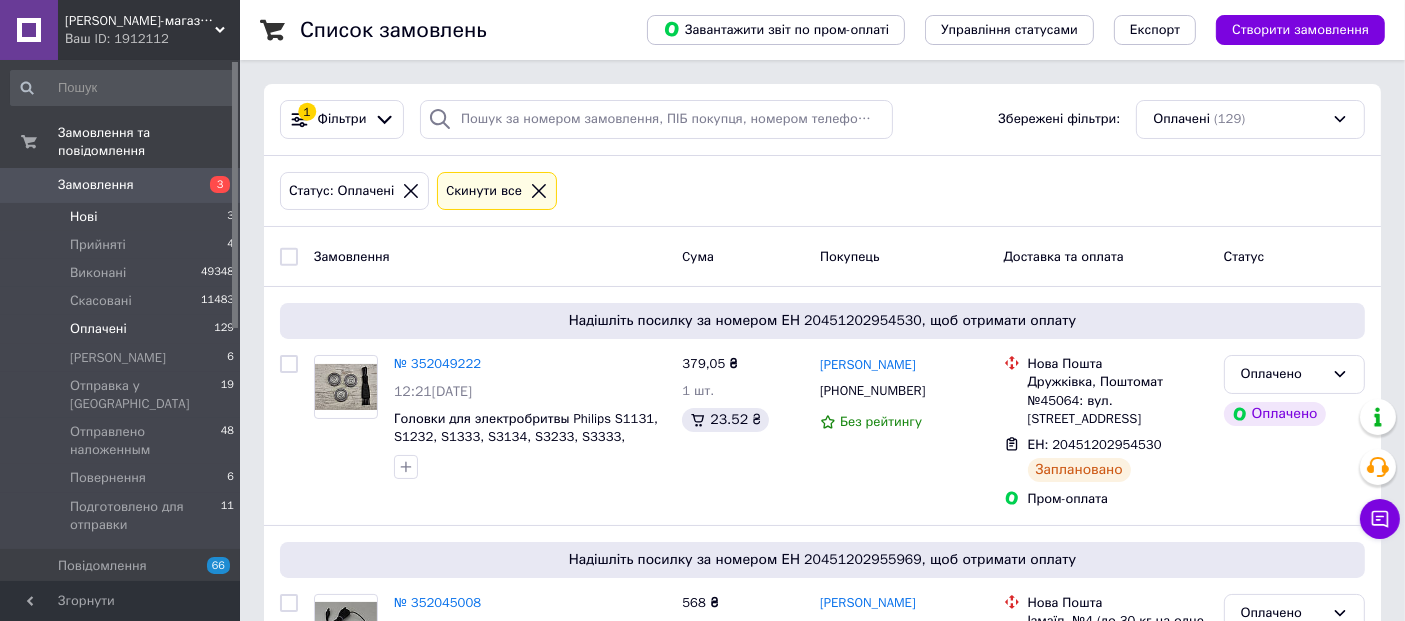 click on "Нові 3" at bounding box center [123, 217] 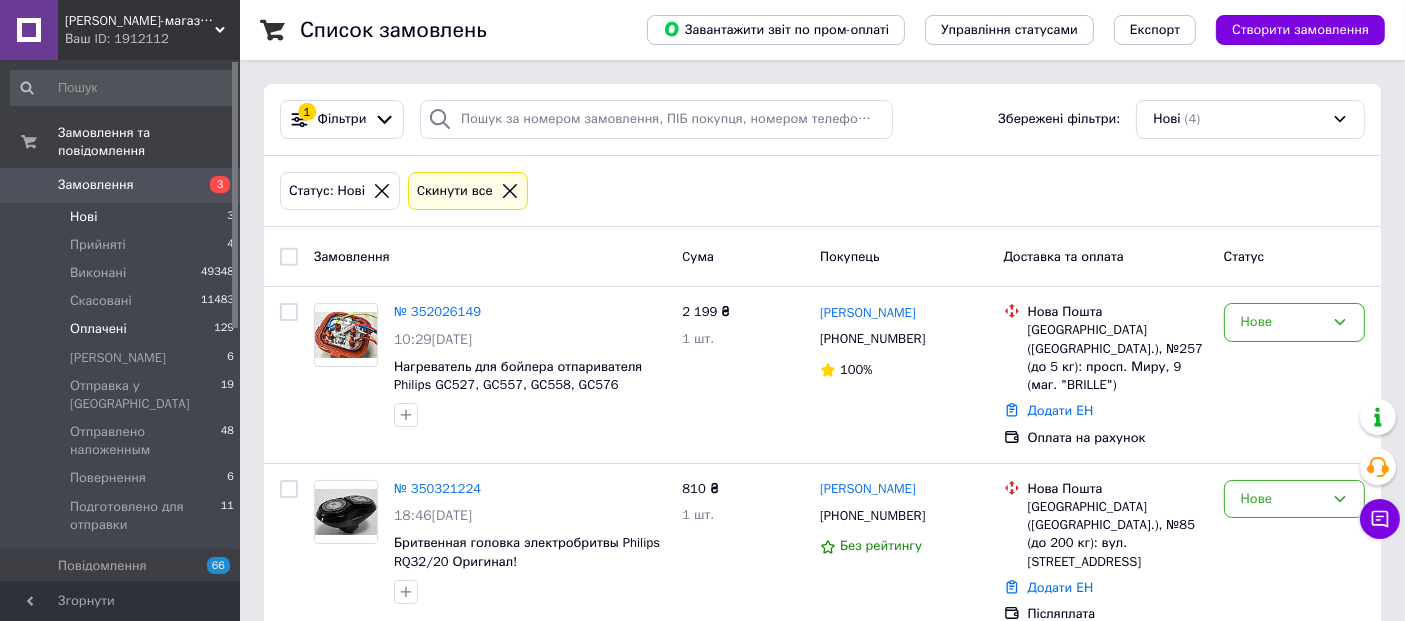 click on "Оплачені" at bounding box center (98, 329) 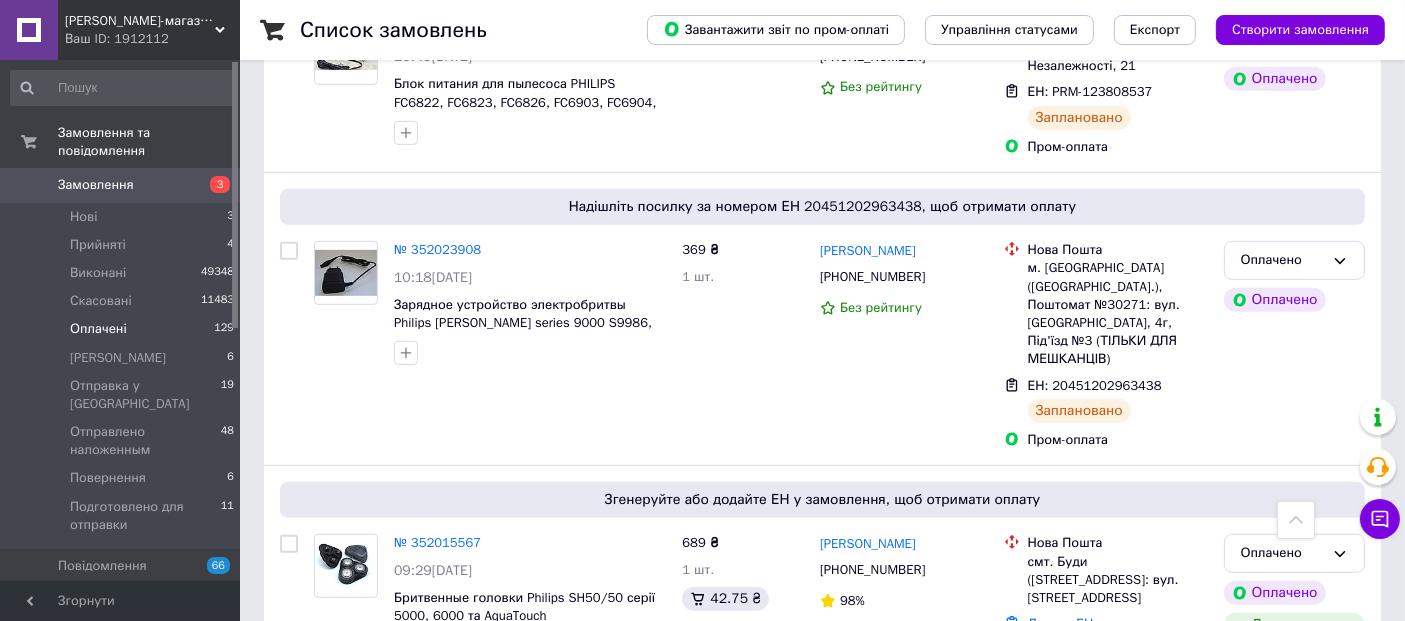 scroll, scrollTop: 1222, scrollLeft: 0, axis: vertical 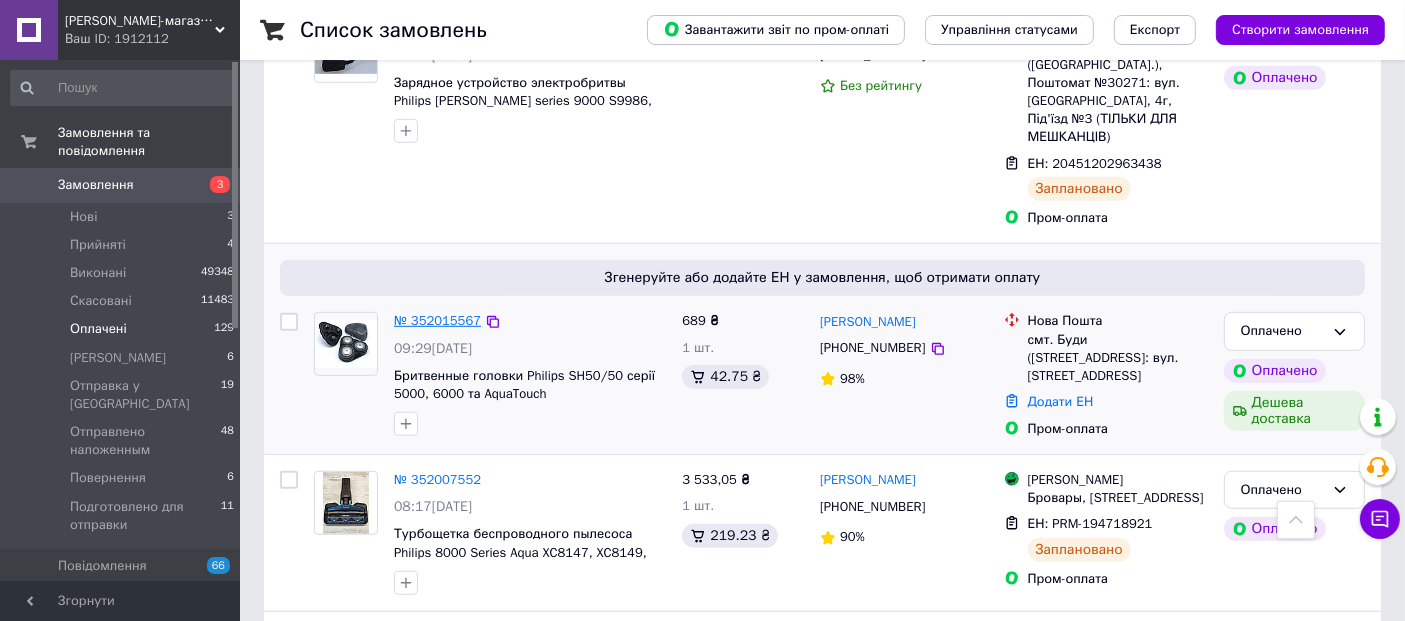 click on "№ 352015567" at bounding box center (437, 320) 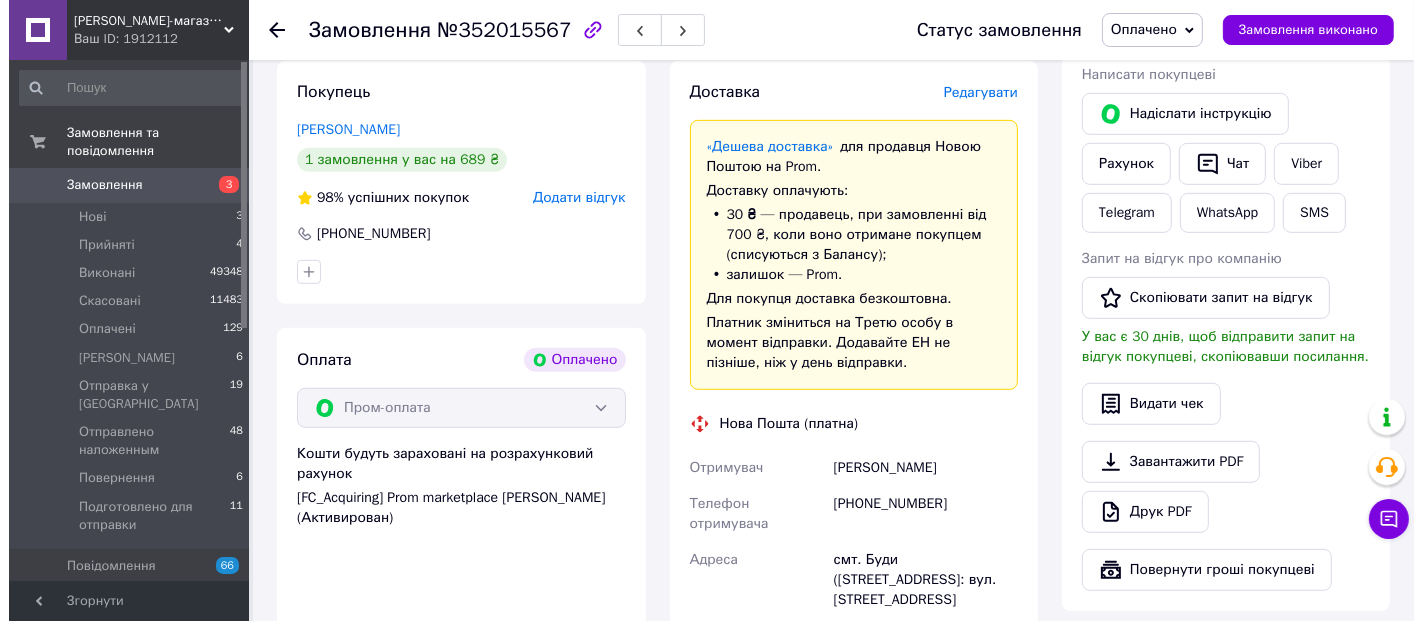 scroll, scrollTop: 888, scrollLeft: 0, axis: vertical 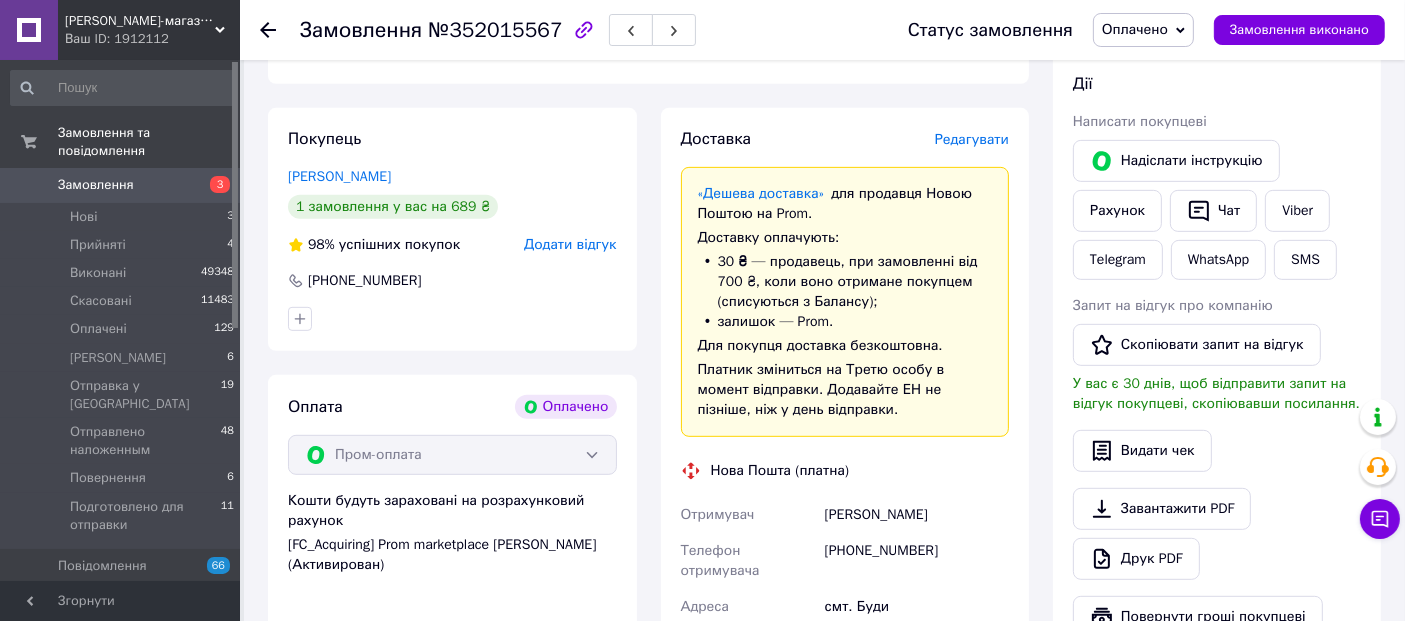 click on "Редагувати" at bounding box center (972, 139) 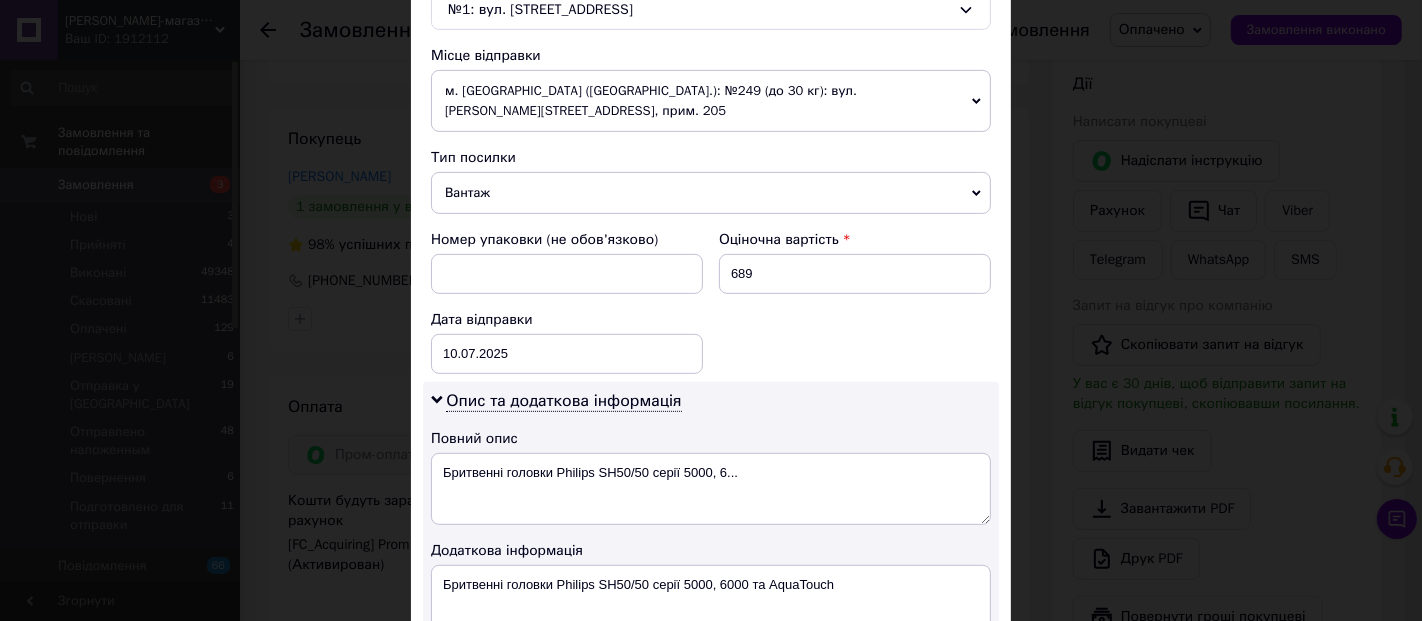 scroll, scrollTop: 777, scrollLeft: 0, axis: vertical 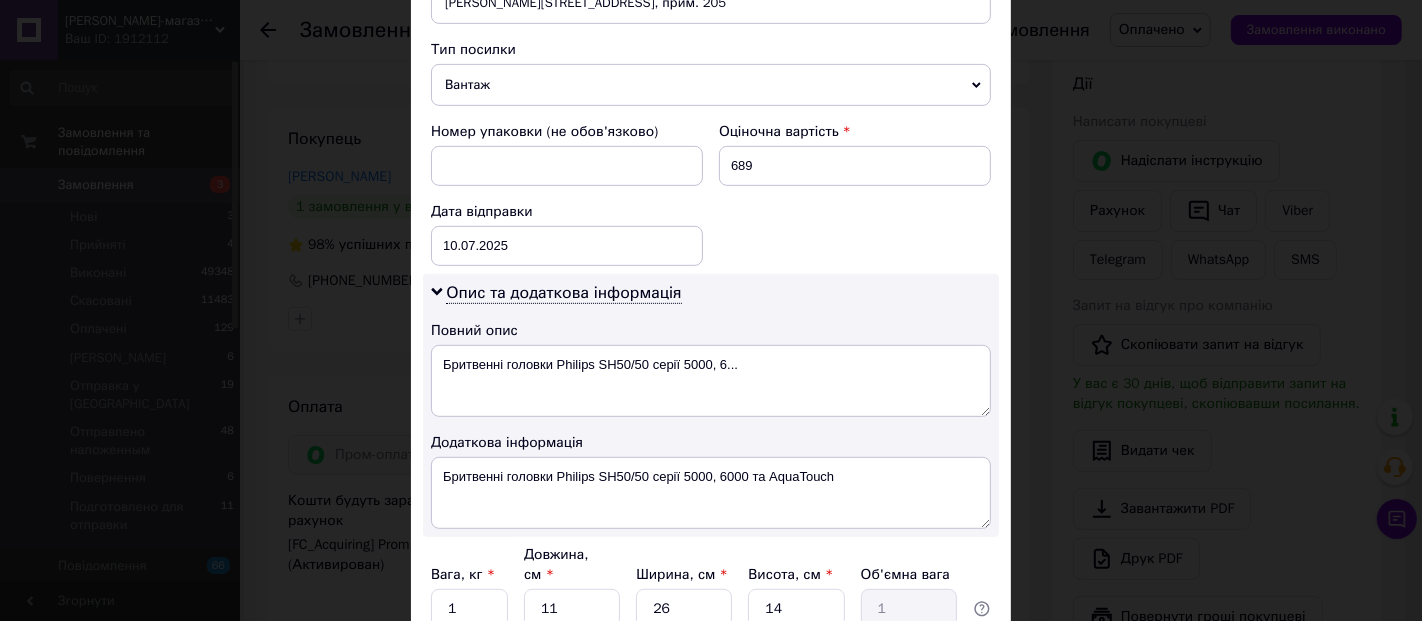 click on "Дата відправки" at bounding box center (567, 212) 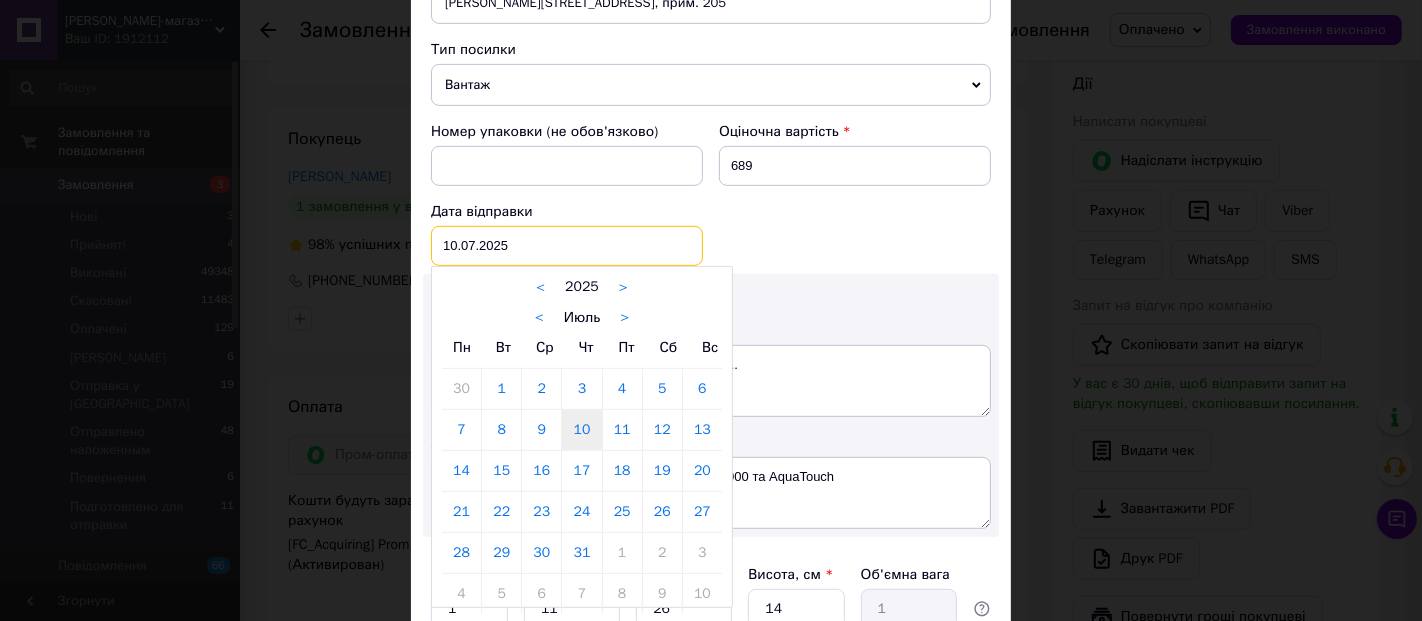 click on "10.07.2025 < 2025 > < Июль > Пн Вт Ср Чт Пт Сб Вс 30 1 2 3 4 5 6 7 8 9 10 11 12 13 14 15 16 17 18 19 20 21 22 23 24 25 26 27 28 29 30 31 1 2 3 4 5 6 7 8 9 10" at bounding box center (567, 246) 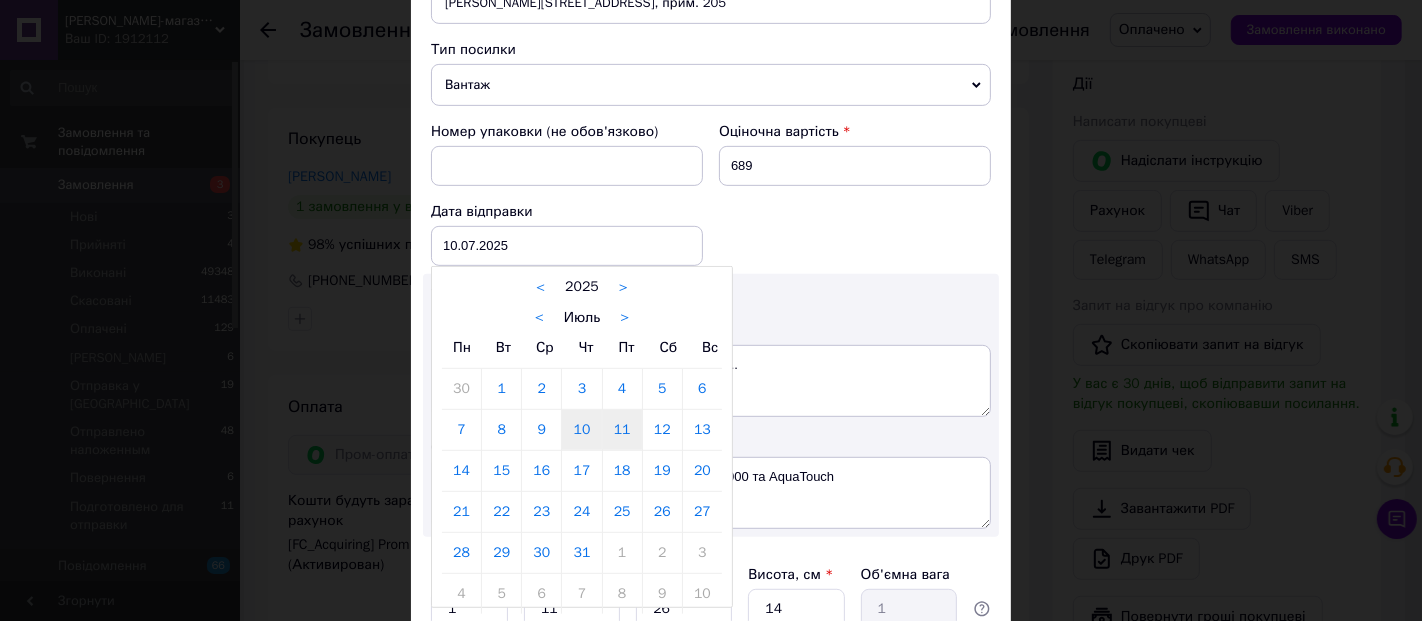 click on "11" at bounding box center (622, 430) 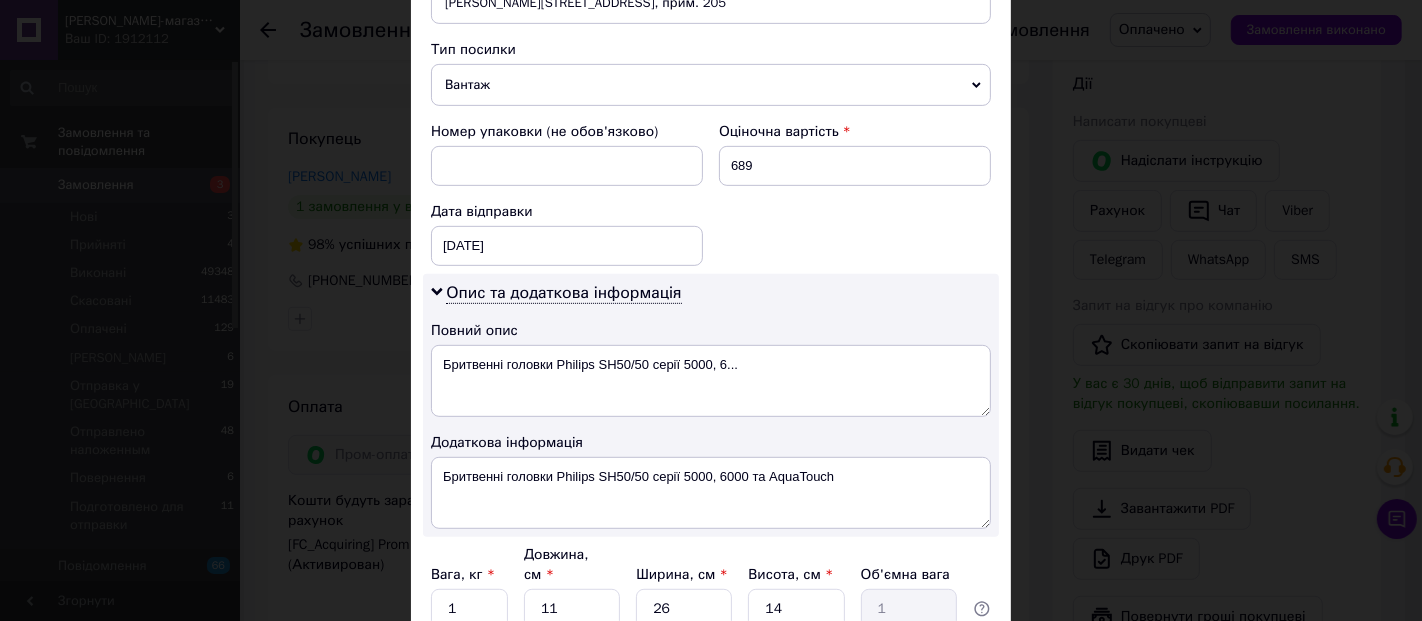 type on "11.07.2025" 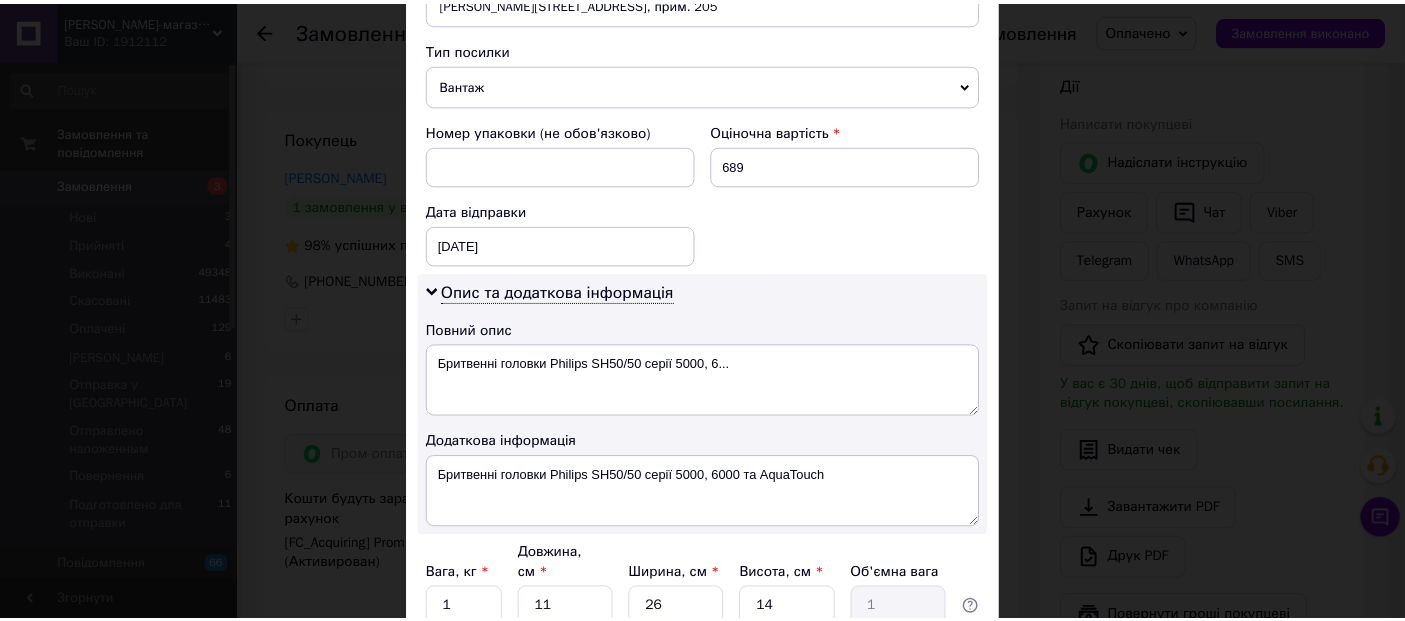 scroll, scrollTop: 922, scrollLeft: 0, axis: vertical 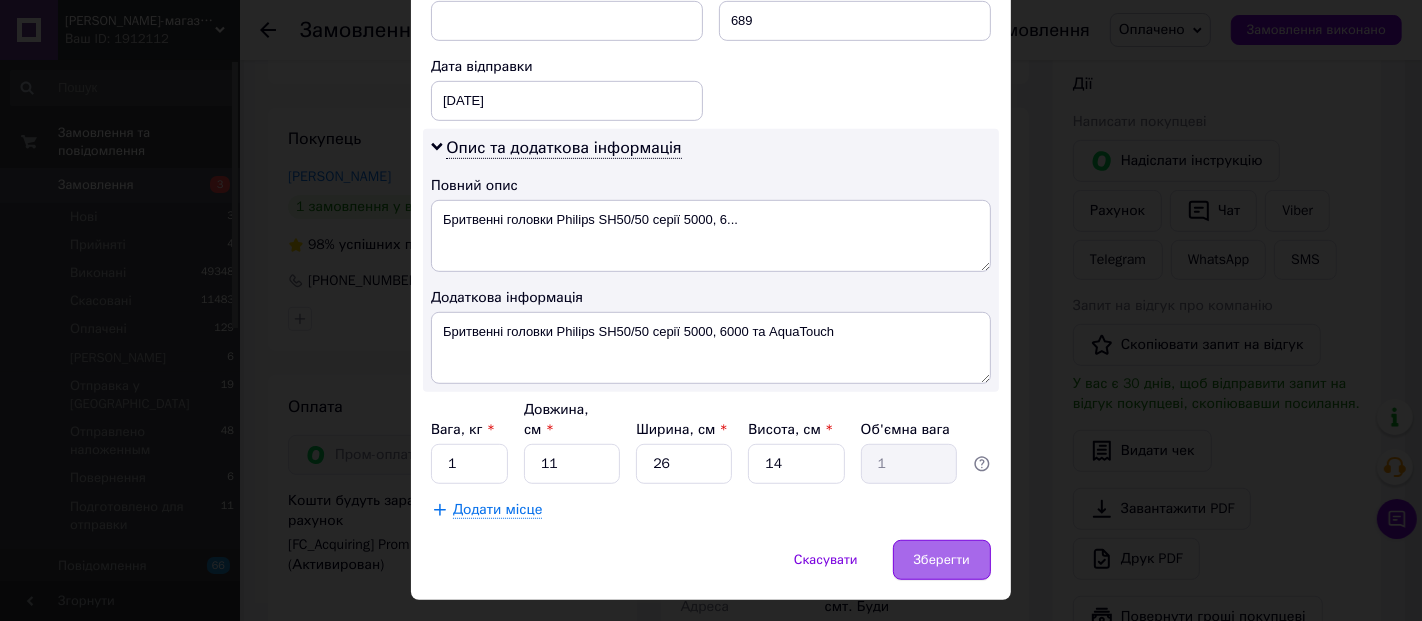 click on "Зберегти" at bounding box center [942, 560] 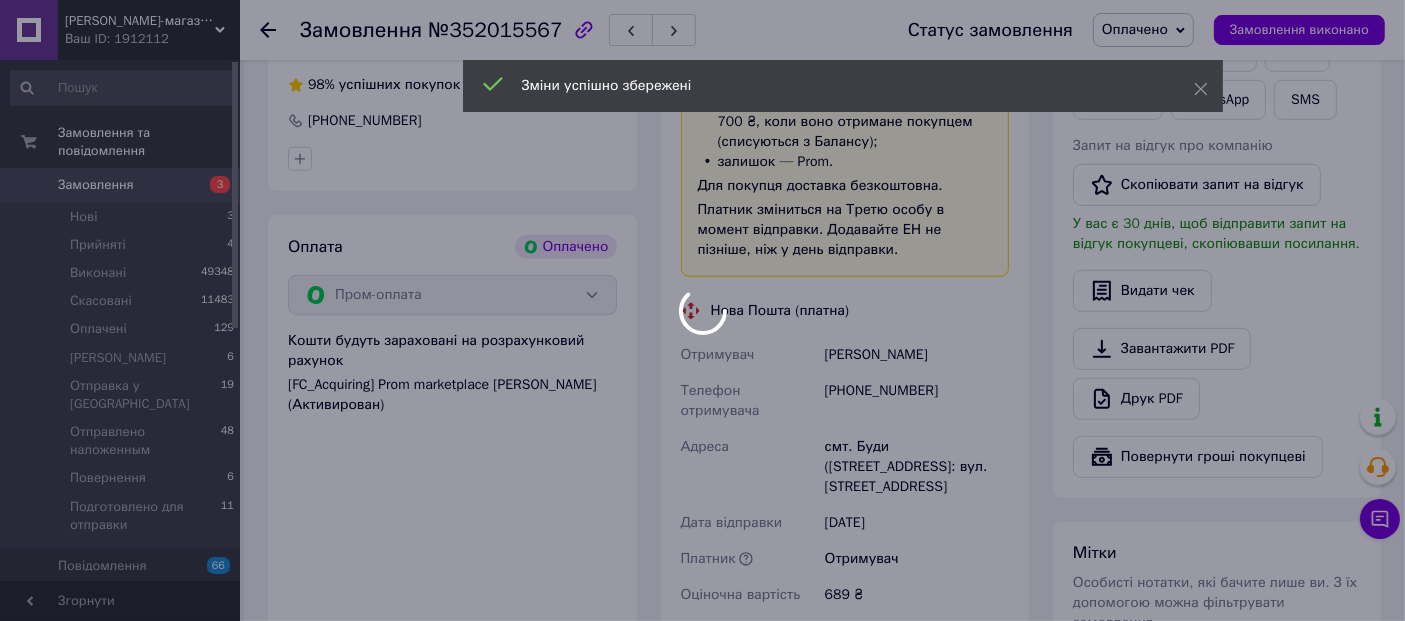 scroll, scrollTop: 1222, scrollLeft: 0, axis: vertical 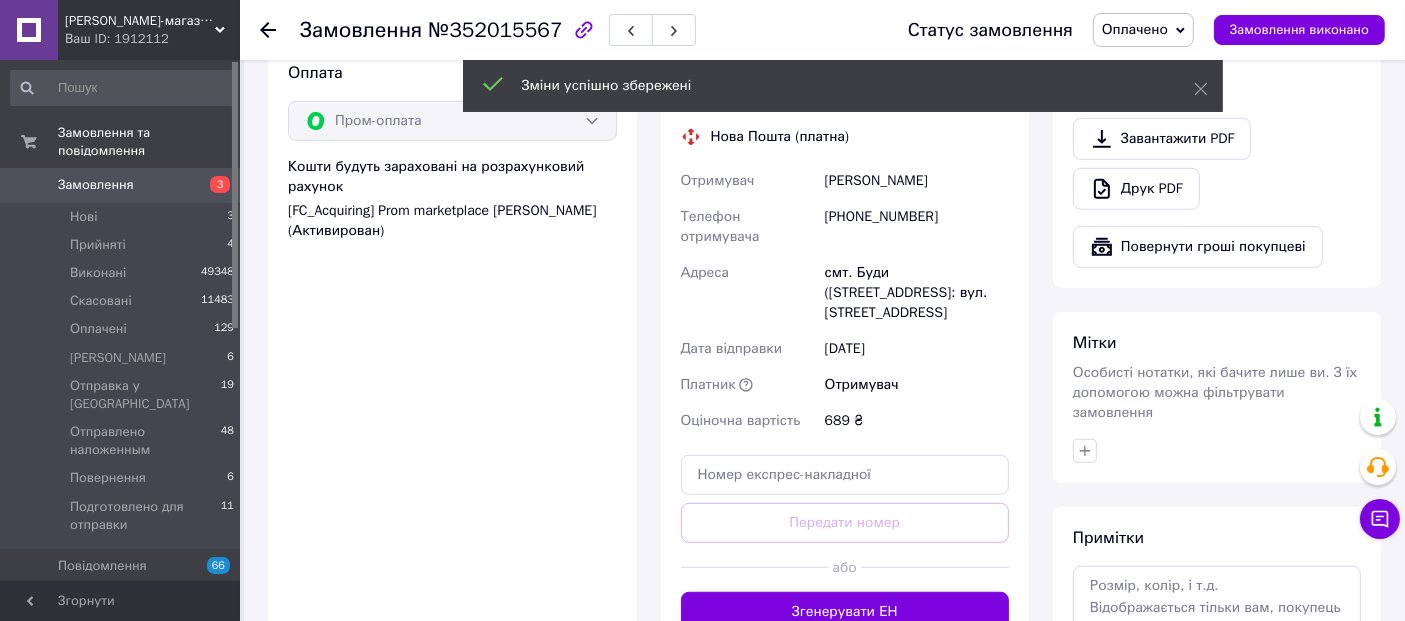 click on "Згенерувати ЕН" at bounding box center [845, 612] 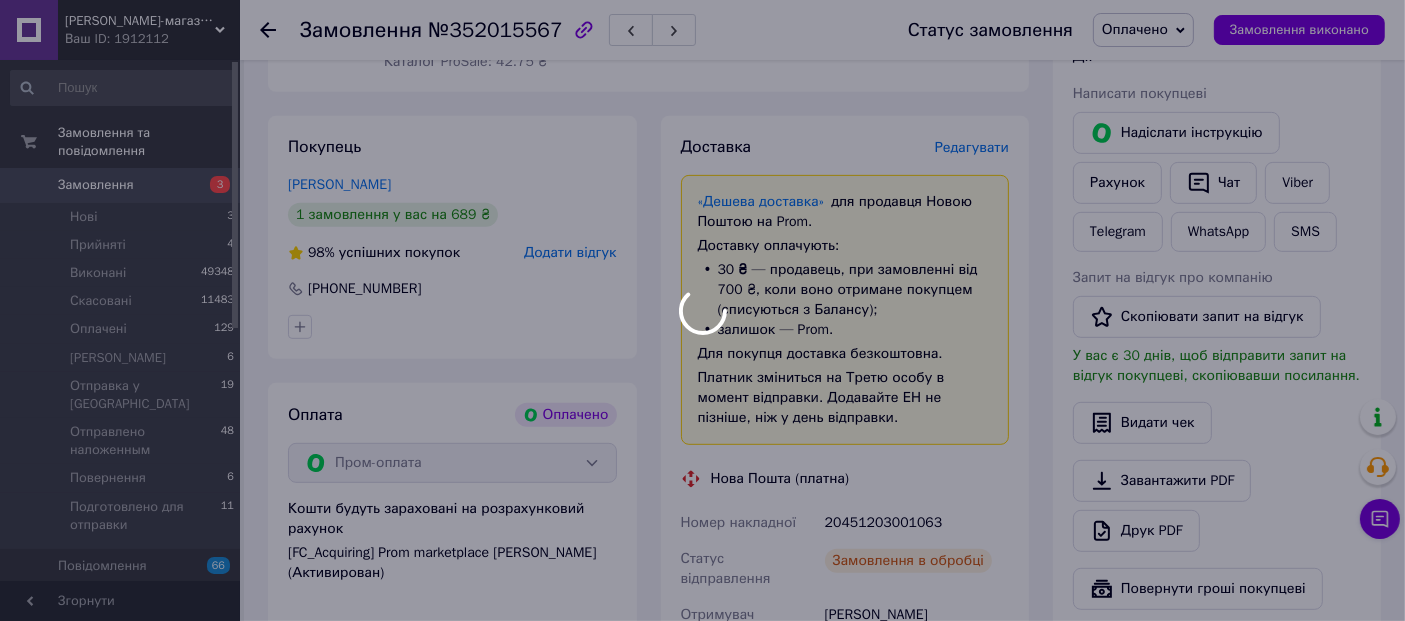 scroll, scrollTop: 1000, scrollLeft: 0, axis: vertical 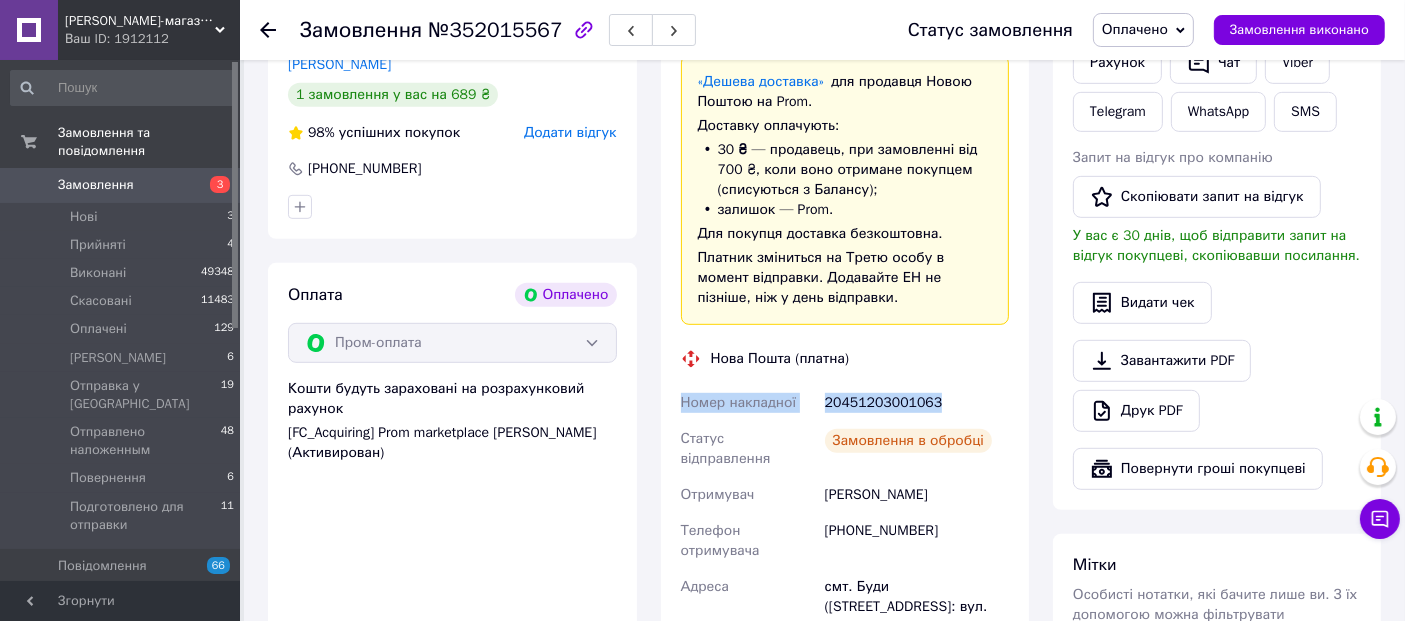 drag, startPoint x: 943, startPoint y: 381, endPoint x: 674, endPoint y: 384, distance: 269.01672 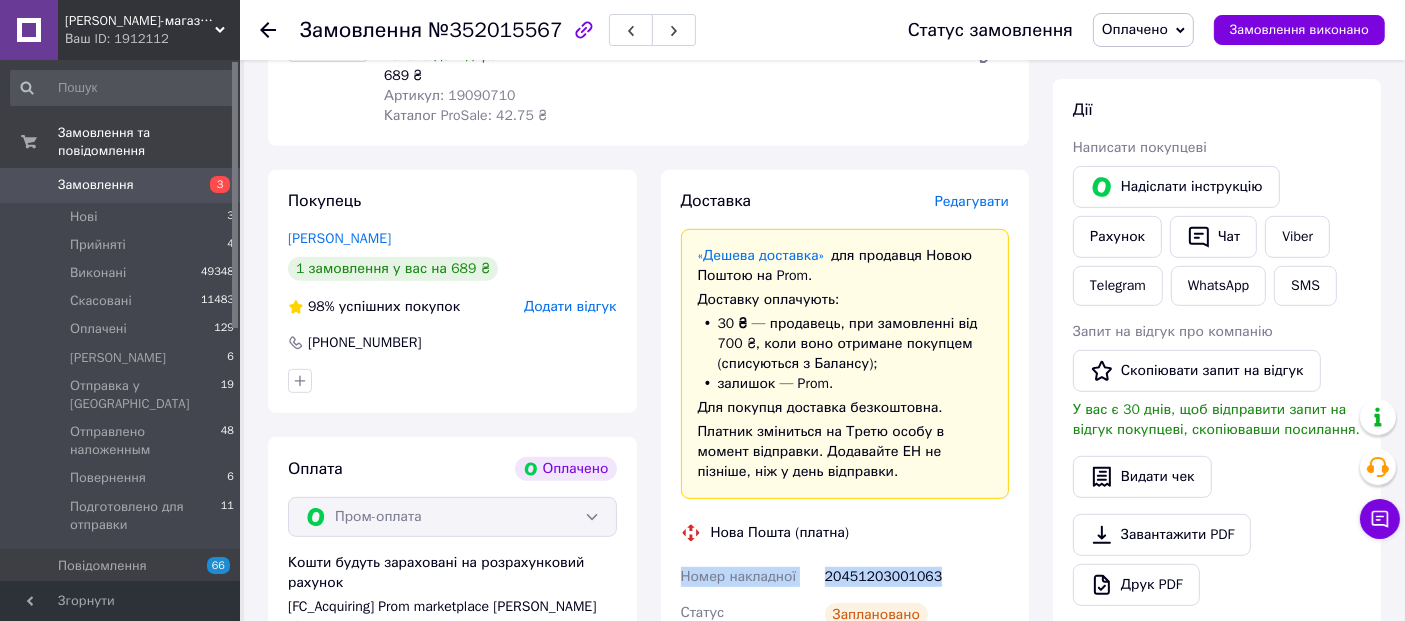 scroll, scrollTop: 555, scrollLeft: 0, axis: vertical 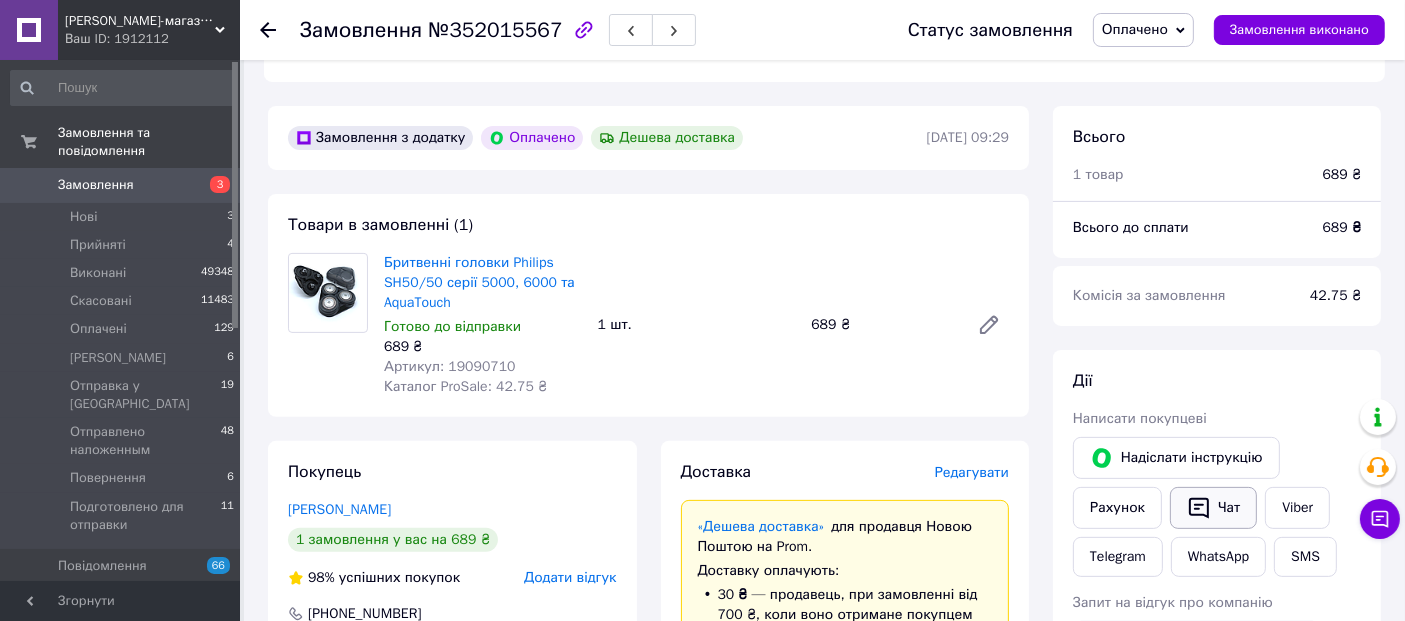 click on "Чат" at bounding box center (1213, 508) 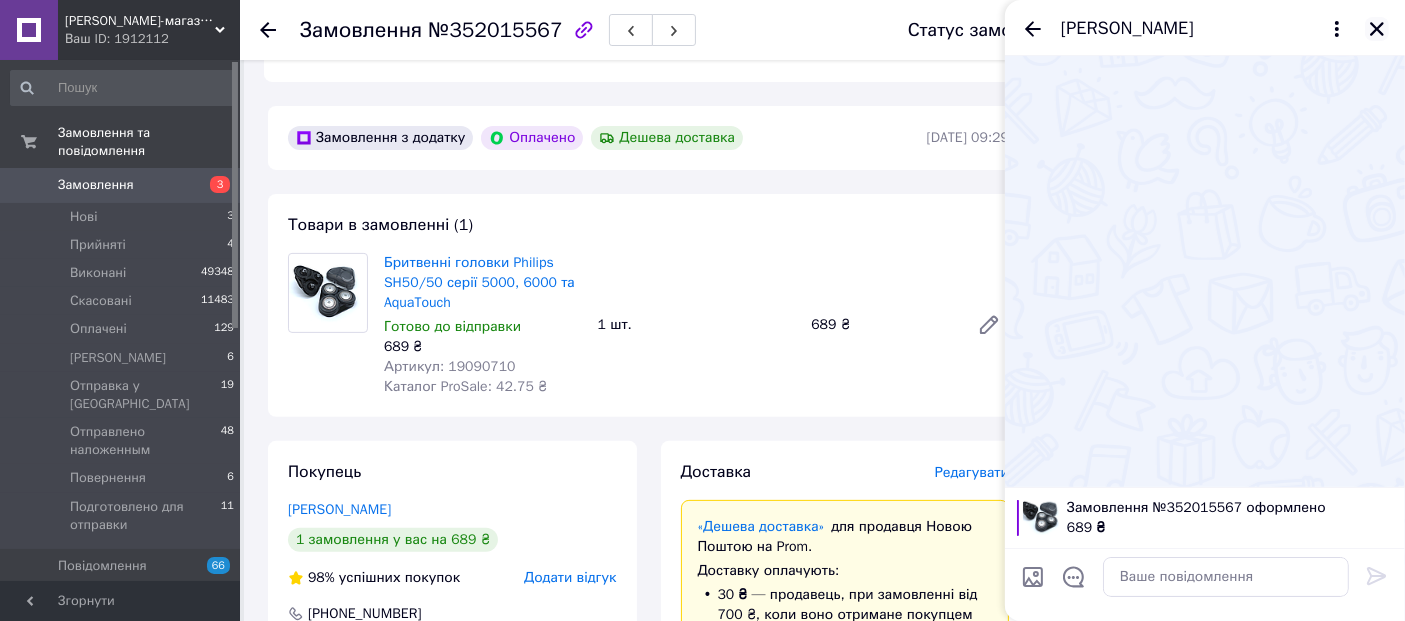 click 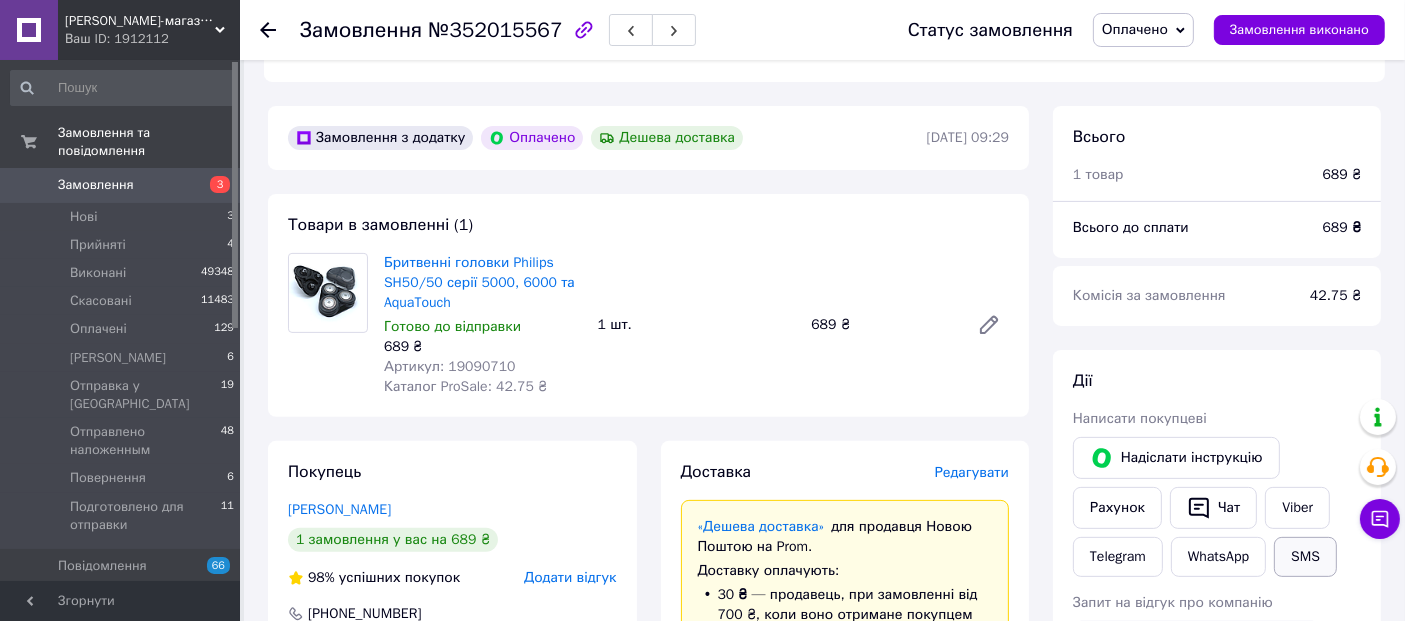 click on "SMS" at bounding box center [1305, 557] 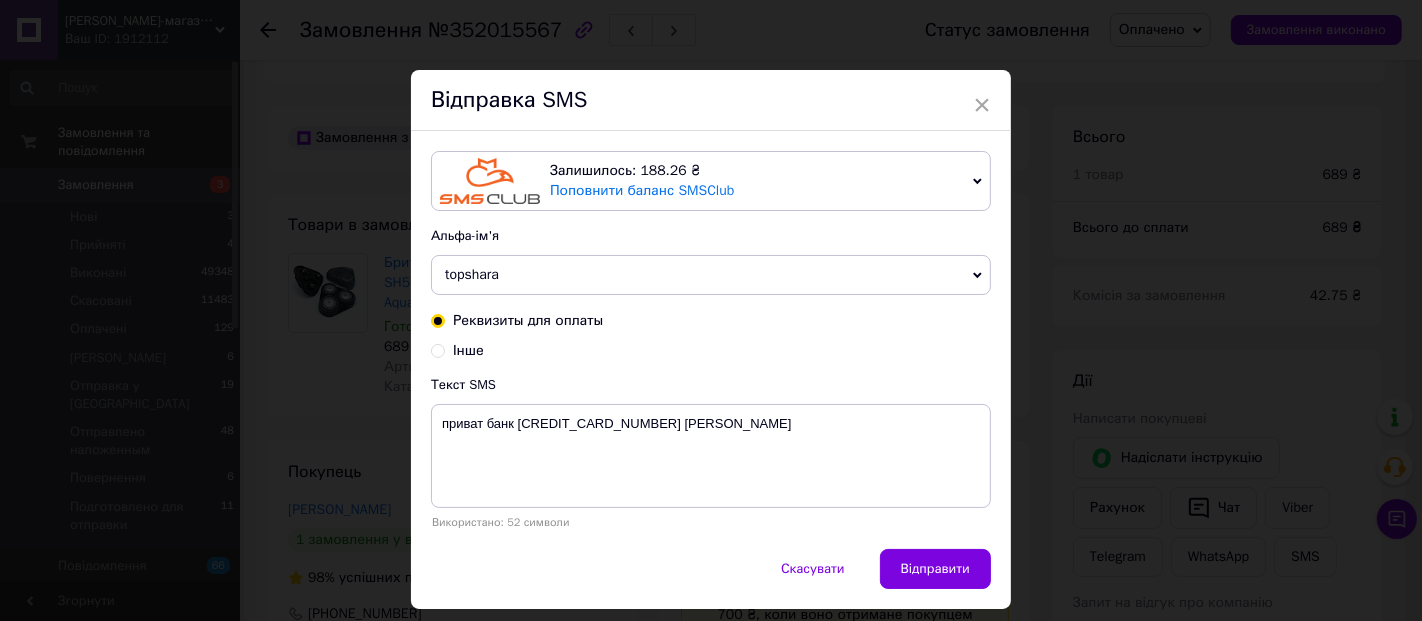 click on "Інше" at bounding box center [438, 349] 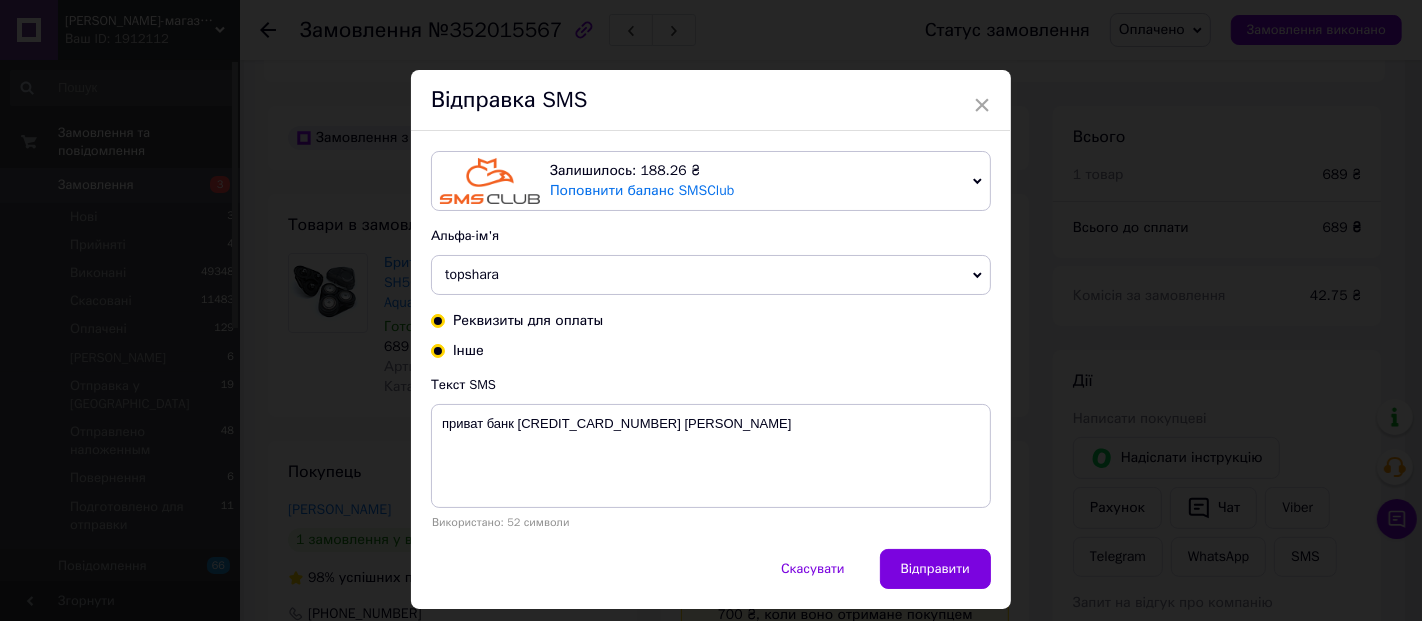 radio on "true" 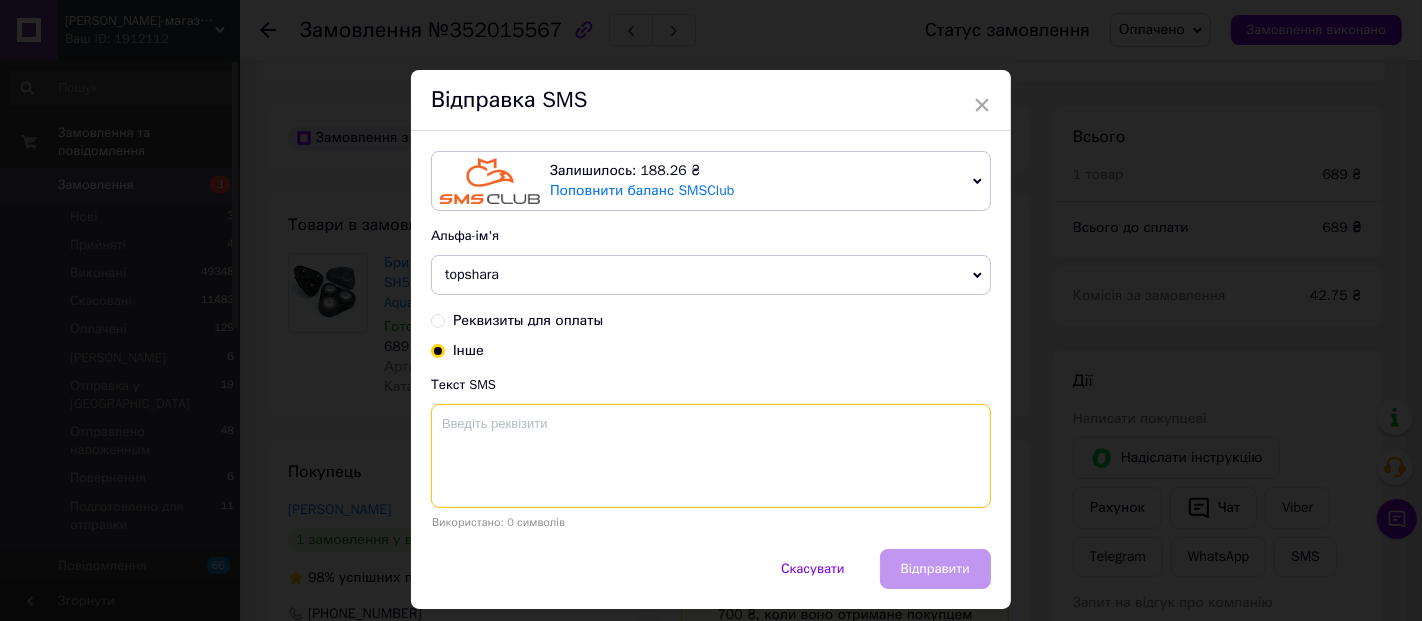 click at bounding box center (711, 456) 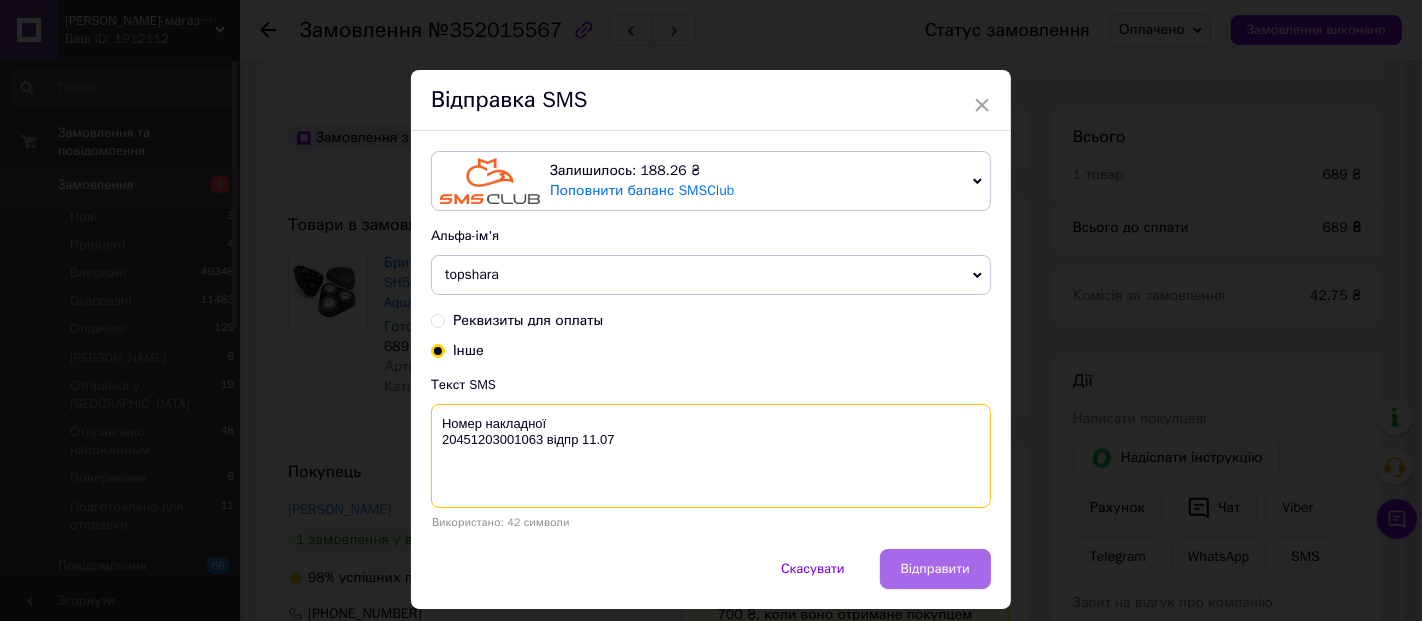 type on "Номер накладної
20451203001063 відпр 11.07" 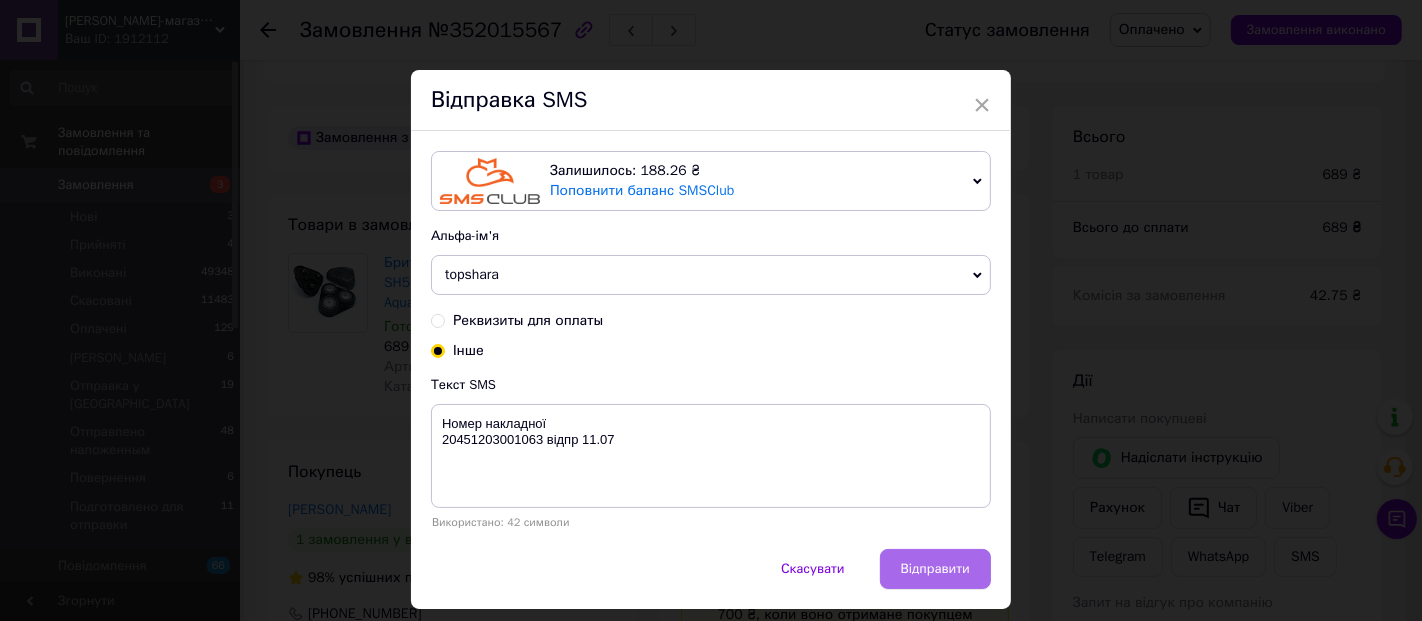 click on "Відправити" at bounding box center (935, 569) 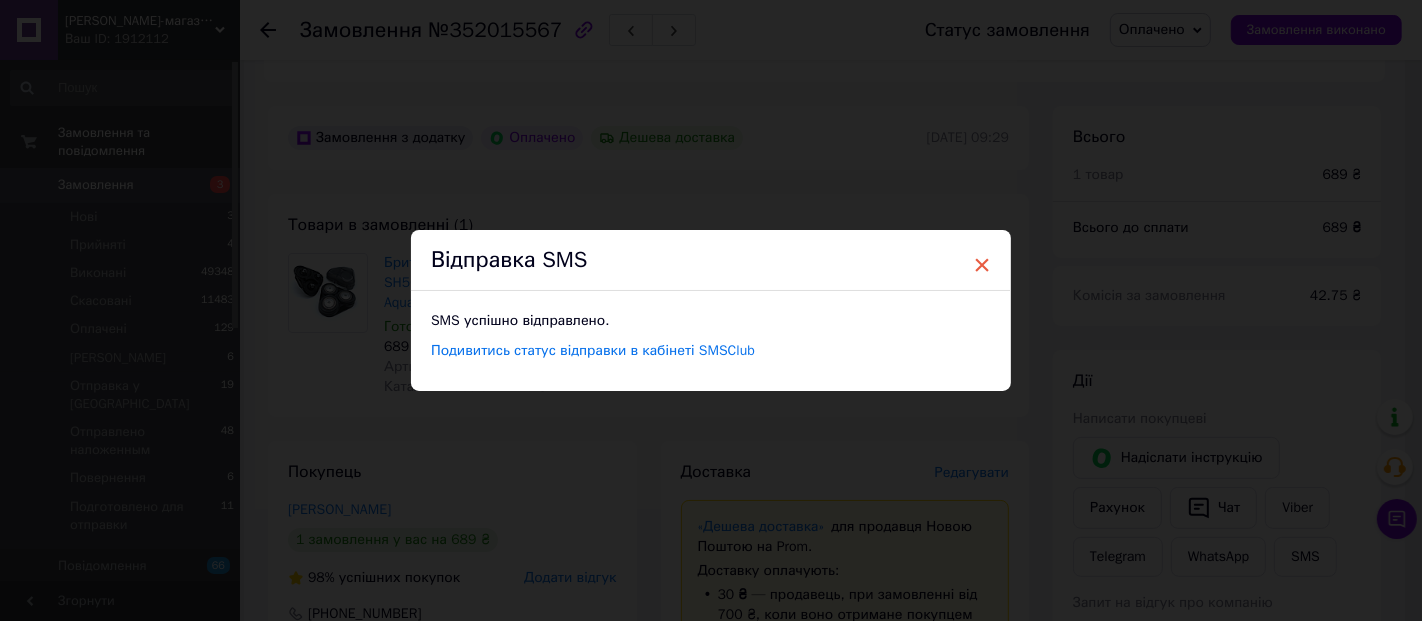 click on "×" at bounding box center (982, 265) 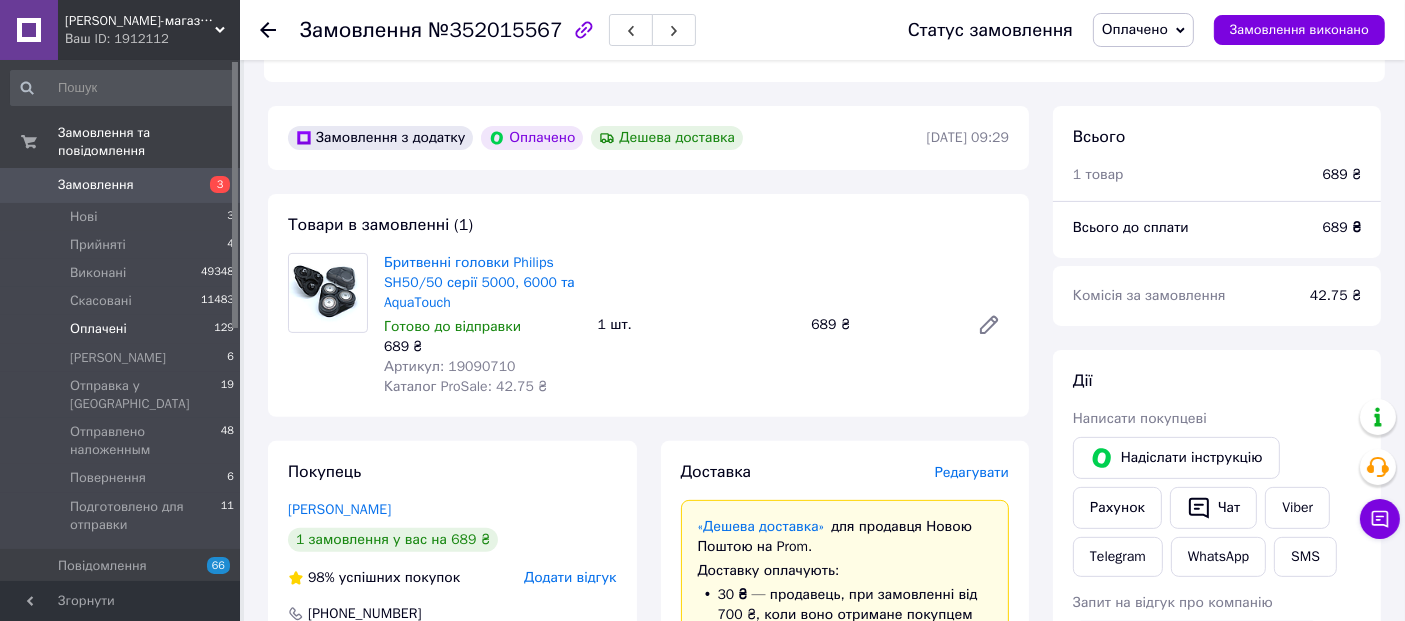 click on "Оплачені" at bounding box center [98, 329] 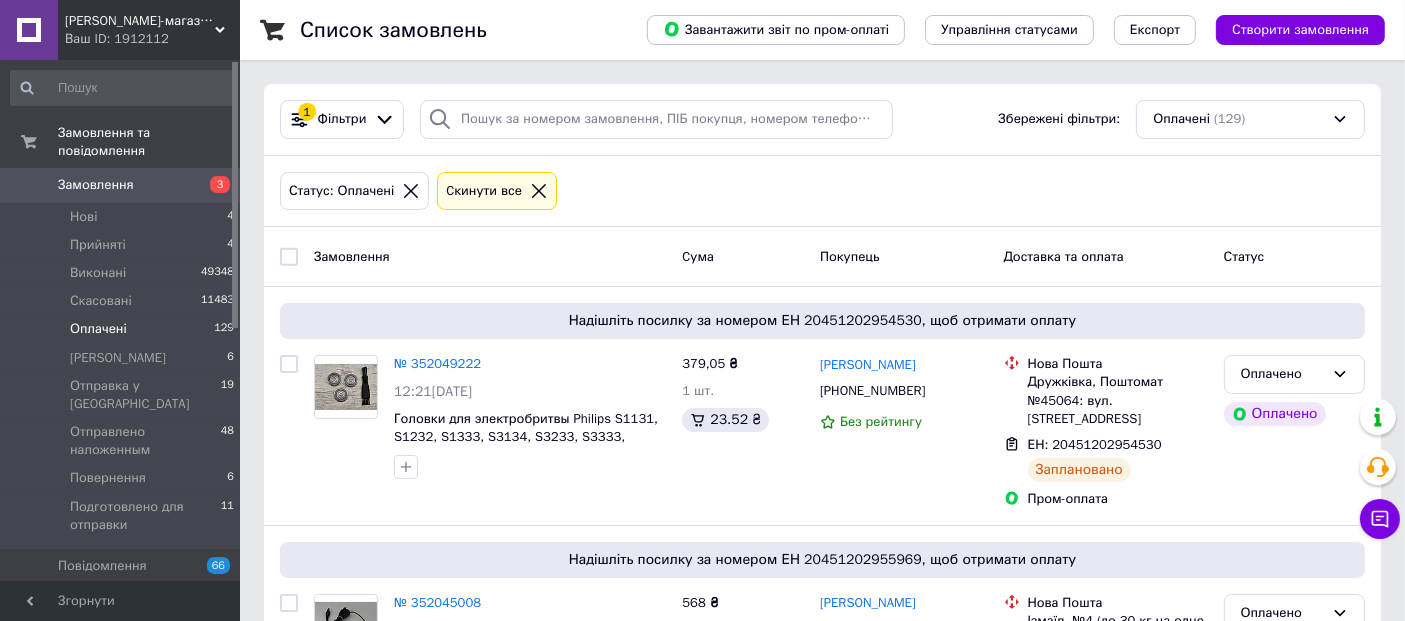 click on "Оплачені" at bounding box center (98, 329) 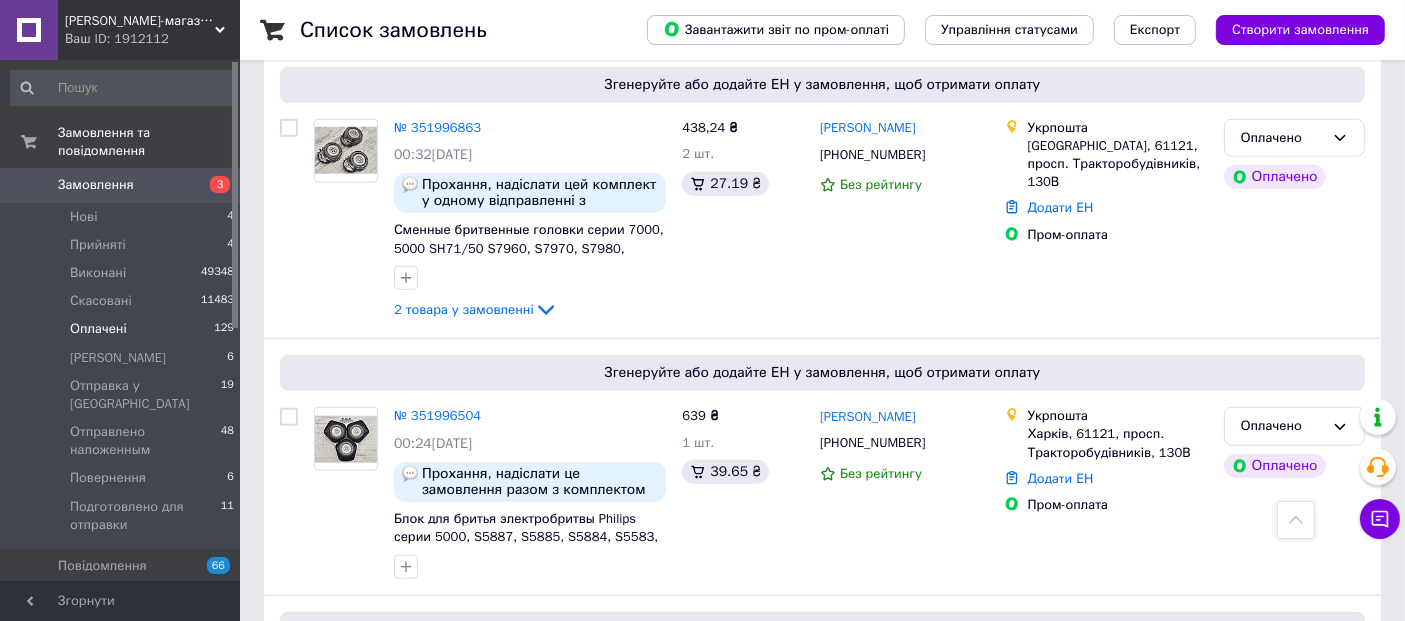 scroll, scrollTop: 1777, scrollLeft: 0, axis: vertical 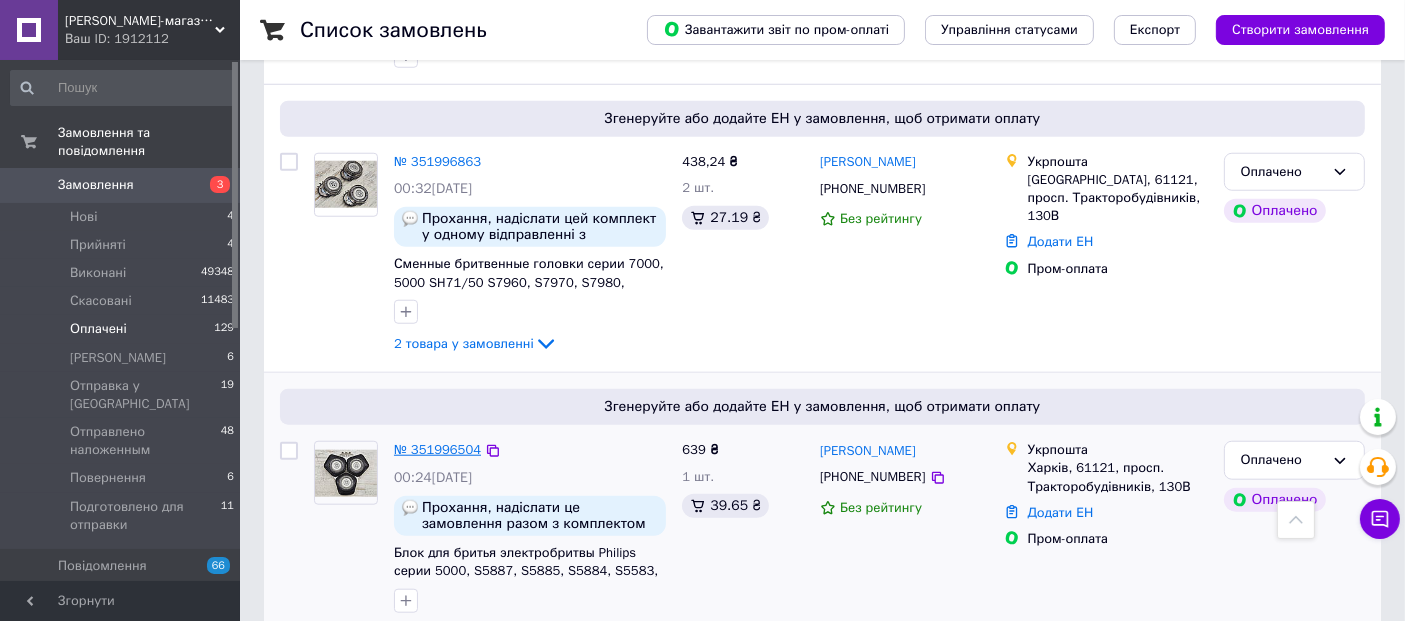 click on "№ 351996504" at bounding box center [437, 449] 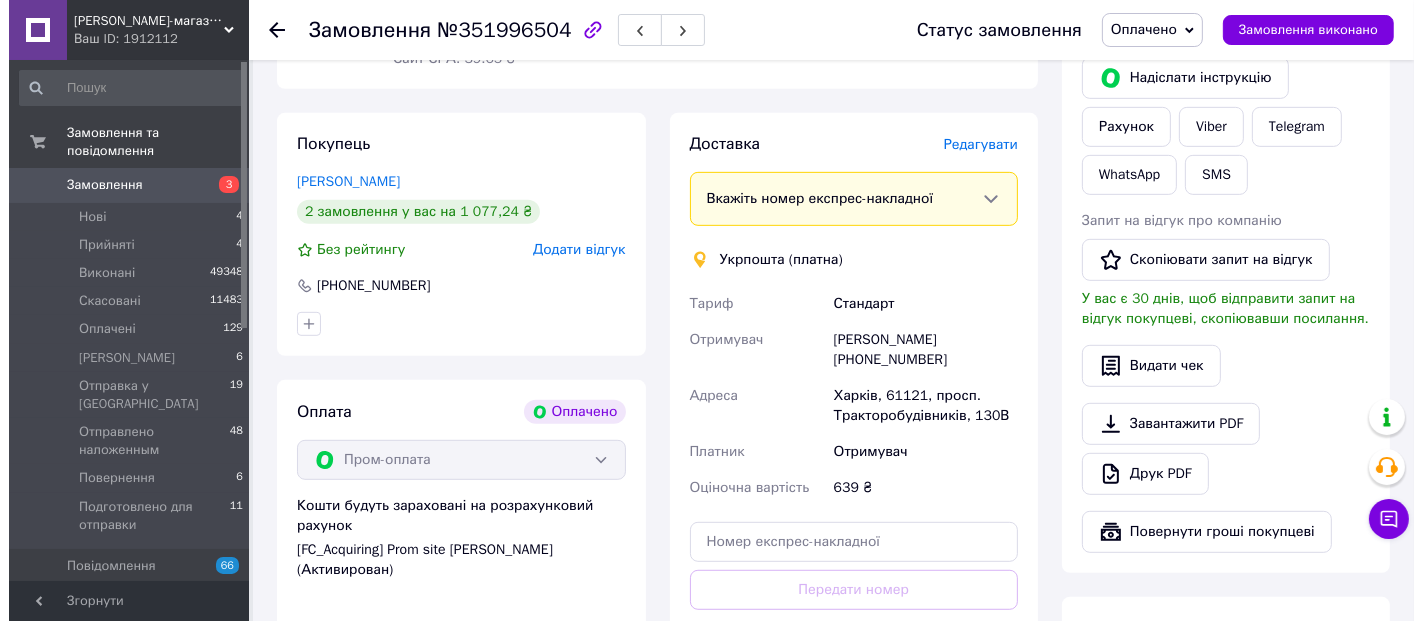 scroll, scrollTop: 831, scrollLeft: 0, axis: vertical 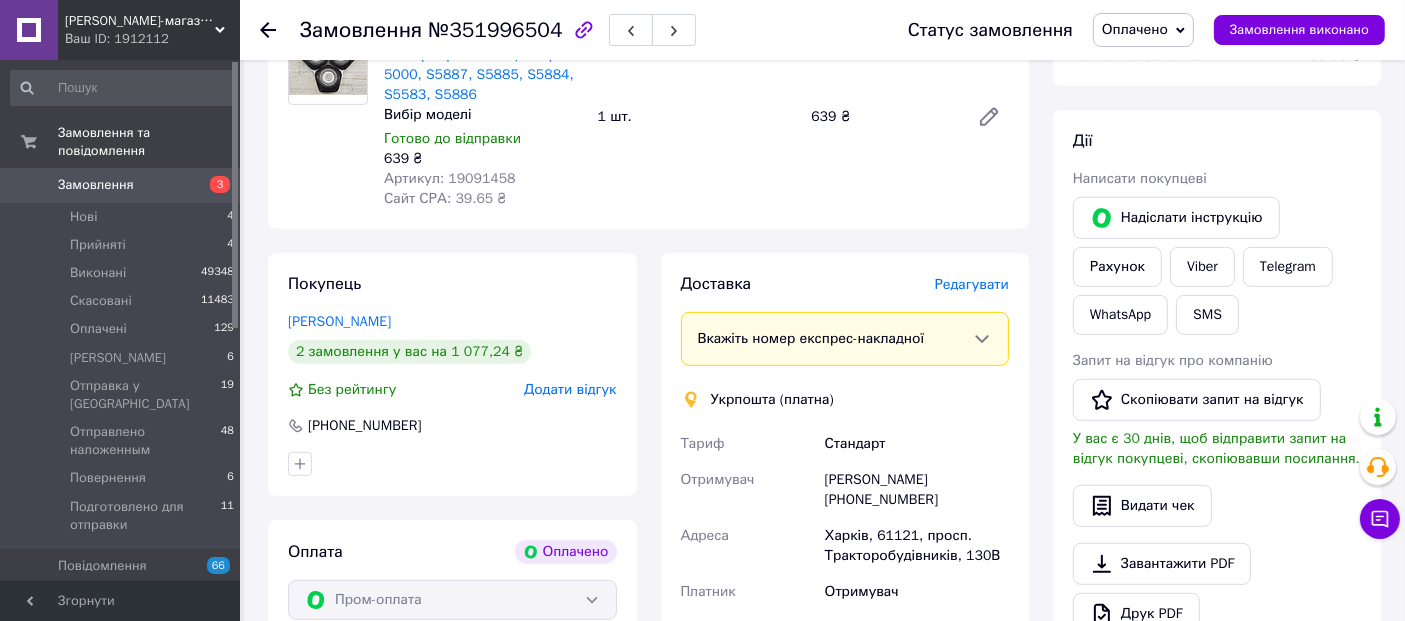 click on "Редагувати" at bounding box center (972, 284) 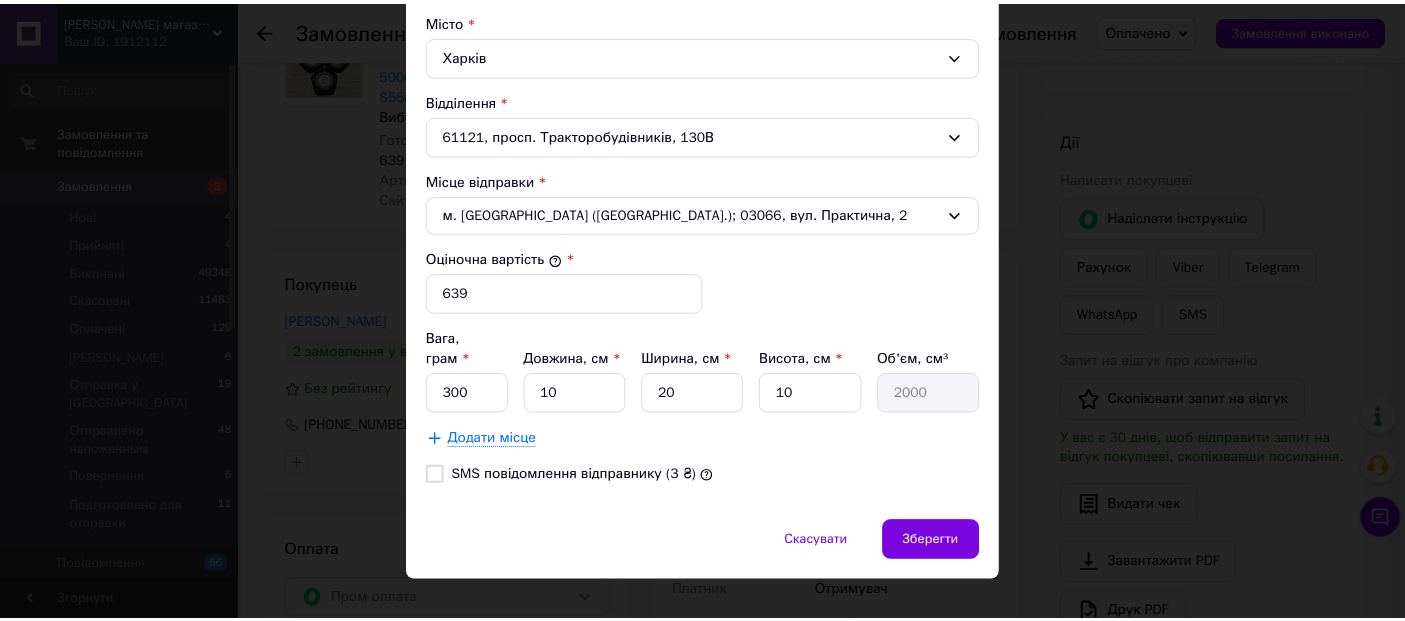scroll, scrollTop: 622, scrollLeft: 0, axis: vertical 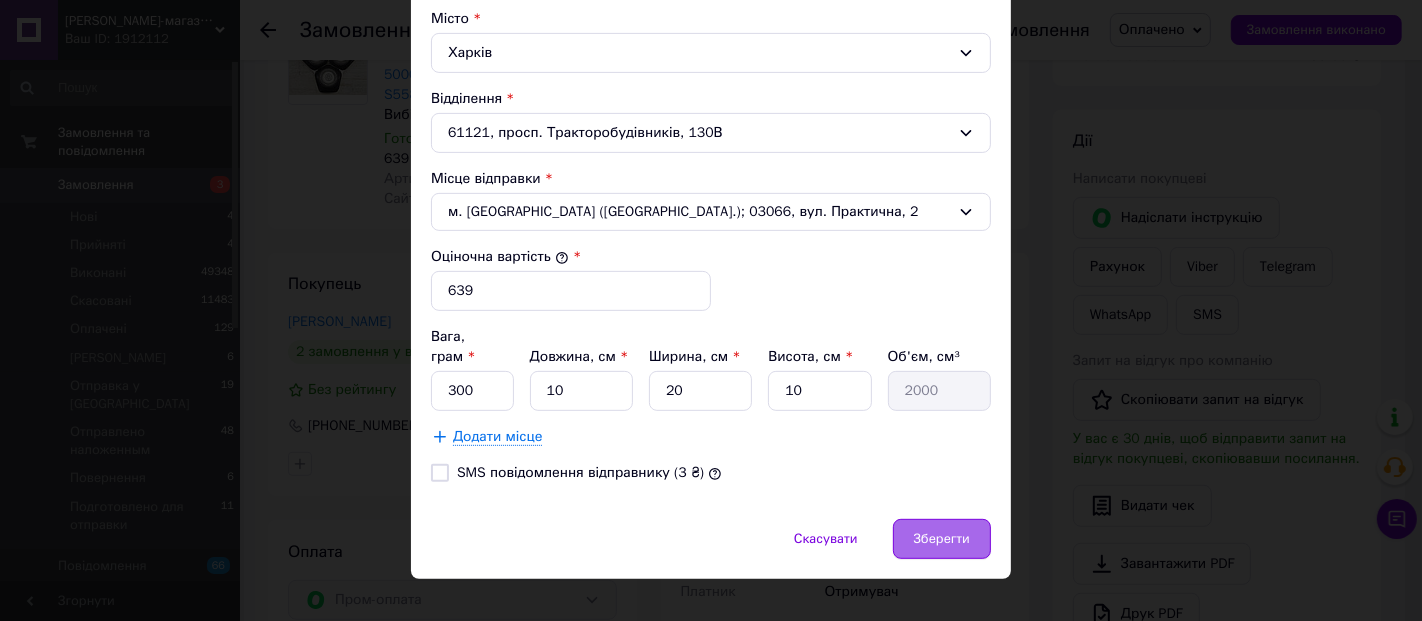 click on "Зберегти" at bounding box center [942, 539] 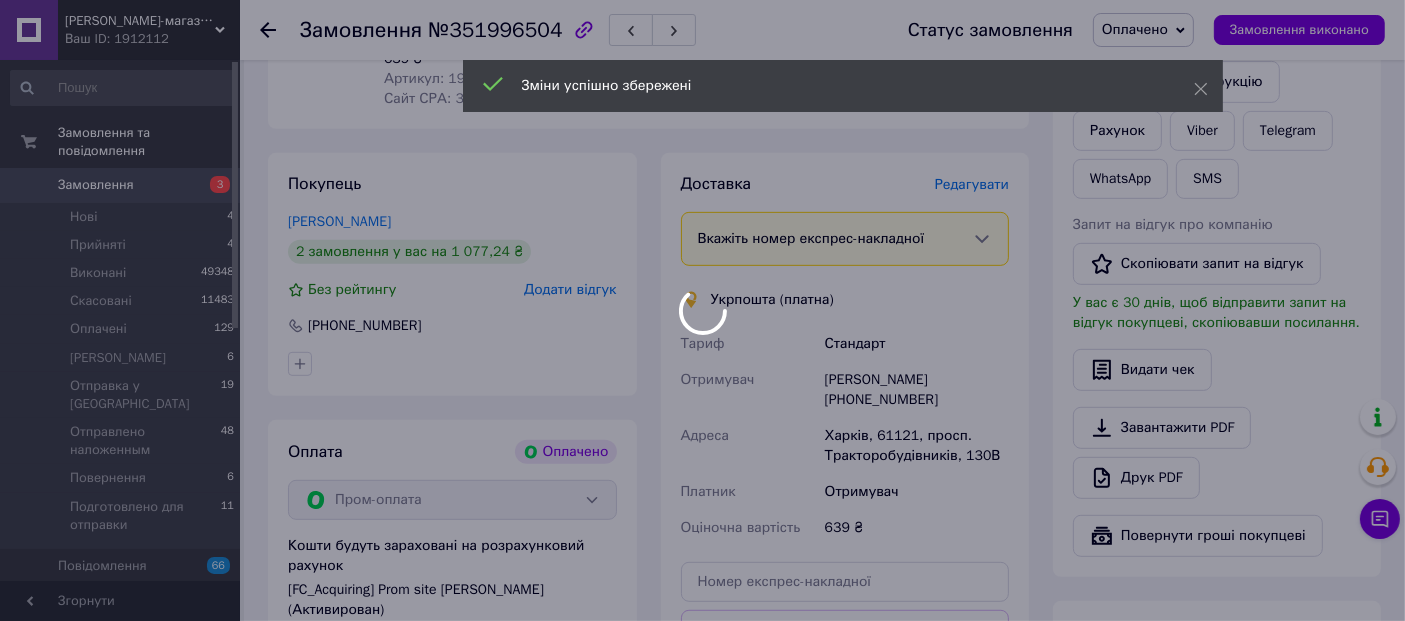 scroll, scrollTop: 1164, scrollLeft: 0, axis: vertical 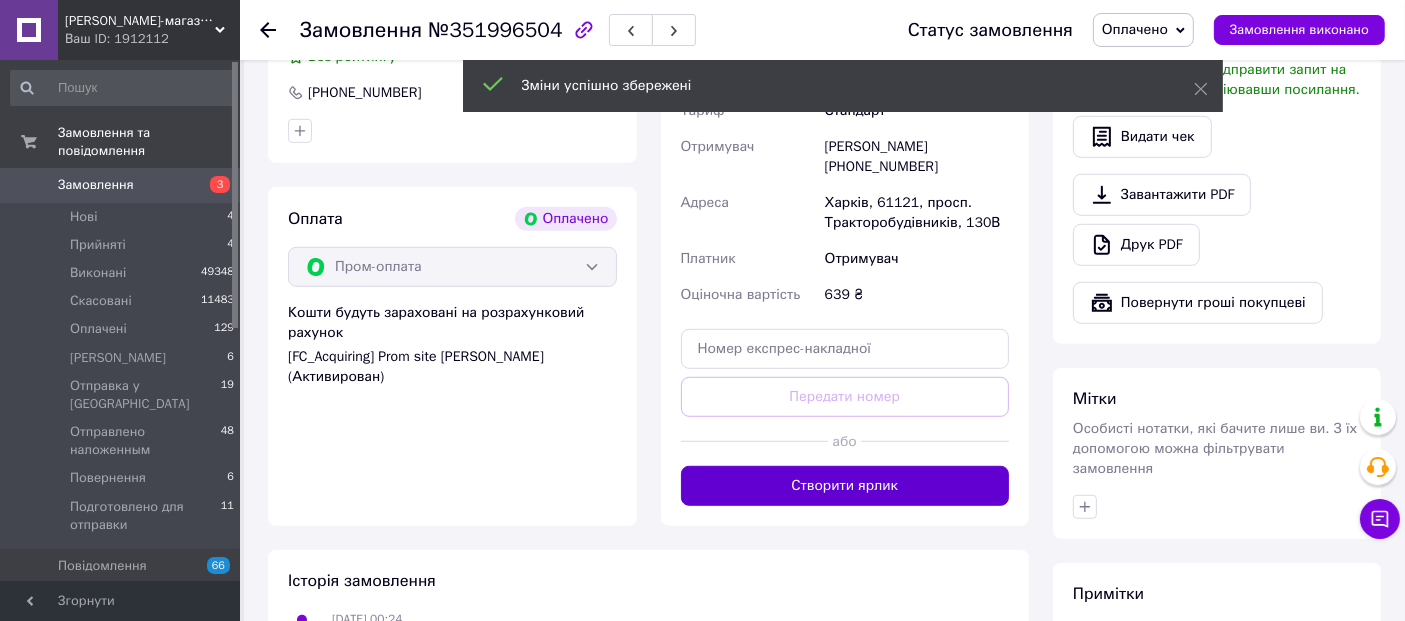 click on "Створити ярлик" at bounding box center (845, 486) 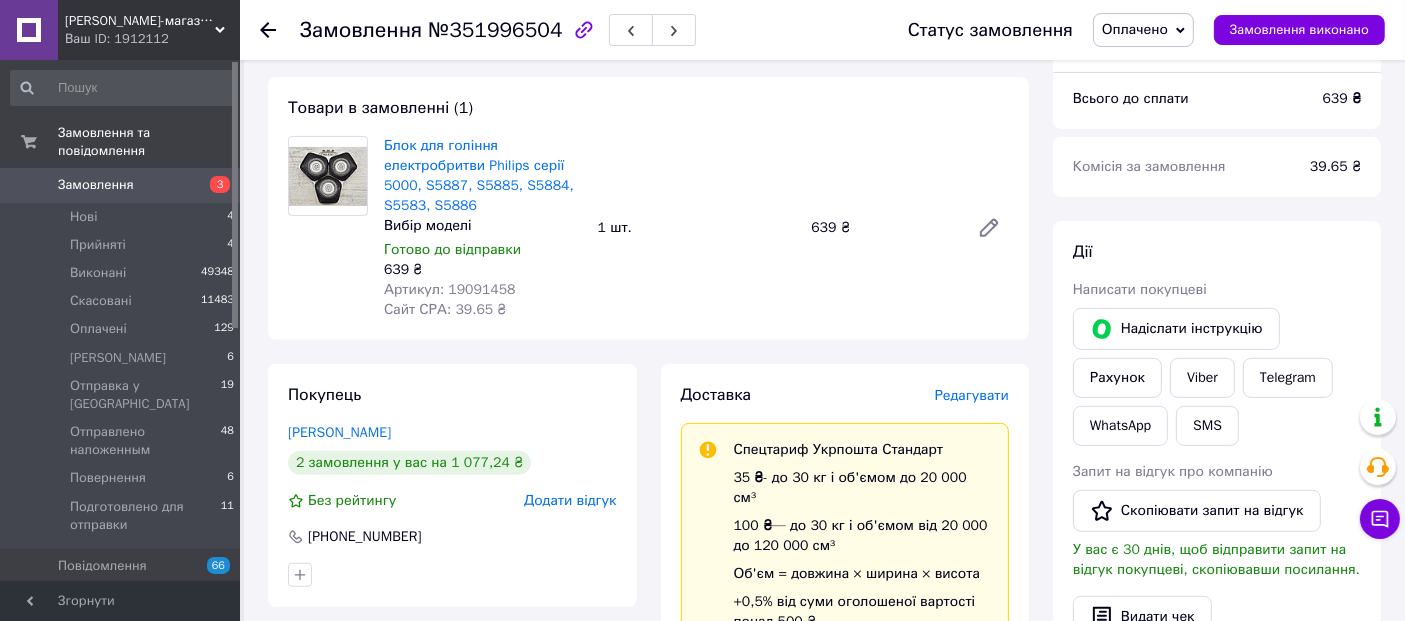 scroll, scrollTop: 942, scrollLeft: 0, axis: vertical 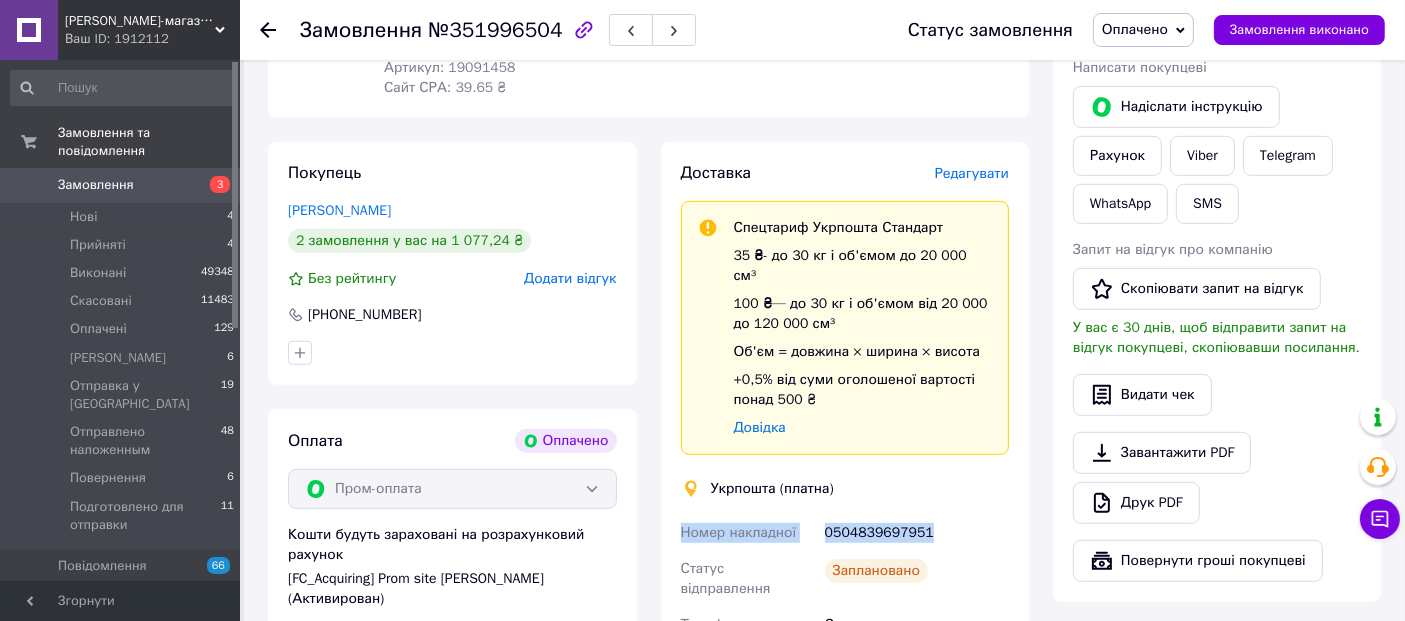 drag, startPoint x: 928, startPoint y: 490, endPoint x: 678, endPoint y: 491, distance: 250.002 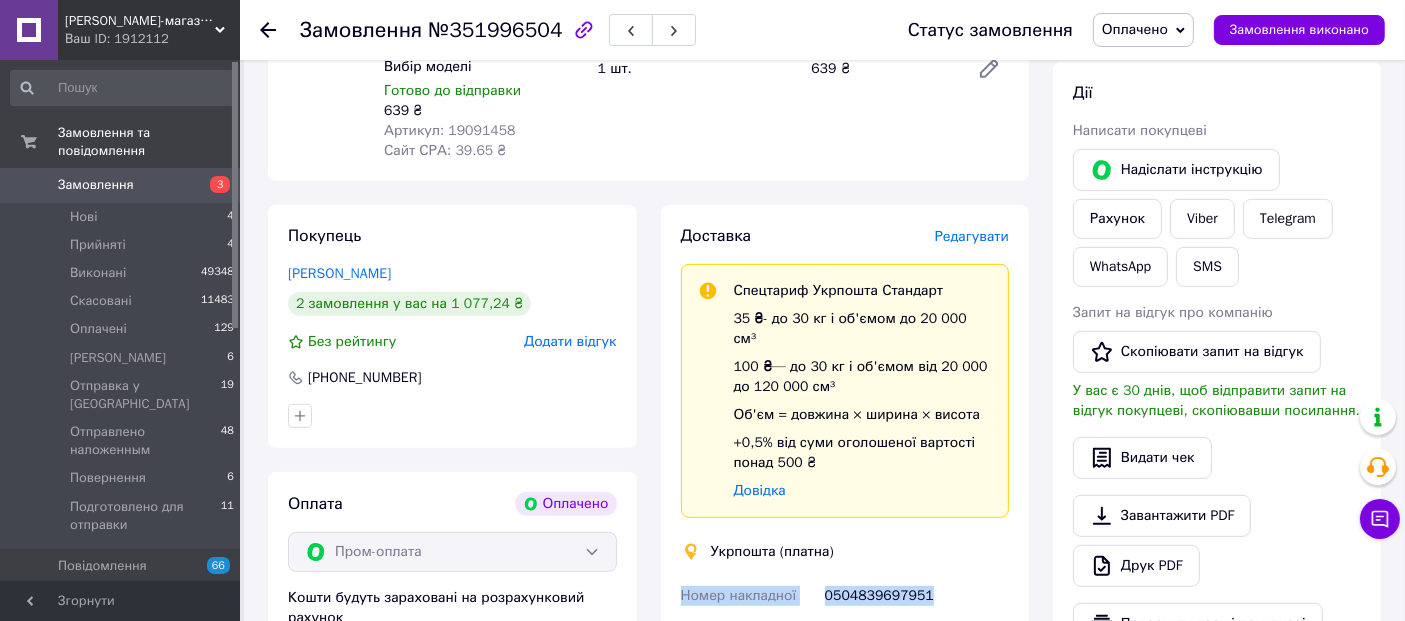 scroll, scrollTop: 831, scrollLeft: 0, axis: vertical 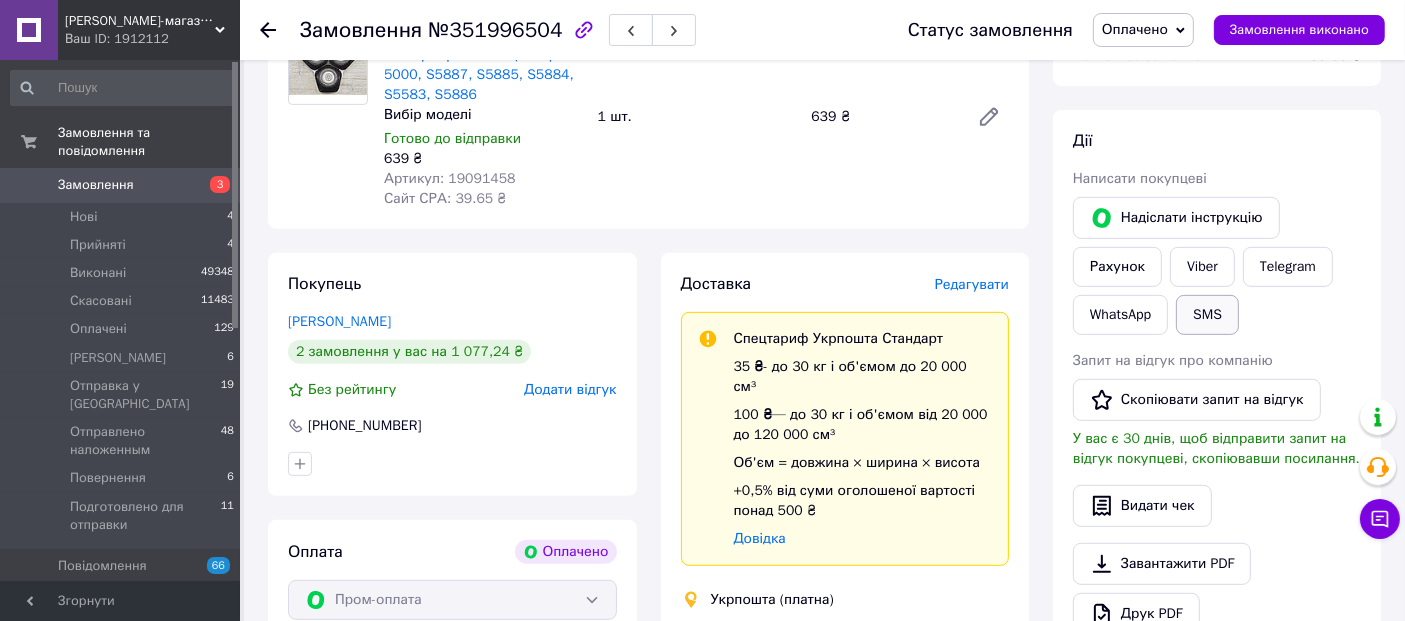 click on "SMS" at bounding box center (1207, 315) 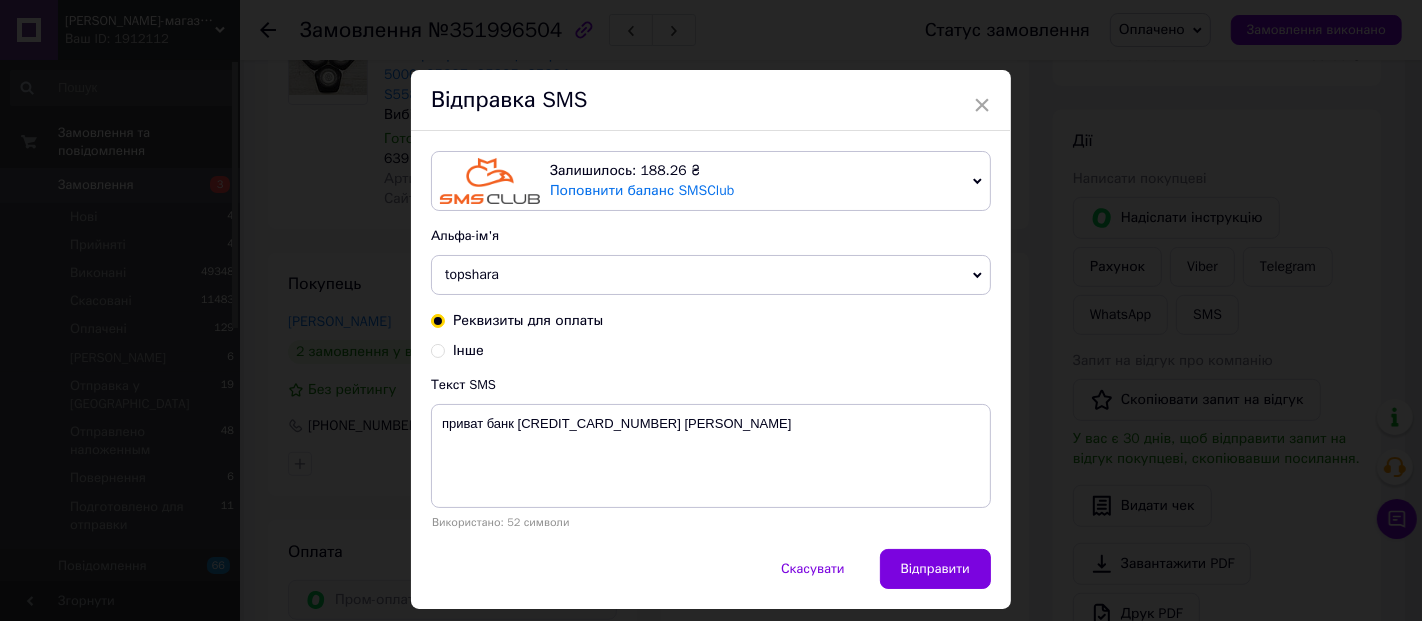 click on "Інше" at bounding box center [438, 349] 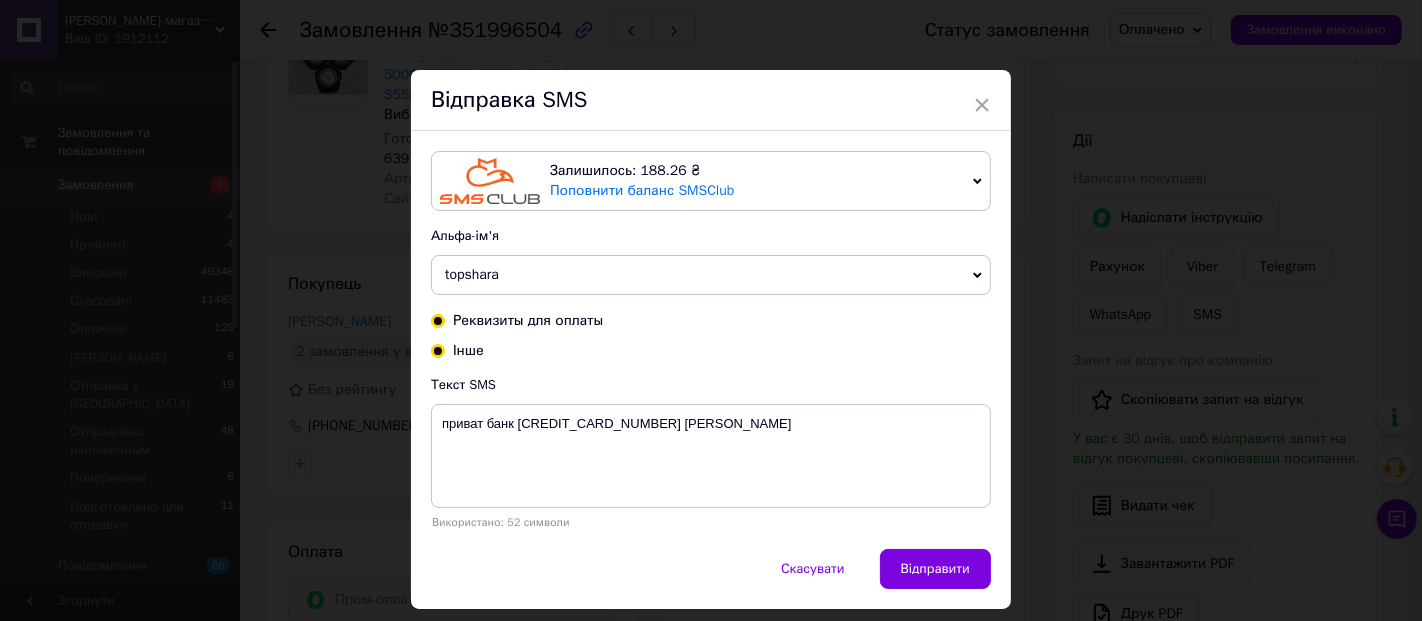 radio on "true" 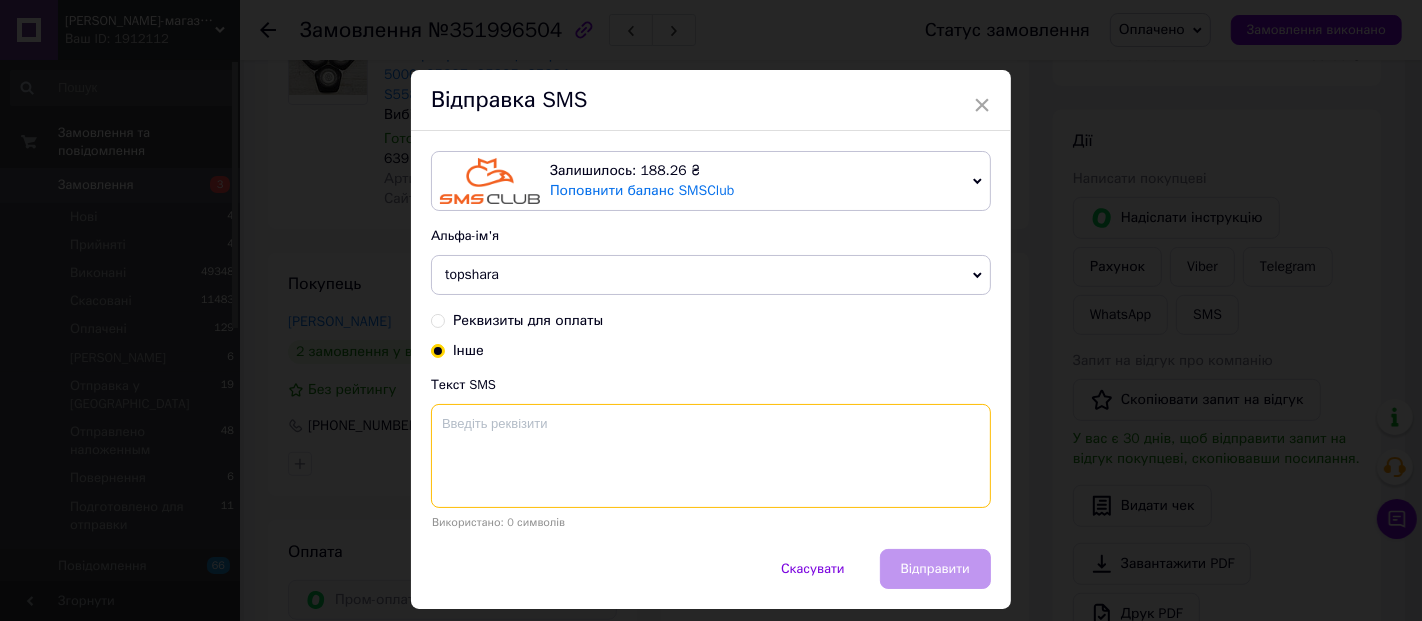 click at bounding box center (711, 456) 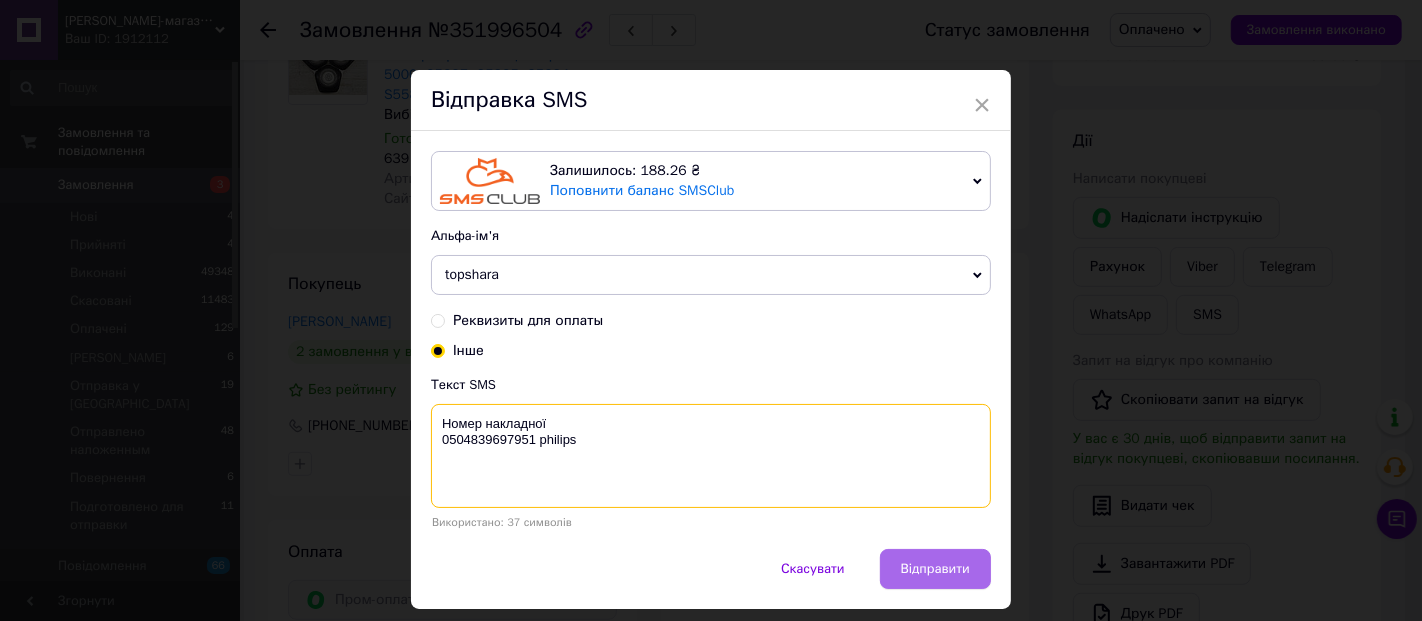 type on "Номер накладної
0504839697951 philips" 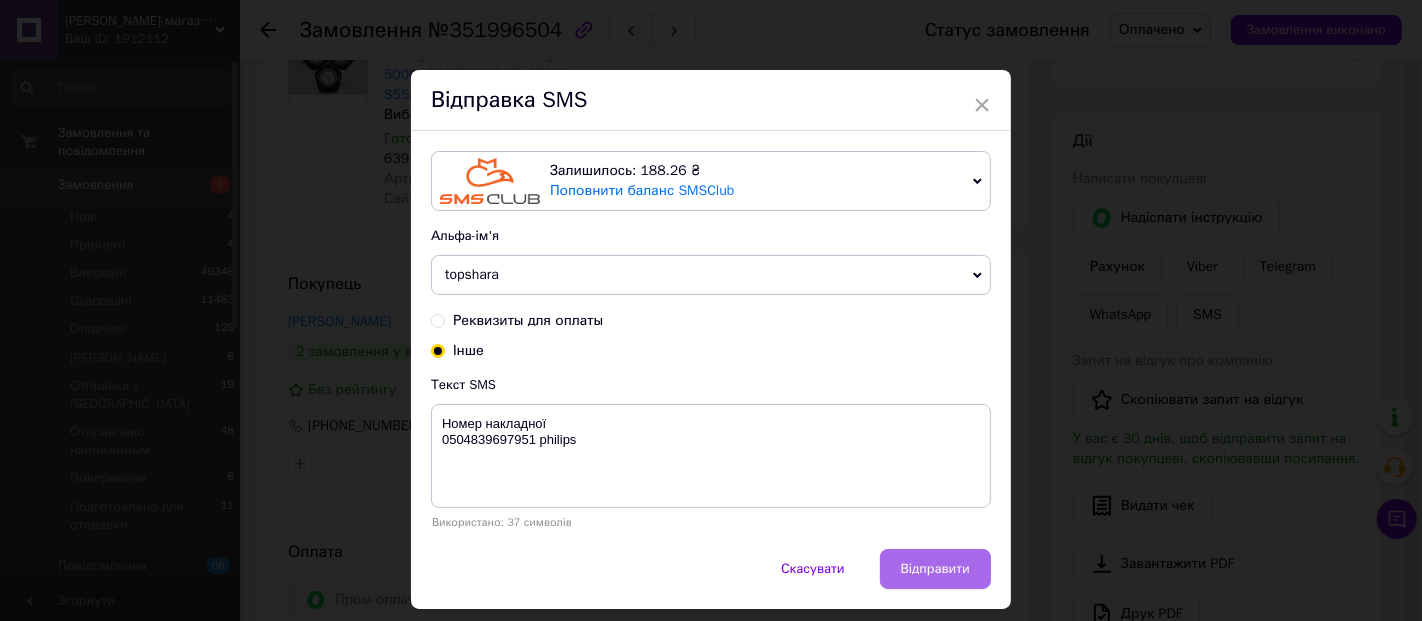 click on "Відправити" at bounding box center (935, 569) 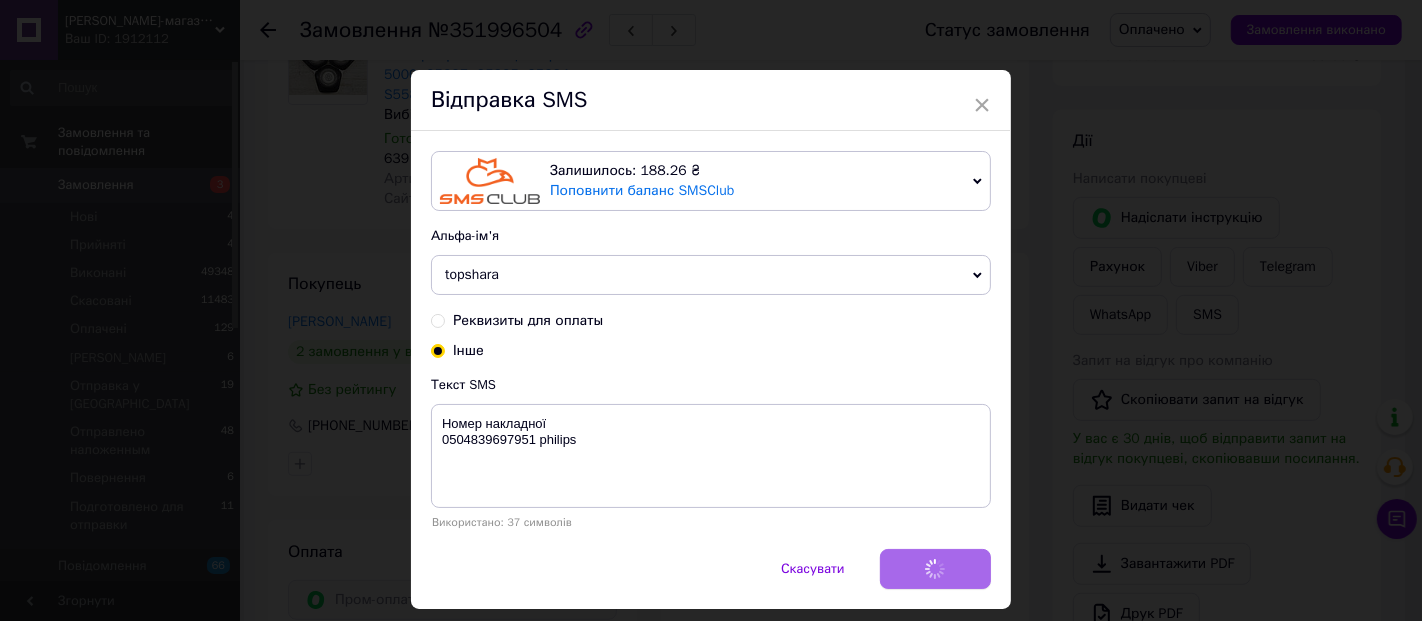 type 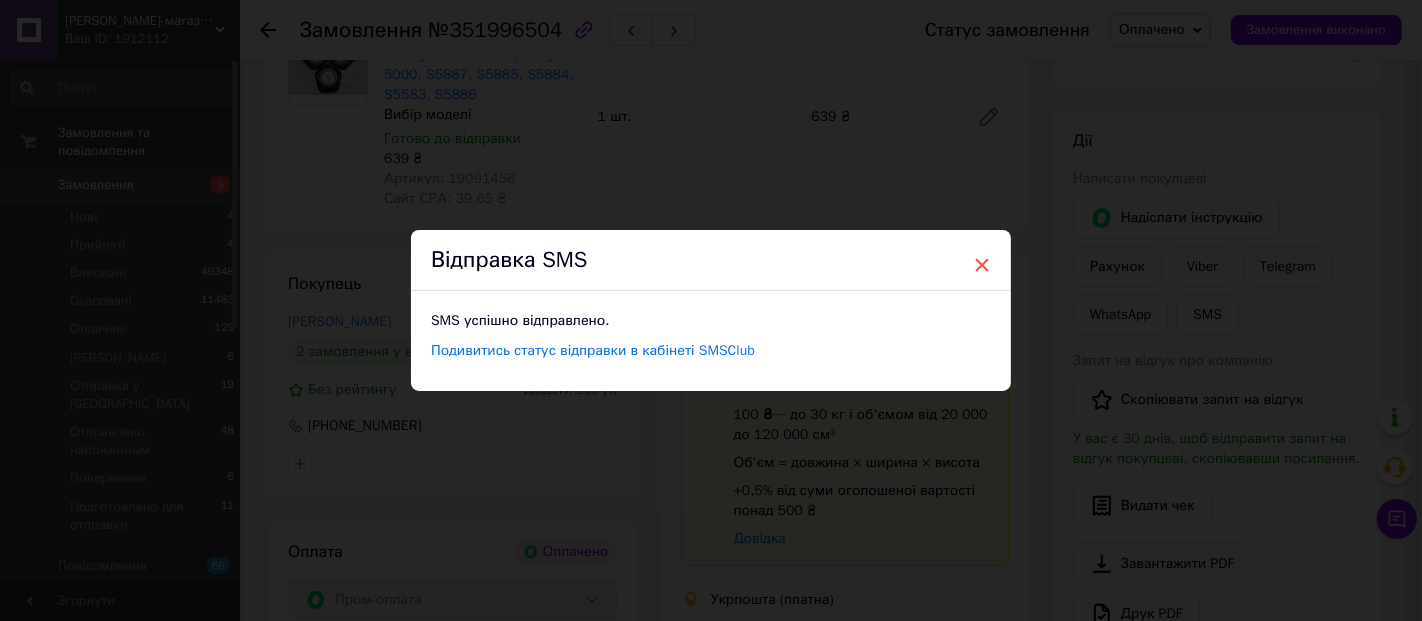 click on "×" at bounding box center (982, 265) 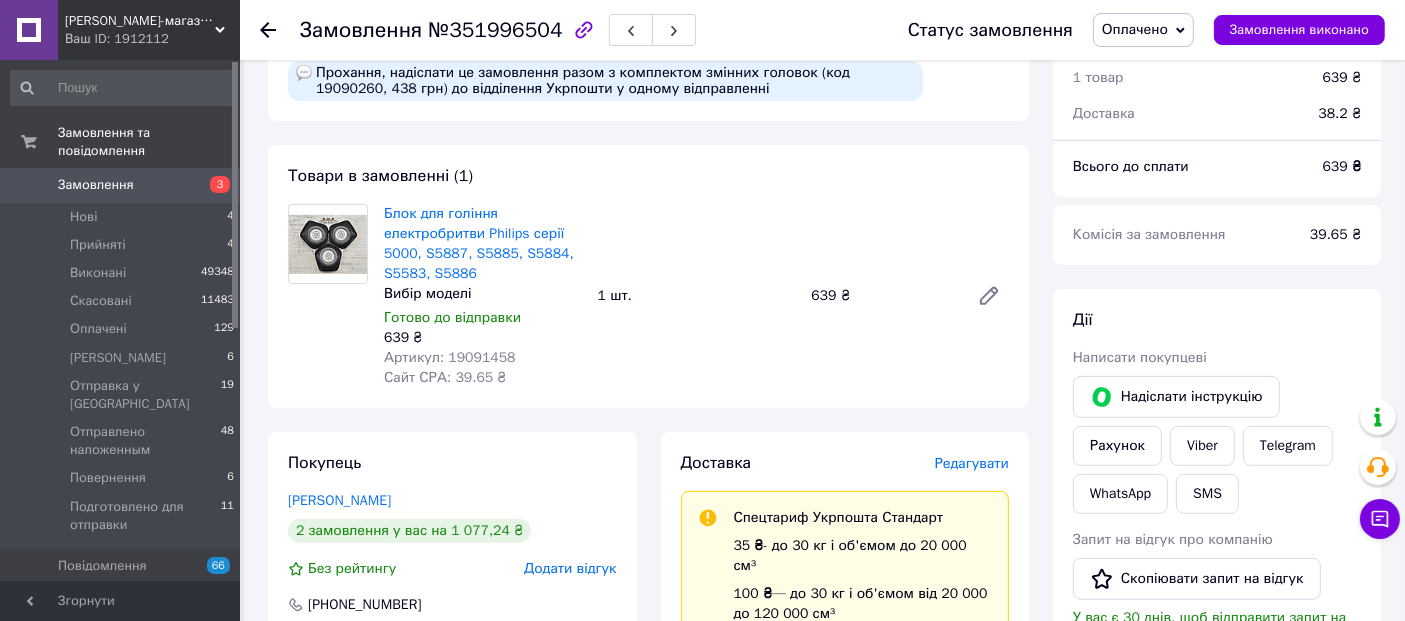 scroll, scrollTop: 497, scrollLeft: 0, axis: vertical 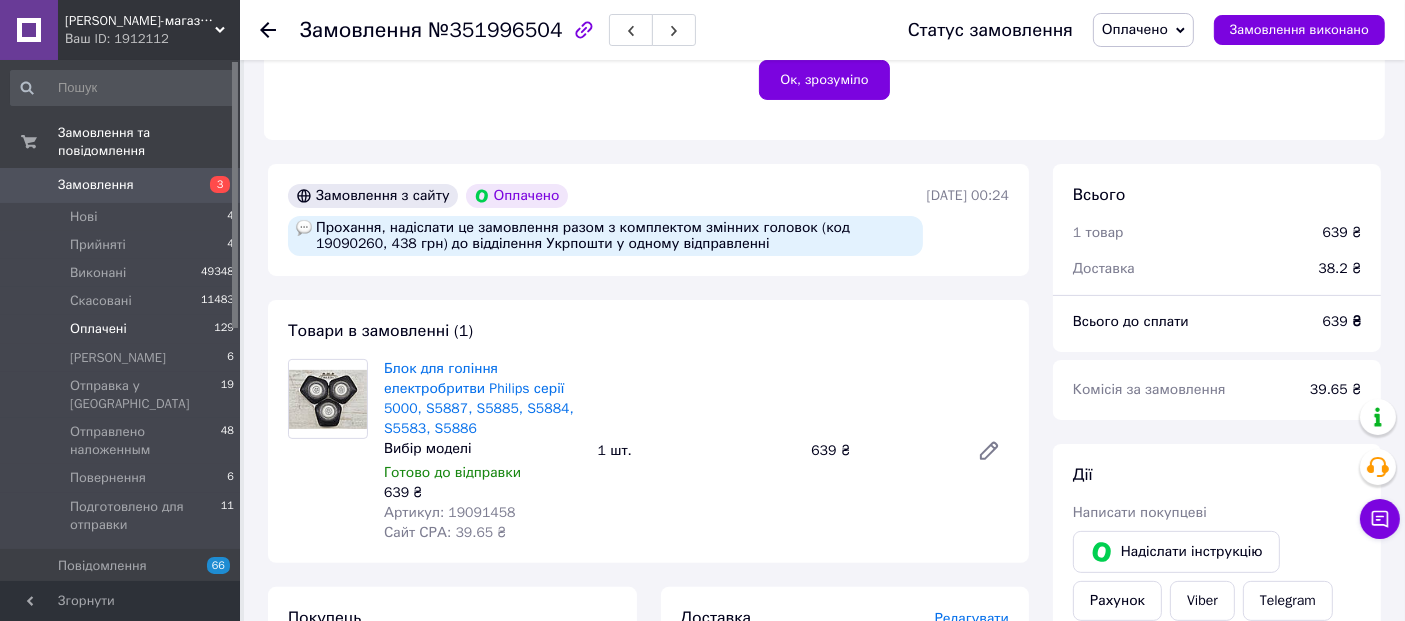 click on "Оплачені" at bounding box center (98, 329) 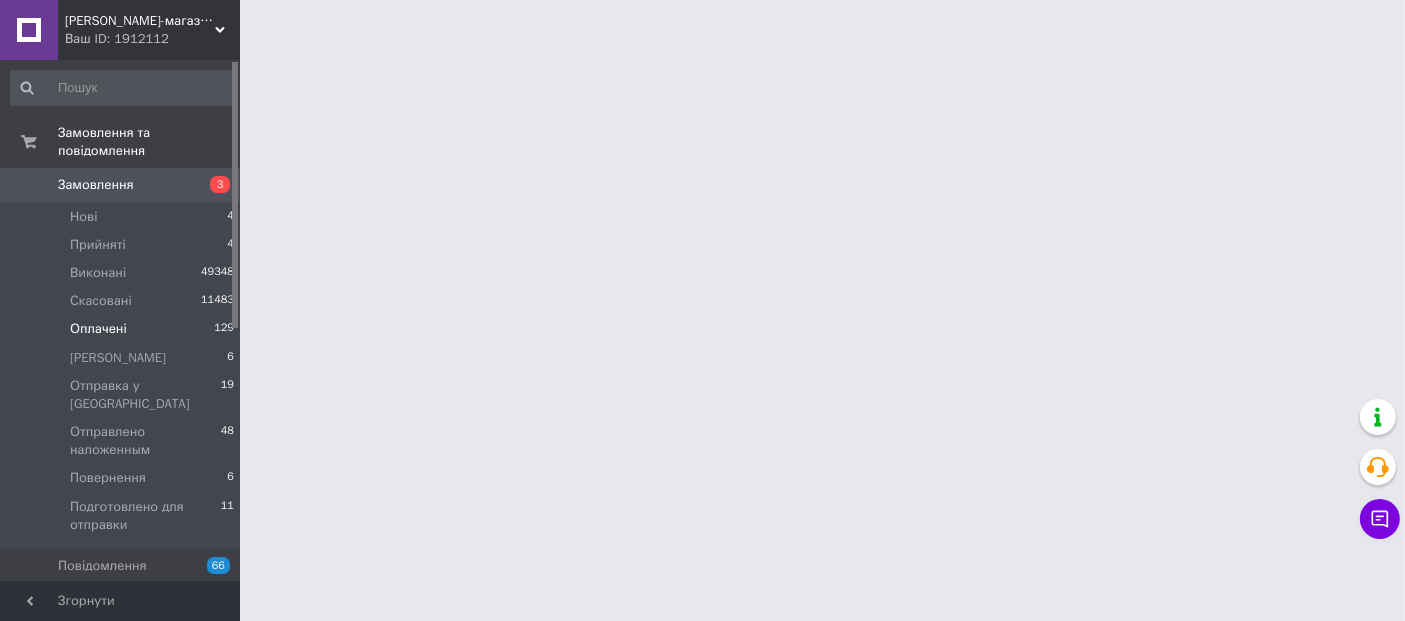scroll, scrollTop: 0, scrollLeft: 0, axis: both 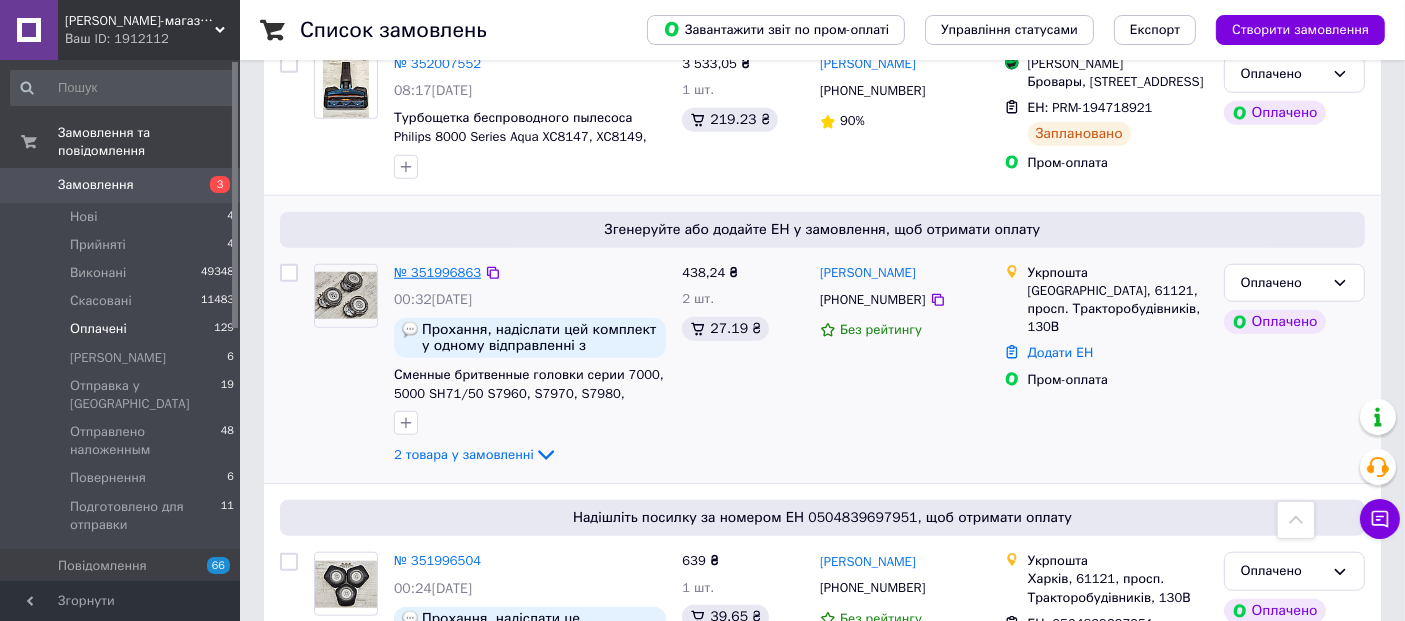 click on "№ 351996863" at bounding box center [437, 272] 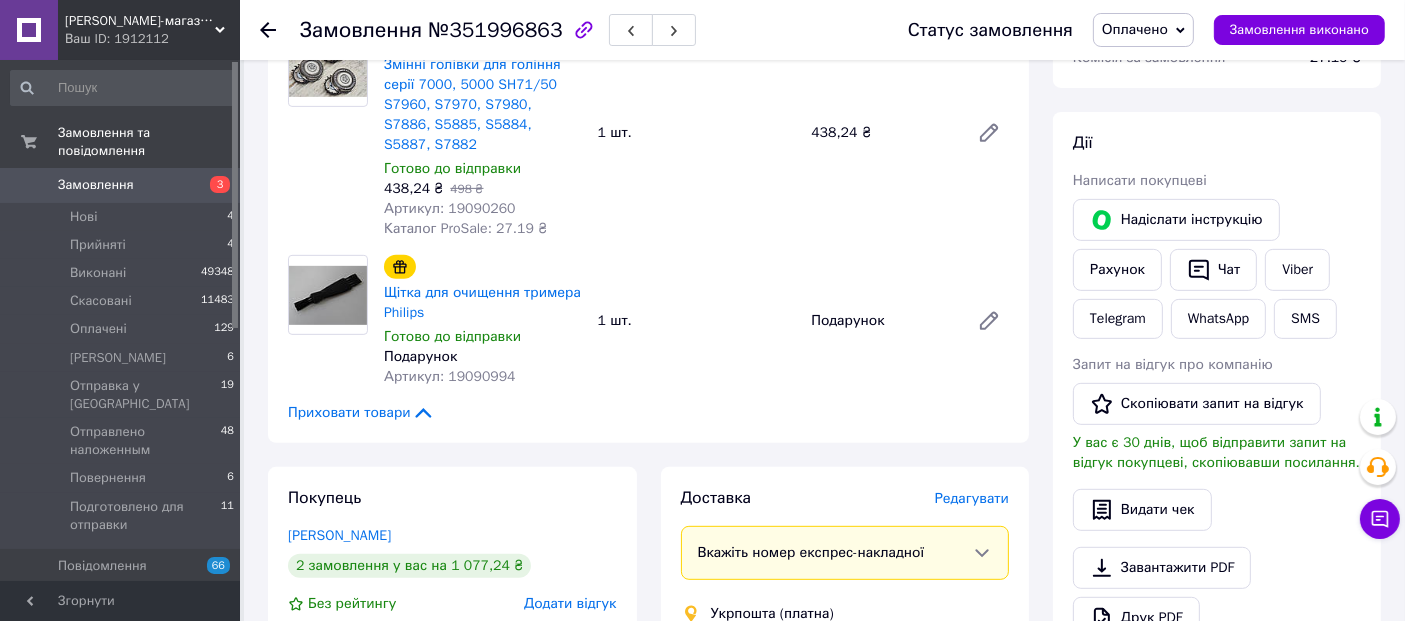 scroll, scrollTop: 718, scrollLeft: 0, axis: vertical 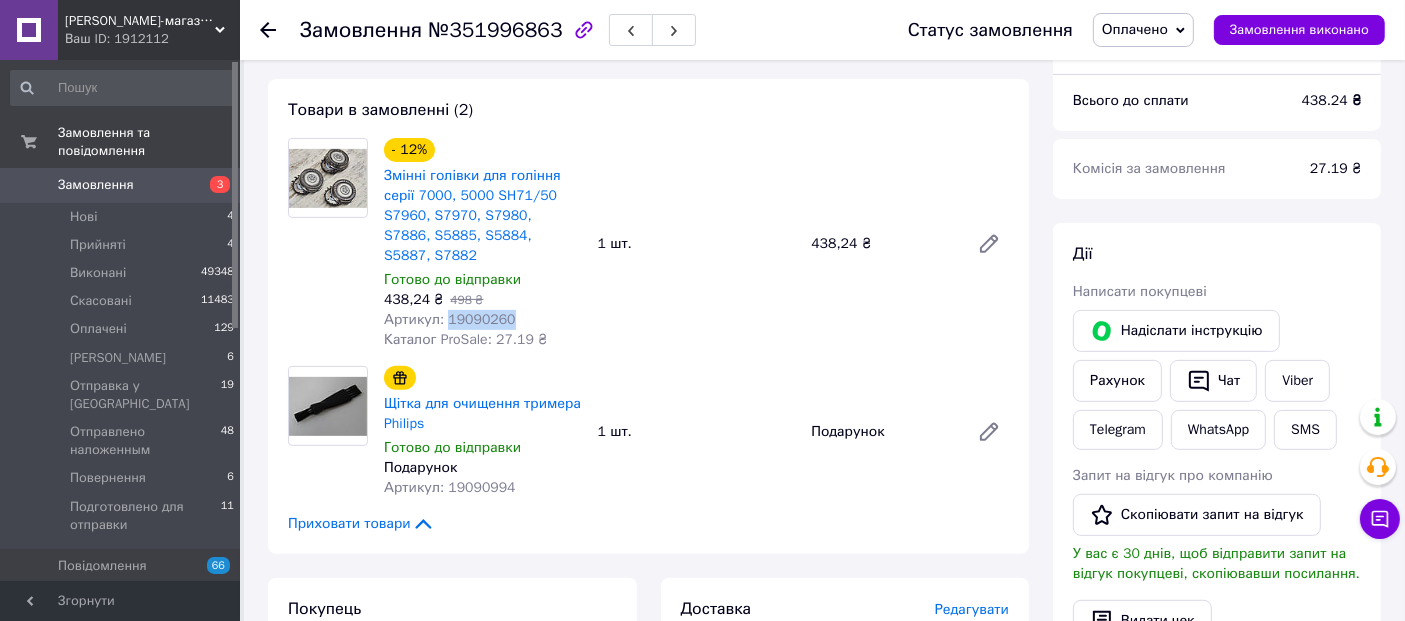 drag, startPoint x: 502, startPoint y: 281, endPoint x: 443, endPoint y: 281, distance: 59 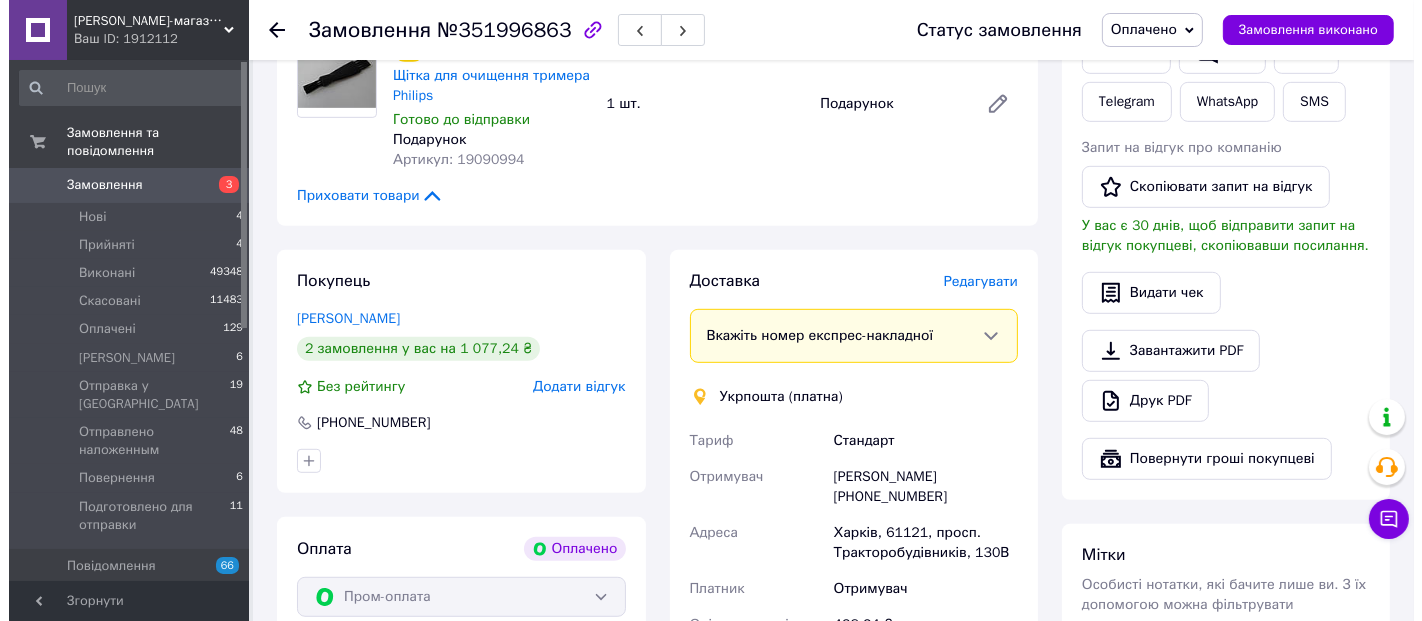 scroll, scrollTop: 1051, scrollLeft: 0, axis: vertical 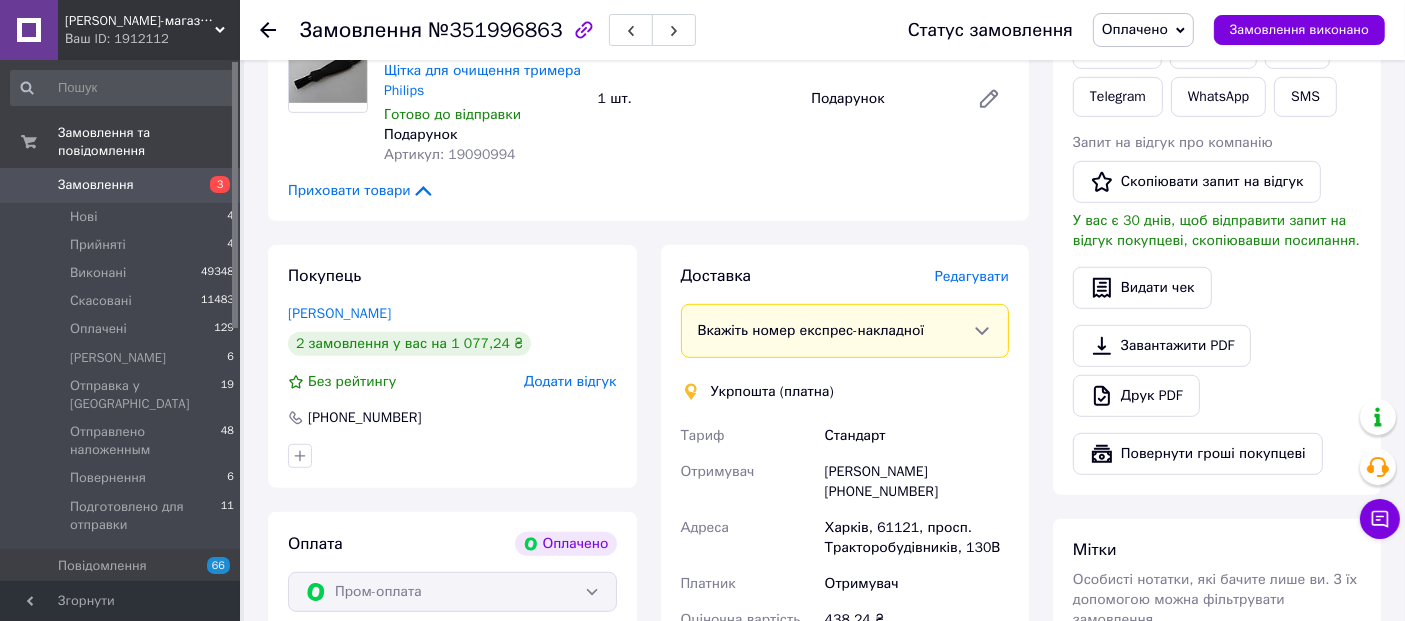 click on "Редагувати" at bounding box center (972, 276) 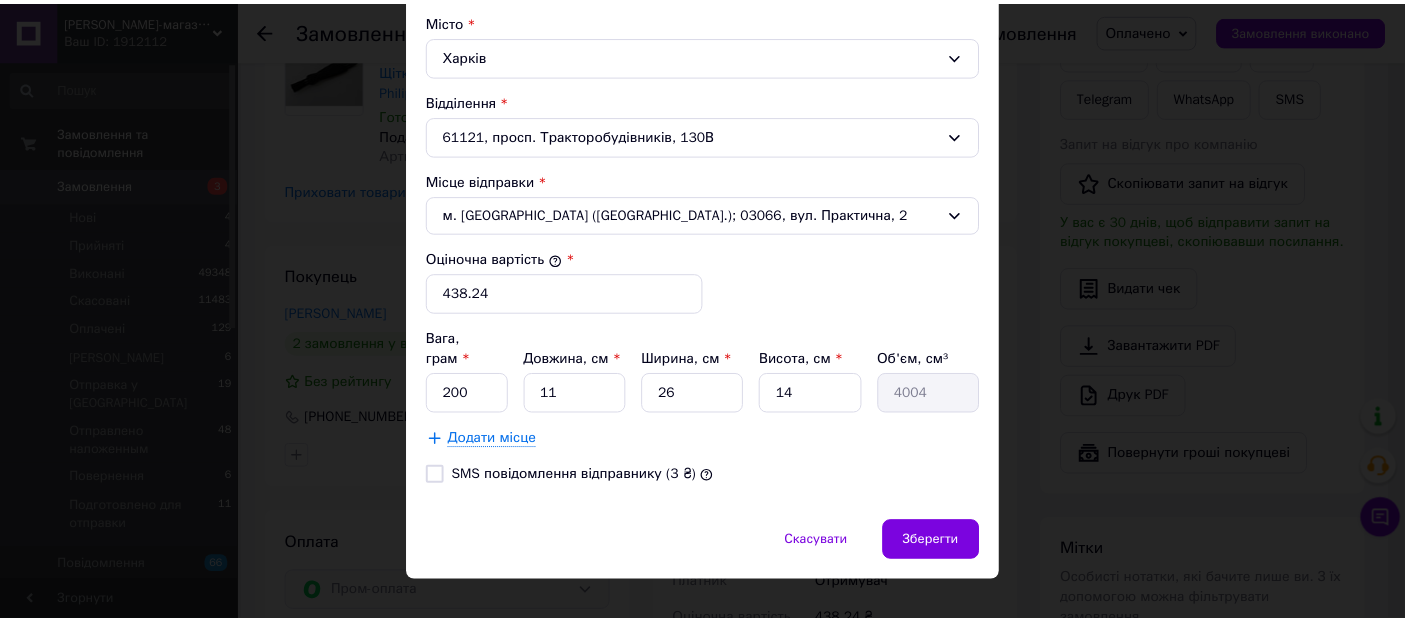 scroll, scrollTop: 622, scrollLeft: 0, axis: vertical 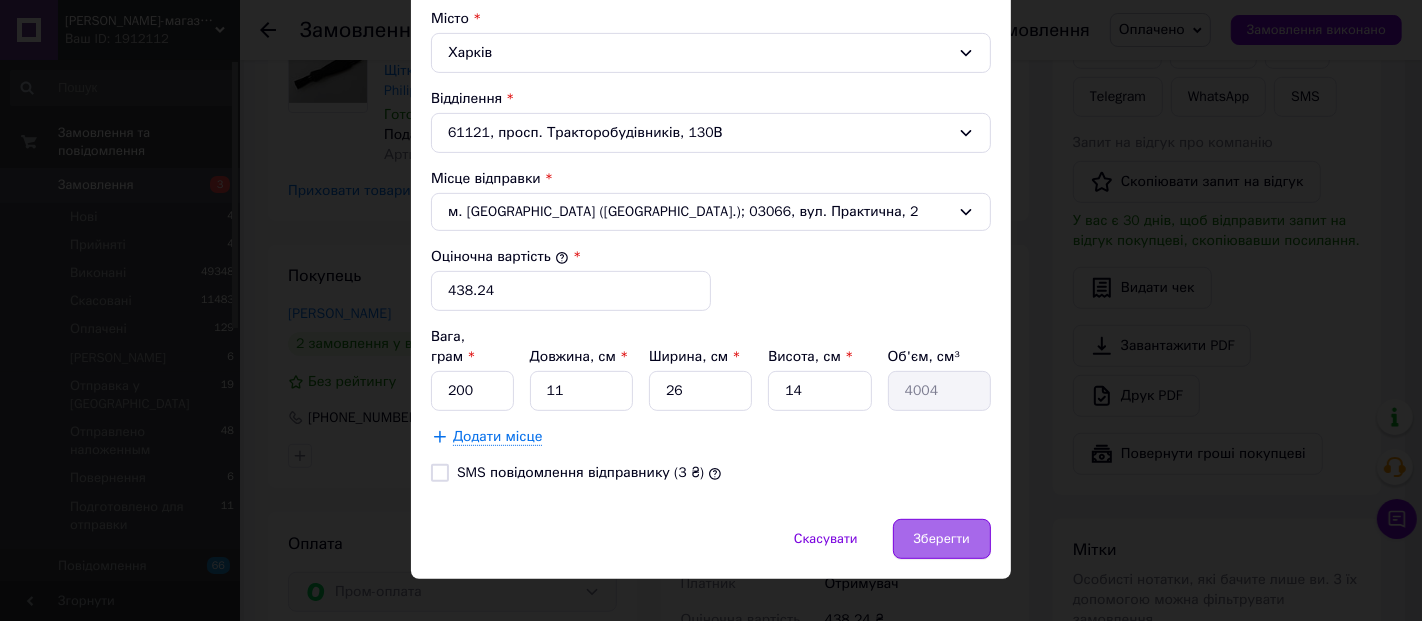 click on "Зберегти" at bounding box center [942, 539] 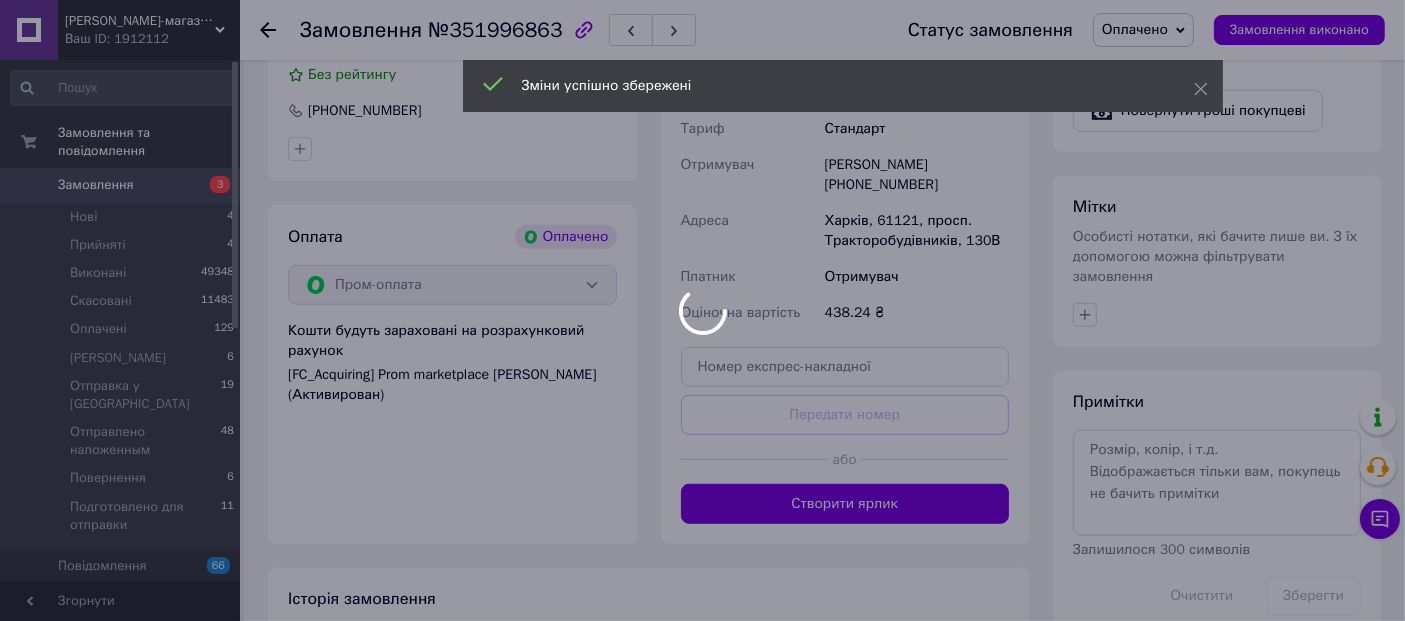 scroll, scrollTop: 1385, scrollLeft: 0, axis: vertical 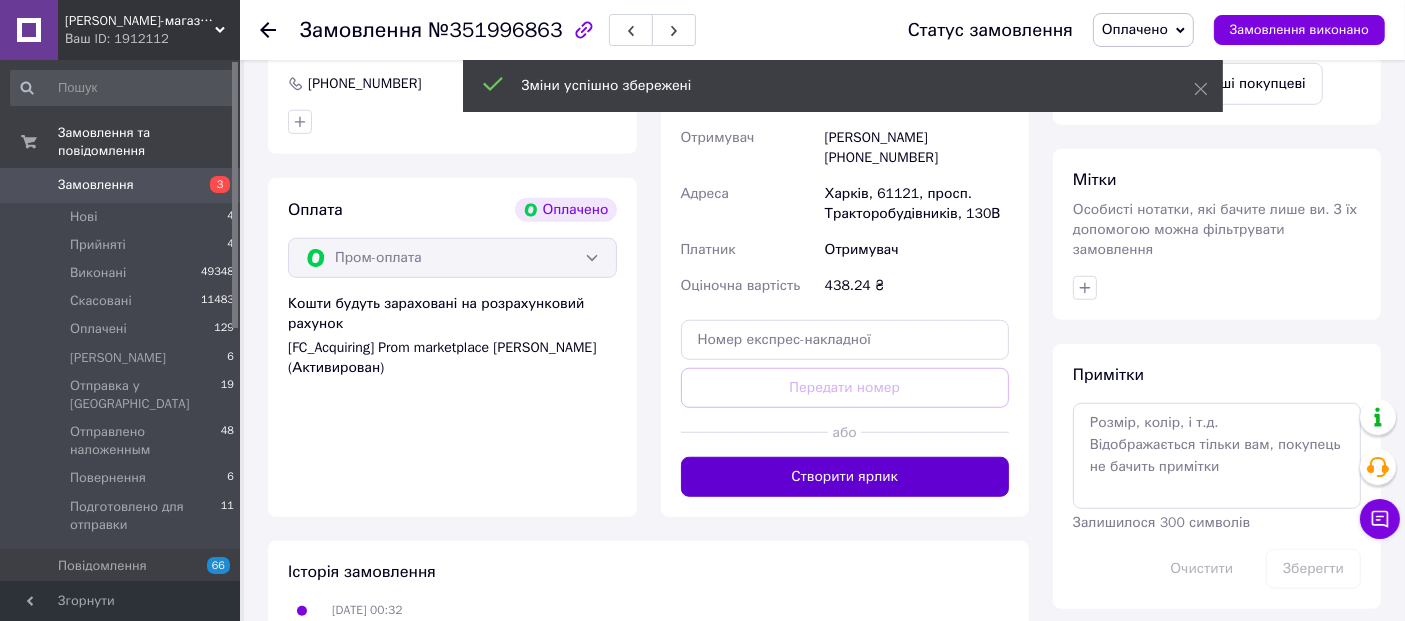 click on "Створити ярлик" at bounding box center [845, 477] 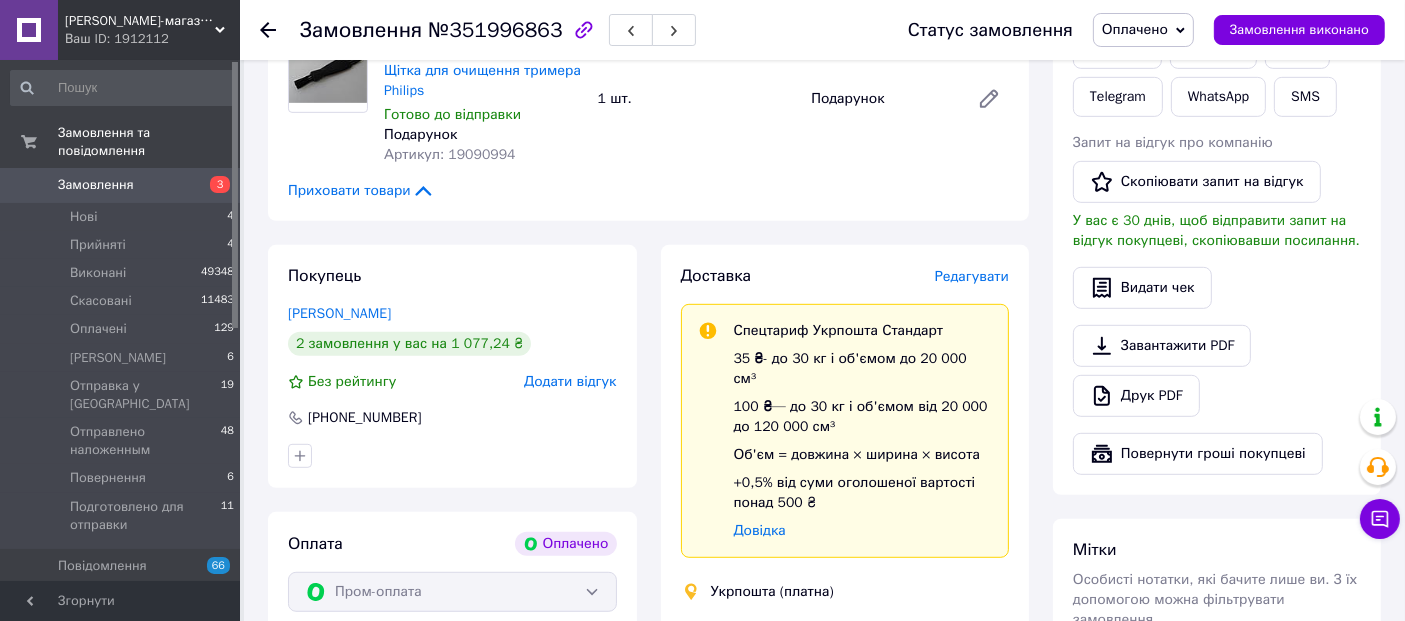 scroll, scrollTop: 1274, scrollLeft: 0, axis: vertical 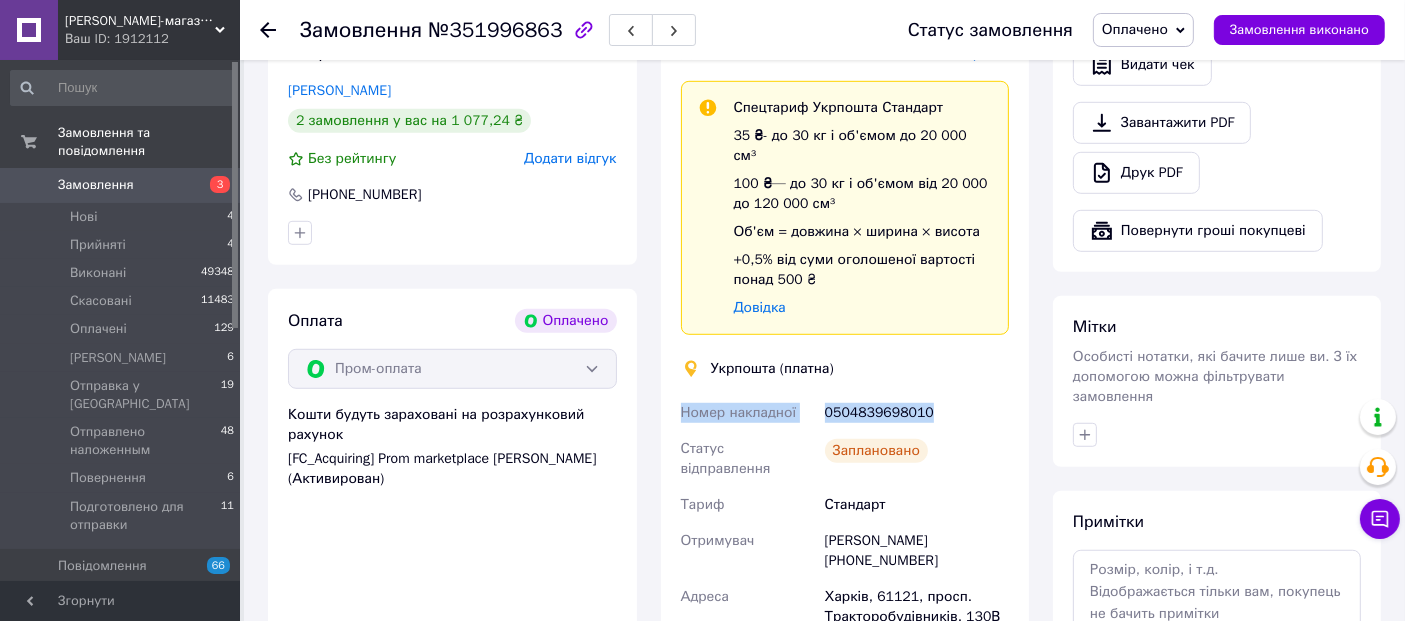 drag, startPoint x: 940, startPoint y: 363, endPoint x: 665, endPoint y: 350, distance: 275.3071 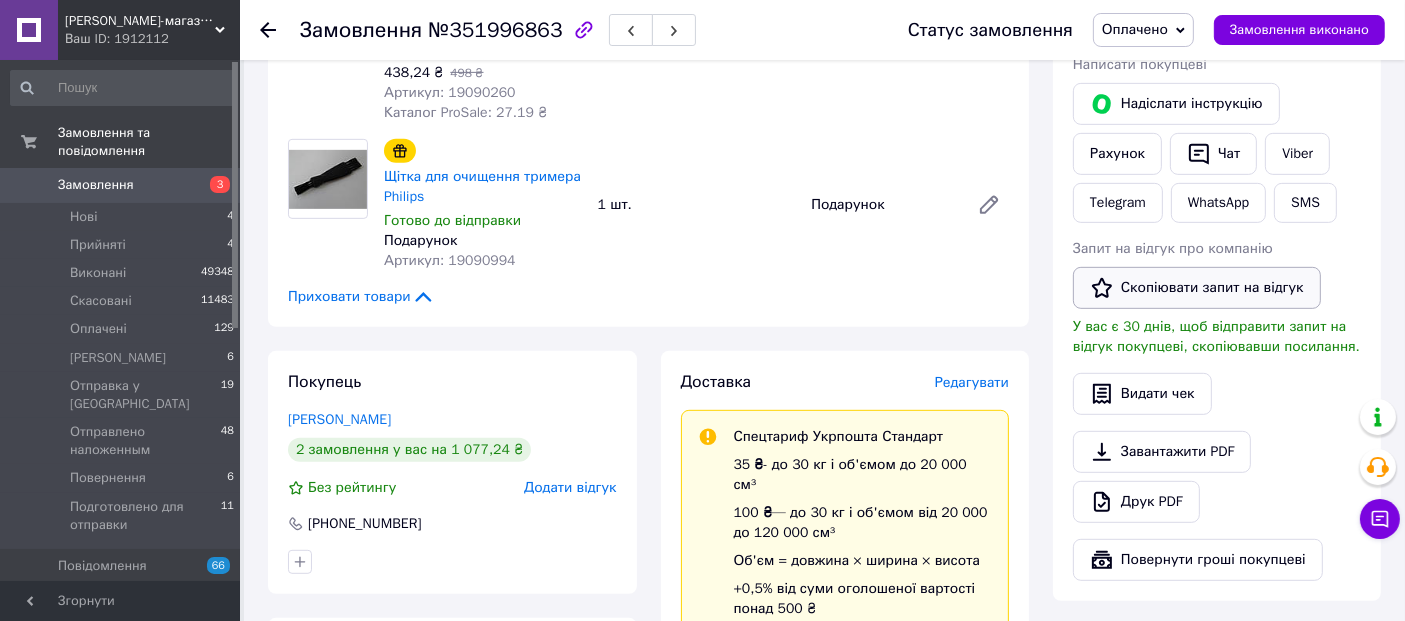 scroll, scrollTop: 940, scrollLeft: 0, axis: vertical 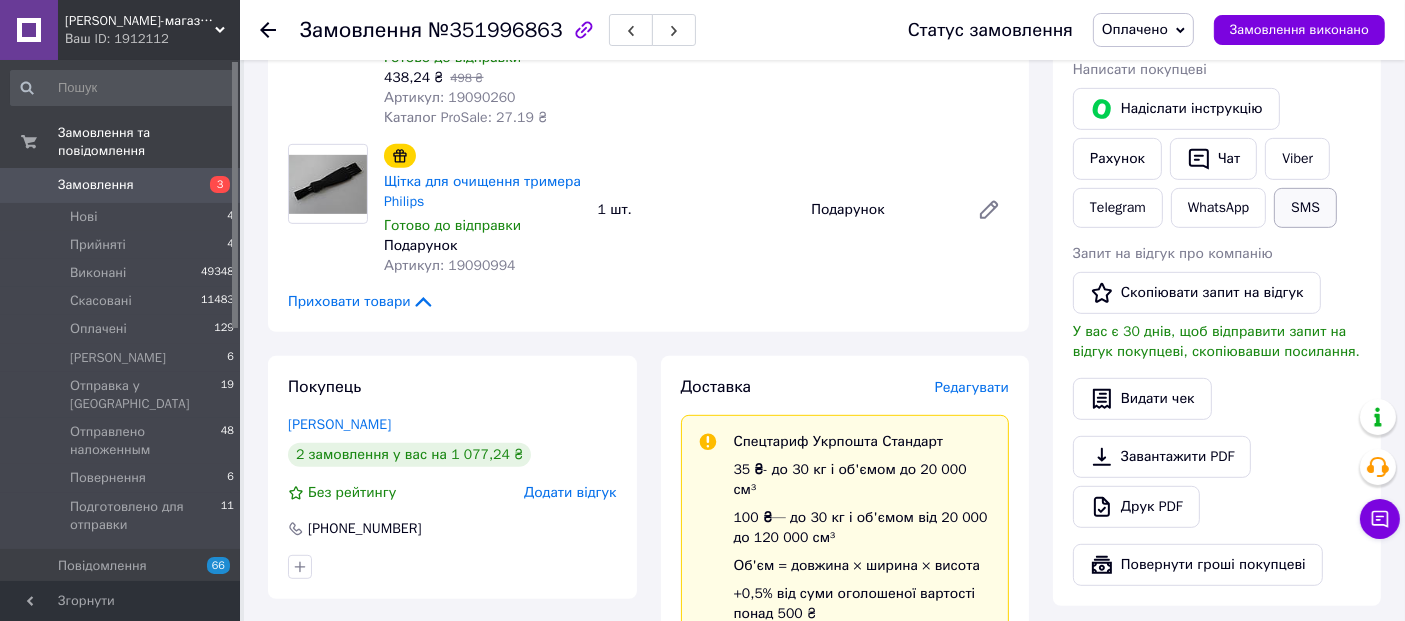 click on "SMS" at bounding box center (1305, 208) 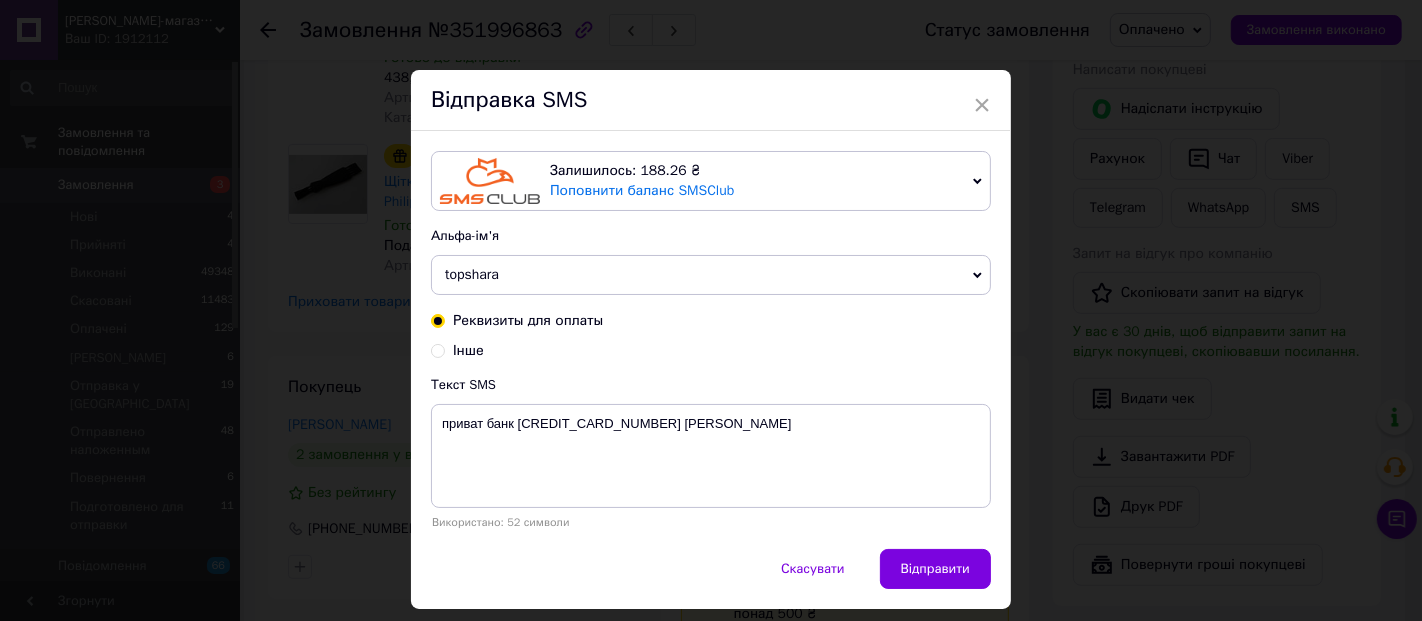 click on "Інше" at bounding box center (438, 349) 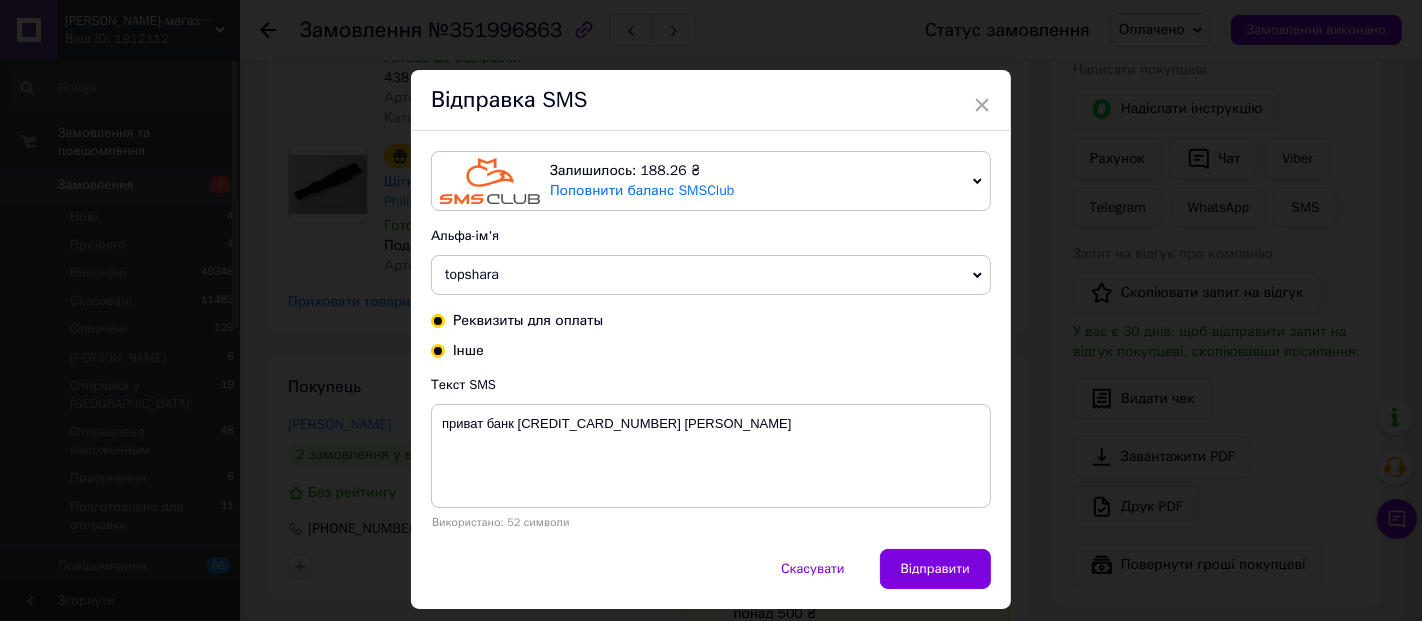 radio on "true" 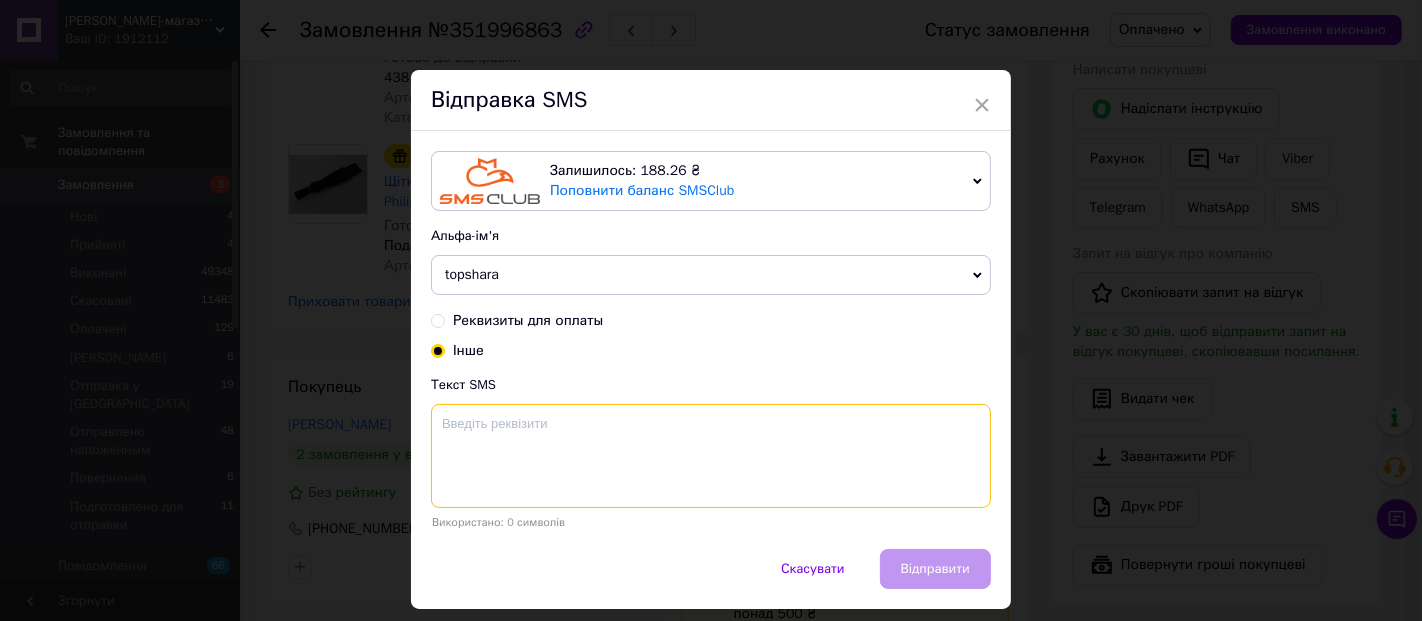 click at bounding box center (711, 456) 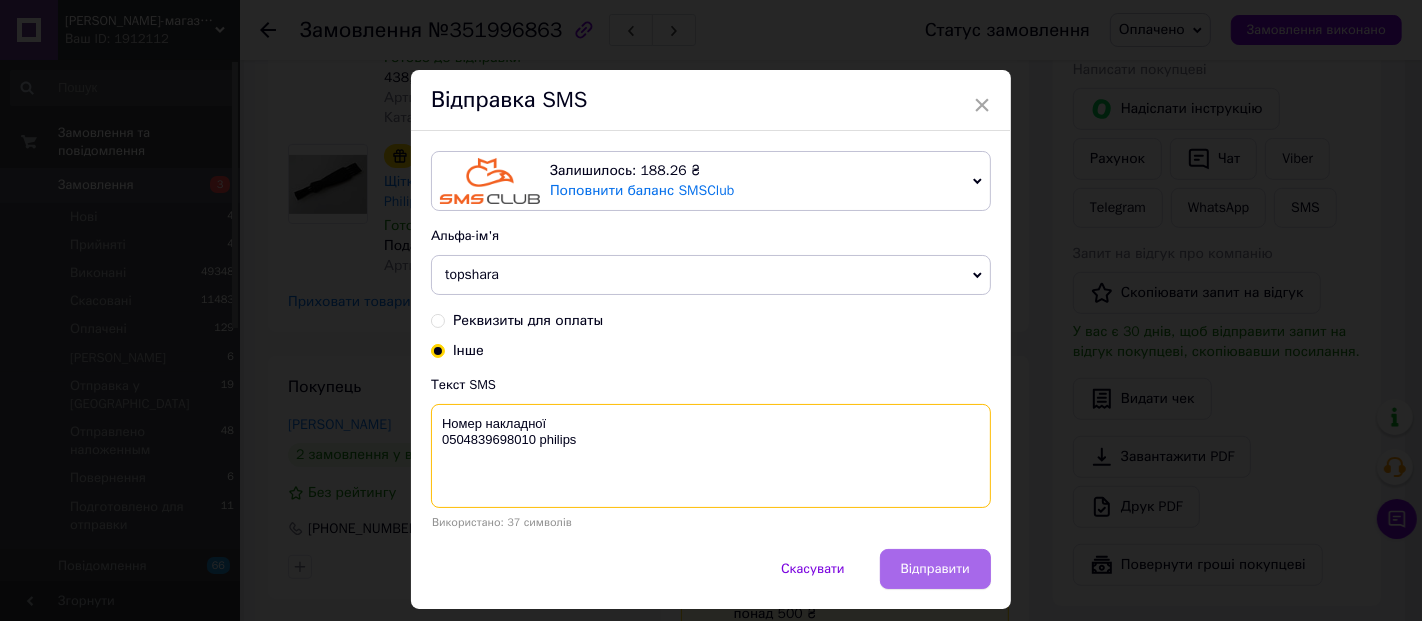 type on "Номер накладної
0504839698010 philips" 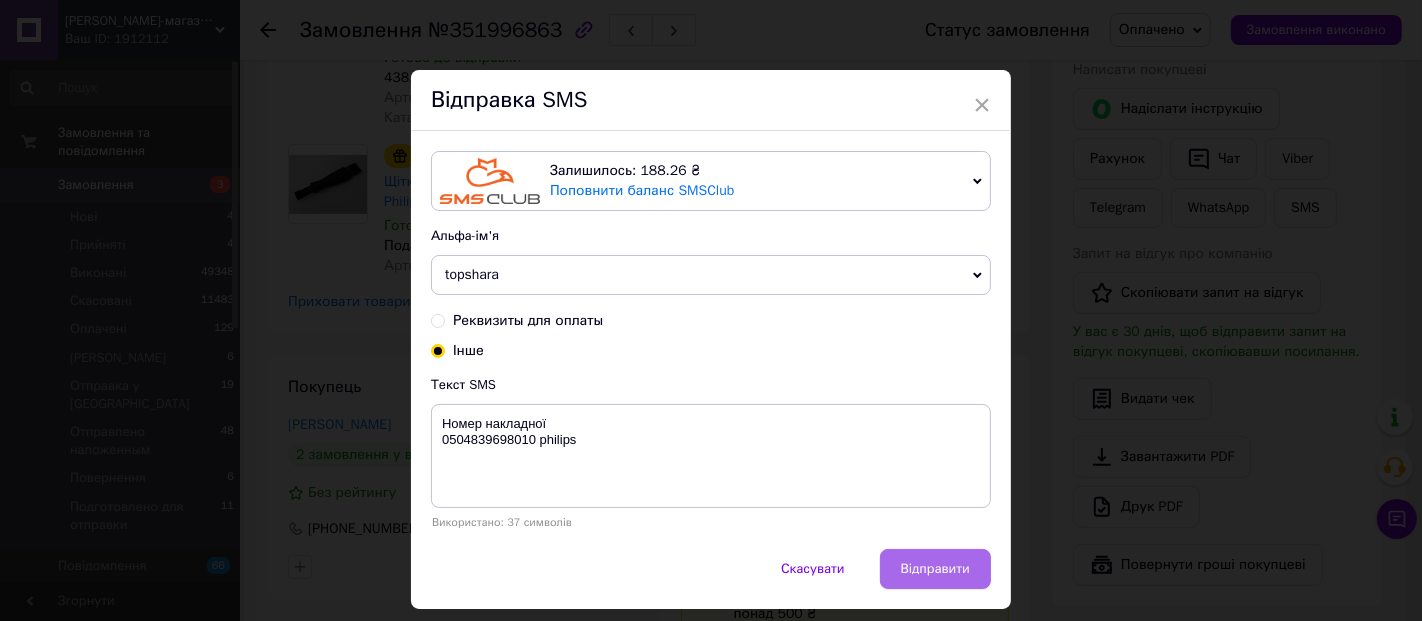 click on "Відправити" at bounding box center [935, 569] 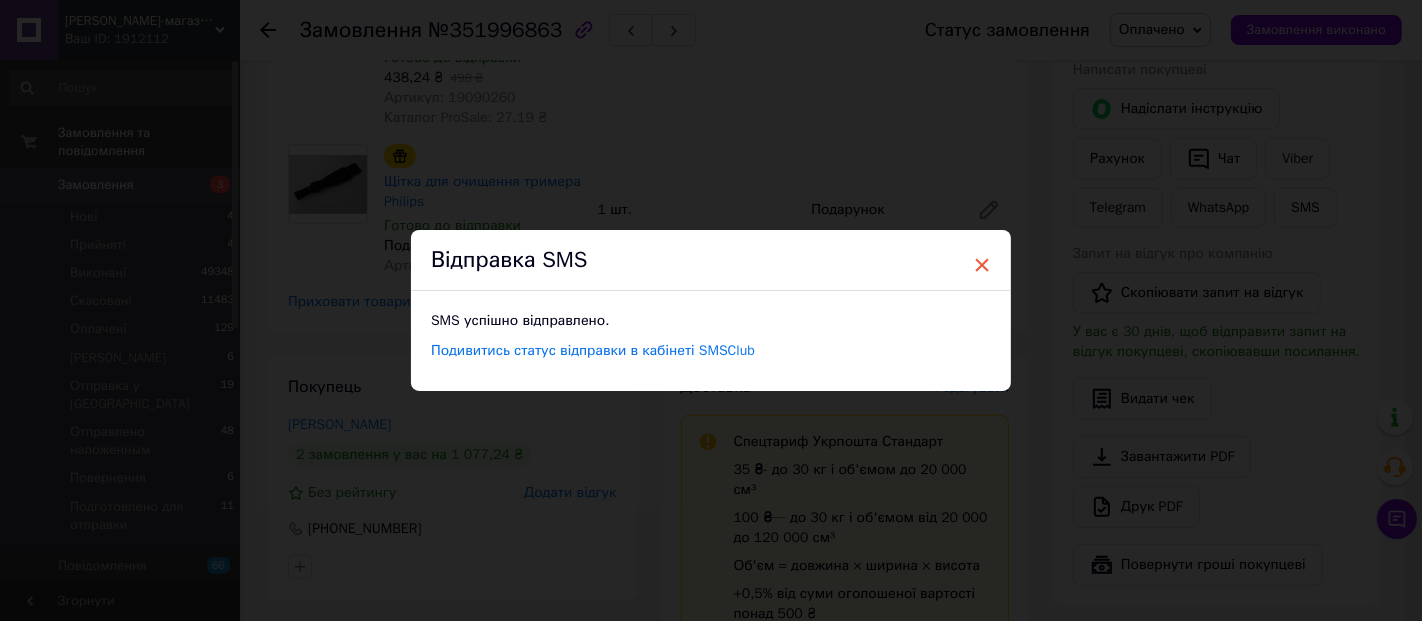 click on "×" at bounding box center [982, 265] 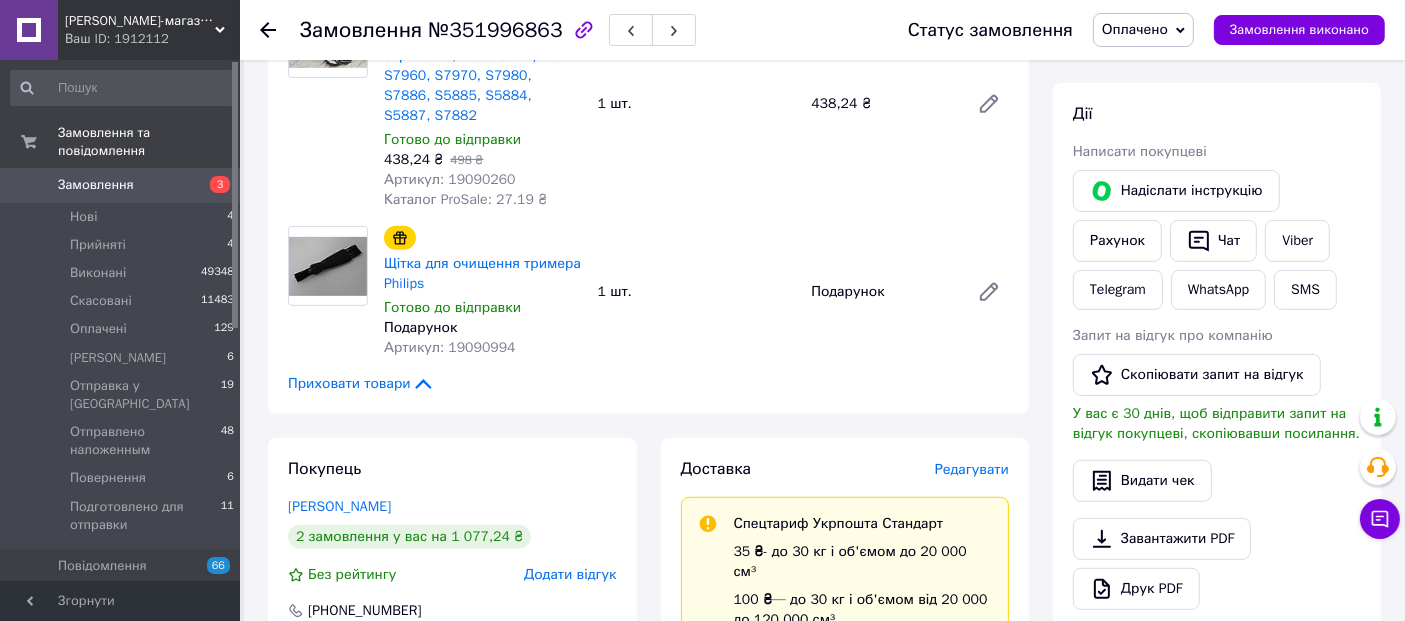 scroll, scrollTop: 829, scrollLeft: 0, axis: vertical 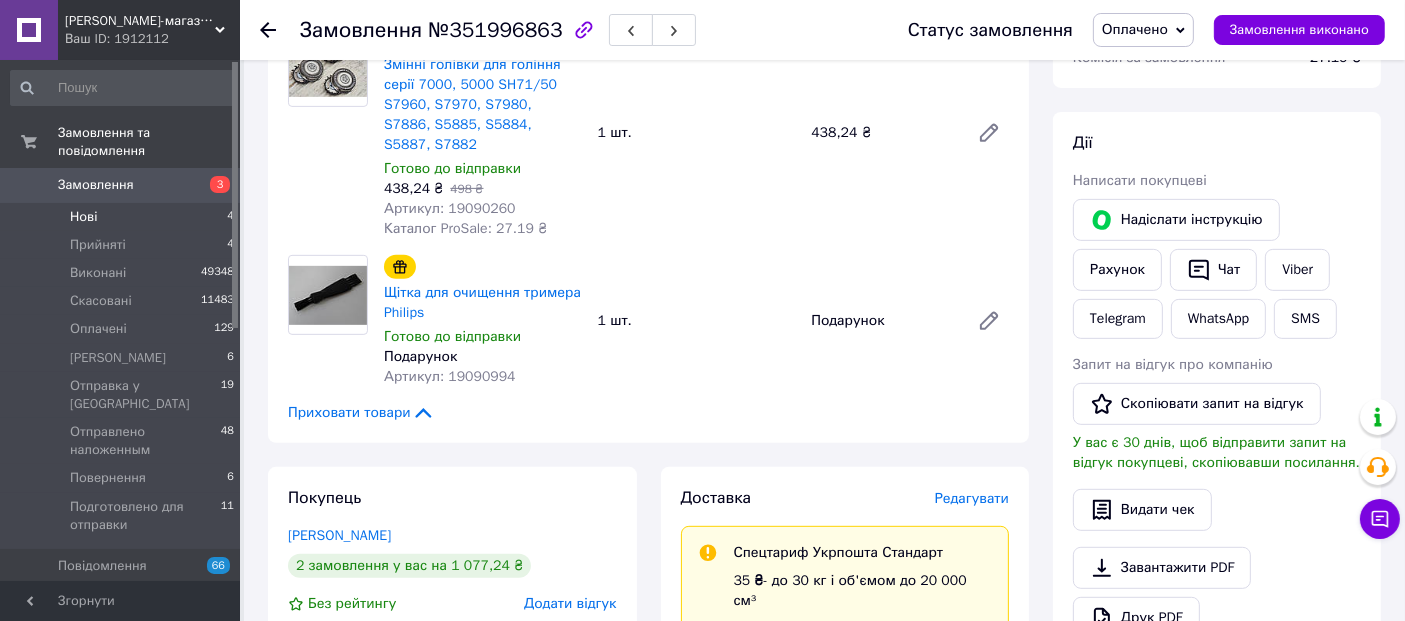 click on "Нові 4" at bounding box center [123, 217] 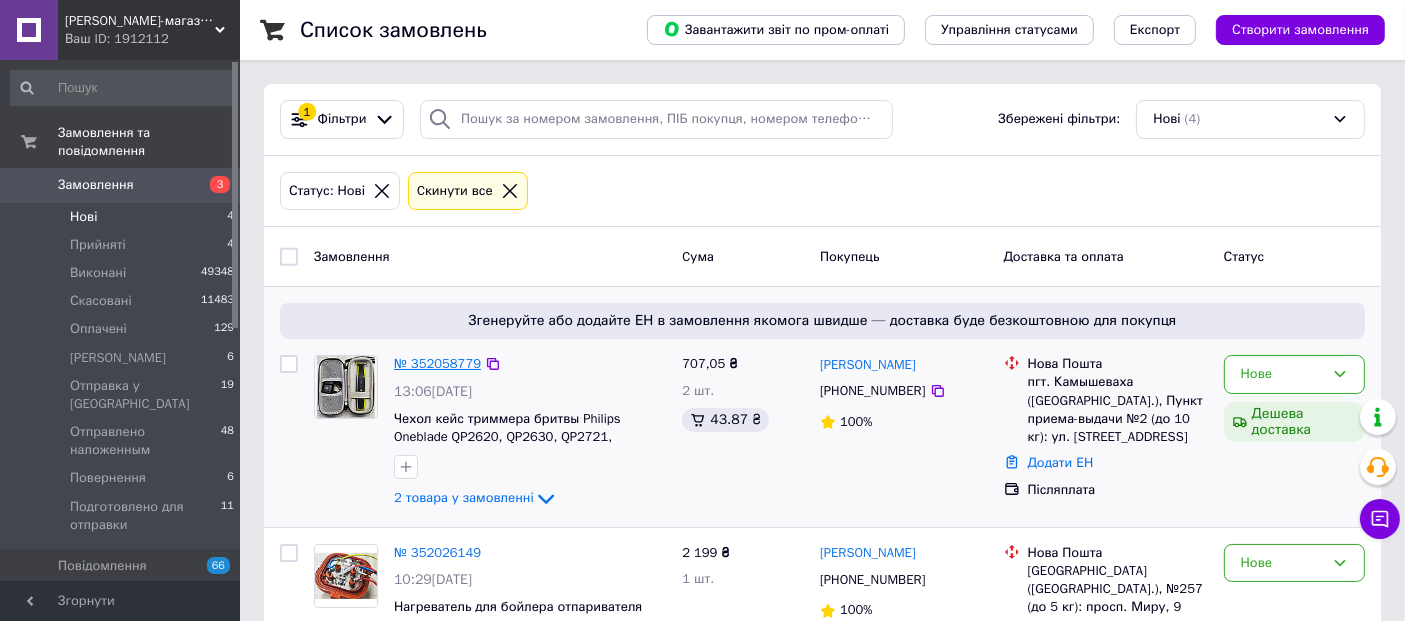 click on "№ 352058779" at bounding box center [437, 363] 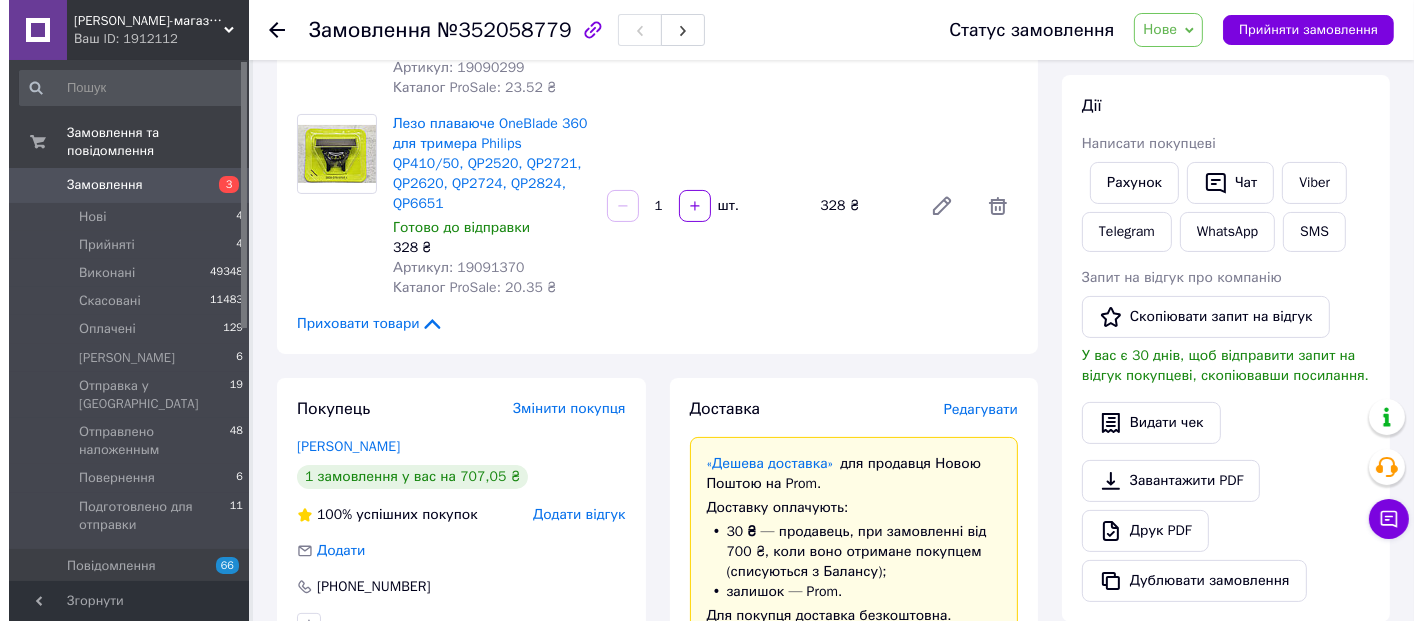 scroll, scrollTop: 333, scrollLeft: 0, axis: vertical 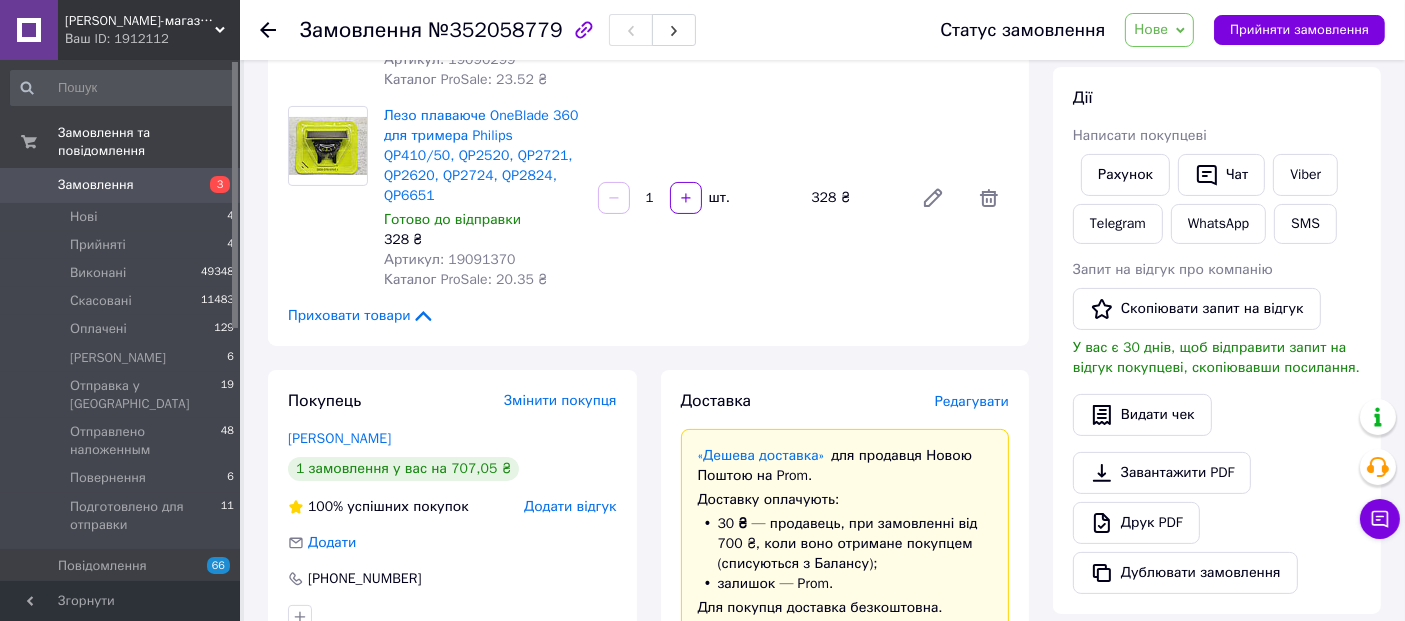 click on "Редагувати" at bounding box center [972, 401] 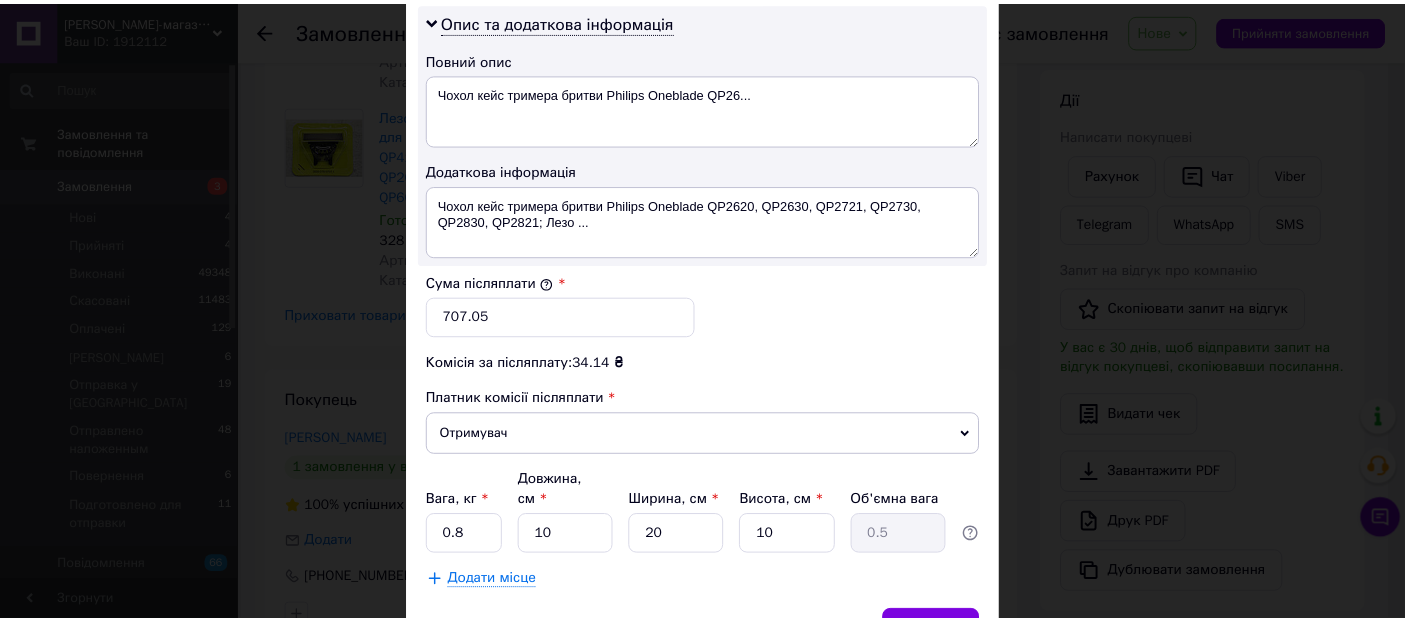 scroll, scrollTop: 1119, scrollLeft: 0, axis: vertical 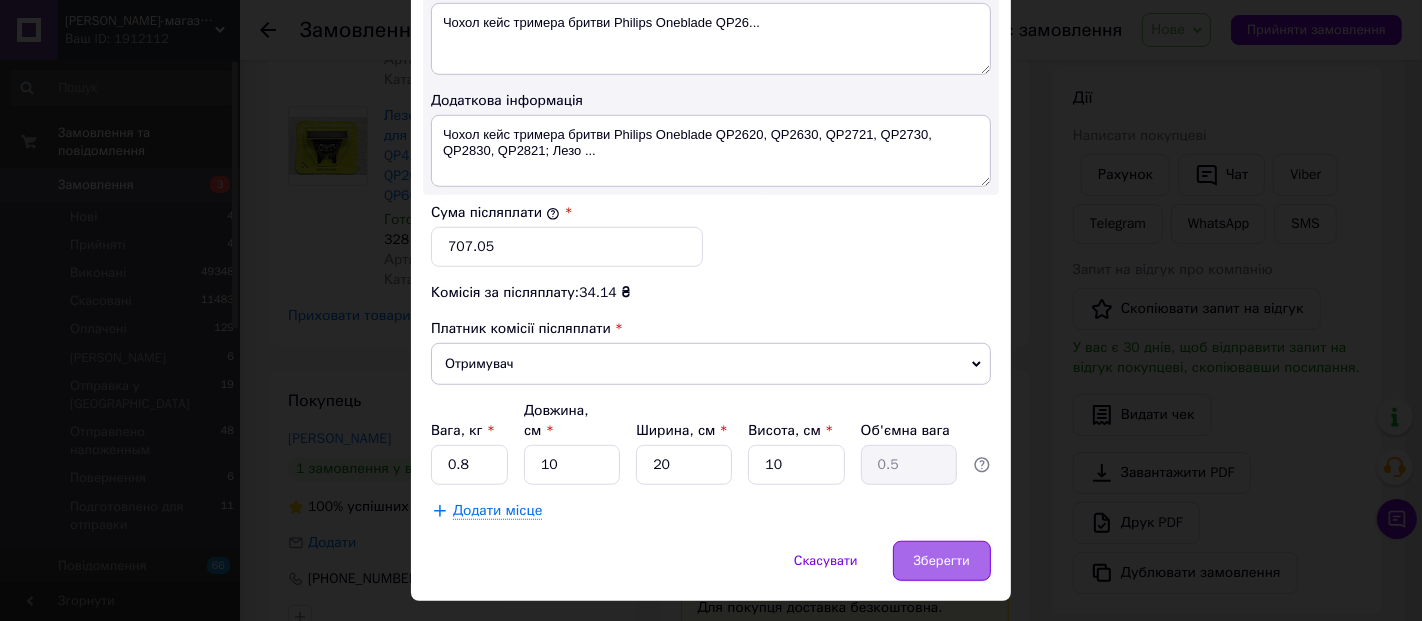 click on "Зберегти" at bounding box center [942, 561] 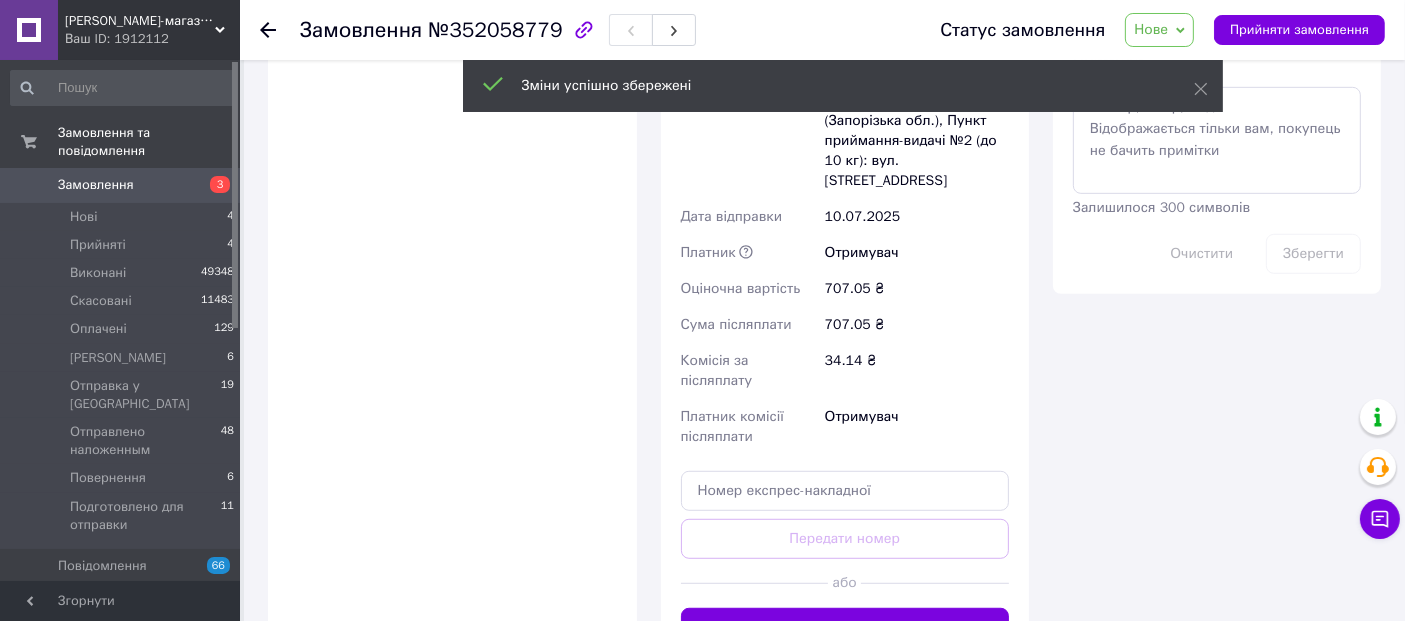scroll, scrollTop: 1222, scrollLeft: 0, axis: vertical 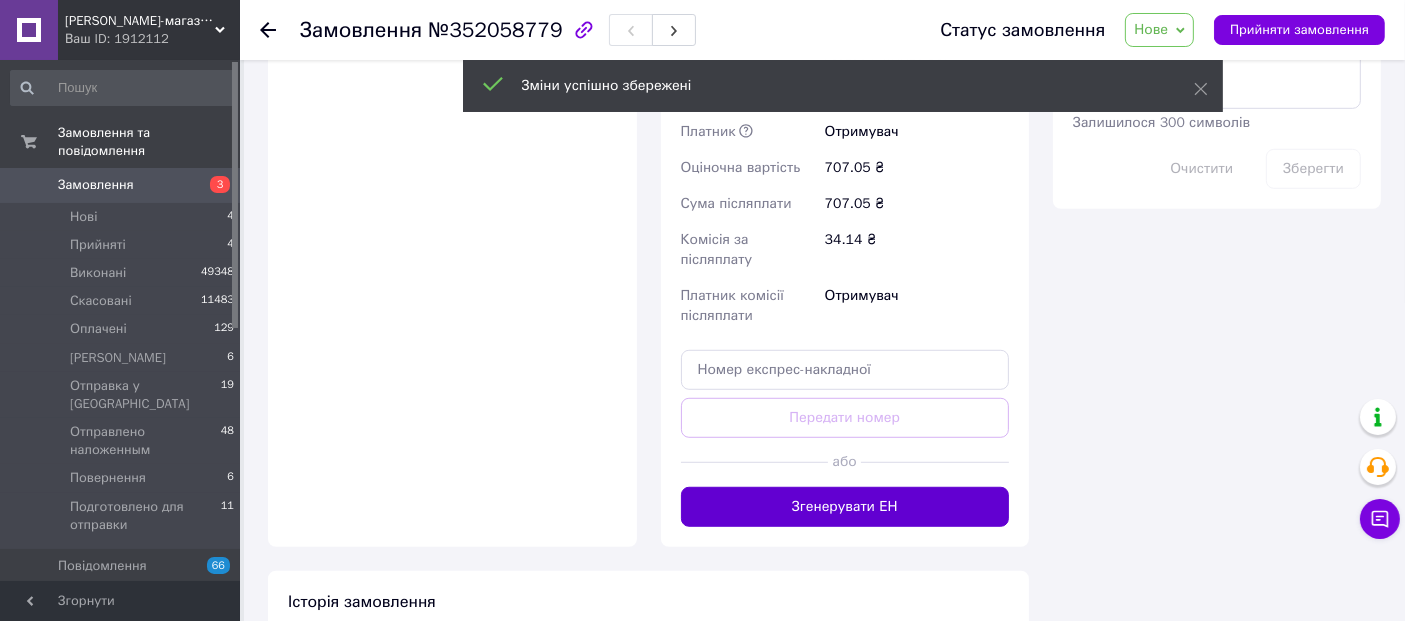 click on "Згенерувати ЕН" at bounding box center [845, 507] 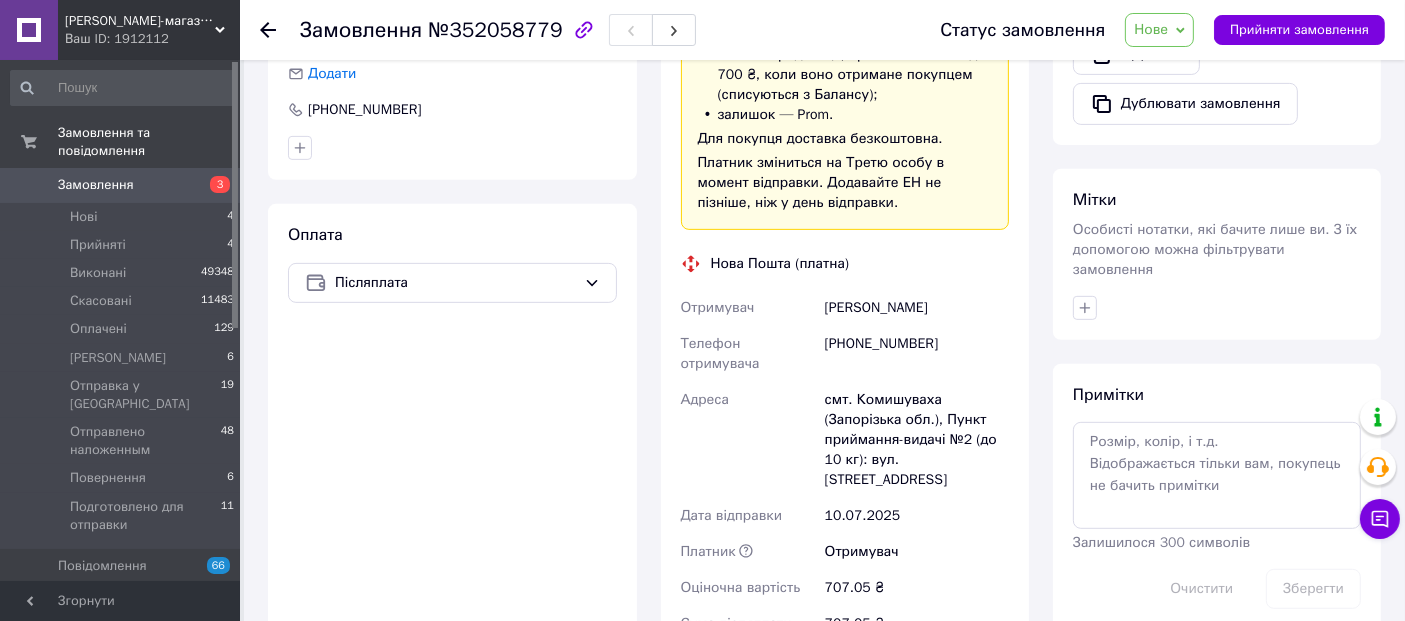 scroll, scrollTop: 777, scrollLeft: 0, axis: vertical 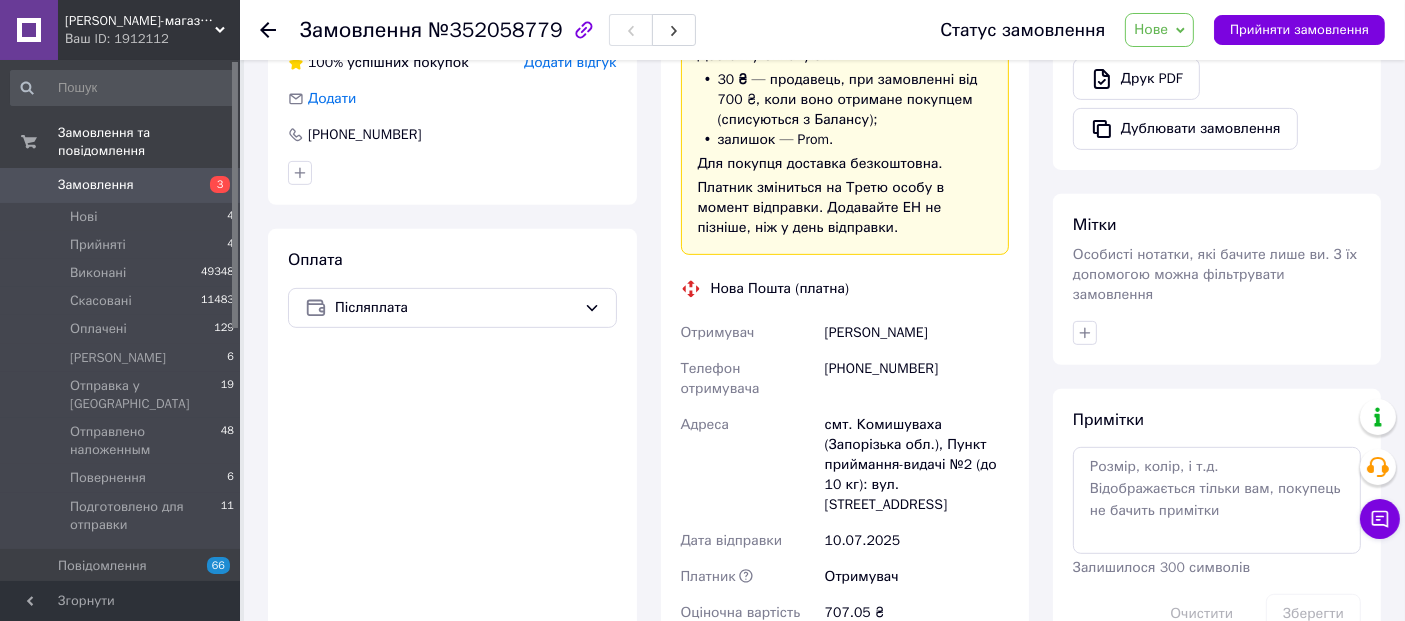 click on "Нове" at bounding box center (1151, 29) 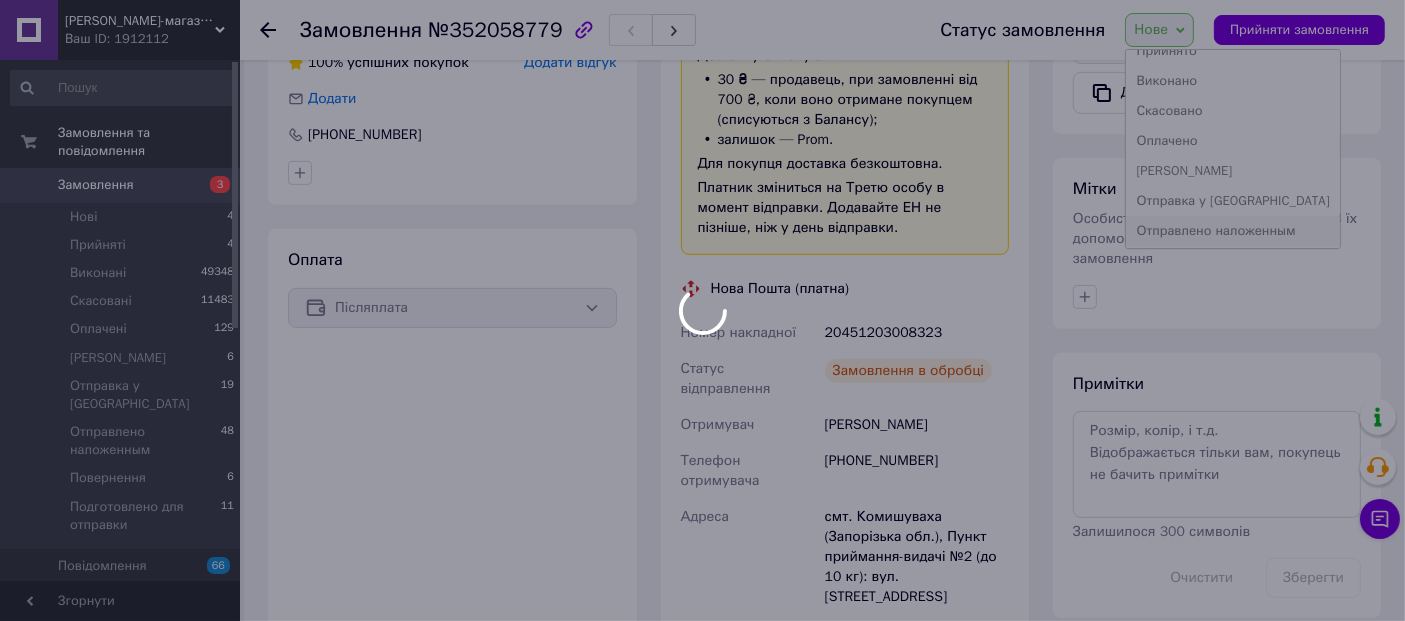 scroll, scrollTop: 81, scrollLeft: 0, axis: vertical 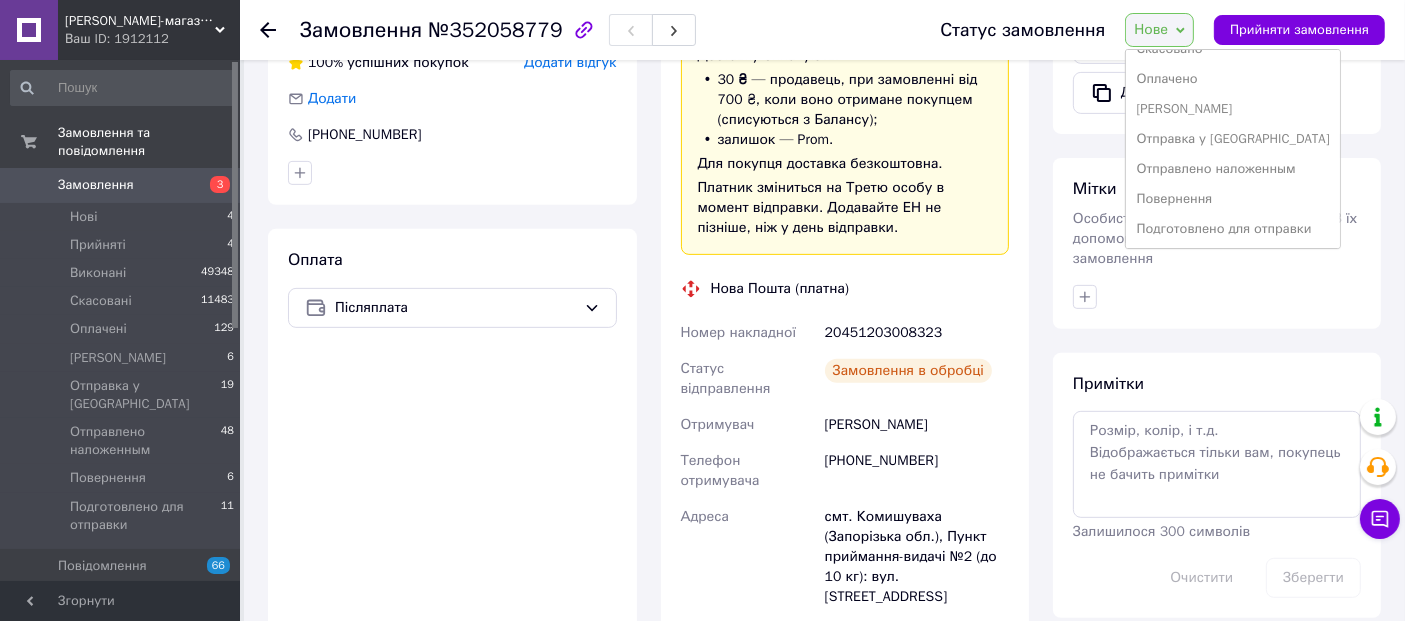click on "Подготовлено для отправки" at bounding box center (1232, 229) 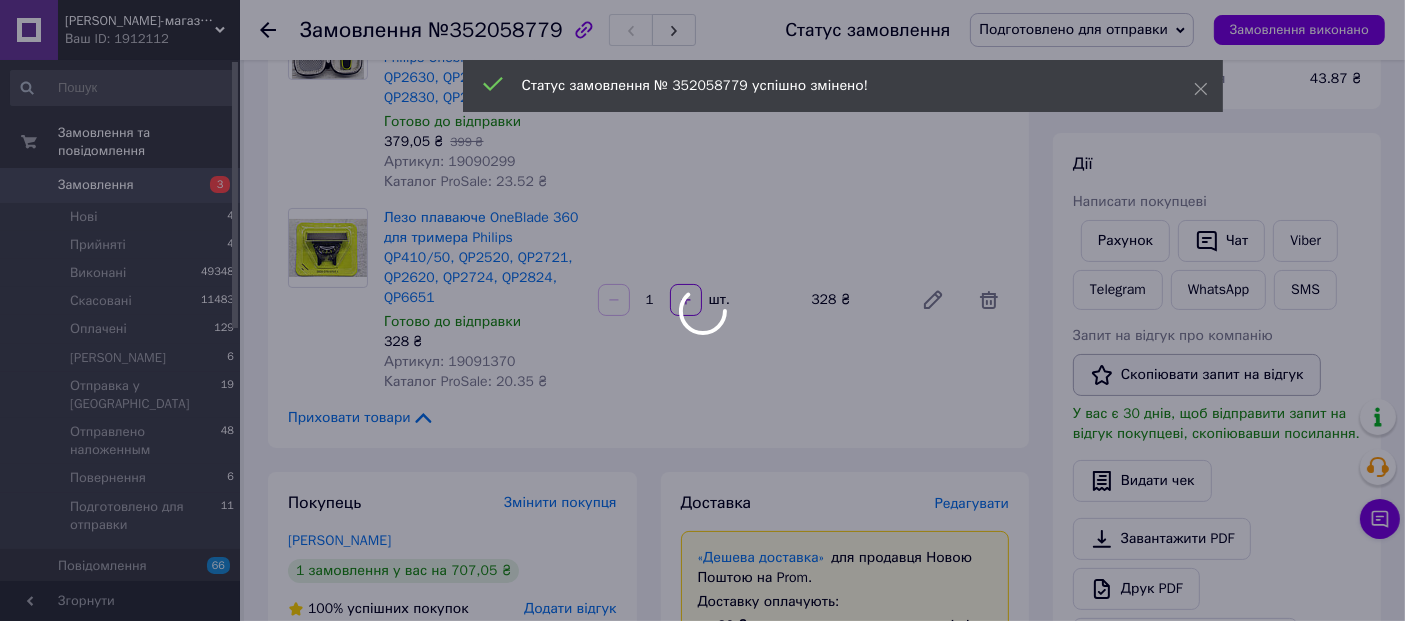 scroll, scrollTop: 111, scrollLeft: 0, axis: vertical 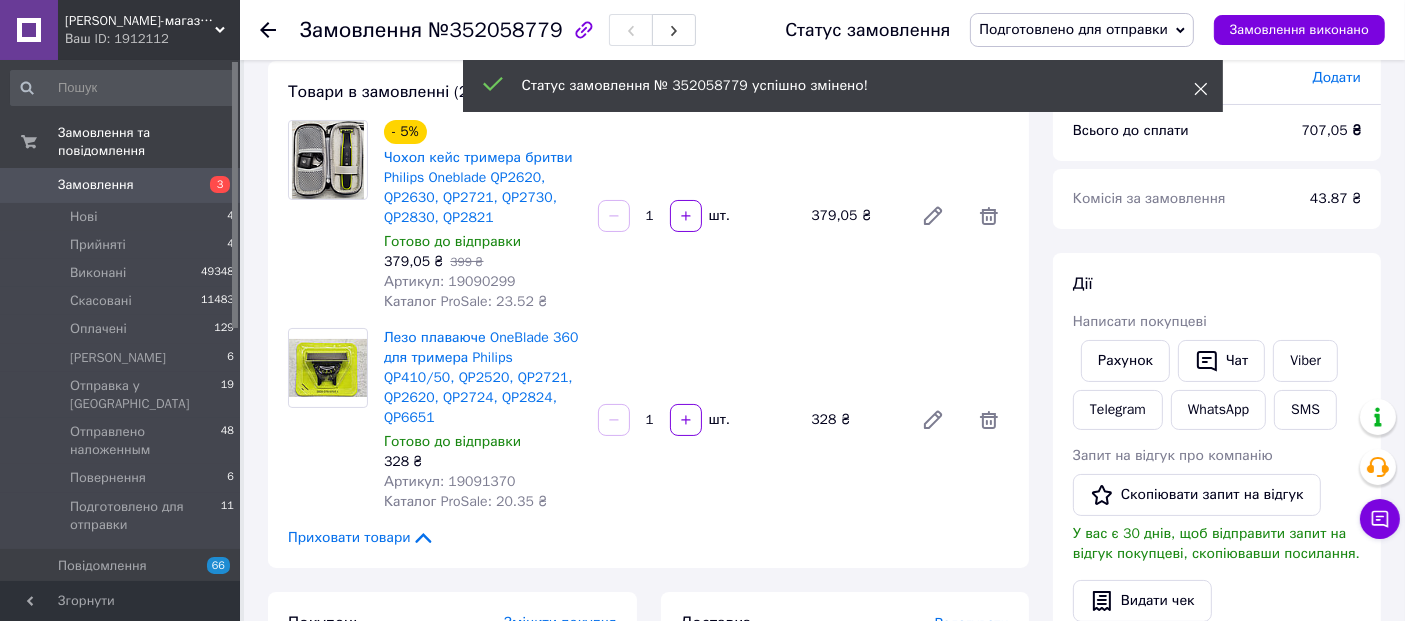 click 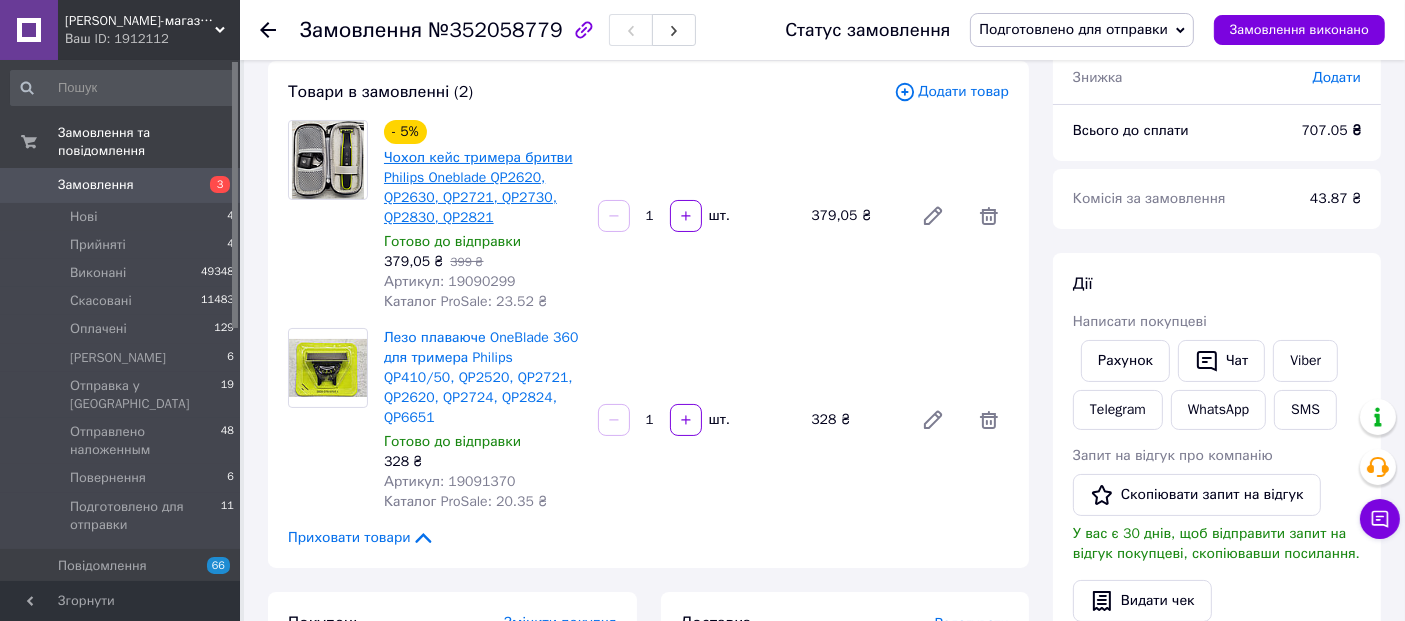 click on "Чохол кейс тримера бритви Philips Oneblade QP2620, QP2630, QP2721, QP2730, QP2830, QP2821" at bounding box center [478, 187] 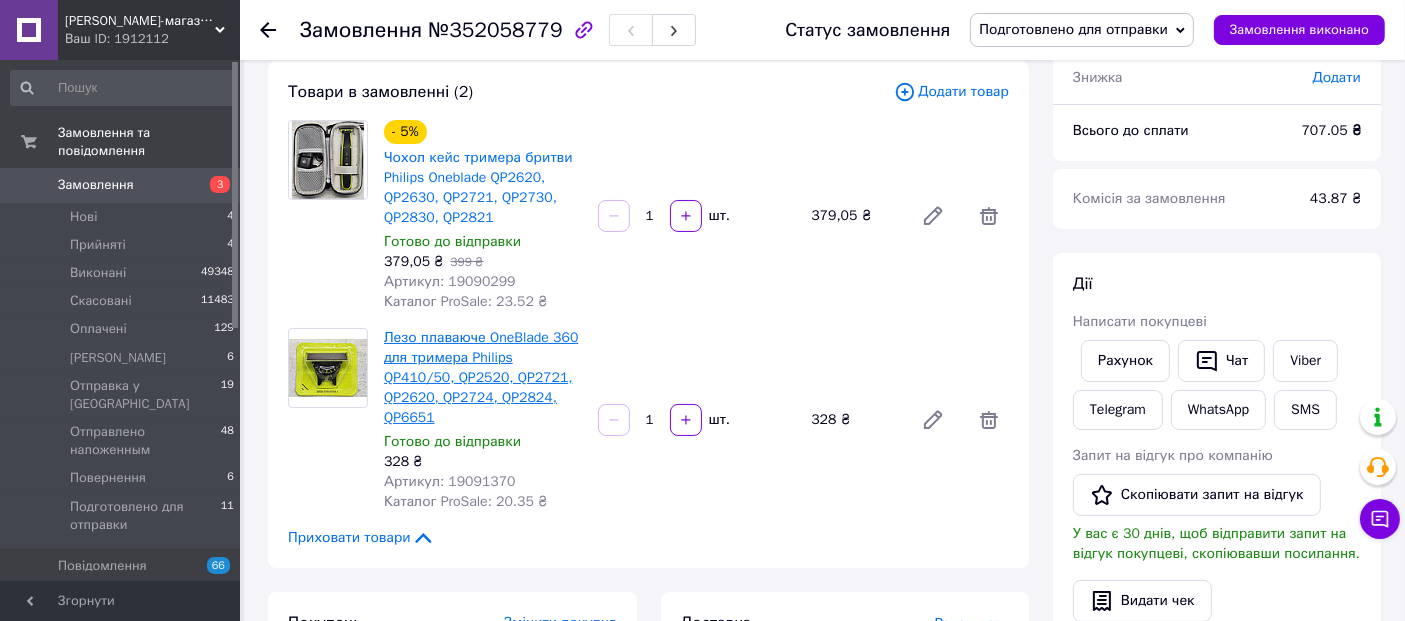 click on "Лезо плаваюче OneBlade 360 для тримера Philips QP410/50, QP2520, QP2721, QP2620, QP2724, QP2824, QP6651" at bounding box center (481, 377) 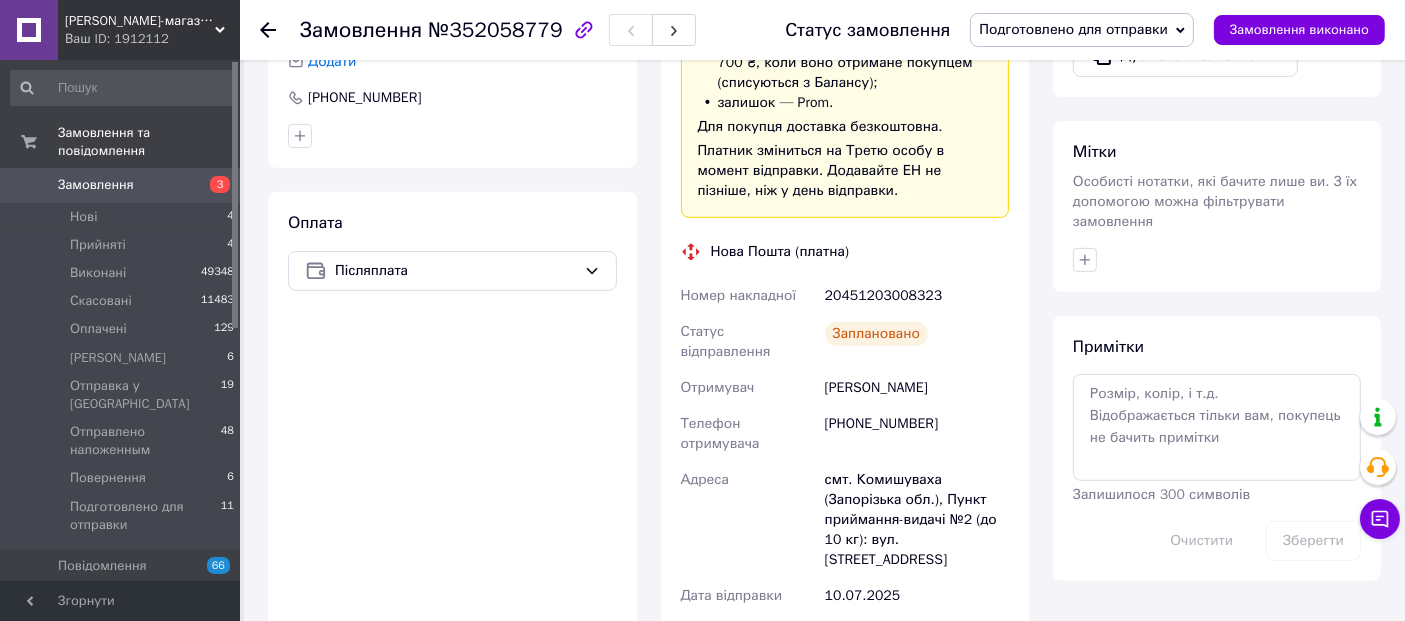 scroll, scrollTop: 888, scrollLeft: 0, axis: vertical 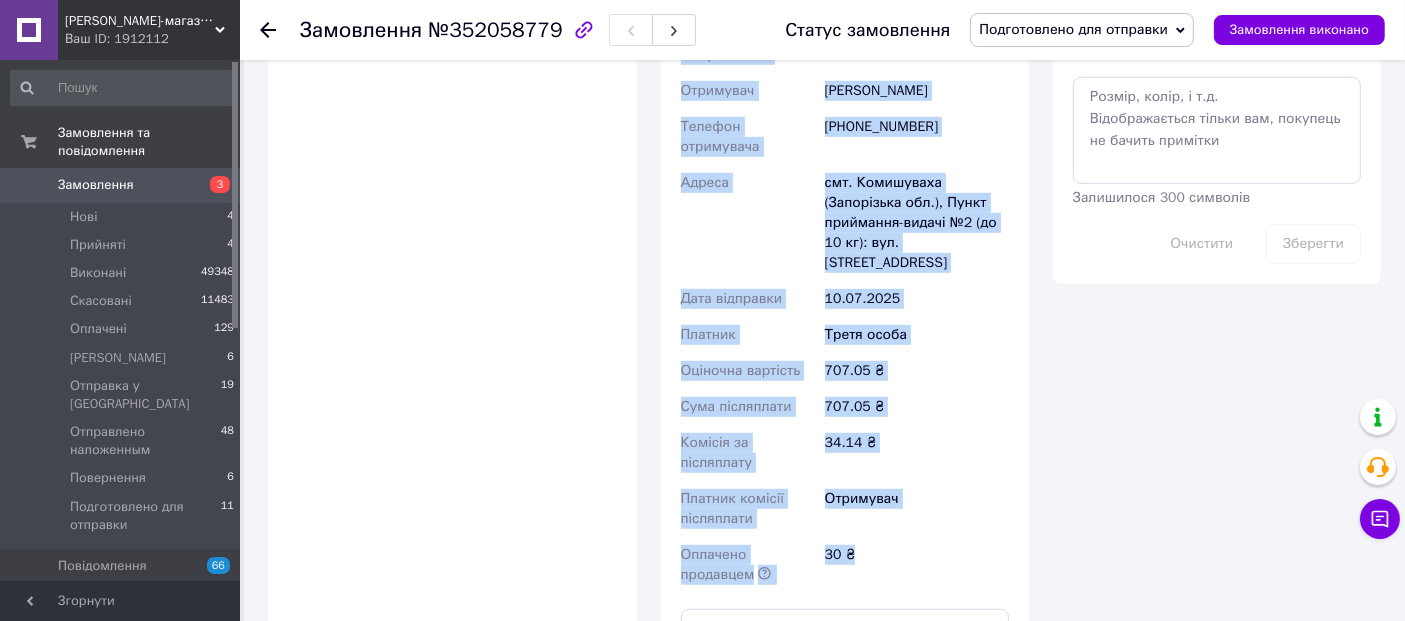 drag, startPoint x: 710, startPoint y: 156, endPoint x: 882, endPoint y: 488, distance: 373.9091 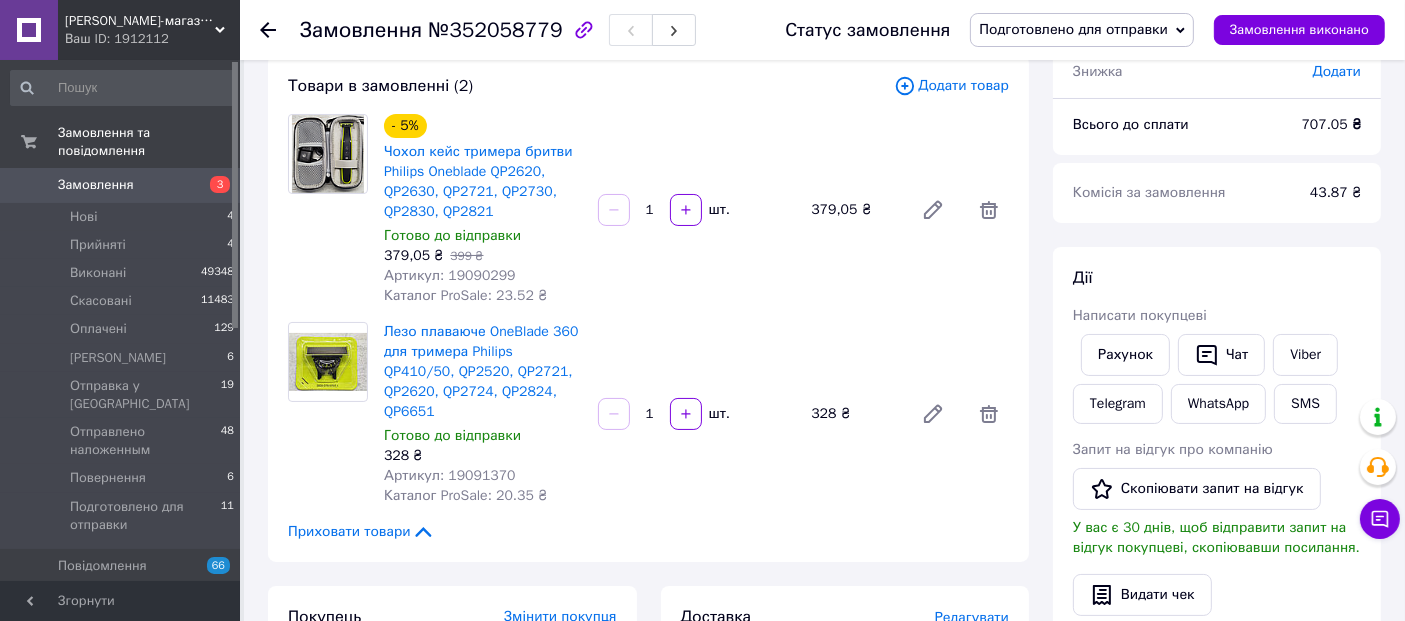 scroll, scrollTop: 111, scrollLeft: 0, axis: vertical 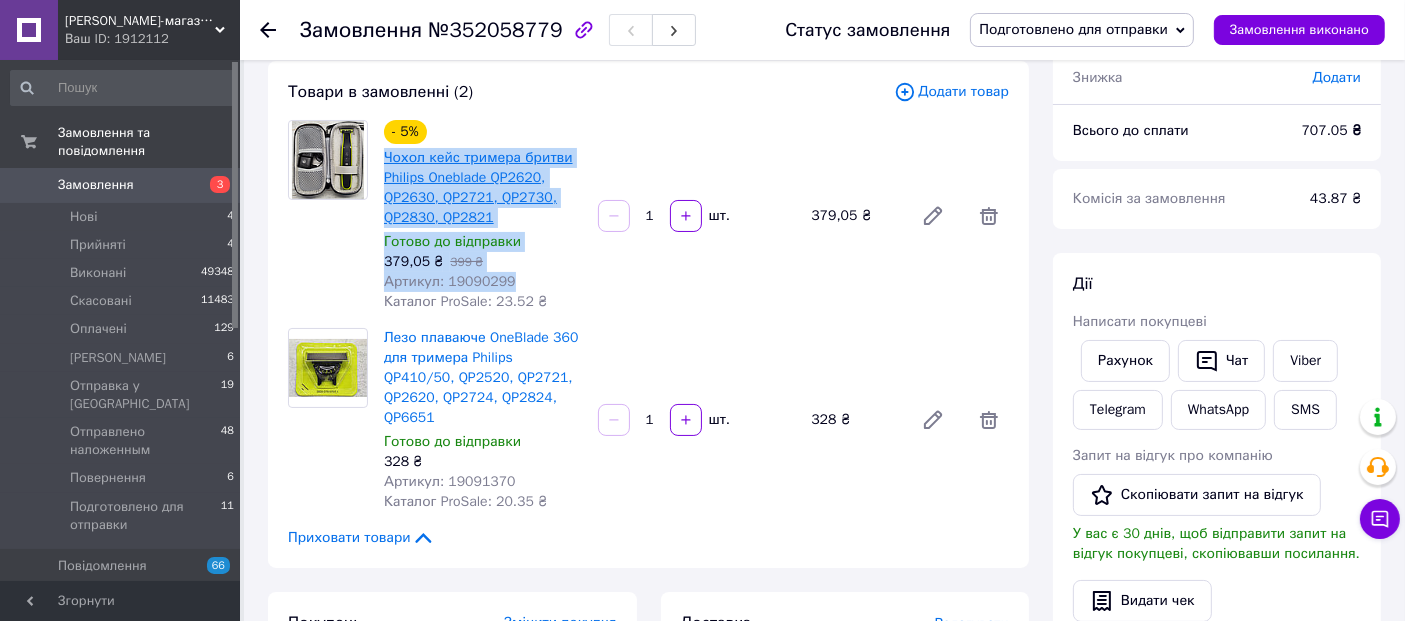drag, startPoint x: 514, startPoint y: 281, endPoint x: 385, endPoint y: 159, distance: 177.55281 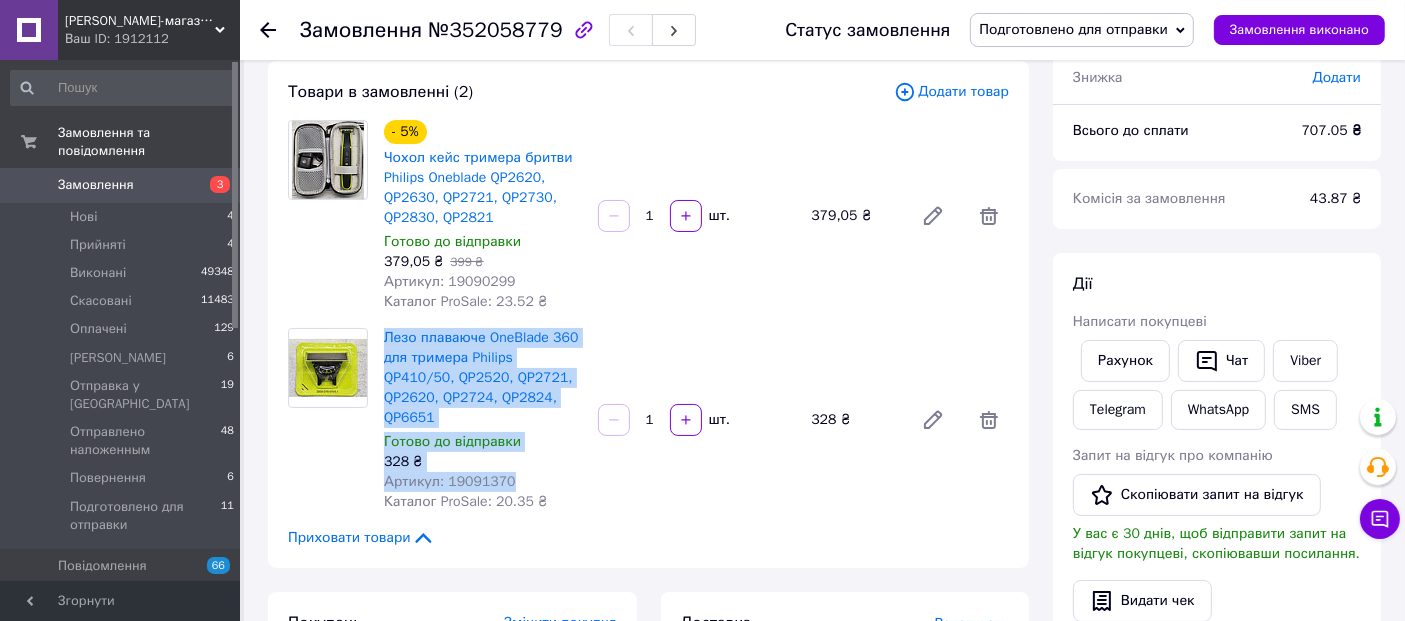 drag, startPoint x: 380, startPoint y: 332, endPoint x: 510, endPoint y: 455, distance: 178.96648 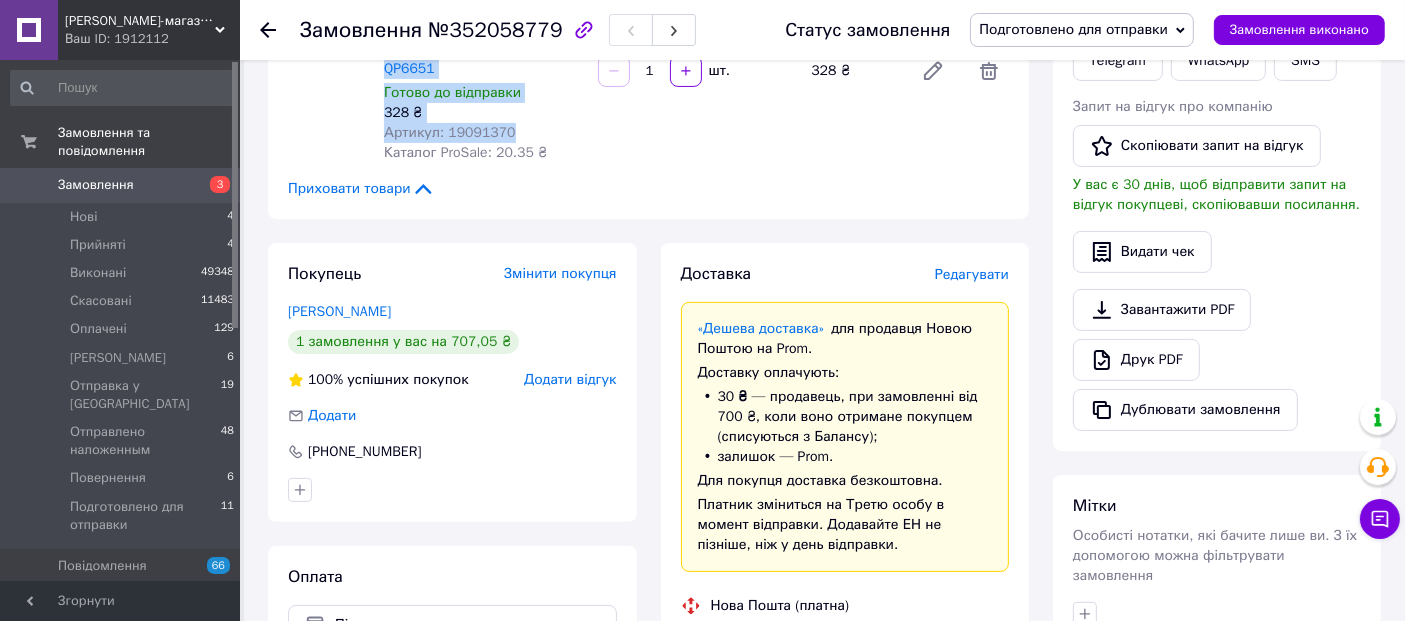 scroll, scrollTop: 666, scrollLeft: 0, axis: vertical 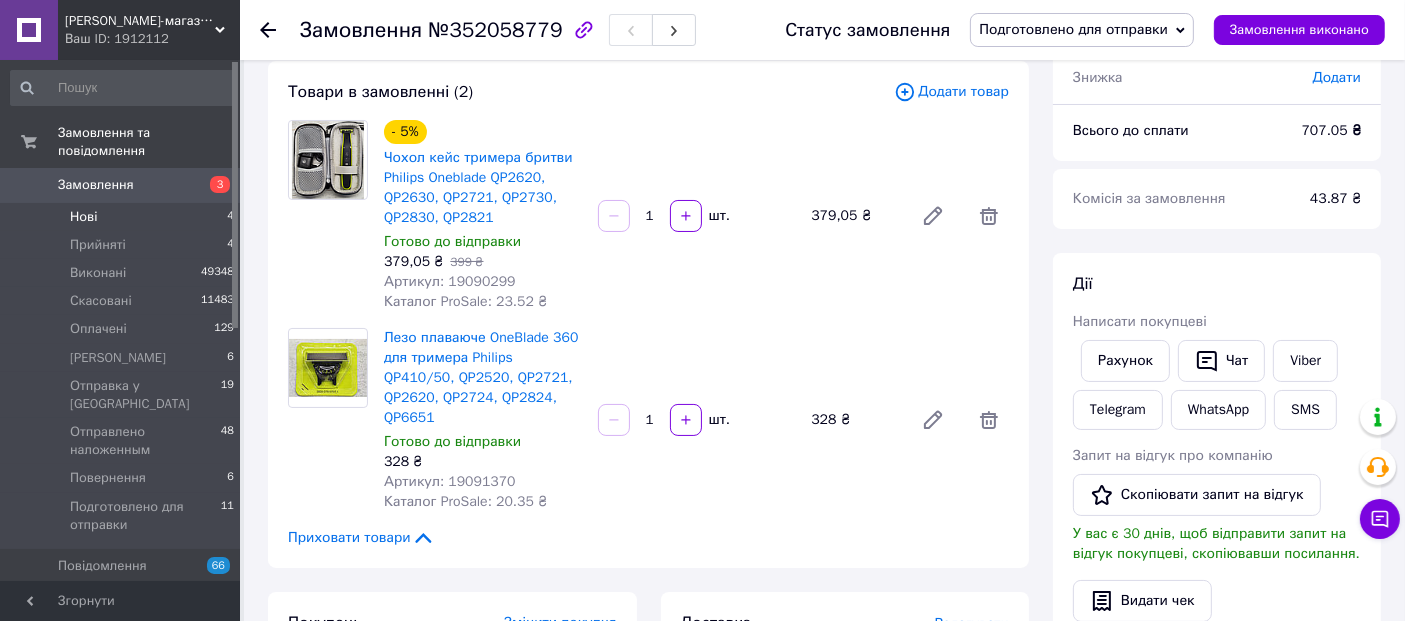click on "Нові" at bounding box center (83, 217) 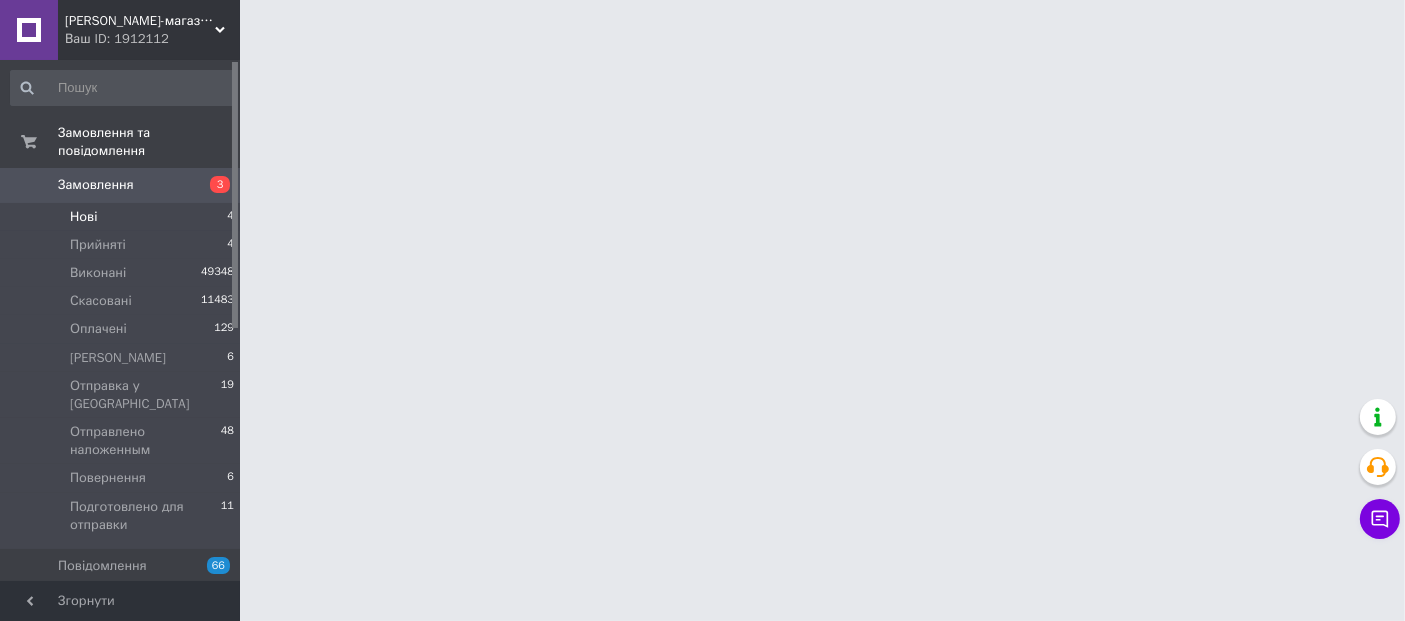 scroll, scrollTop: 0, scrollLeft: 0, axis: both 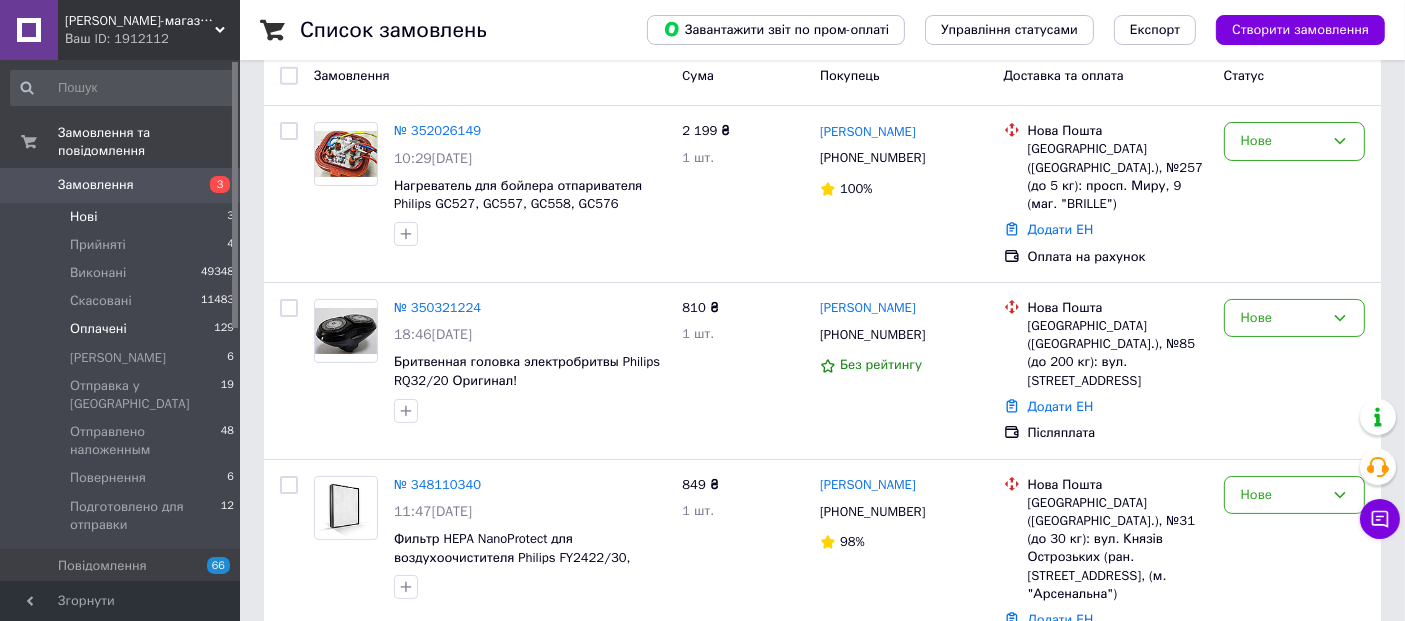 click on "Оплачені" at bounding box center (98, 329) 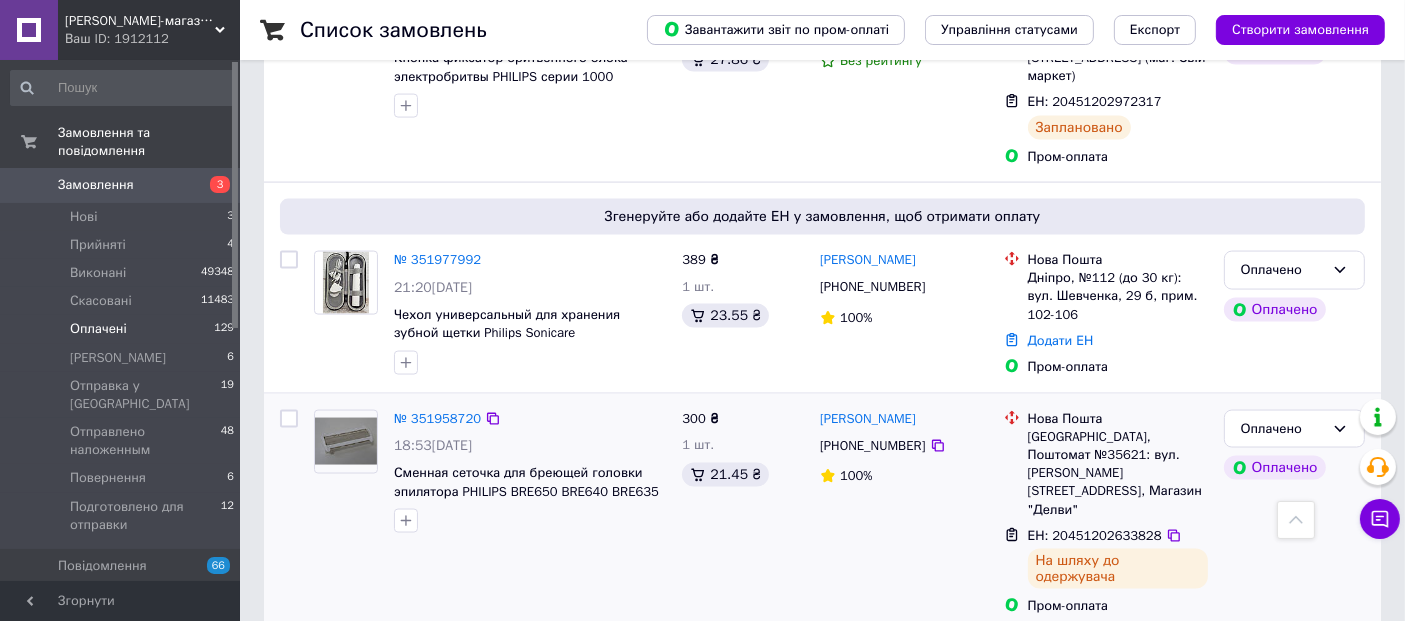 scroll, scrollTop: 2888, scrollLeft: 0, axis: vertical 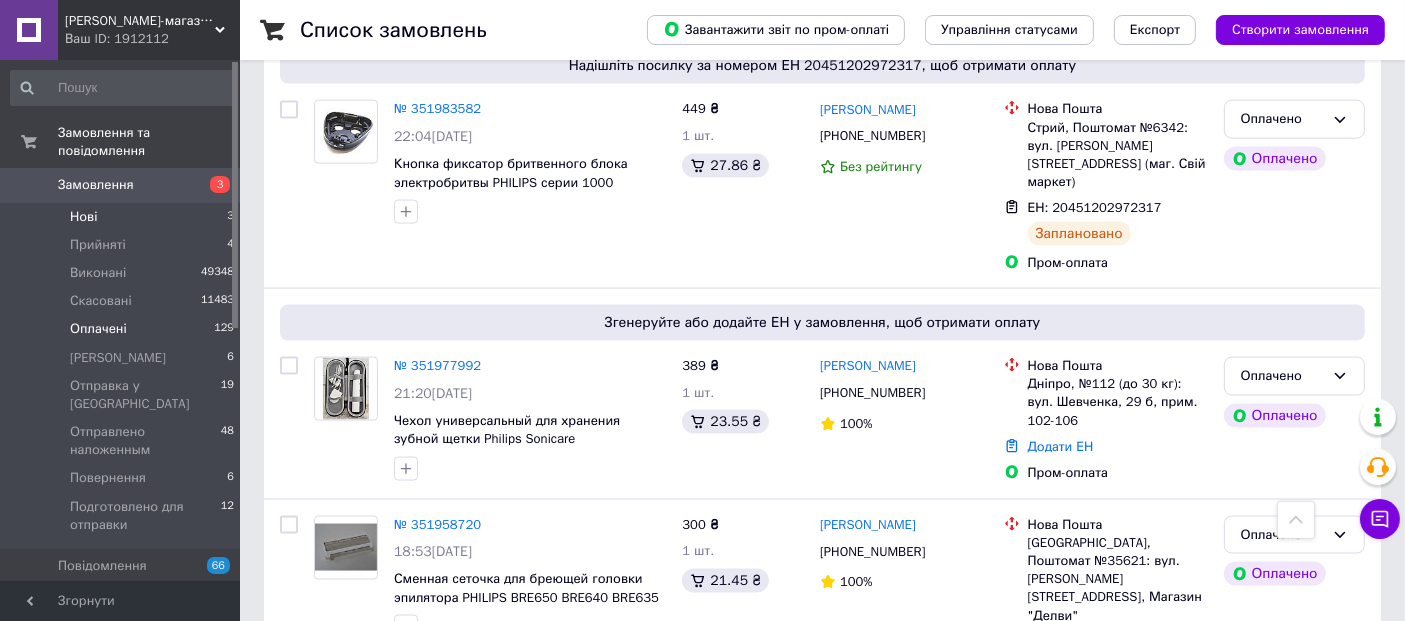 click on "Нові" at bounding box center [83, 217] 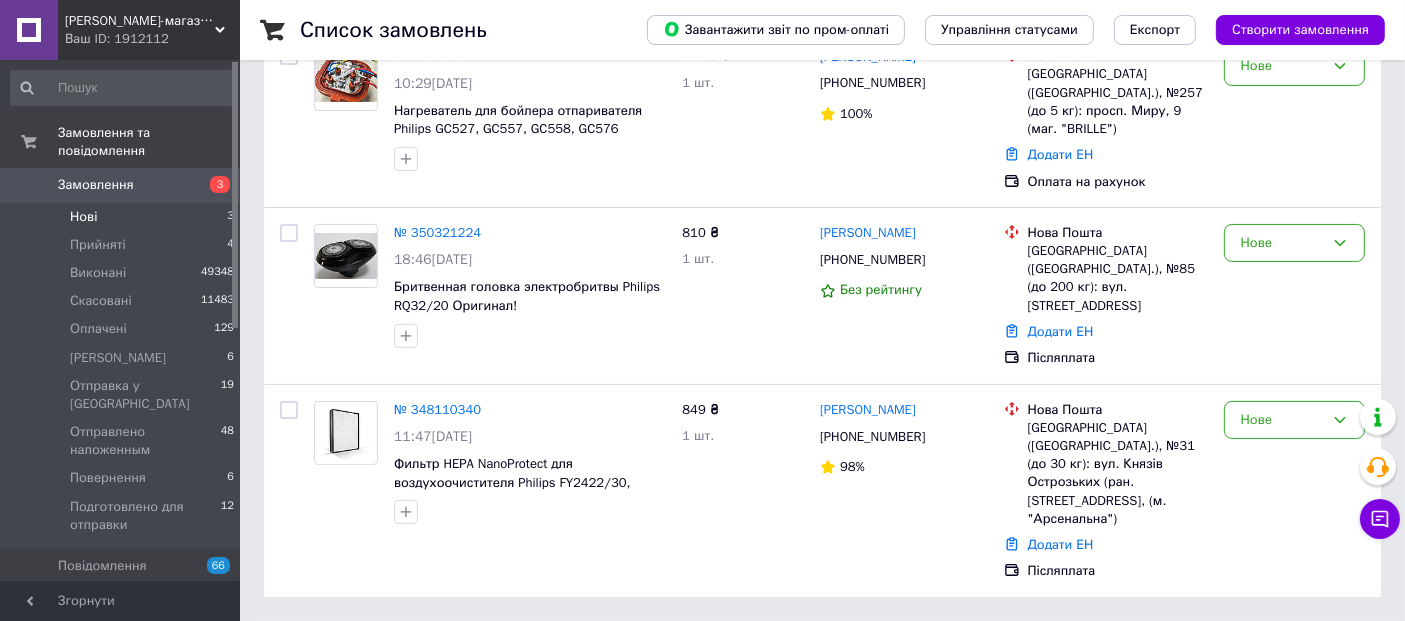 scroll, scrollTop: 0, scrollLeft: 0, axis: both 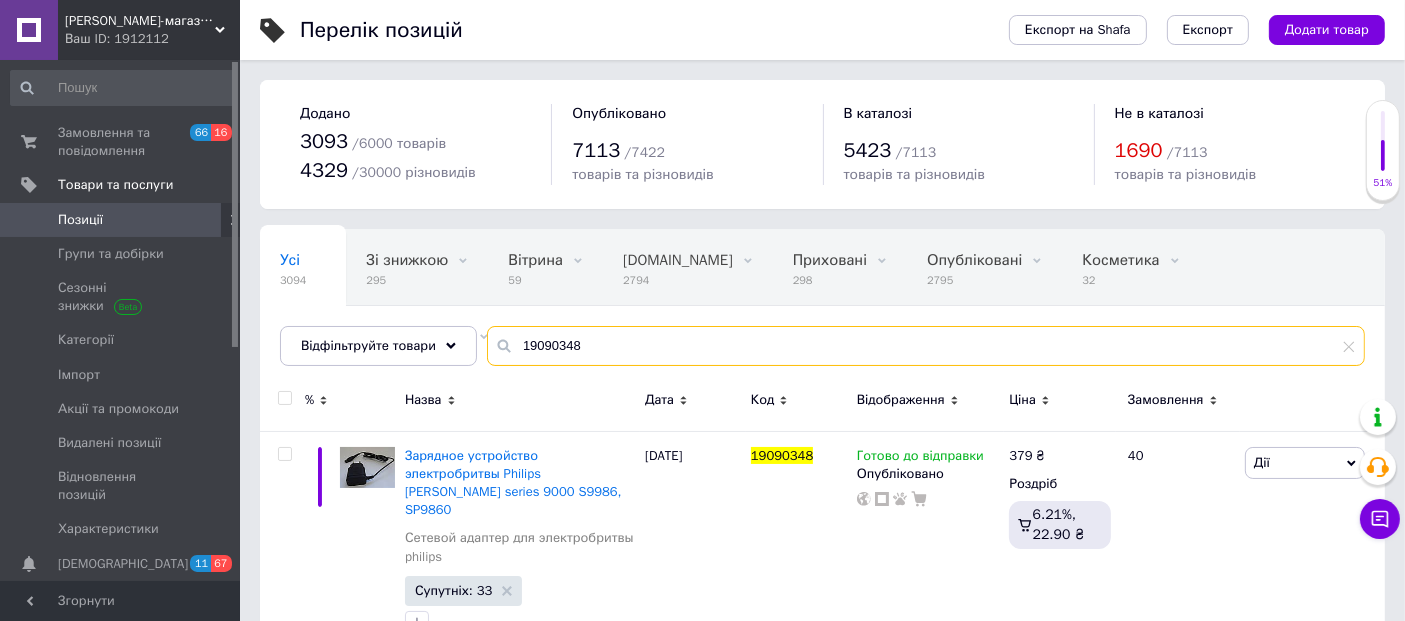 drag, startPoint x: 0, startPoint y: 0, endPoint x: 509, endPoint y: 355, distance: 620.5691 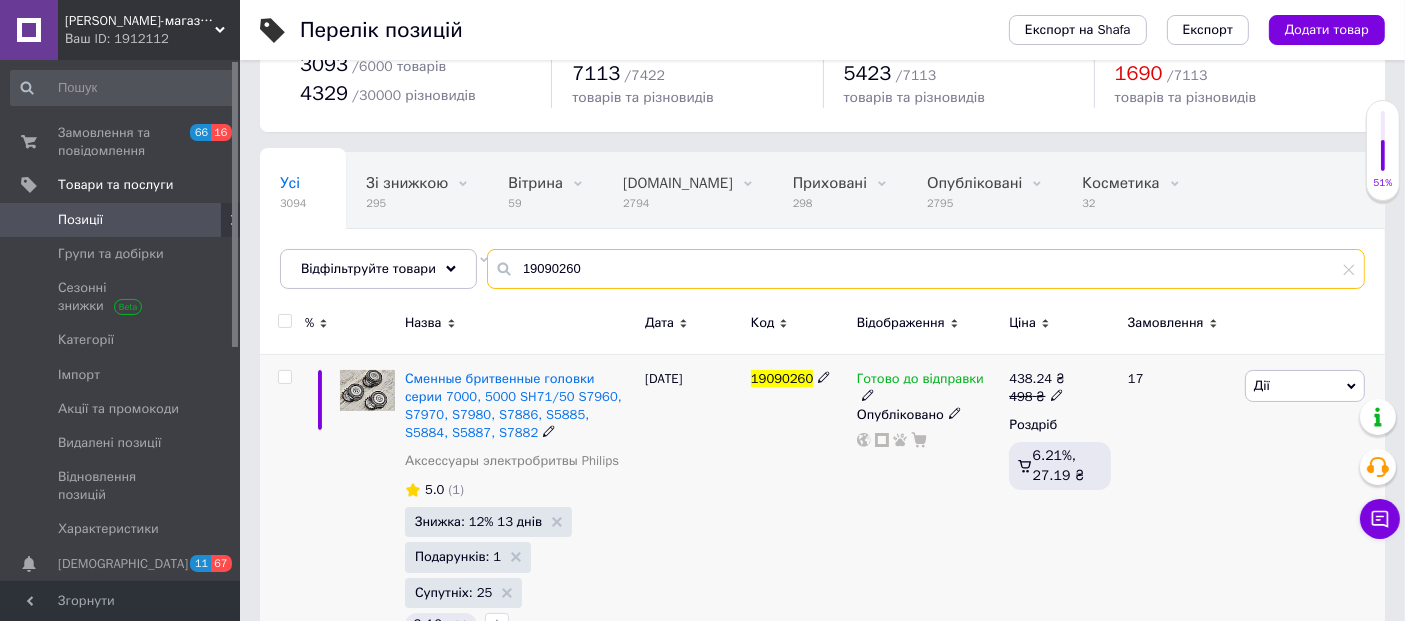 scroll, scrollTop: 111, scrollLeft: 0, axis: vertical 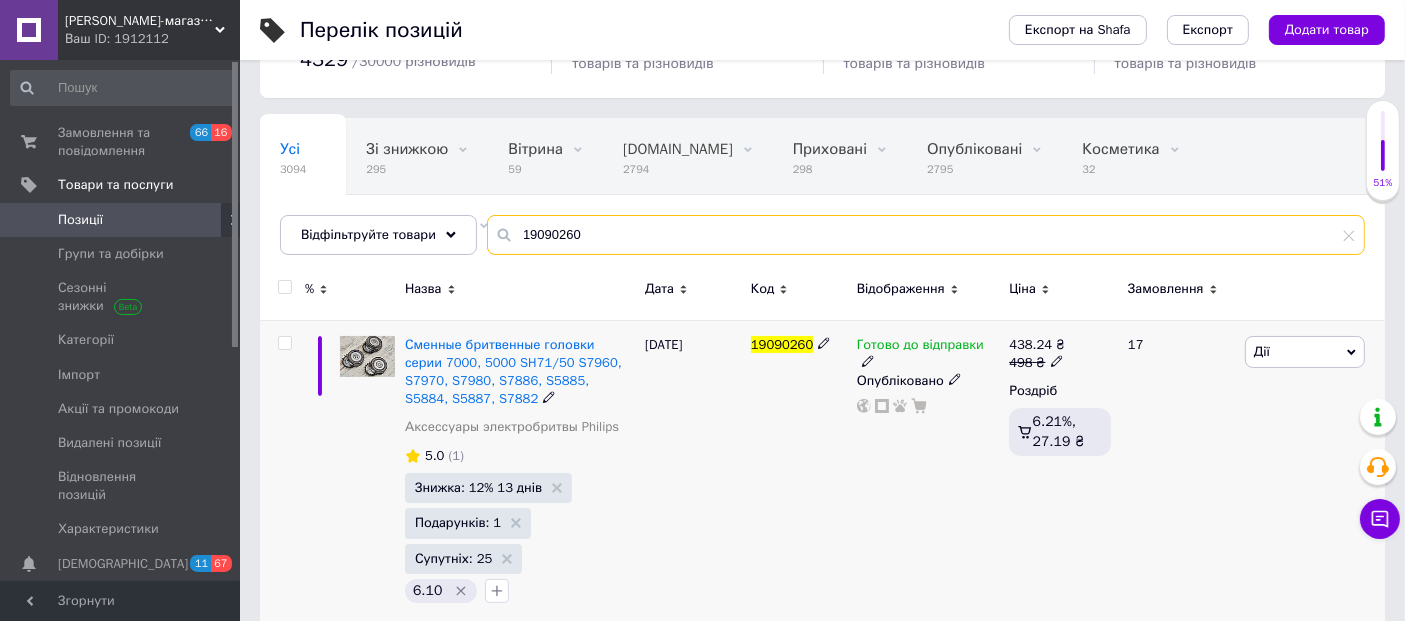 type on "19090260" 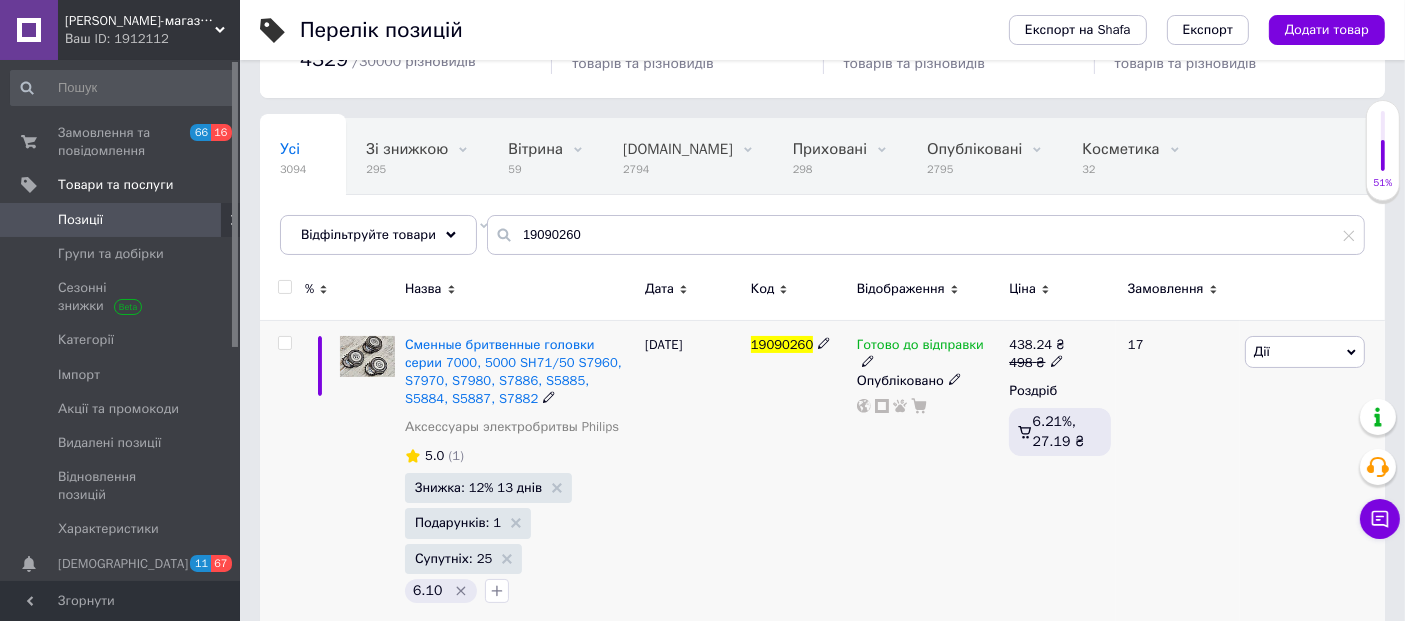 click on "Знижка: 12% 13 днів" at bounding box center [488, 488] 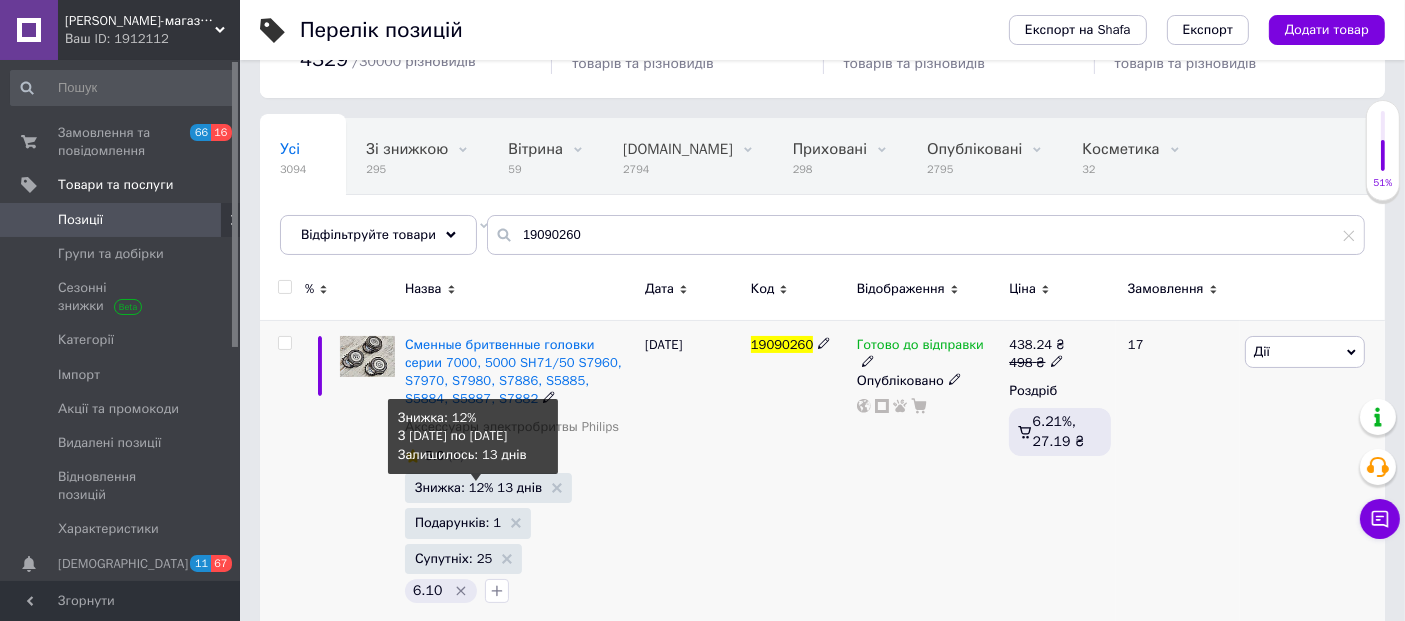 click on "Знижка: 12% 13 днів" at bounding box center [478, 487] 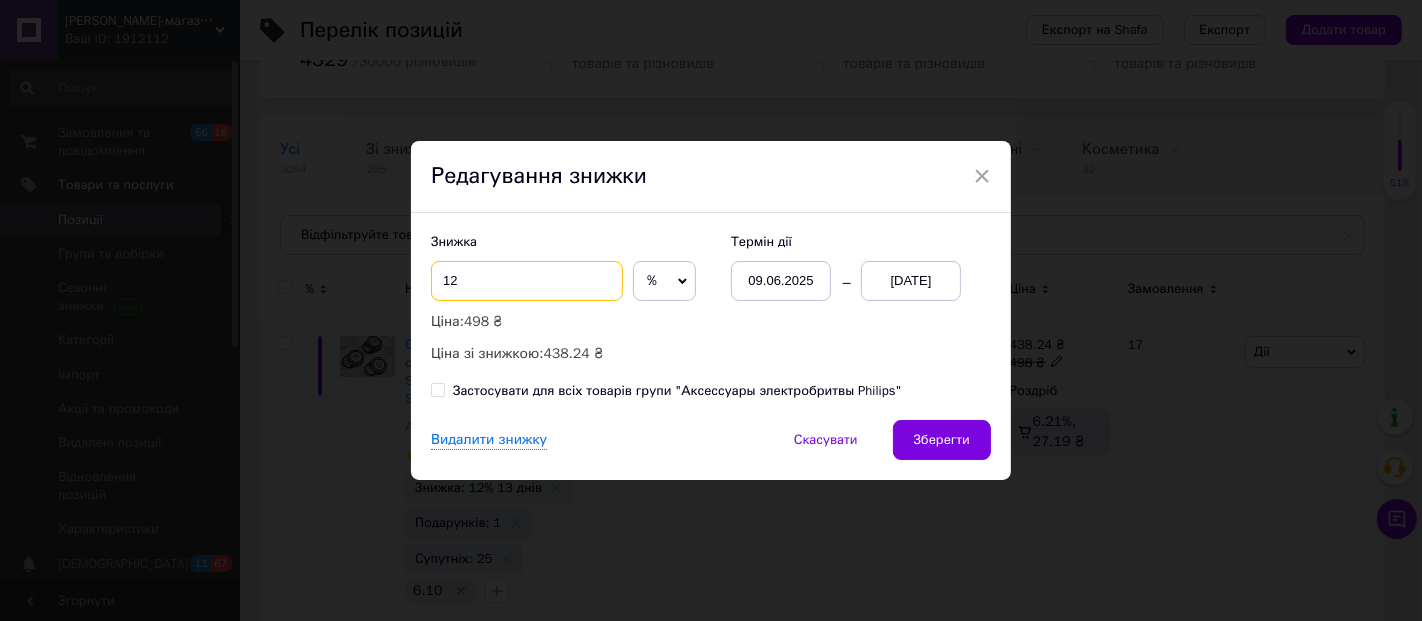 click on "12" at bounding box center [527, 281] 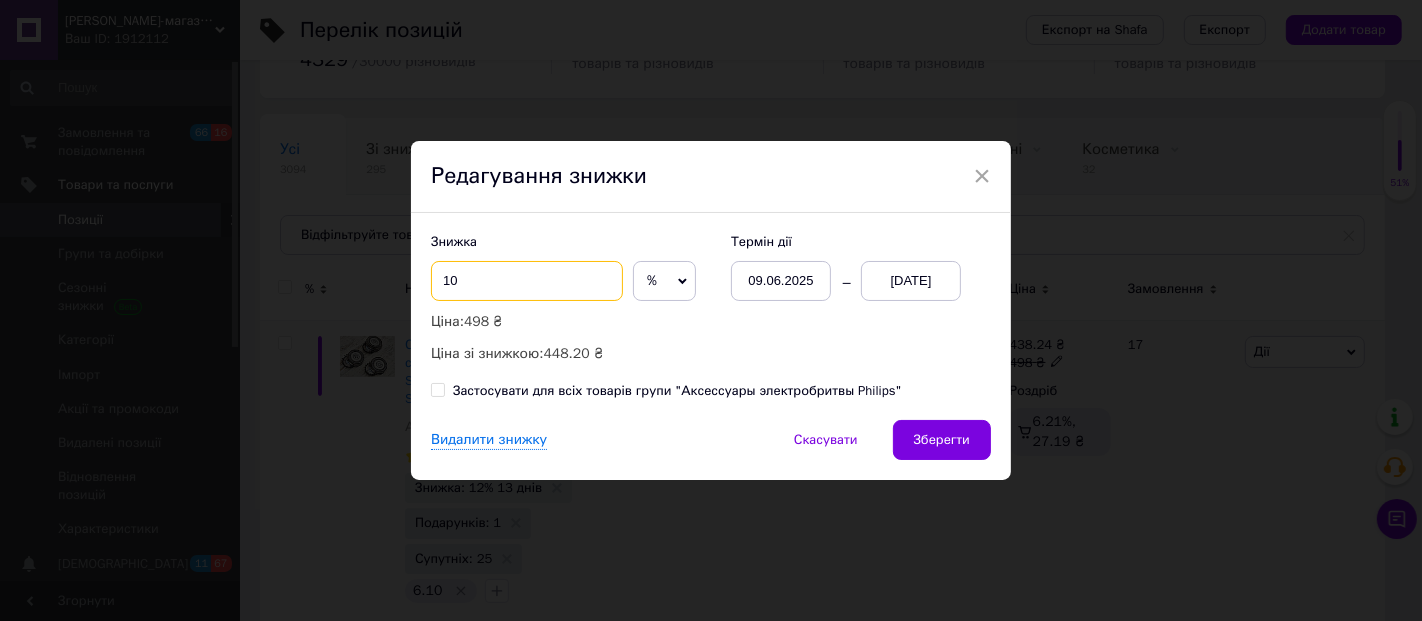 type on "10" 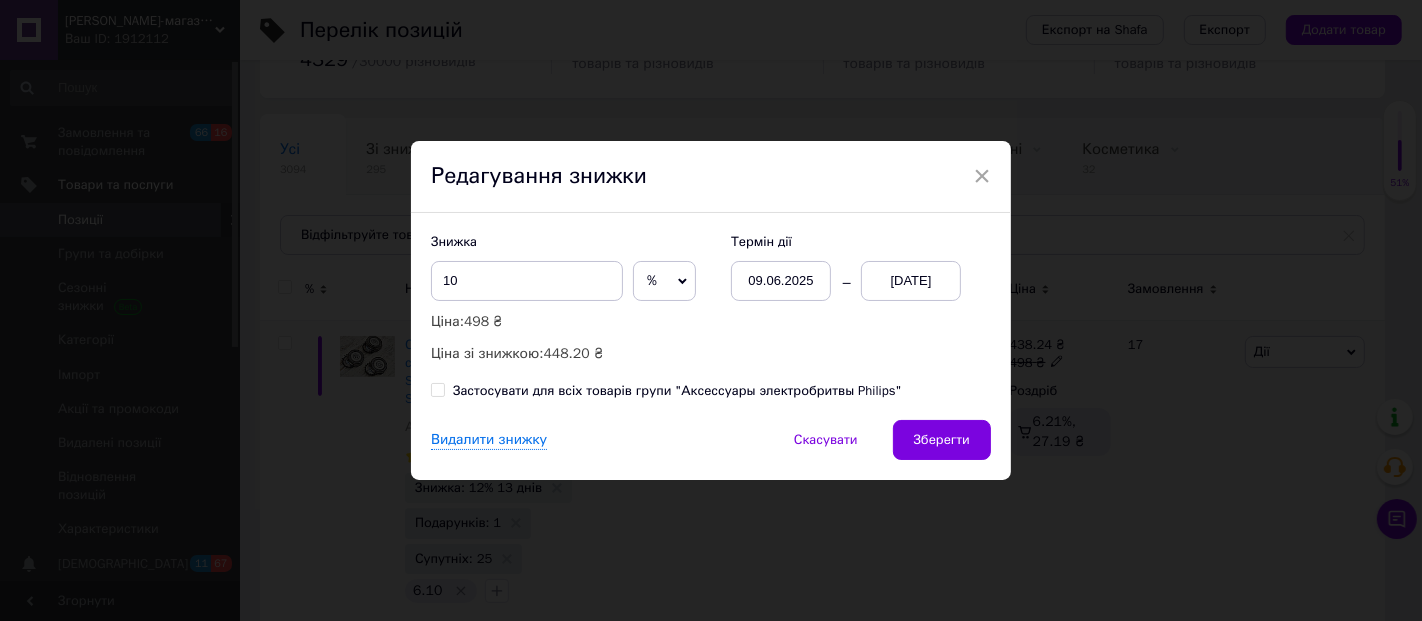 click on "09.06.2025" at bounding box center [781, 281] 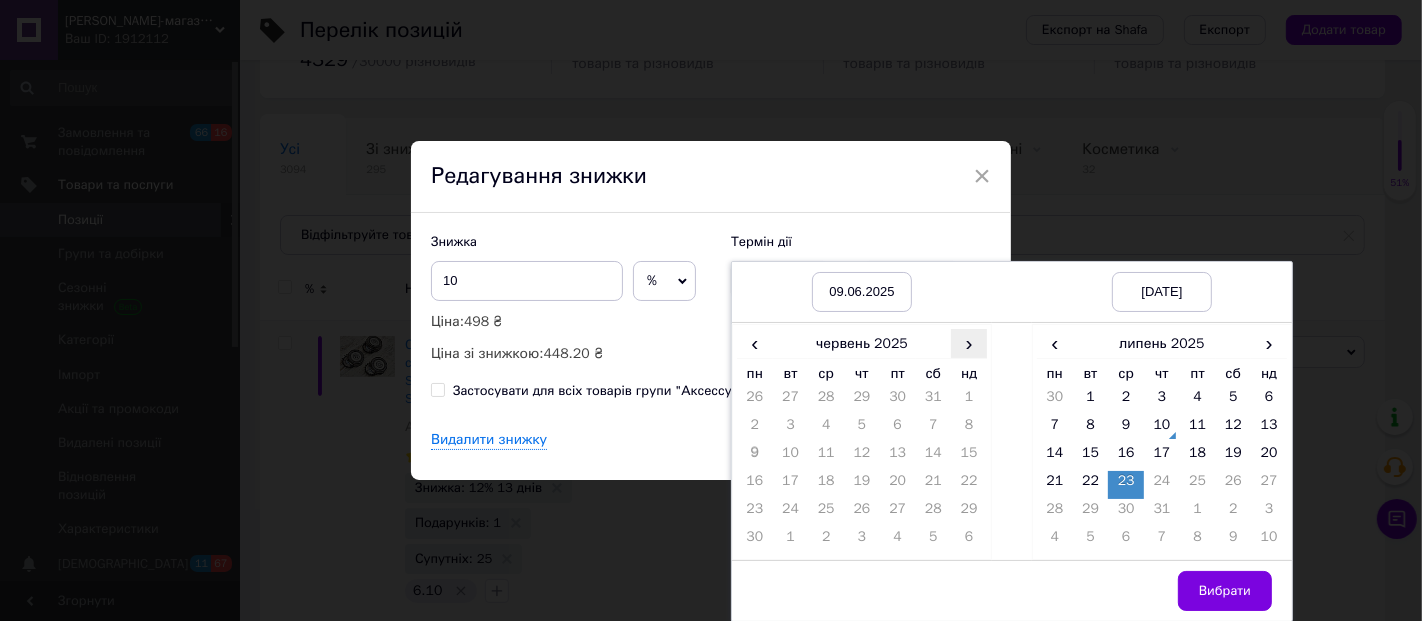 click on "›" at bounding box center (969, 343) 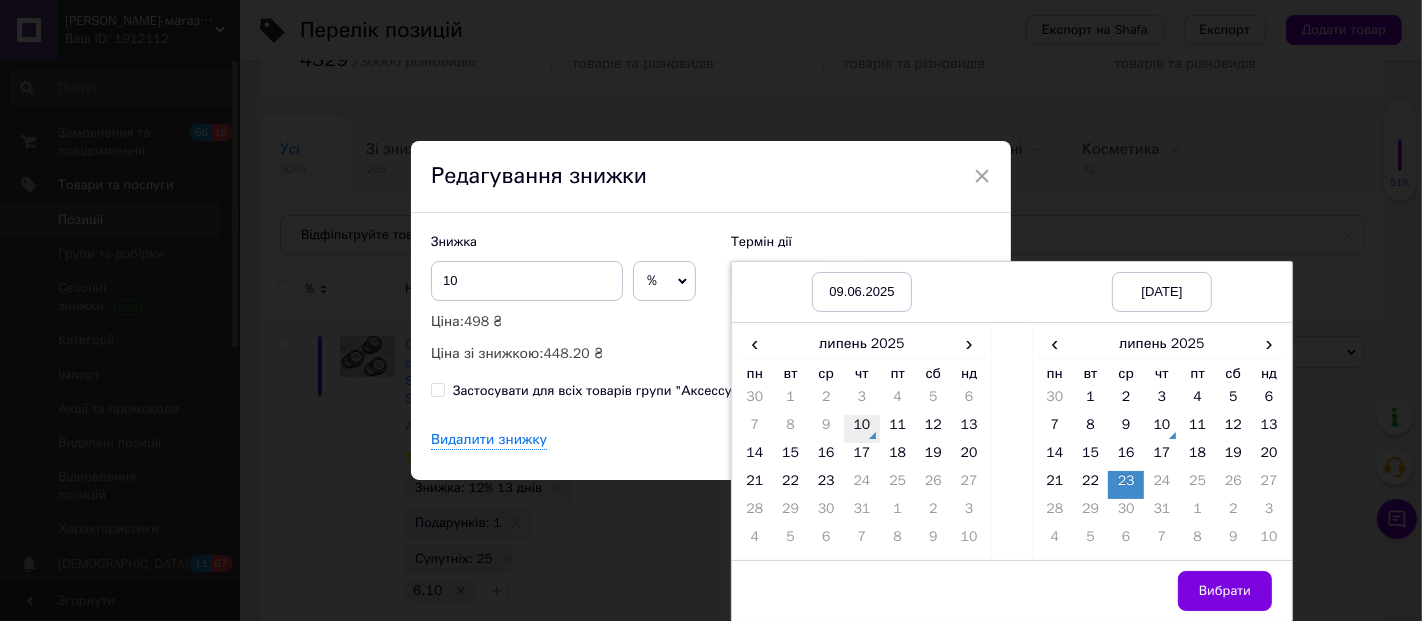 click on "10" at bounding box center (862, 429) 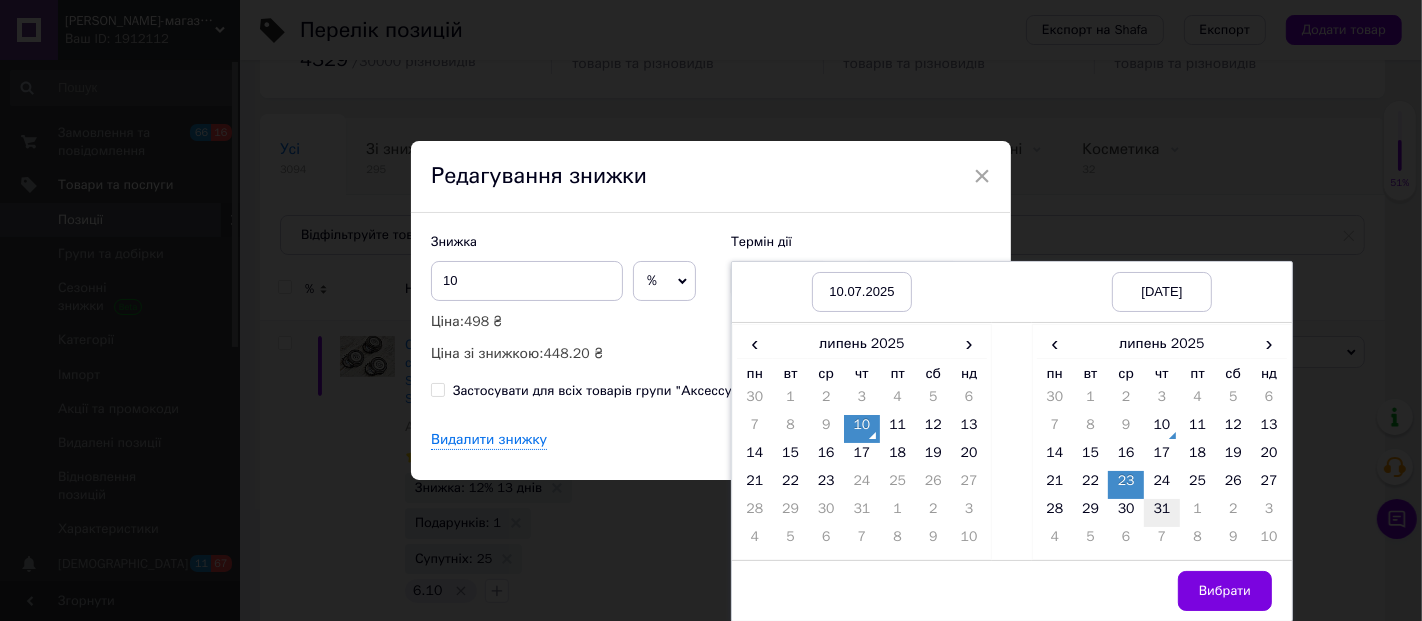 click on "31" at bounding box center (1162, 513) 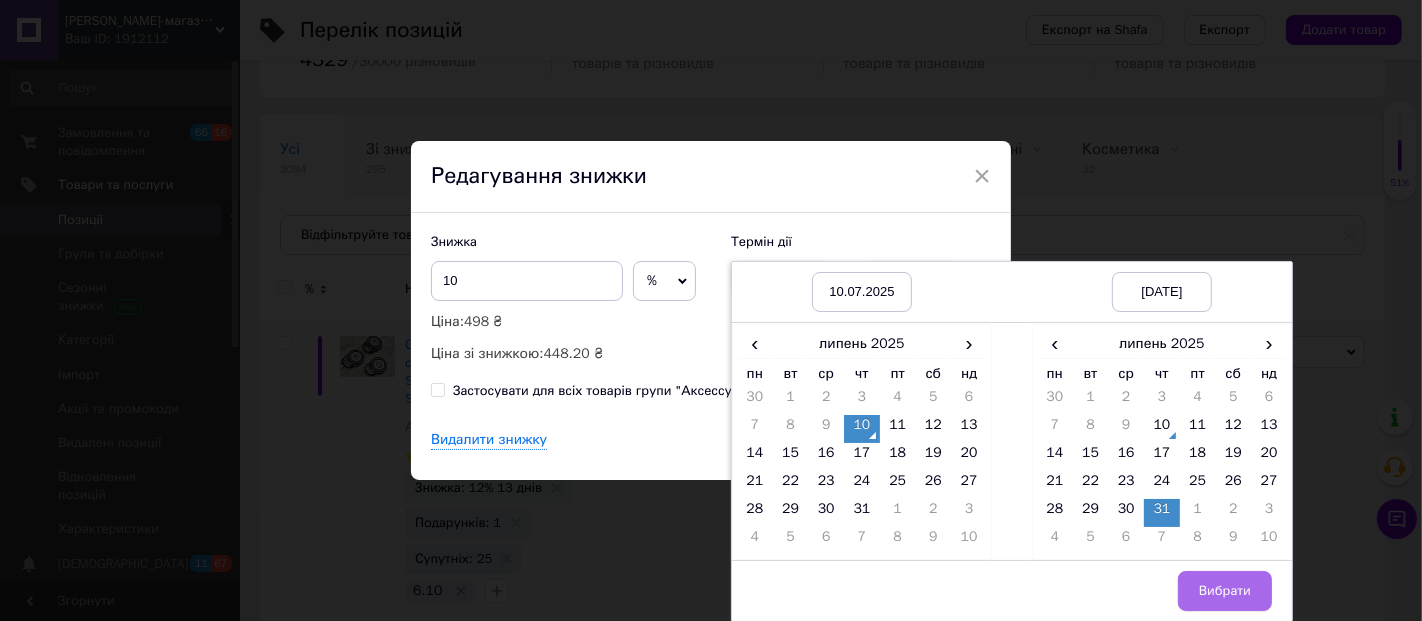 click on "Вибрати" at bounding box center (1225, 591) 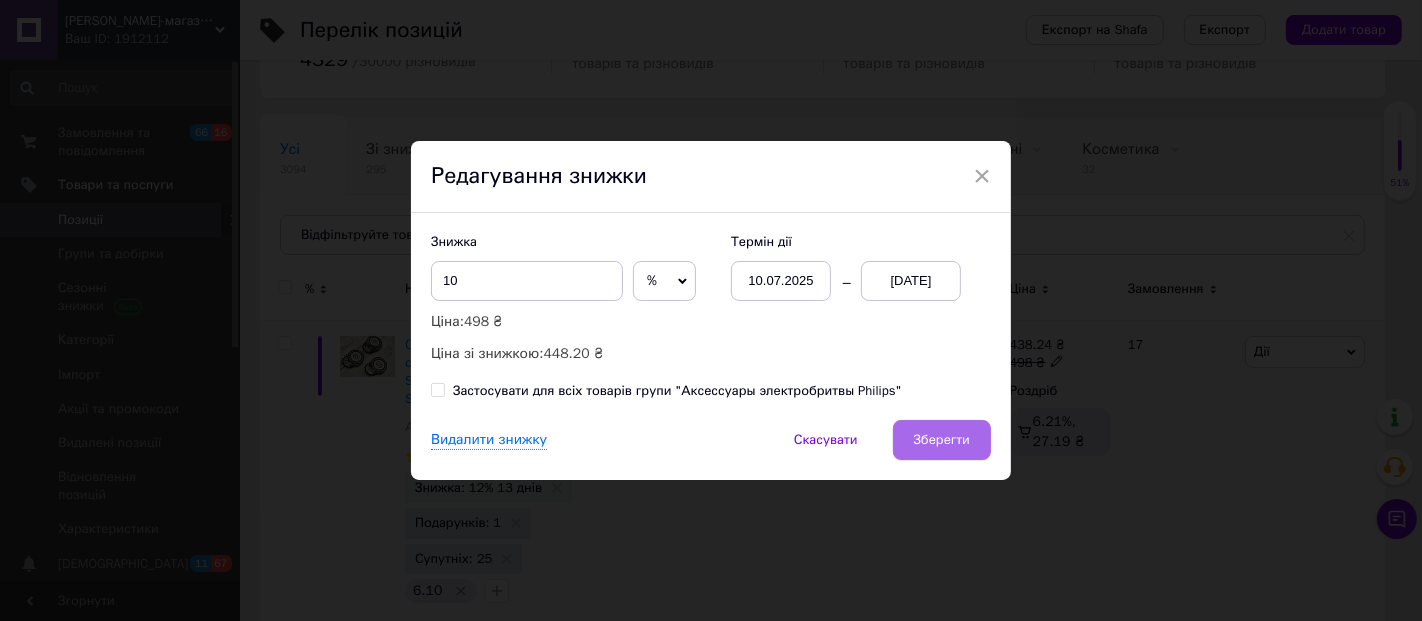 click on "Зберегти" at bounding box center (942, 440) 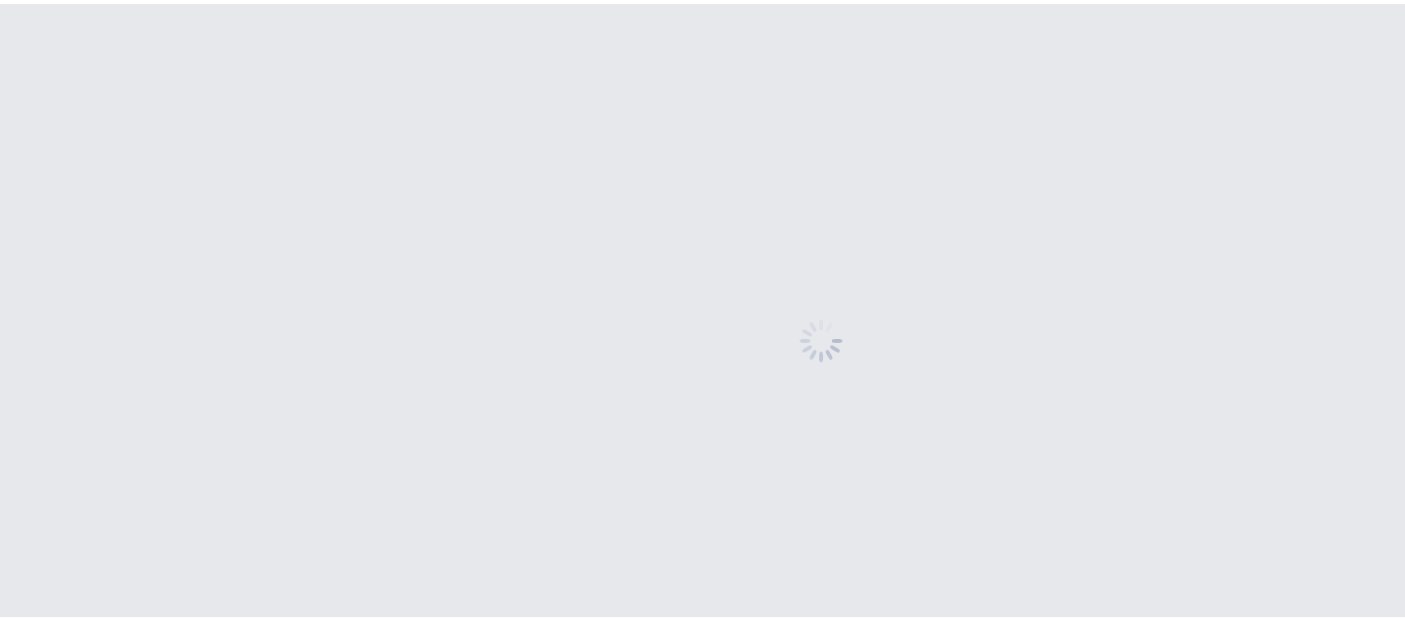 scroll, scrollTop: 0, scrollLeft: 0, axis: both 